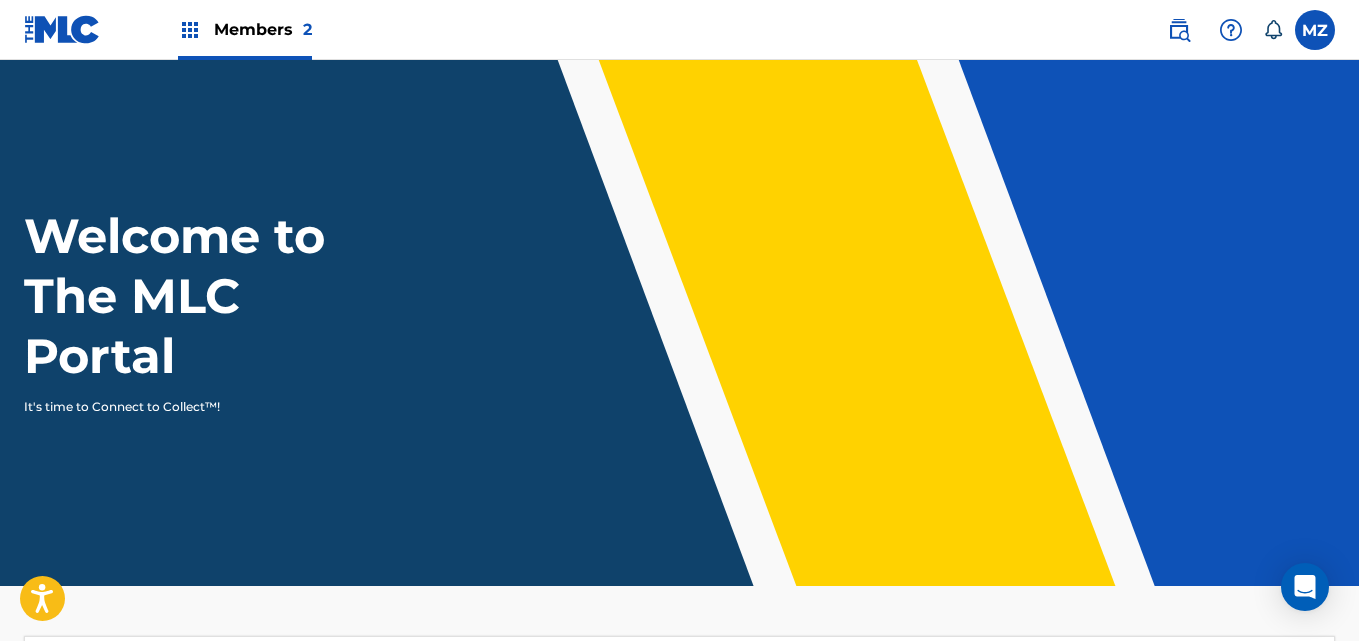 scroll, scrollTop: 575, scrollLeft: 0, axis: vertical 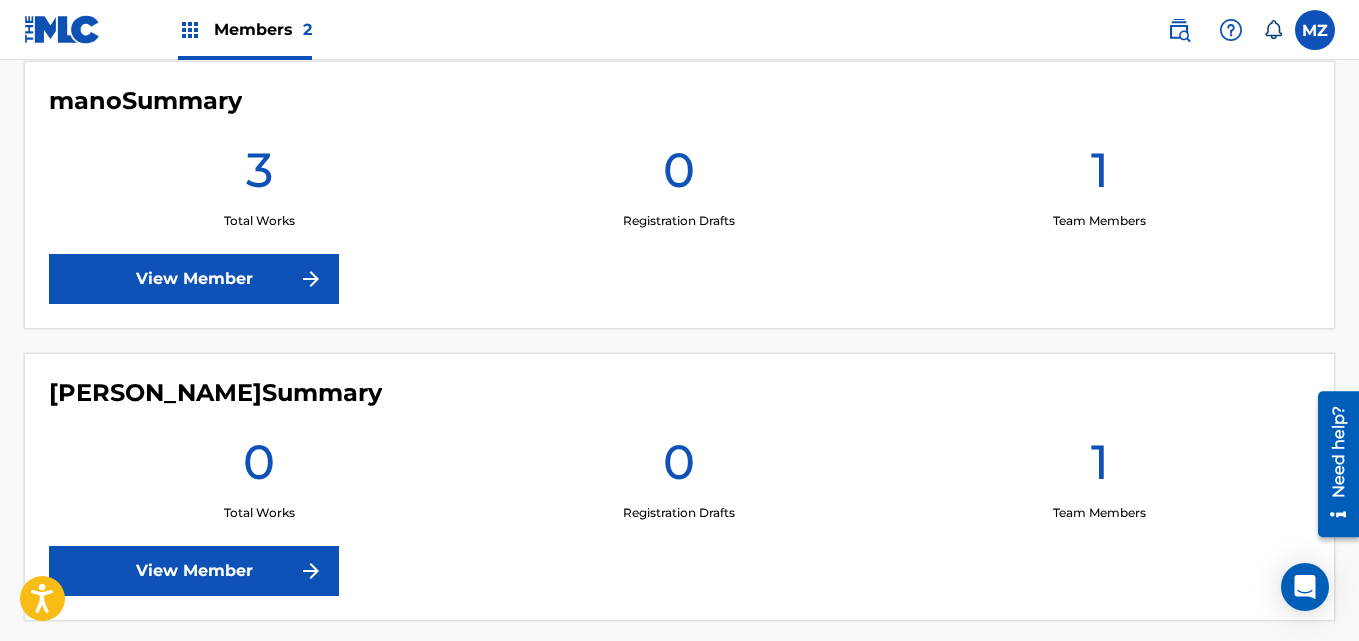 click at bounding box center [311, 279] 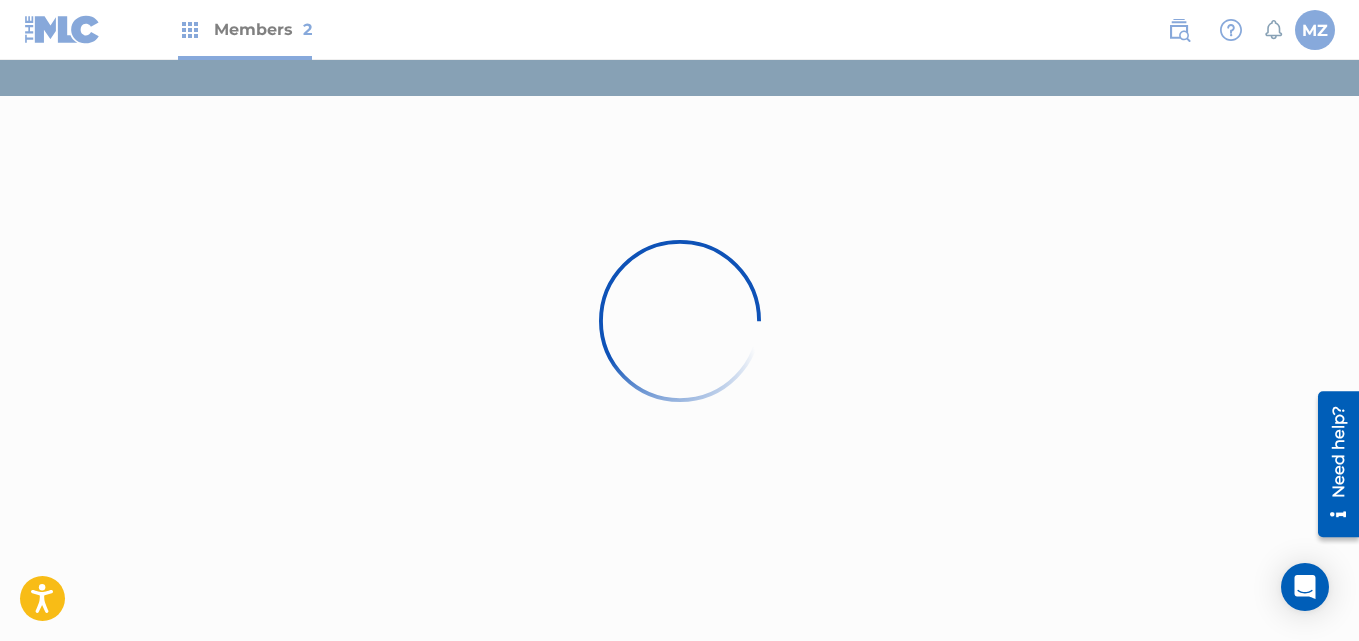 scroll, scrollTop: 0, scrollLeft: 0, axis: both 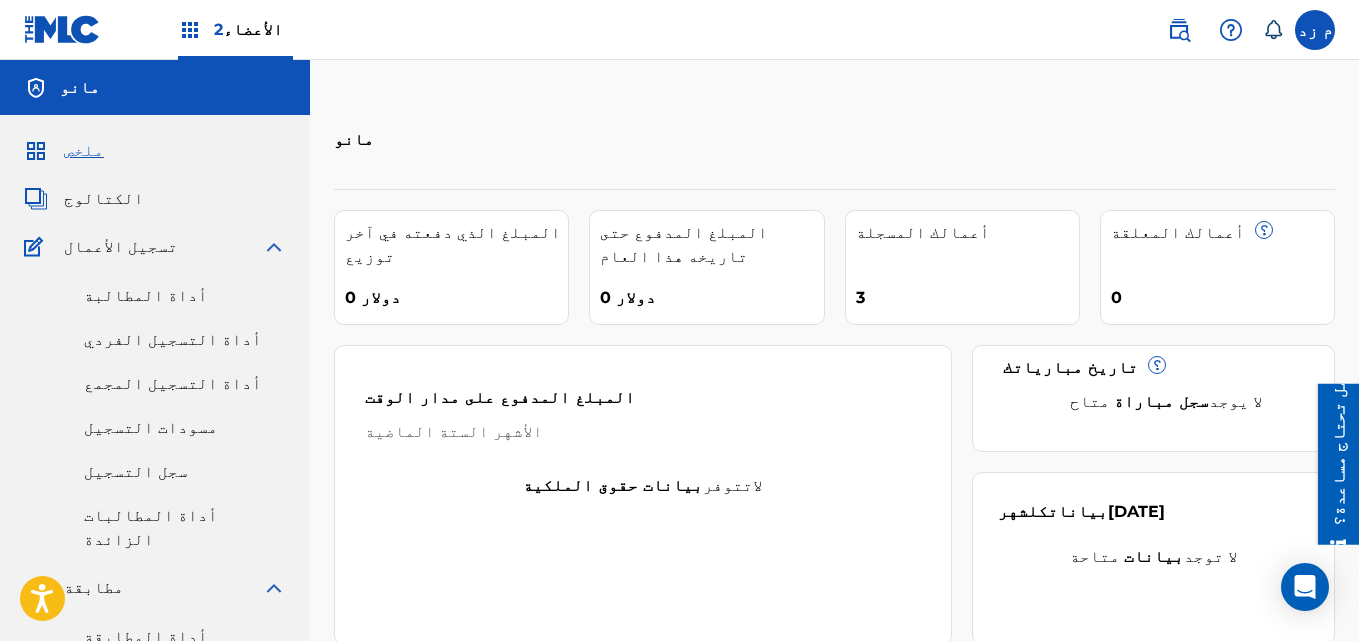 click on "أداة المطالبة" at bounding box center (146, 295) 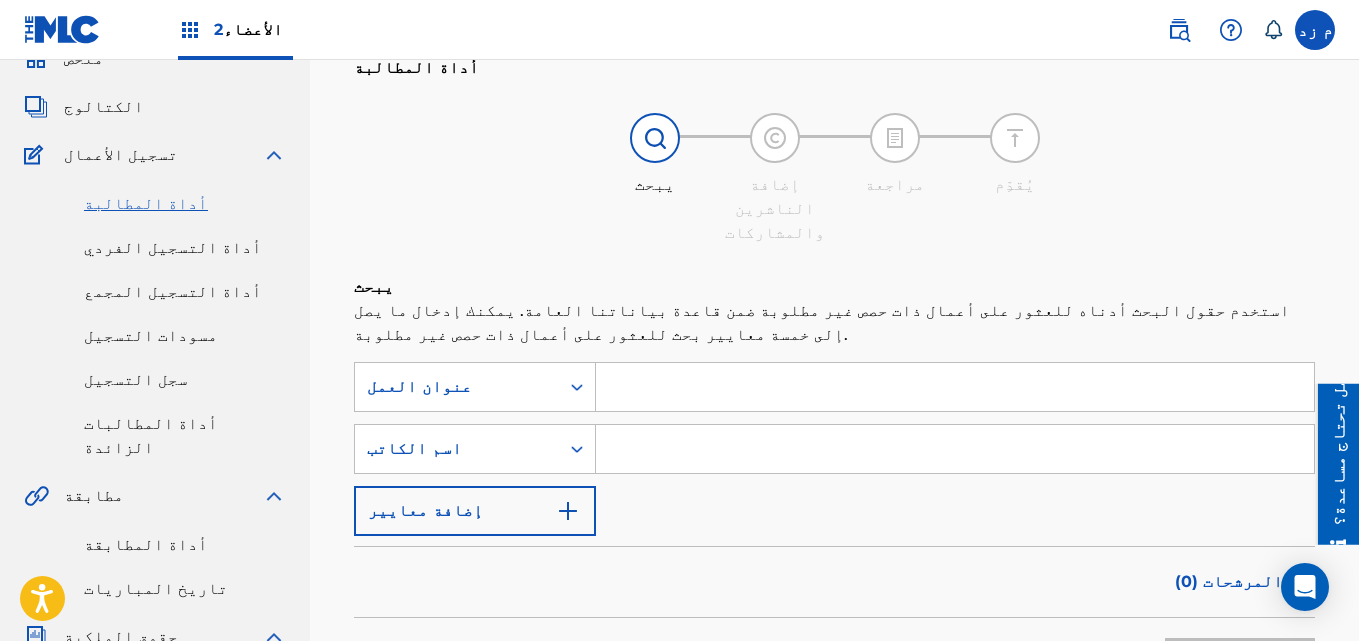scroll, scrollTop: 200, scrollLeft: 0, axis: vertical 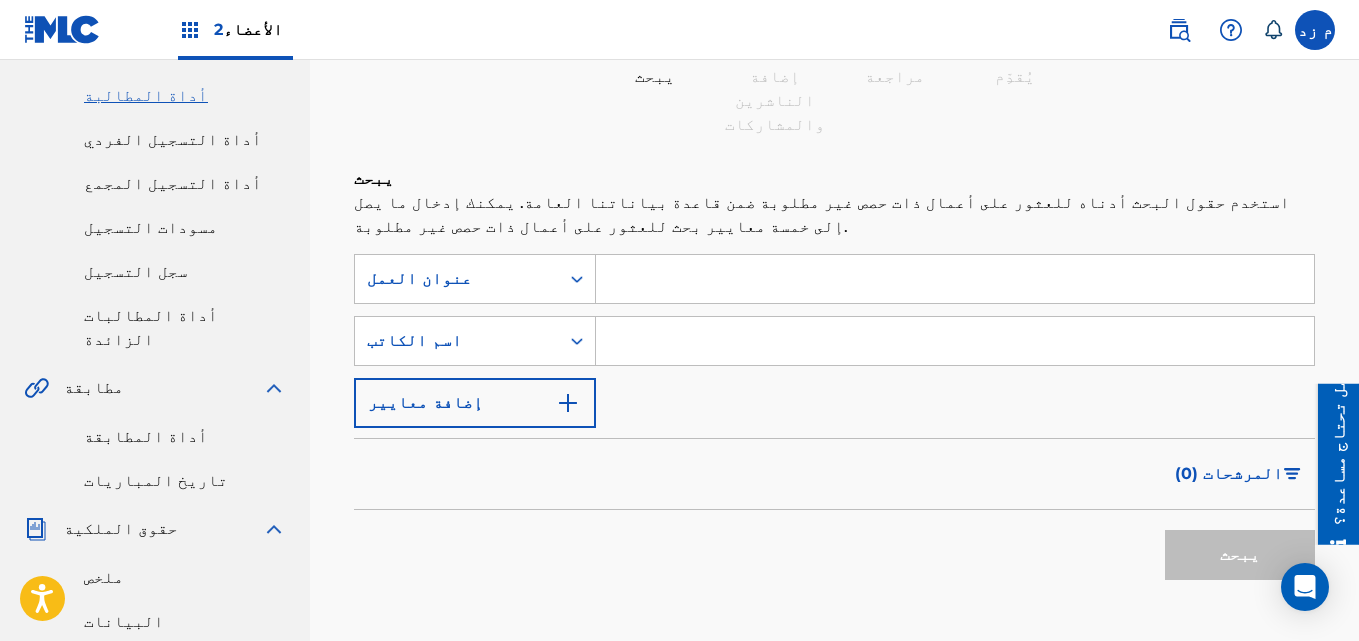 click on "أداة المطابقة" at bounding box center (146, 436) 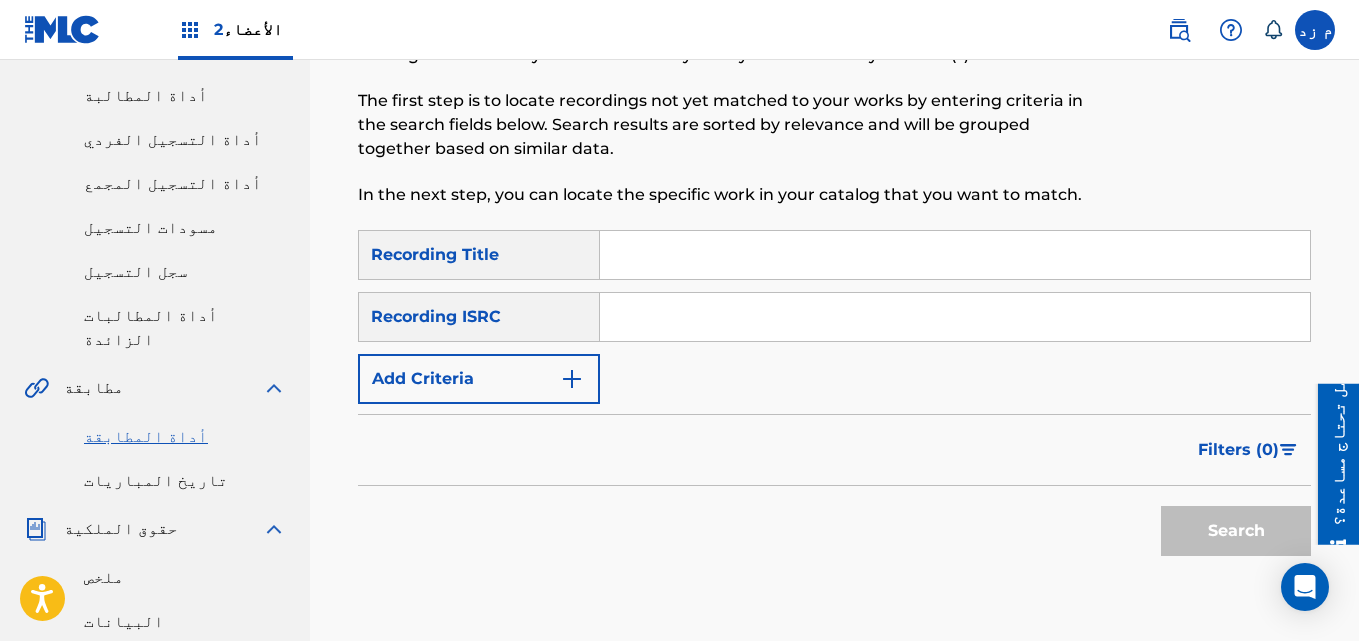 scroll, scrollTop: 0, scrollLeft: 0, axis: both 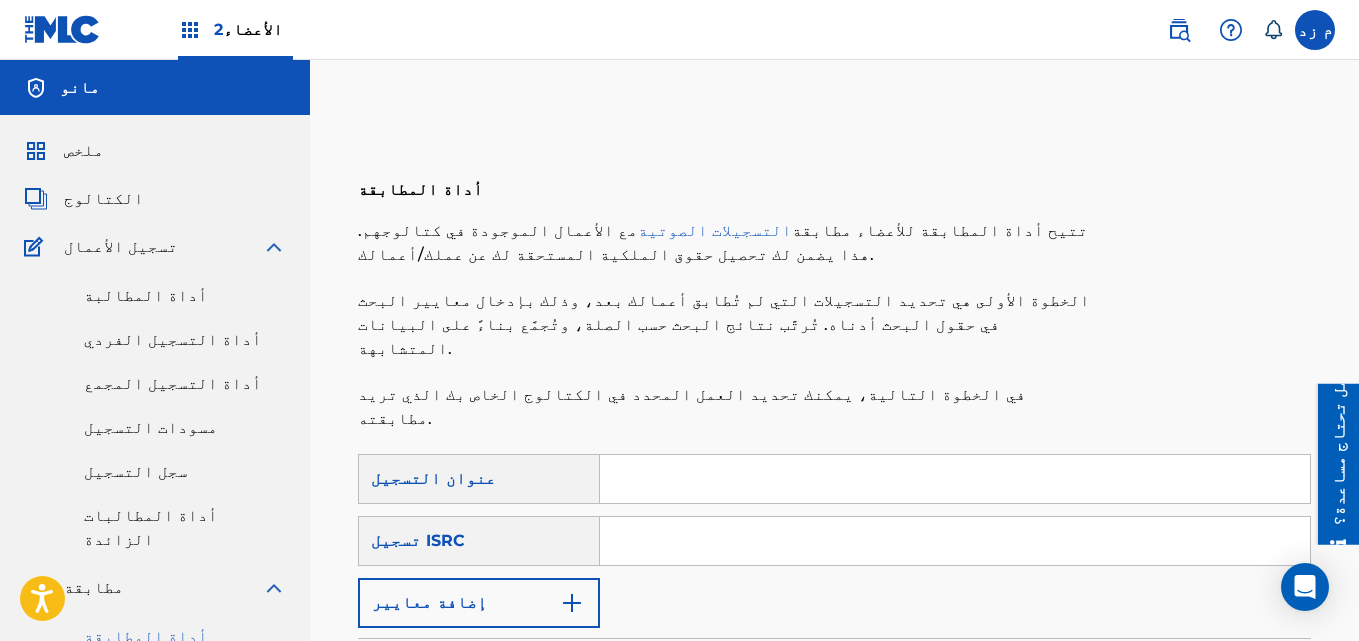 paste on "بطل العالم" 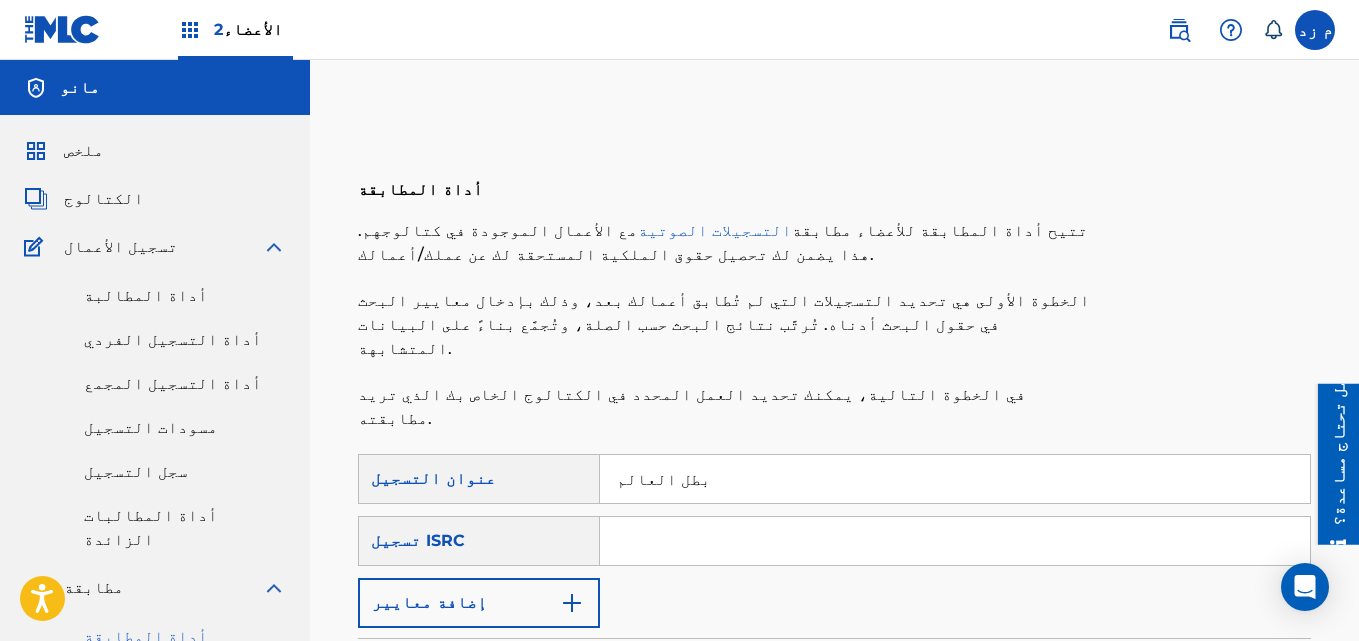 type on "بطل العالم" 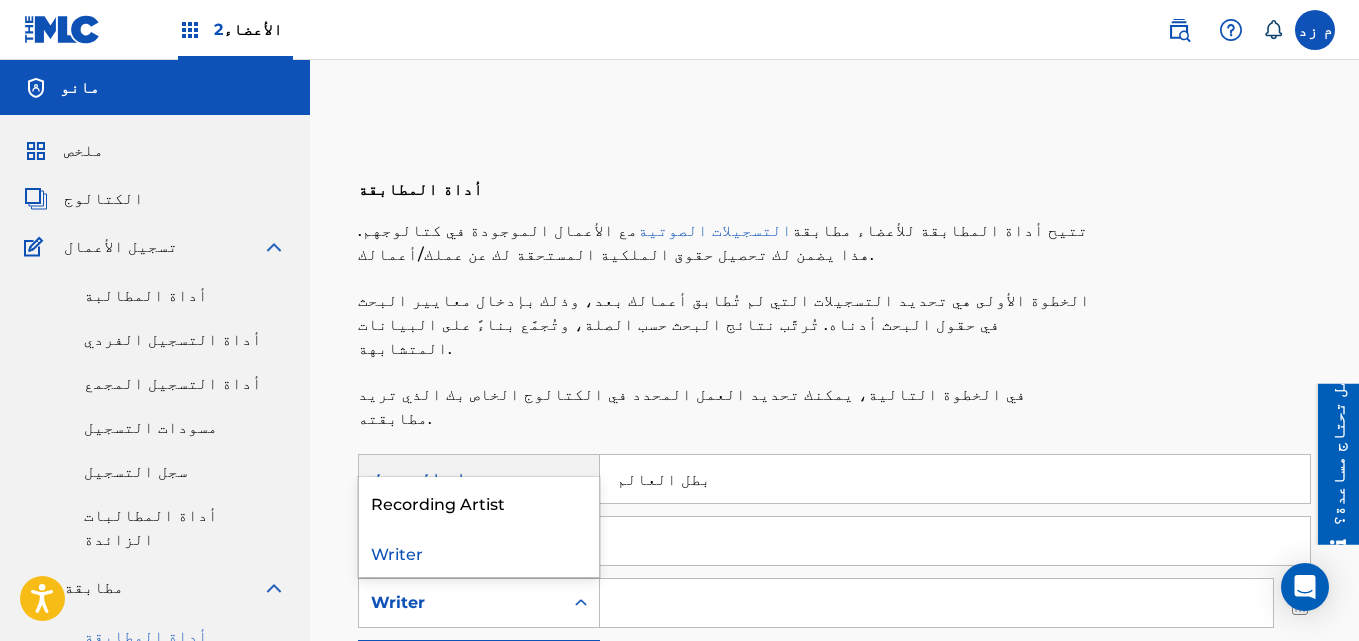 click 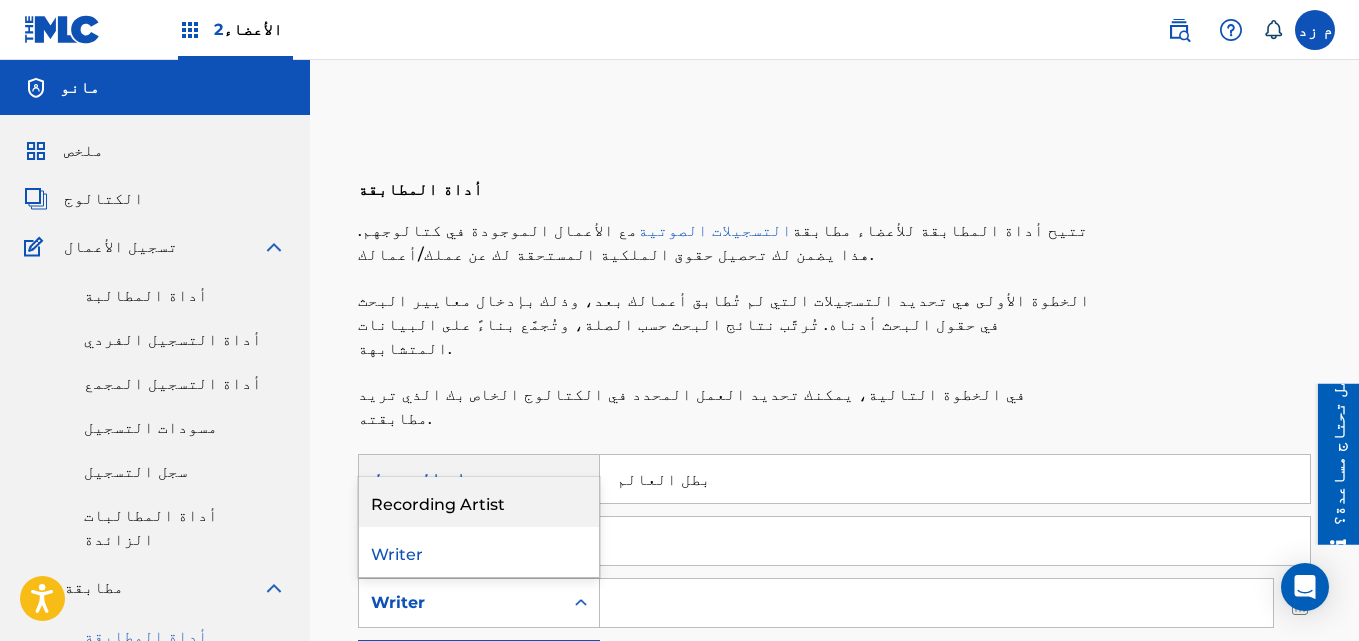click on "Recording Artist" at bounding box center (479, 502) 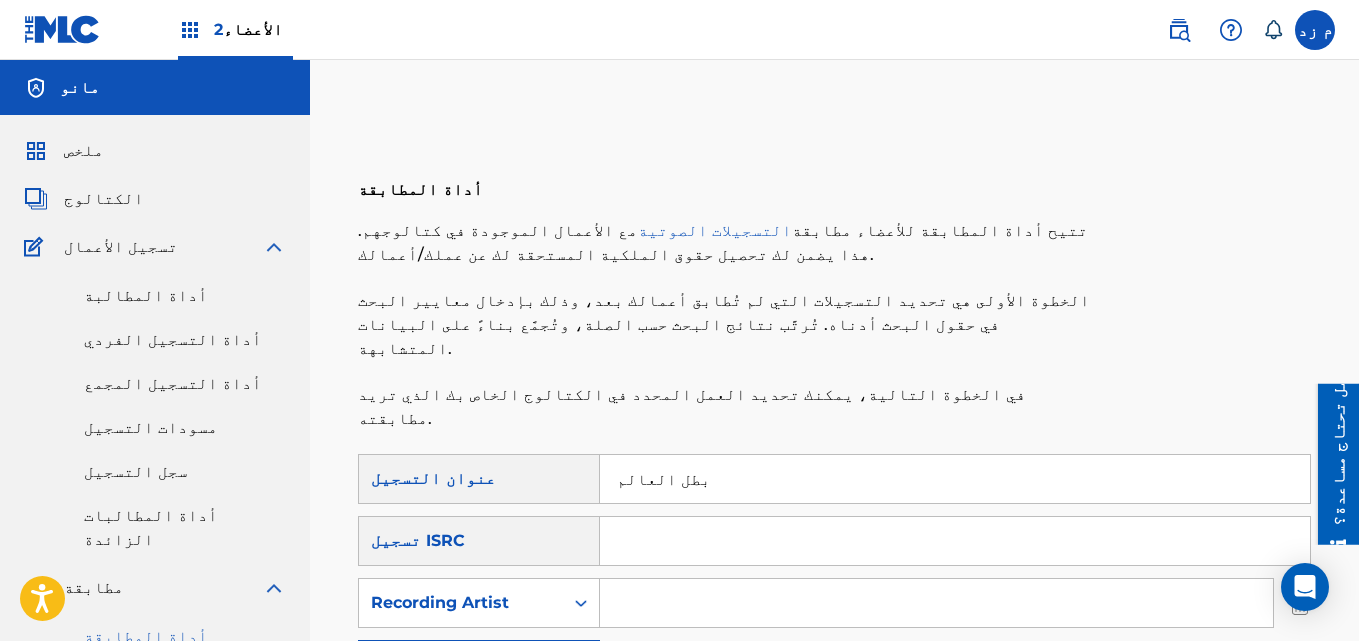 paste on "Tito Bondok" 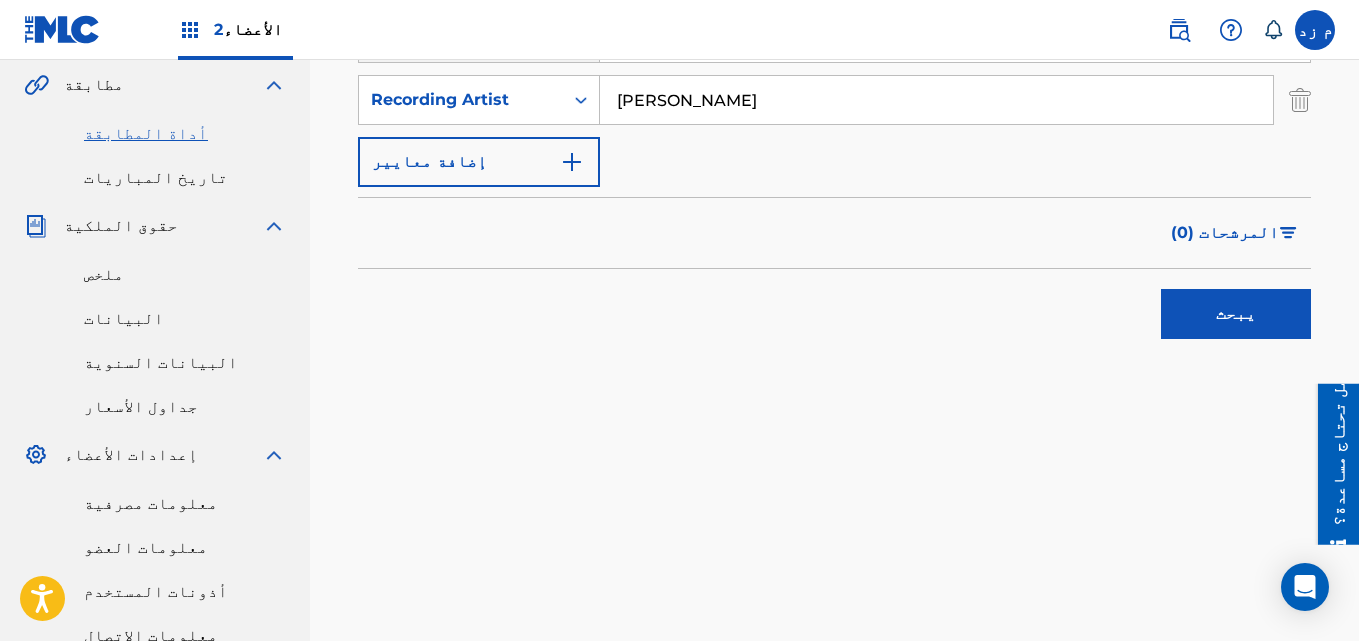 scroll, scrollTop: 350, scrollLeft: 0, axis: vertical 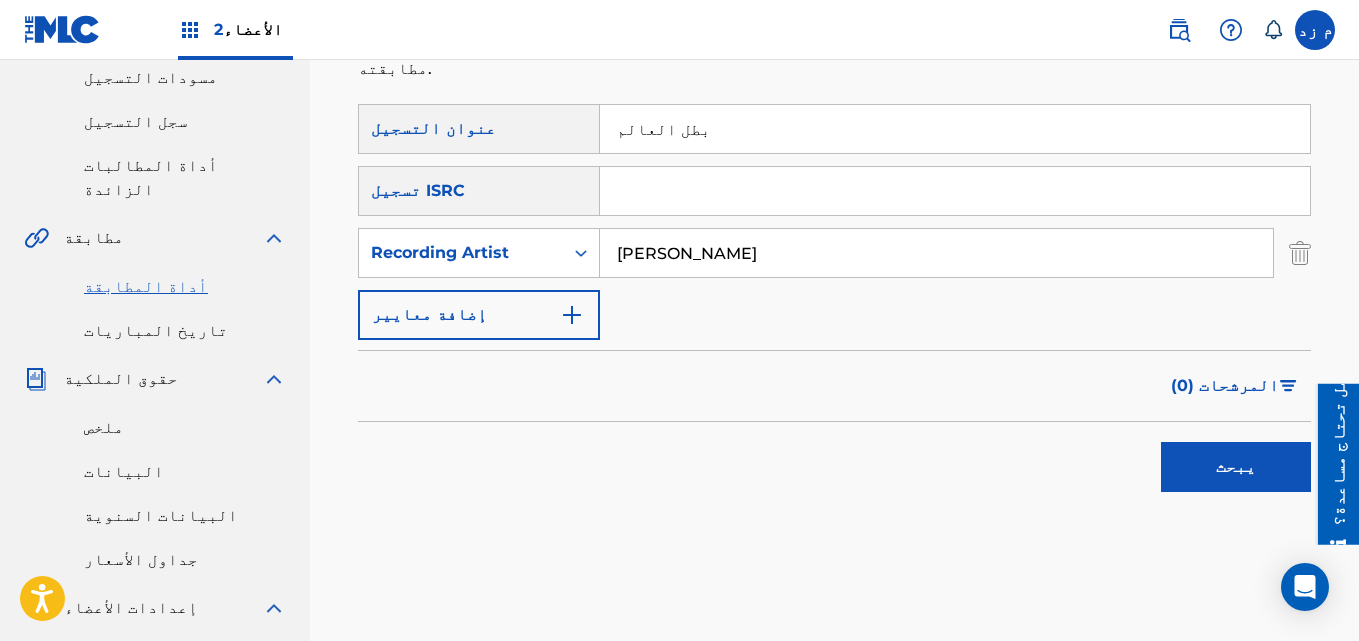 type on "Tito Bondok" 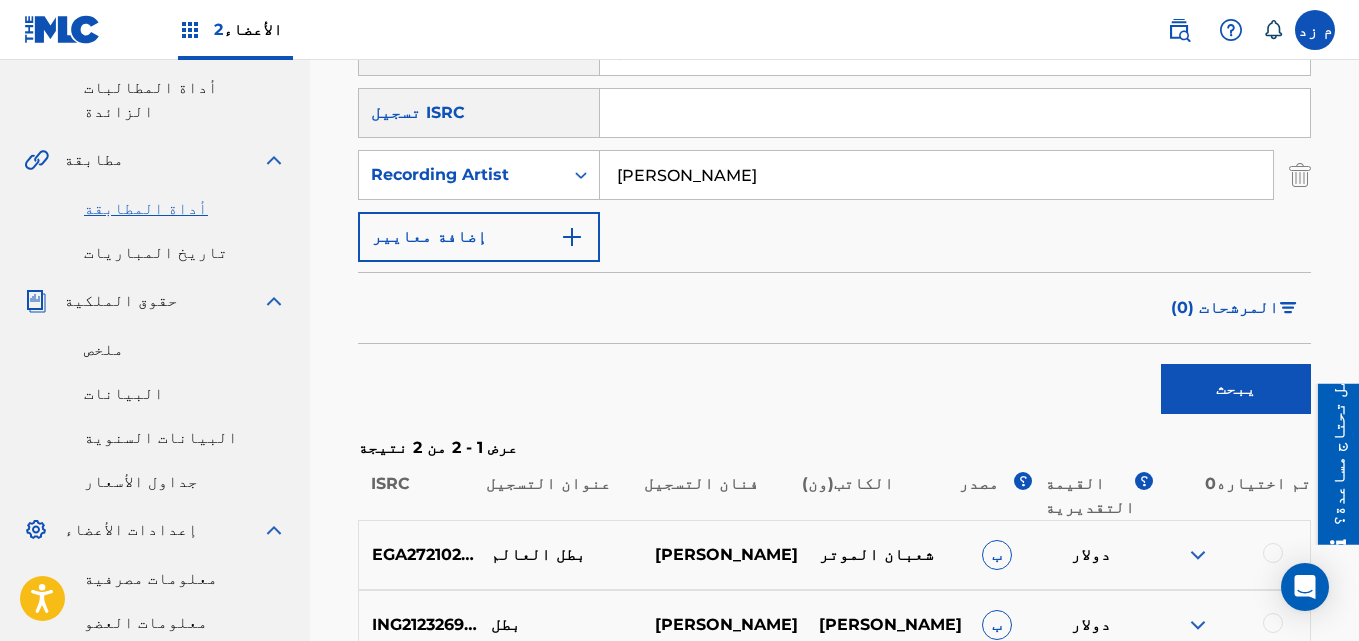 scroll, scrollTop: 450, scrollLeft: 0, axis: vertical 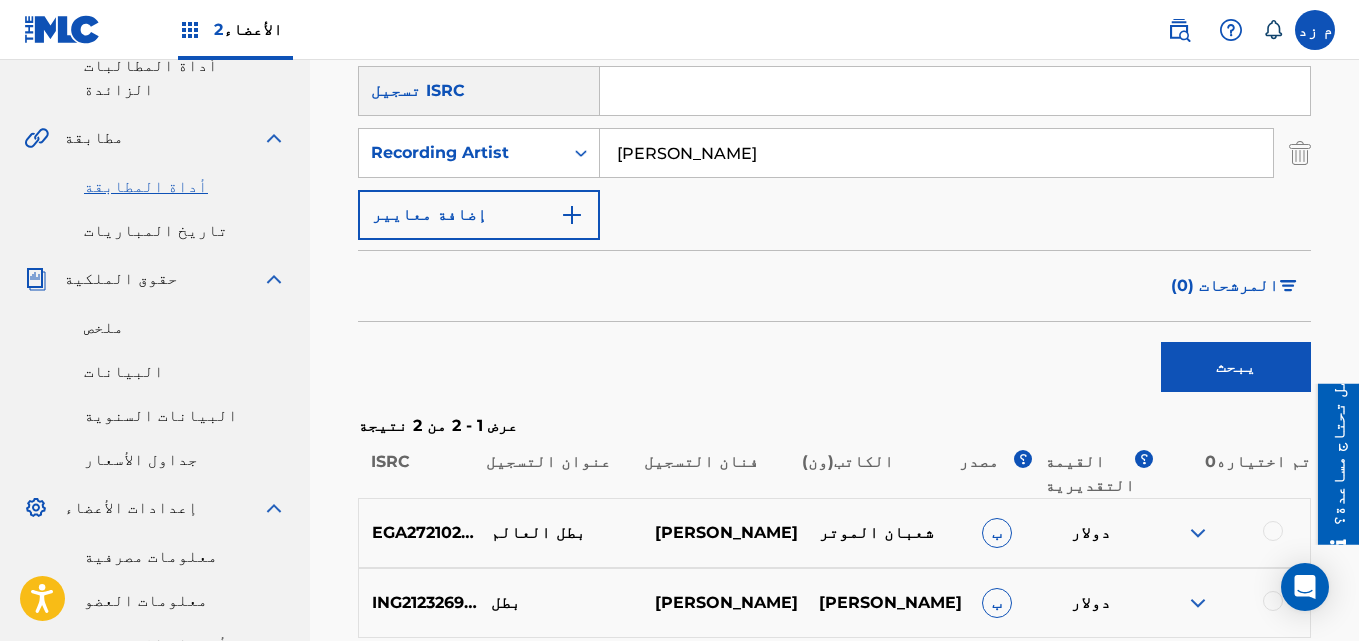 click at bounding box center (1198, 533) 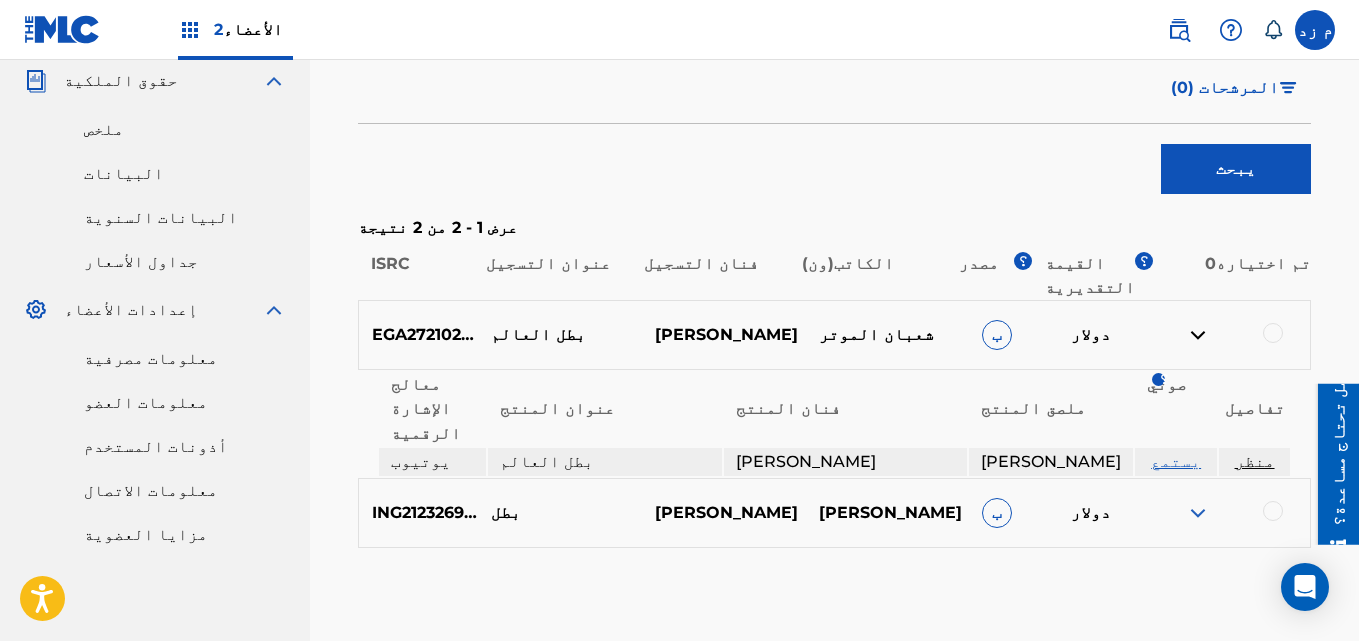 scroll, scrollTop: 650, scrollLeft: 0, axis: vertical 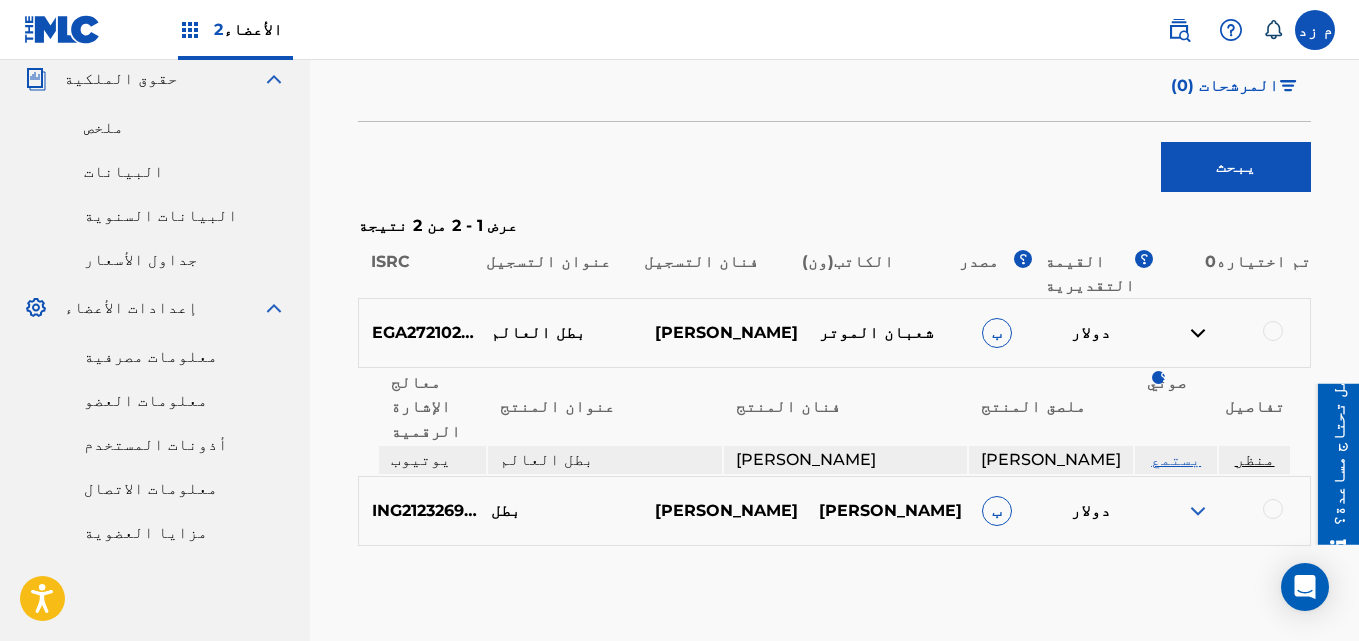 click on "يستمع" at bounding box center (1176, 459) 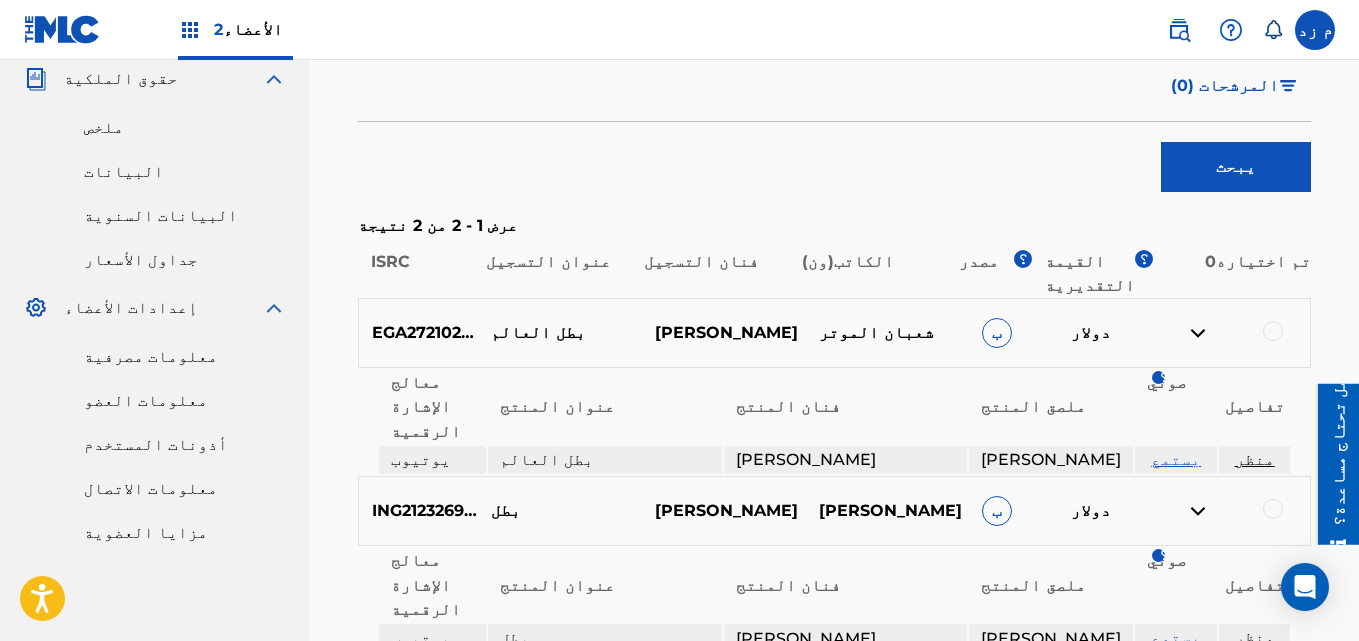 click on "منظر" at bounding box center (1255, 459) 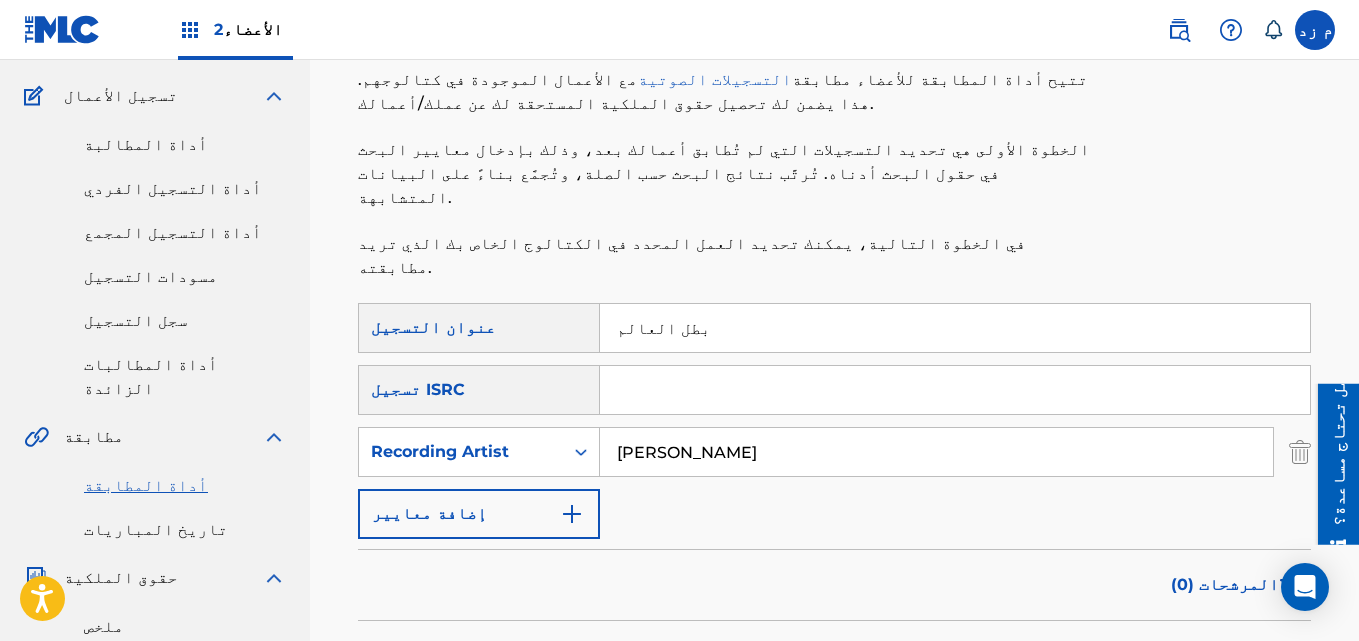 scroll, scrollTop: 150, scrollLeft: 0, axis: vertical 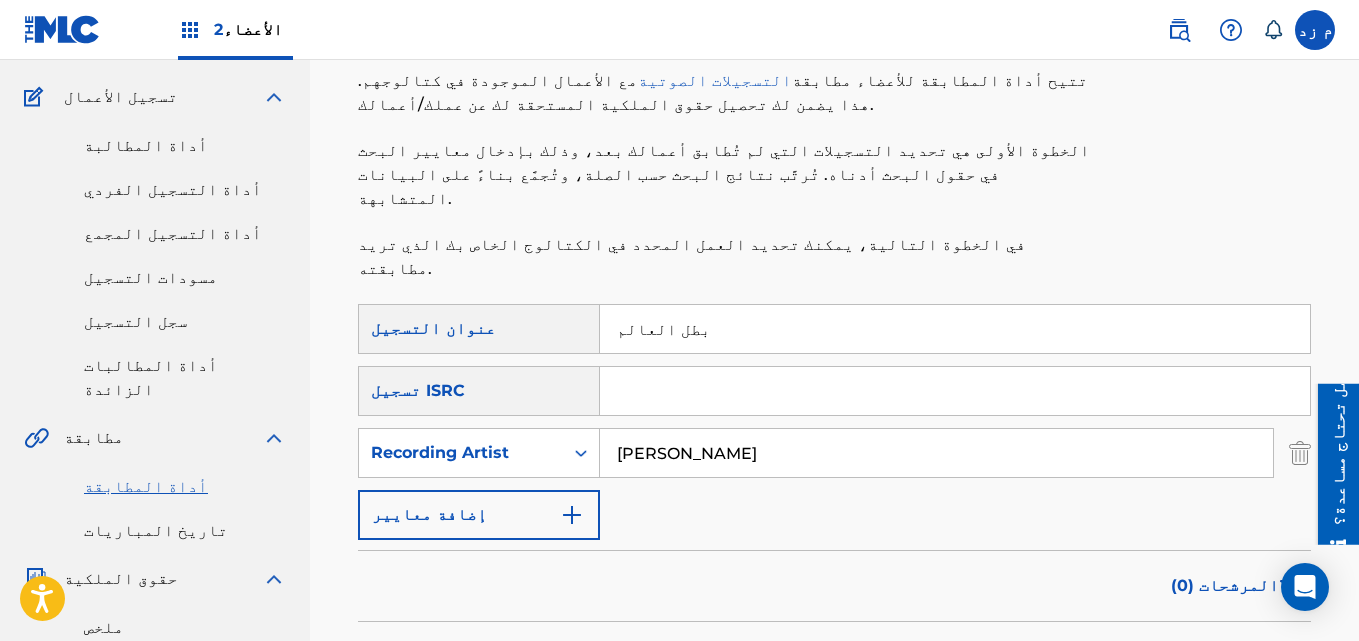click on "بطل العالم" at bounding box center (955, 329) 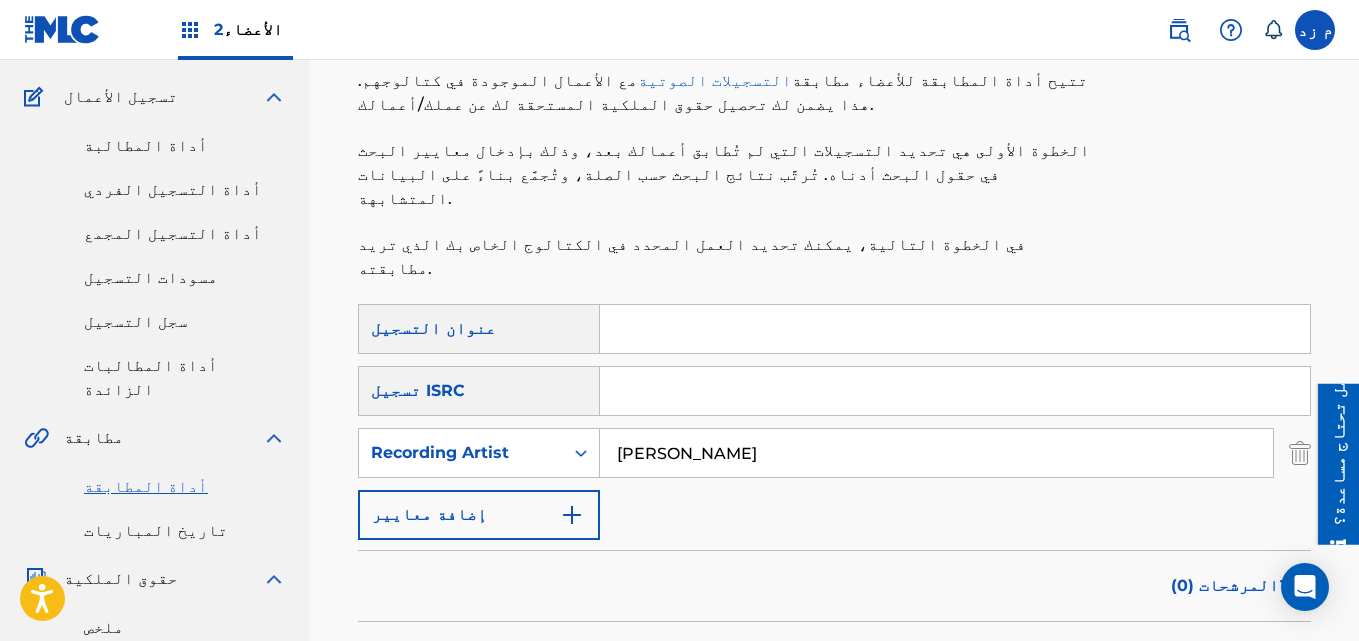 paste on "الكدابين" 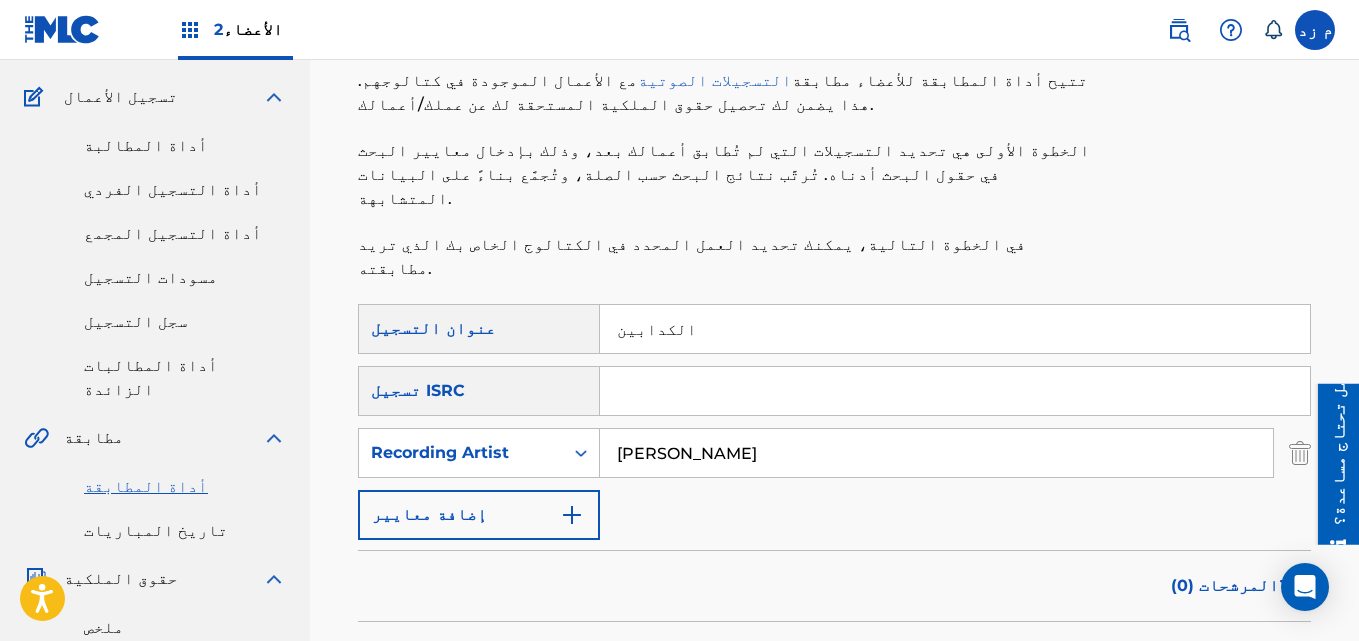 type on "الكدابين" 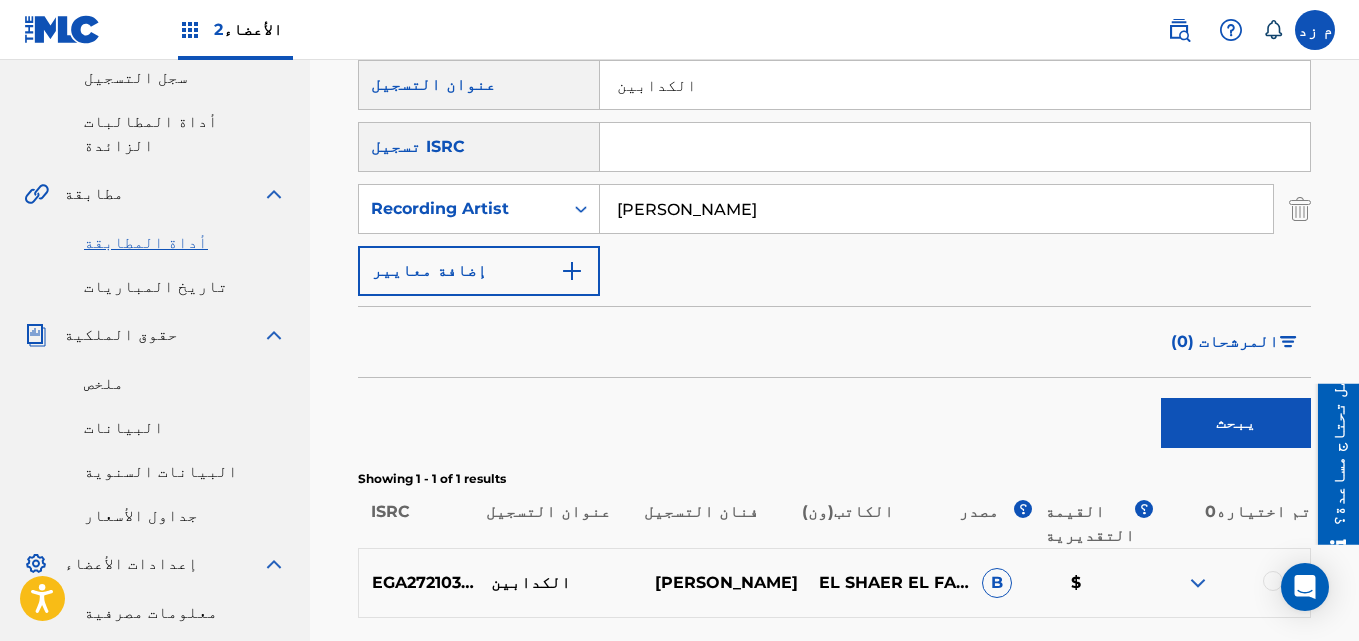 scroll, scrollTop: 450, scrollLeft: 0, axis: vertical 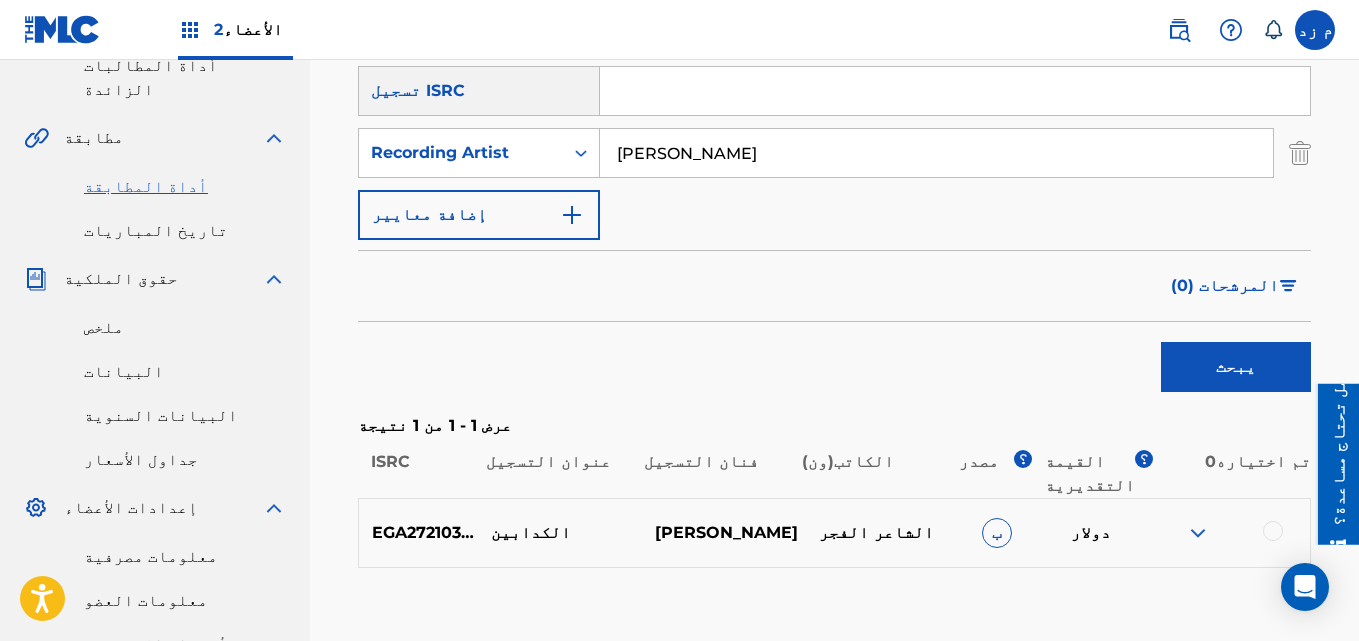 click at bounding box center [1198, 533] 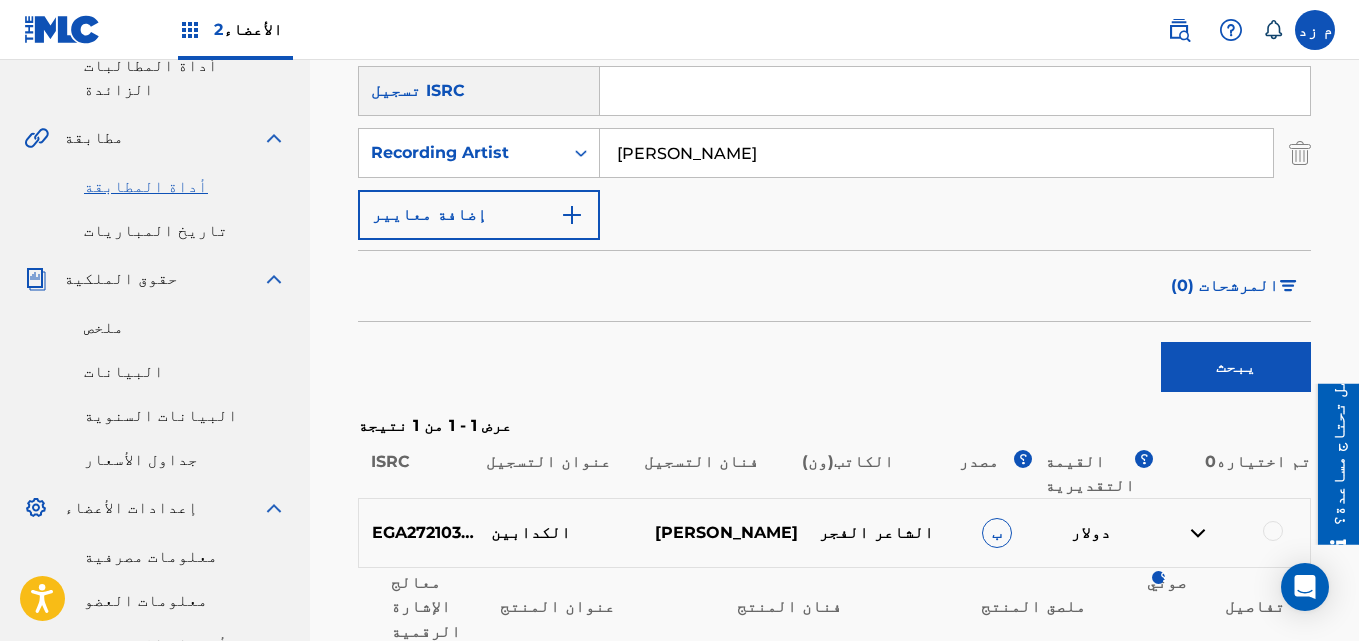 scroll, scrollTop: 650, scrollLeft: 0, axis: vertical 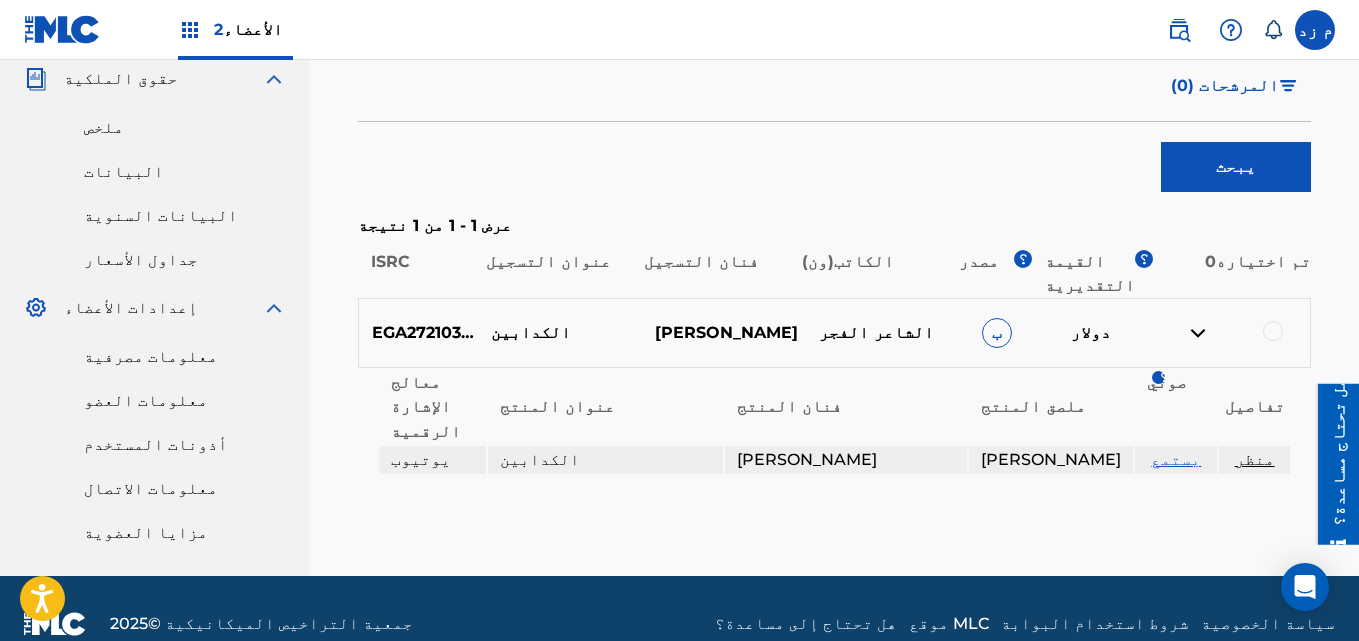 click on "منظر" at bounding box center (1255, 459) 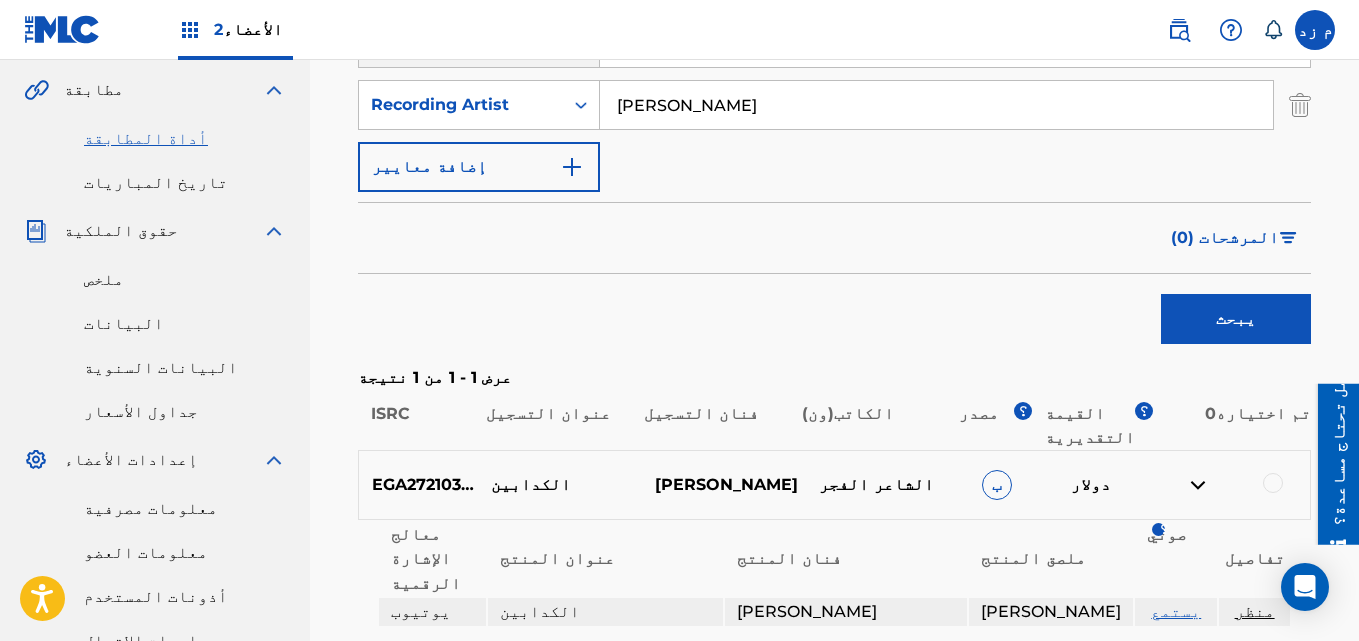 scroll, scrollTop: 250, scrollLeft: 0, axis: vertical 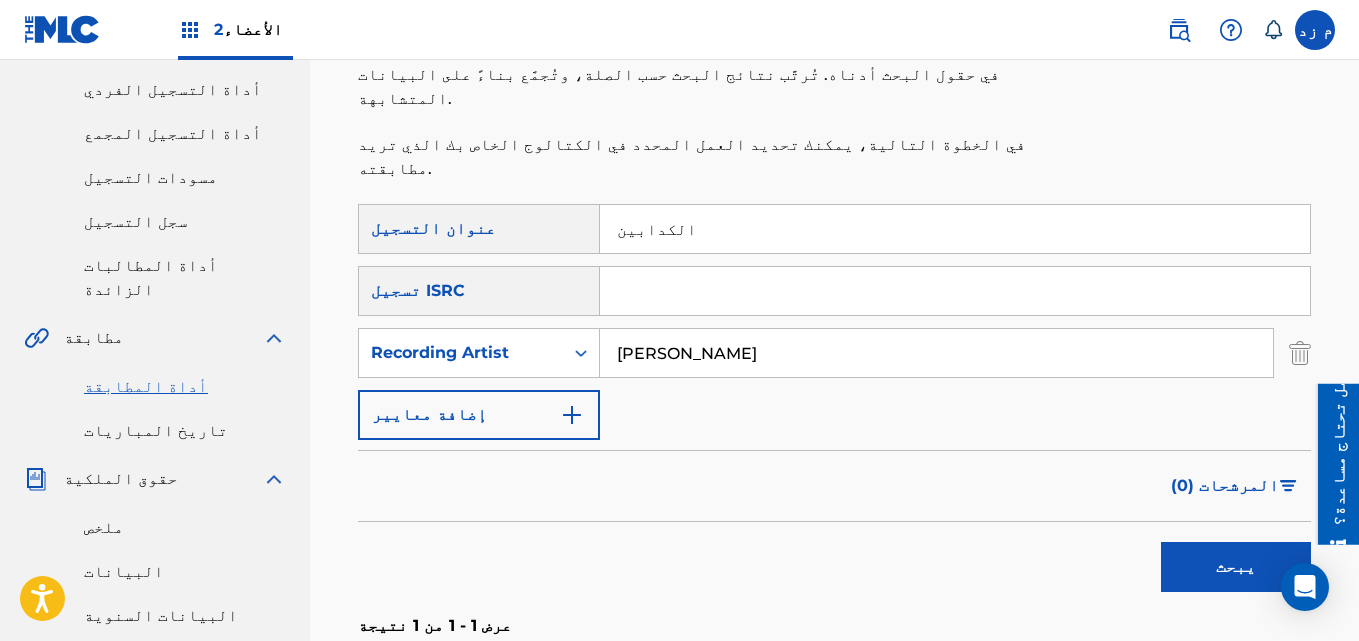 click on "الكدابين" at bounding box center [955, 229] 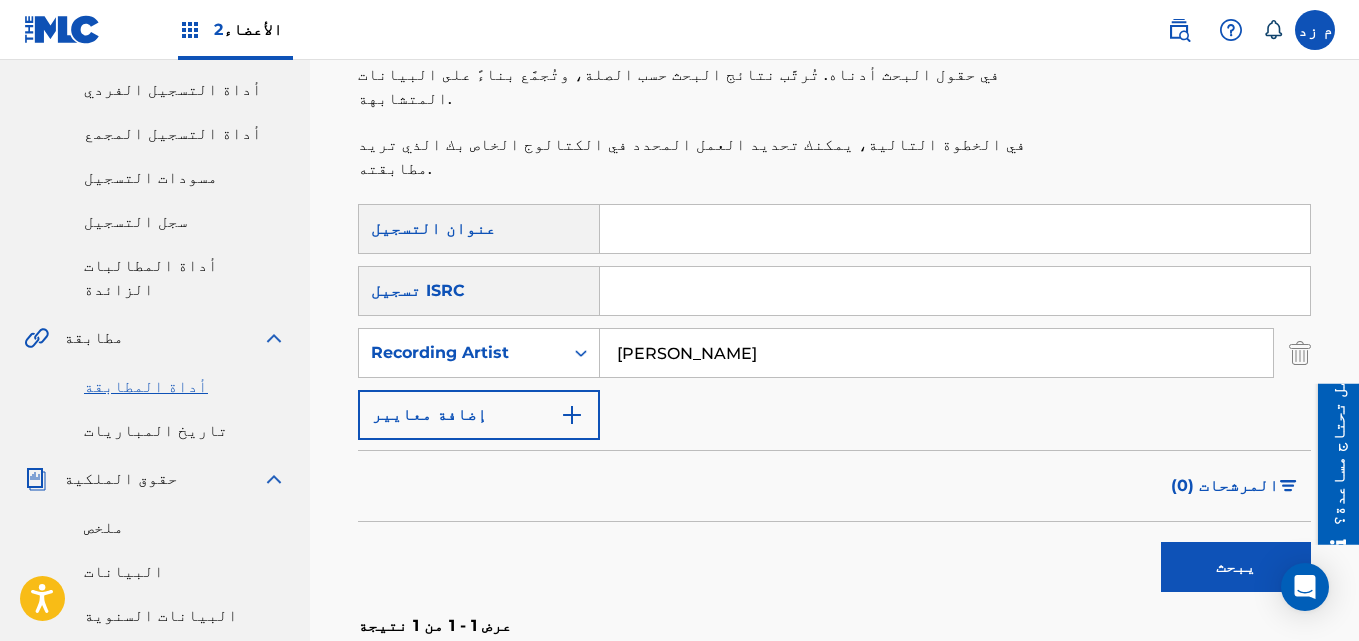 paste on "مولد البوم بوم بوم" 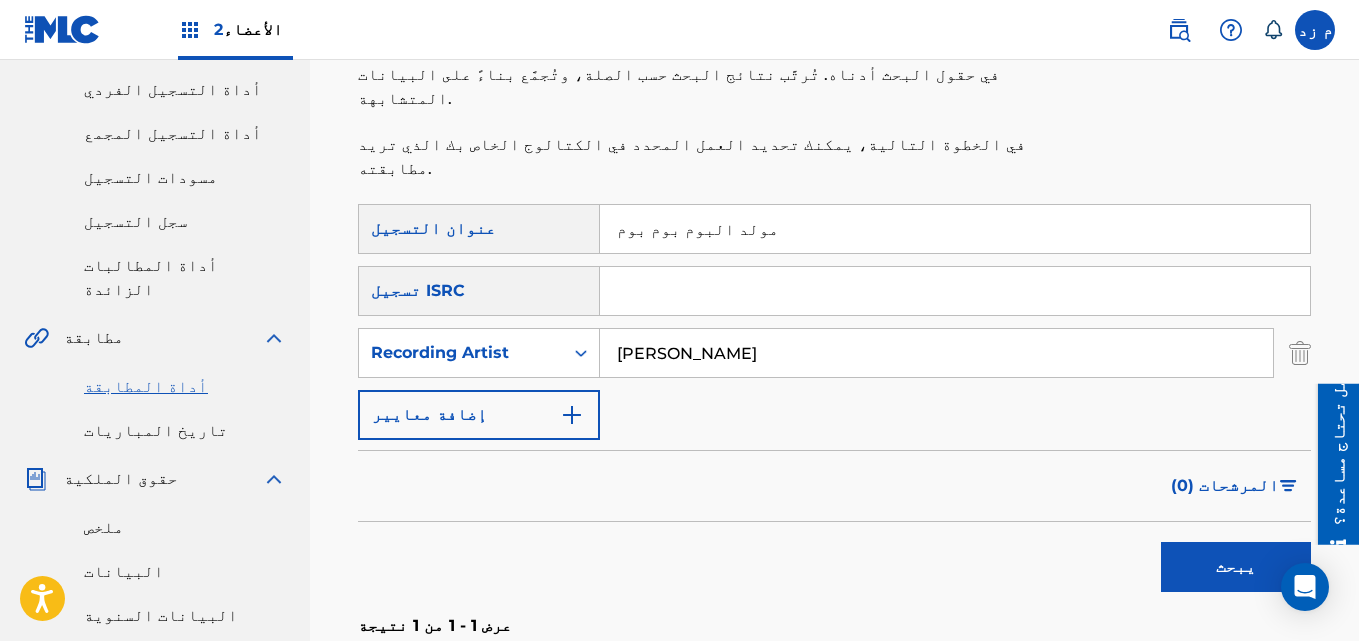 type on "مولد البوم بوم بوم" 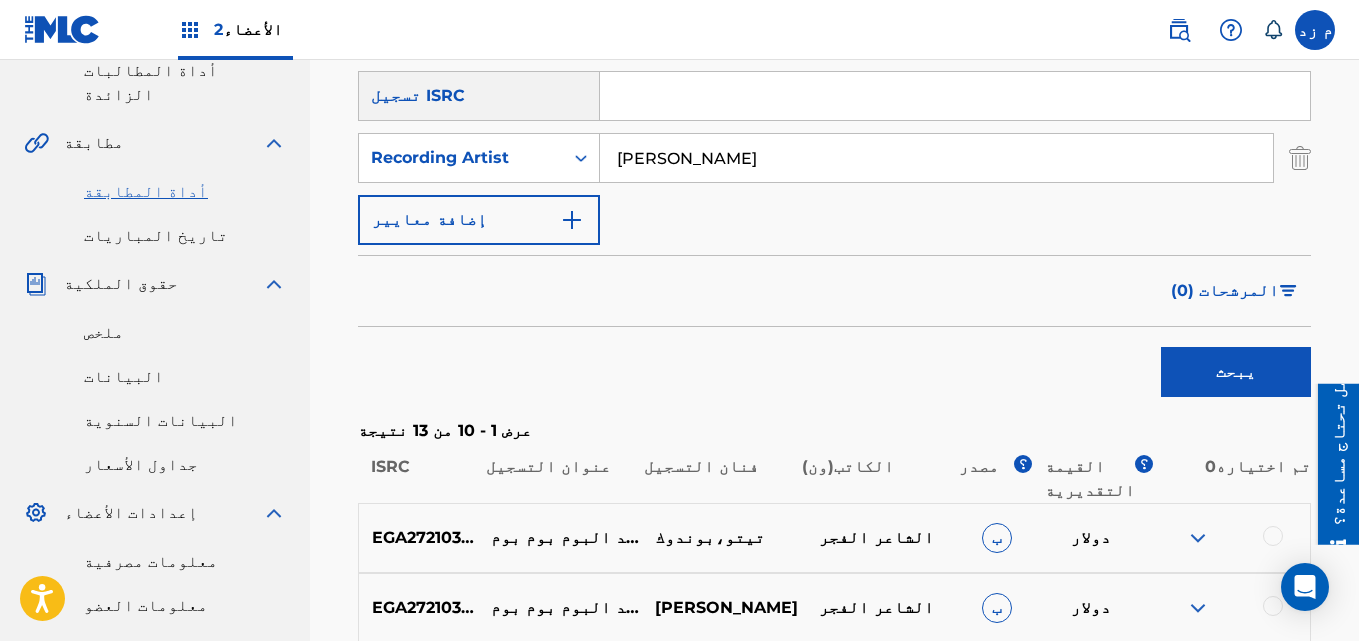 scroll, scrollTop: 650, scrollLeft: 0, axis: vertical 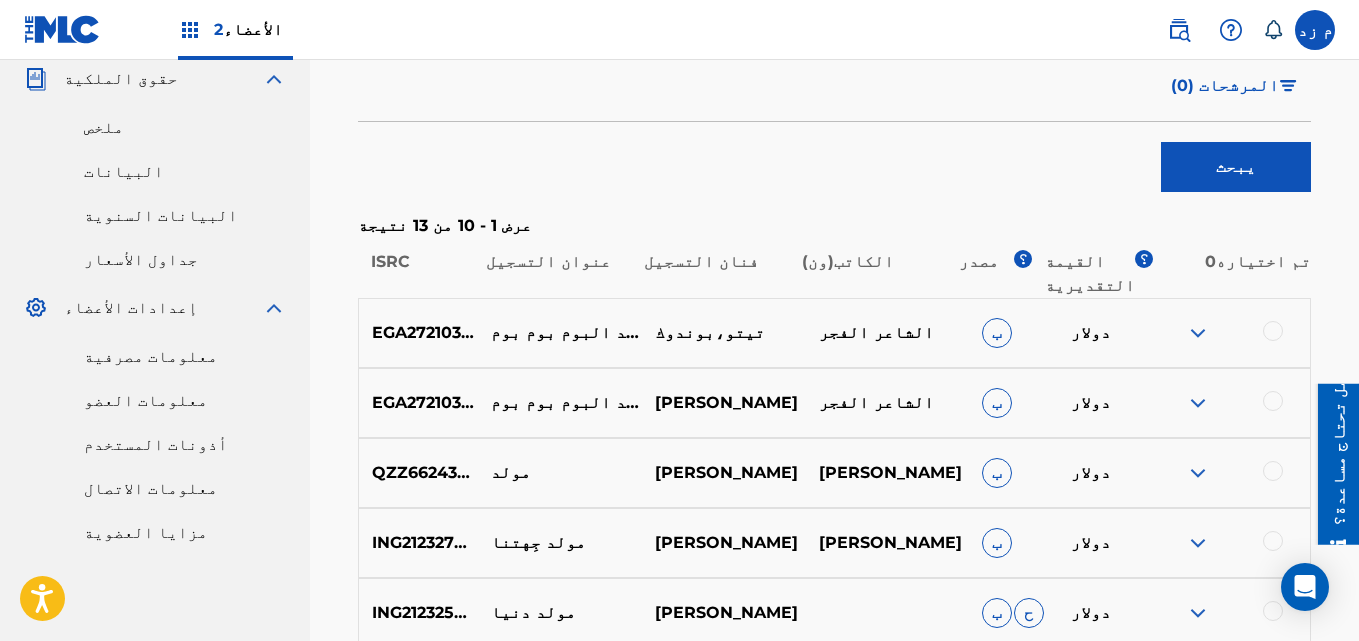 click at bounding box center (1198, 333) 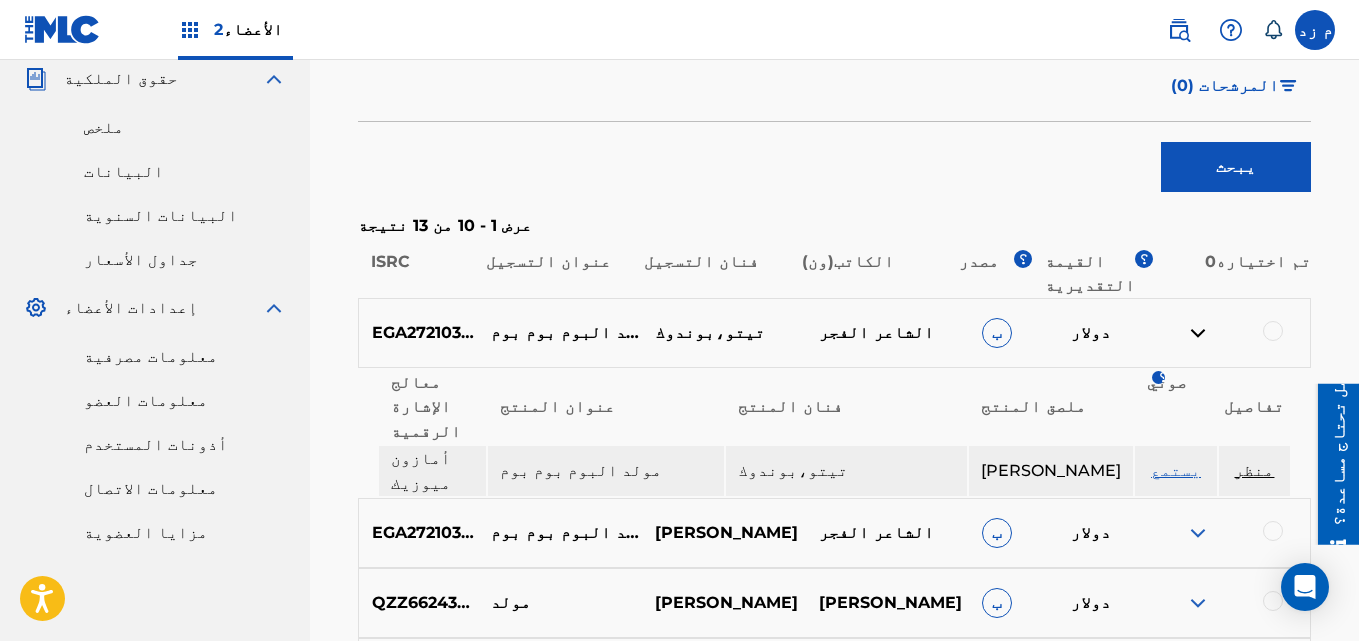 click at bounding box center (1198, 333) 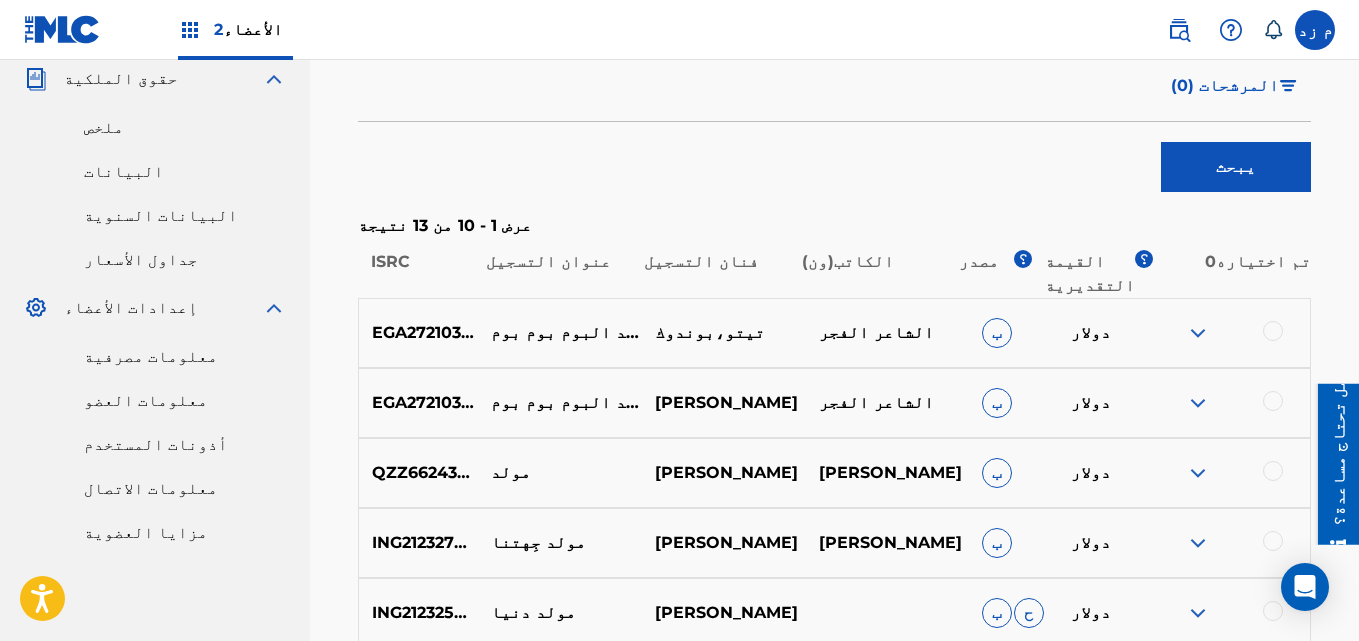 click at bounding box center (1198, 403) 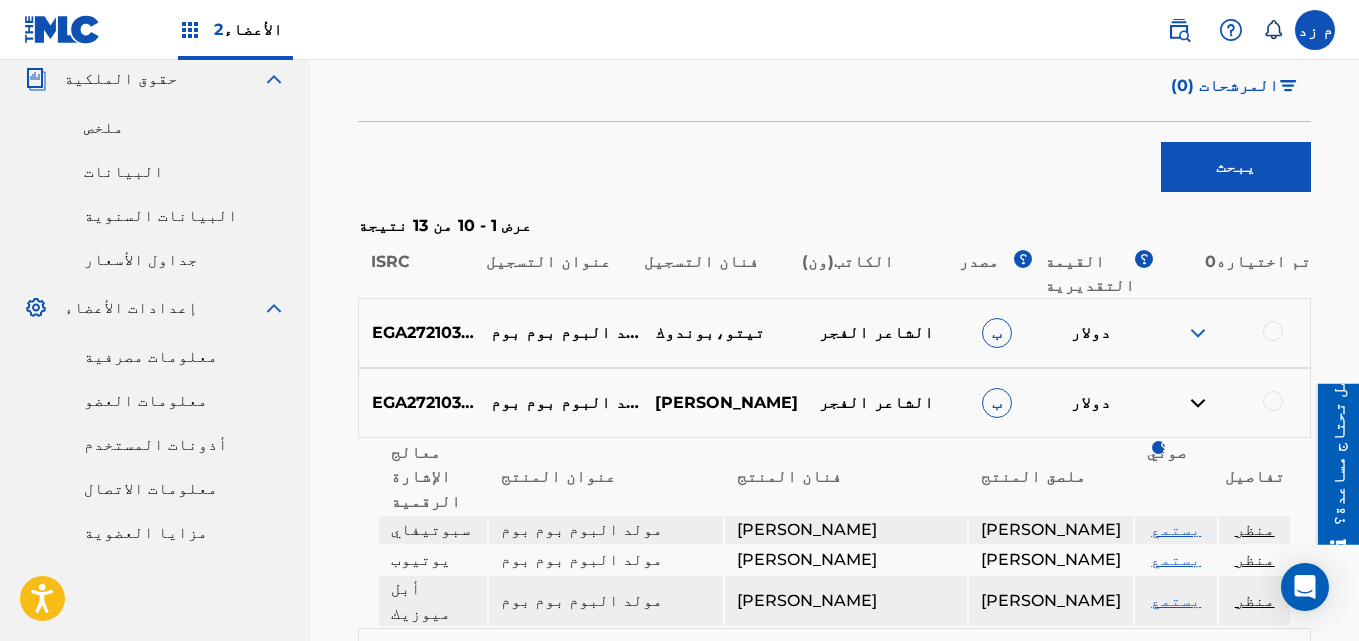click on "يستمع" at bounding box center (1176, 559) 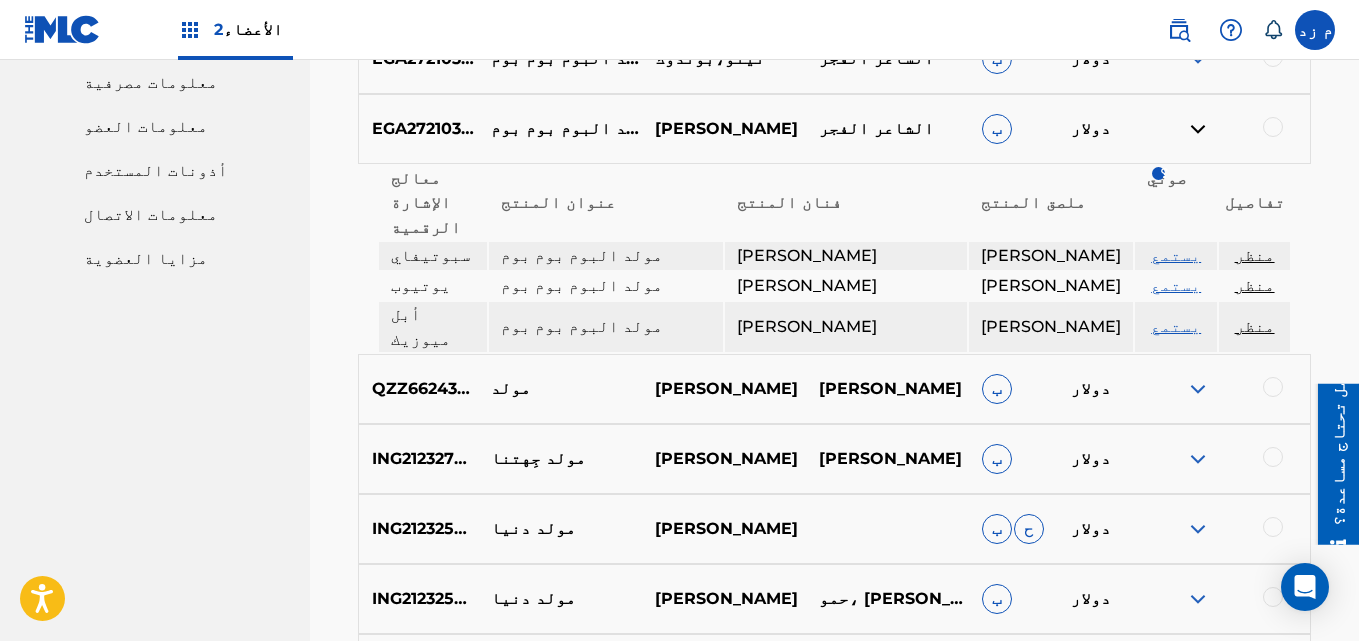 scroll, scrollTop: 950, scrollLeft: 0, axis: vertical 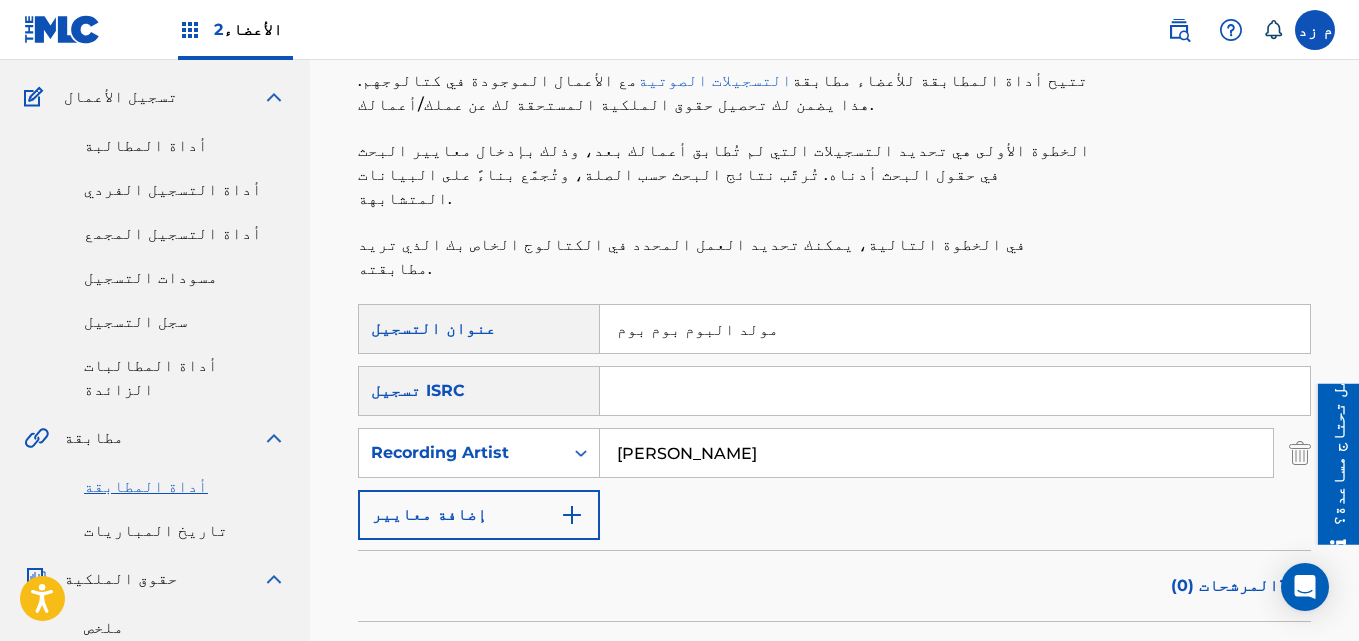 click on "مولد البوم بوم بوم" at bounding box center (955, 329) 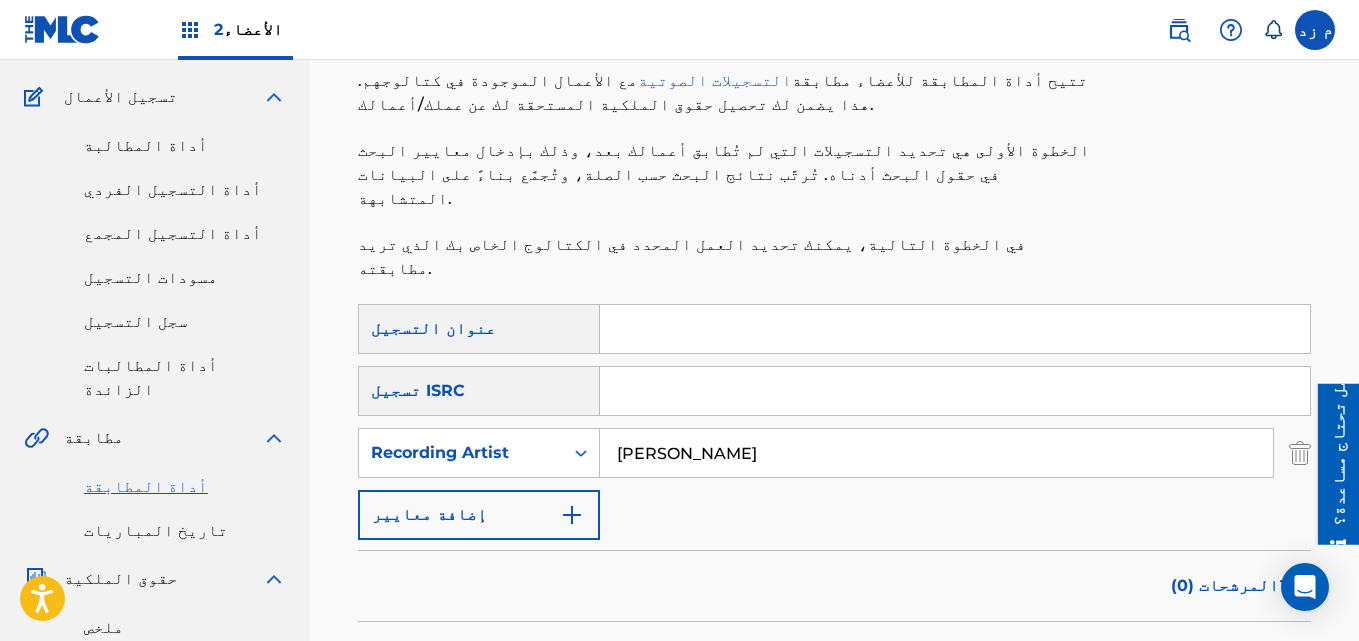 paste on "اختى بتحس بيا" 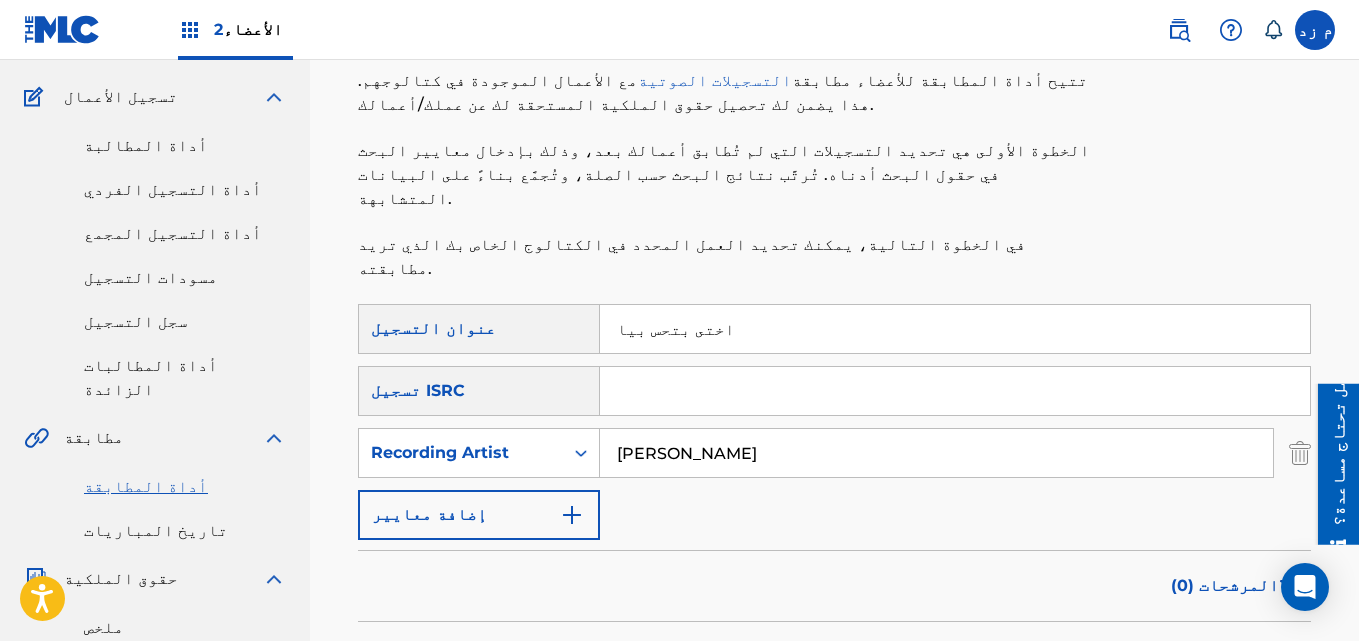type on "اختى بتحس بيا" 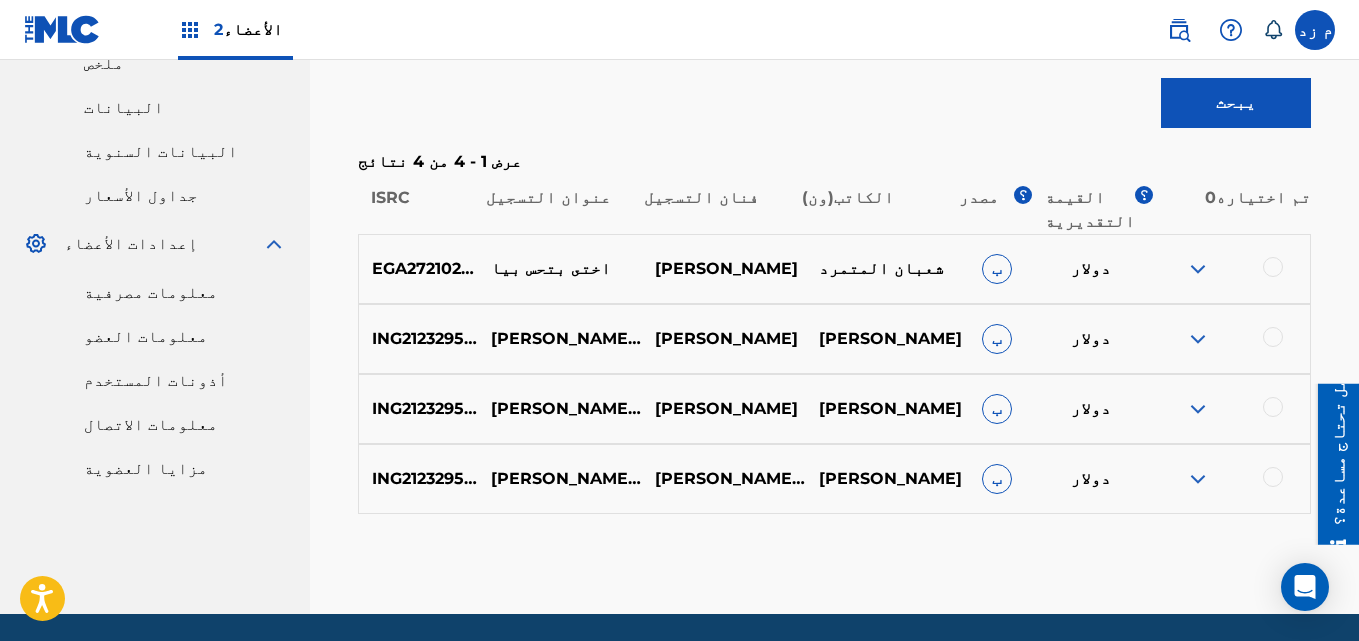 scroll, scrollTop: 735, scrollLeft: 0, axis: vertical 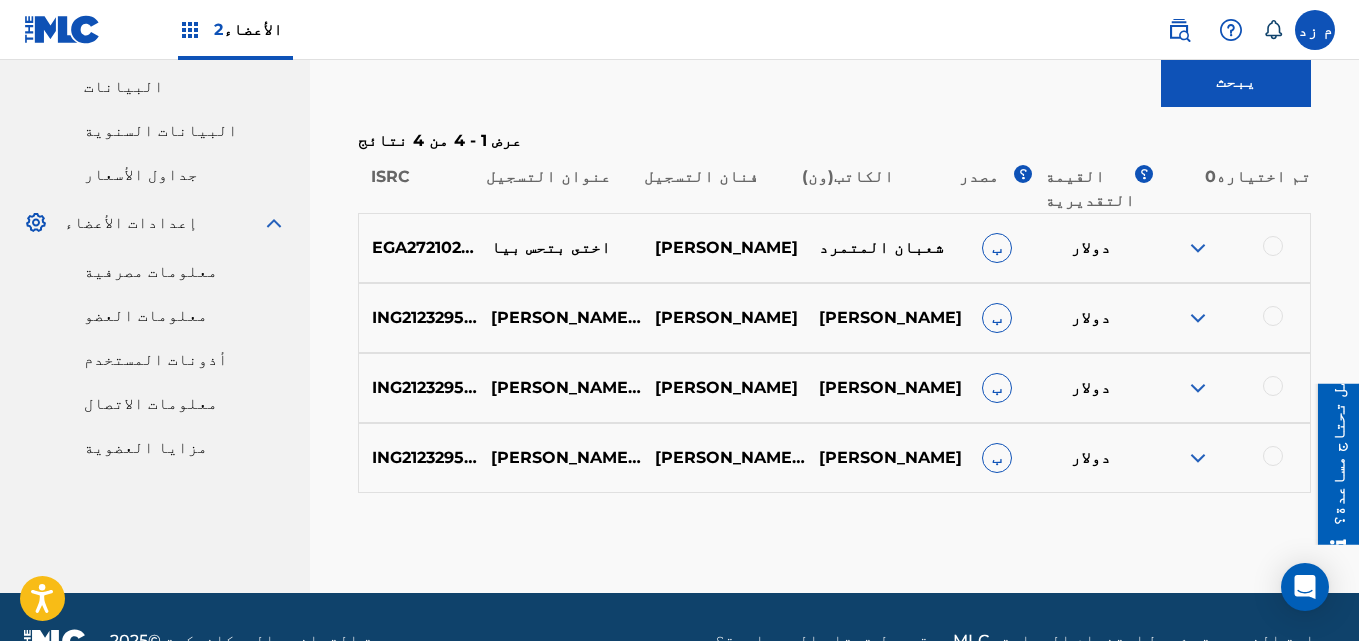 click at bounding box center [1198, 248] 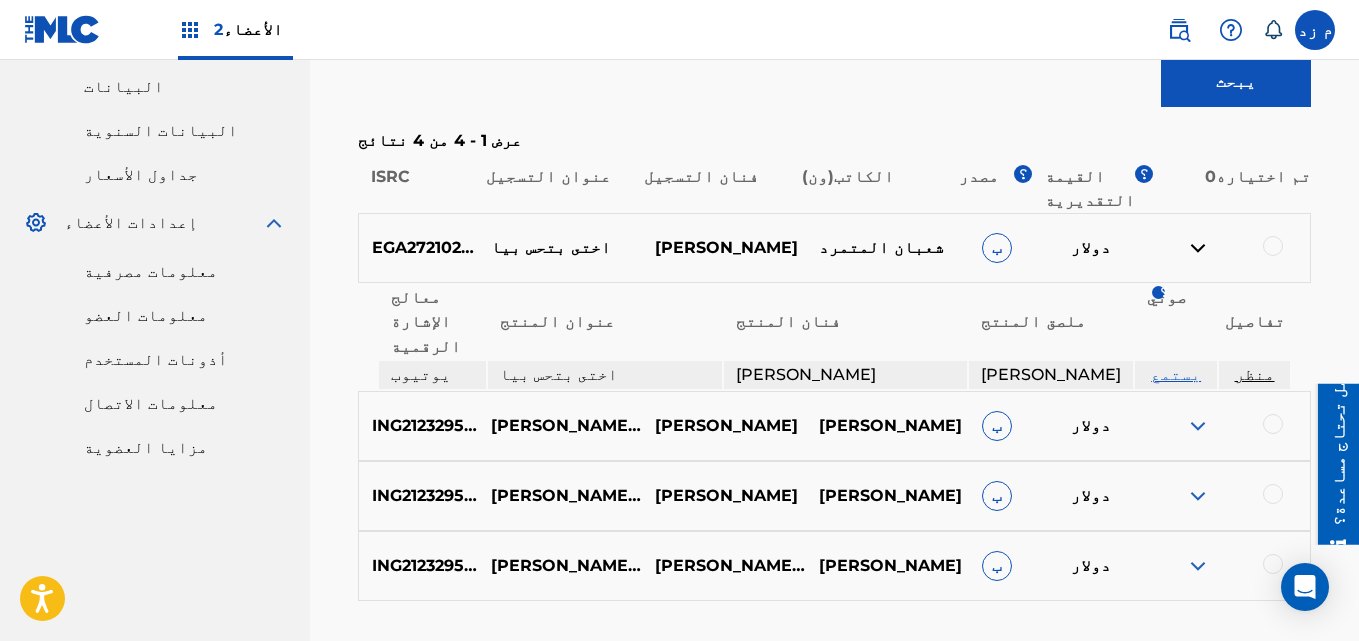click on "منظر" at bounding box center [1255, 374] 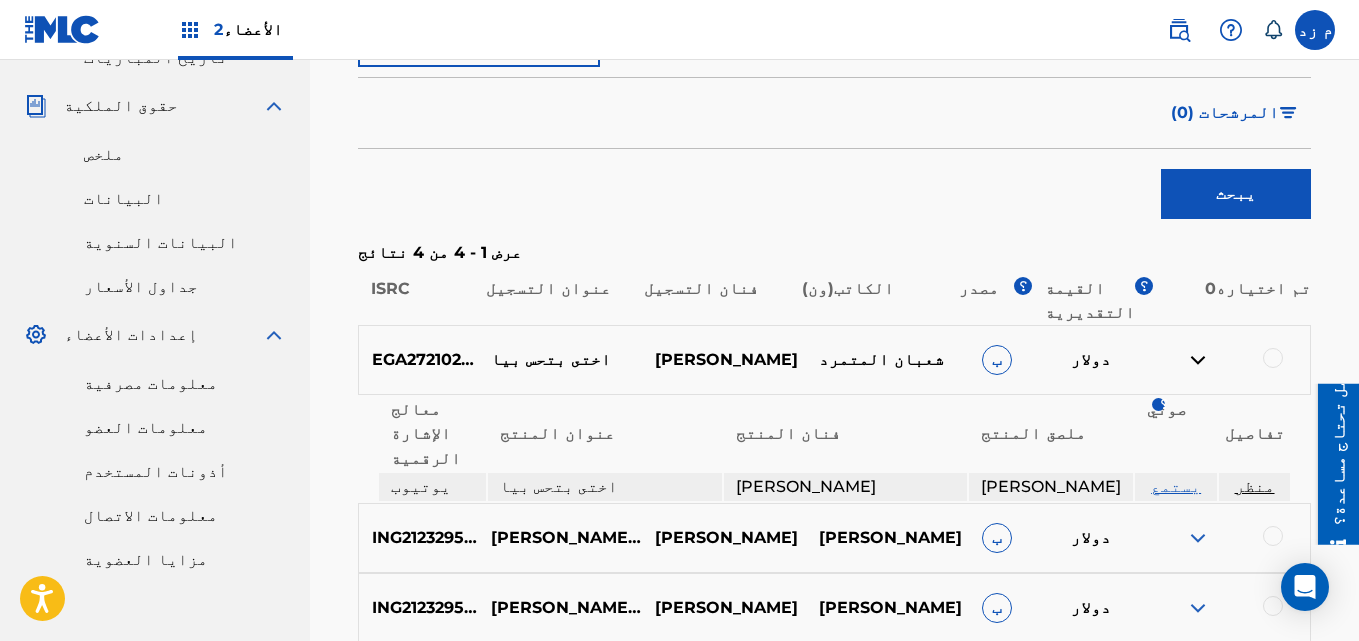 scroll, scrollTop: 635, scrollLeft: 0, axis: vertical 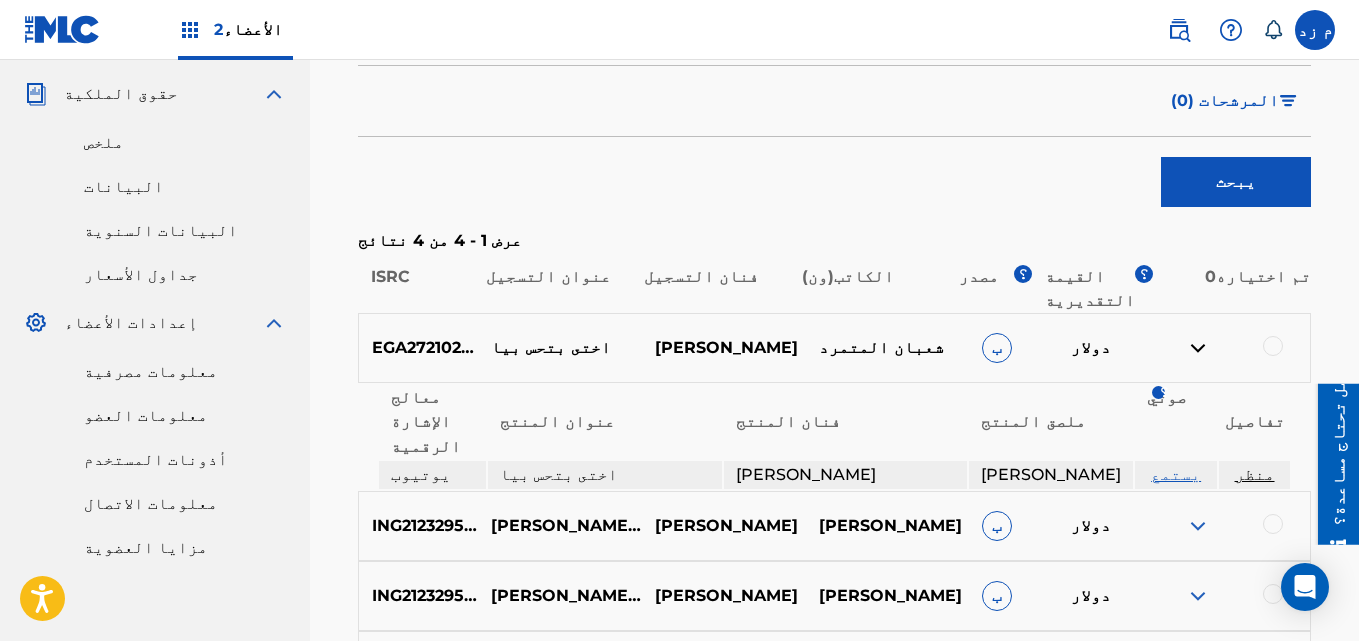 click at bounding box center (1198, 526) 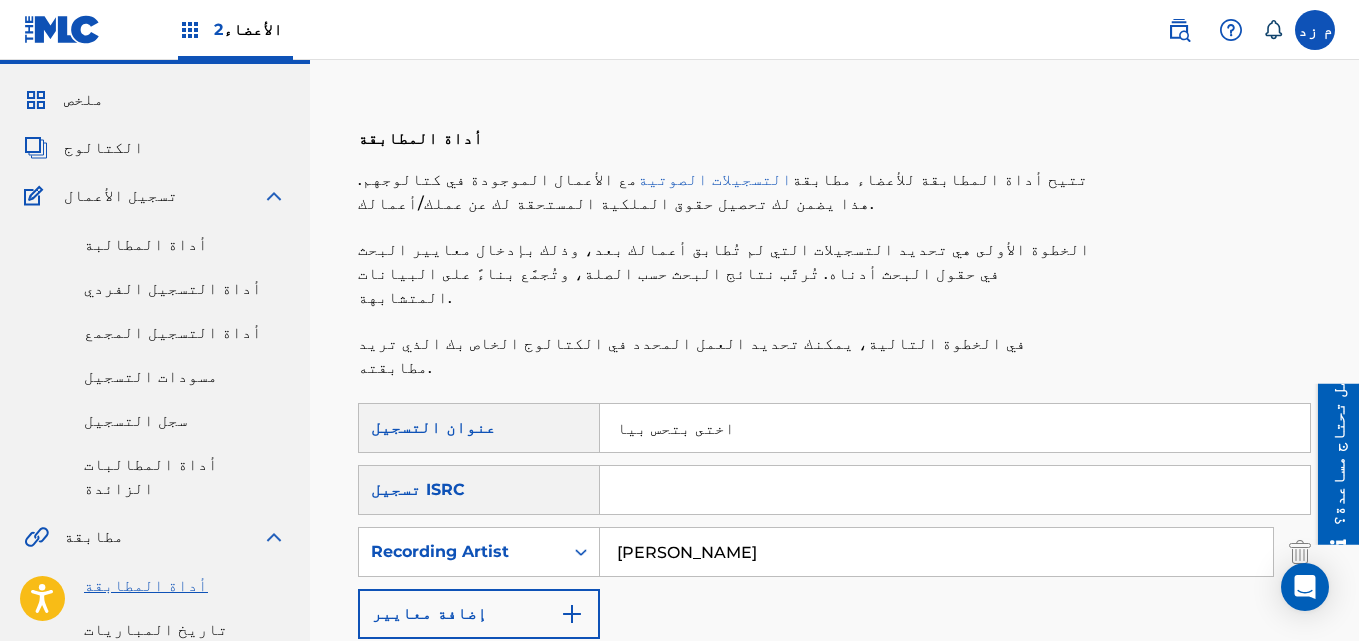 scroll, scrollTop: 35, scrollLeft: 0, axis: vertical 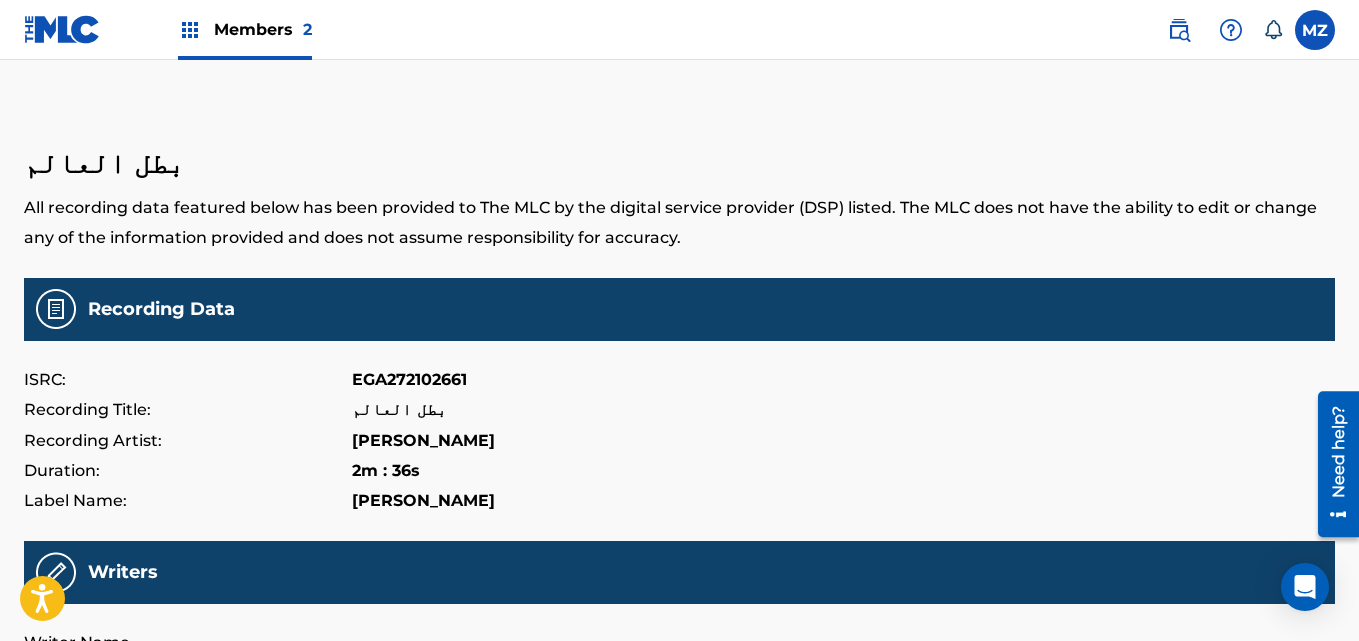 click on "EGA272102661" at bounding box center (409, 380) 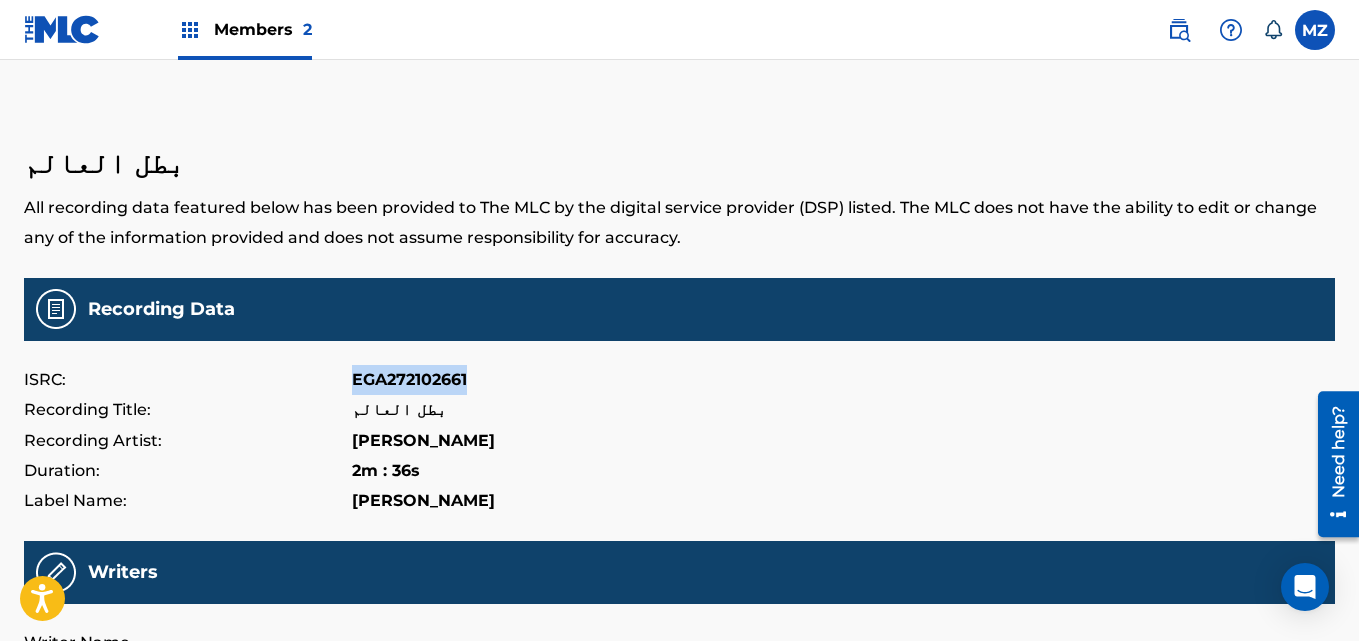 click on "EGA272102661" at bounding box center [409, 380] 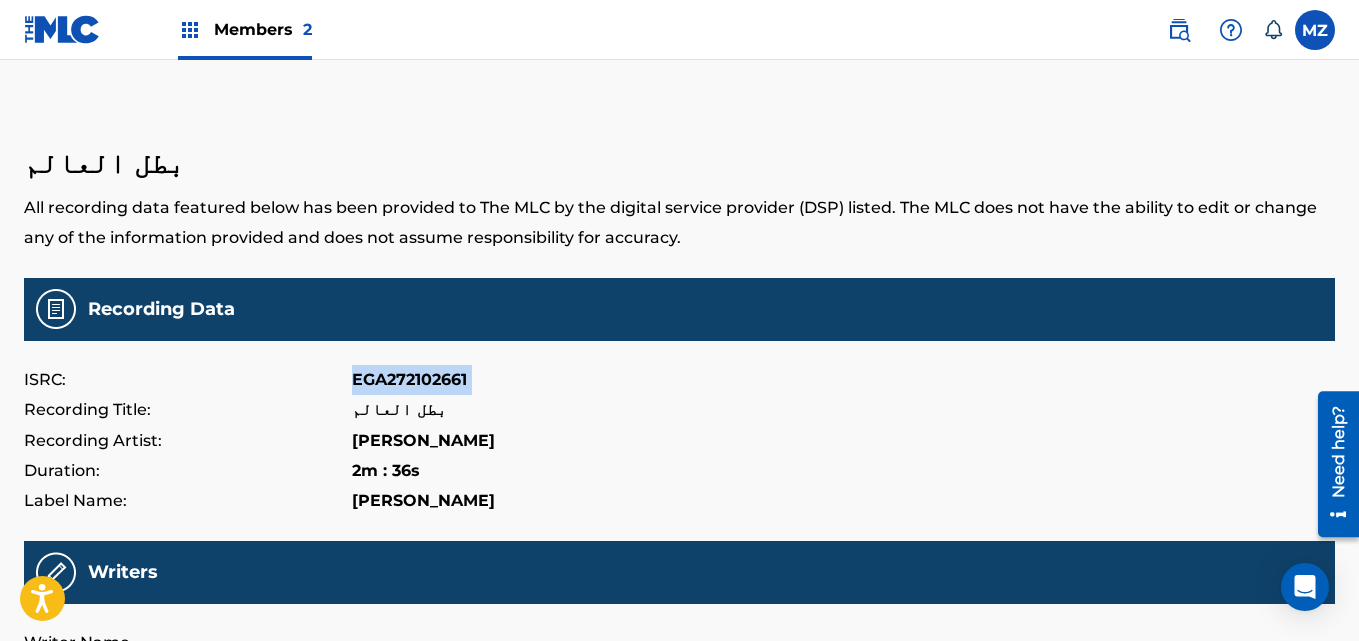 click on "EGA272102661" at bounding box center (409, 380) 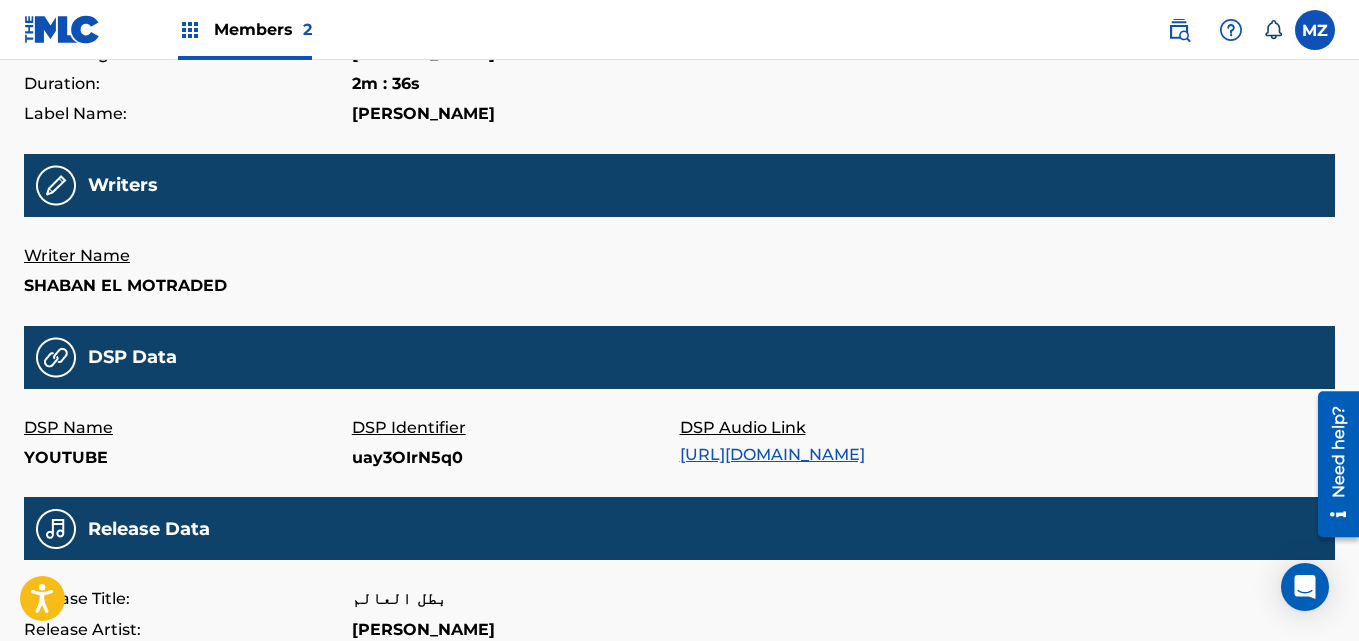 scroll, scrollTop: 0, scrollLeft: 0, axis: both 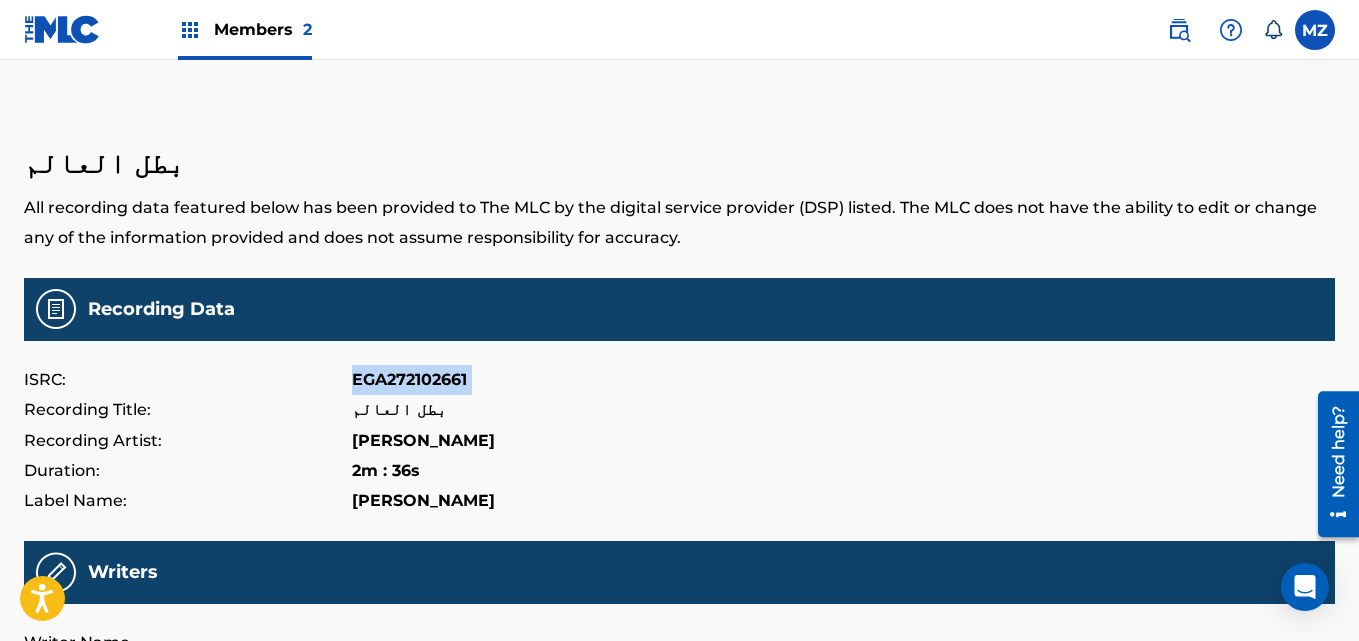 click at bounding box center (62, 29) 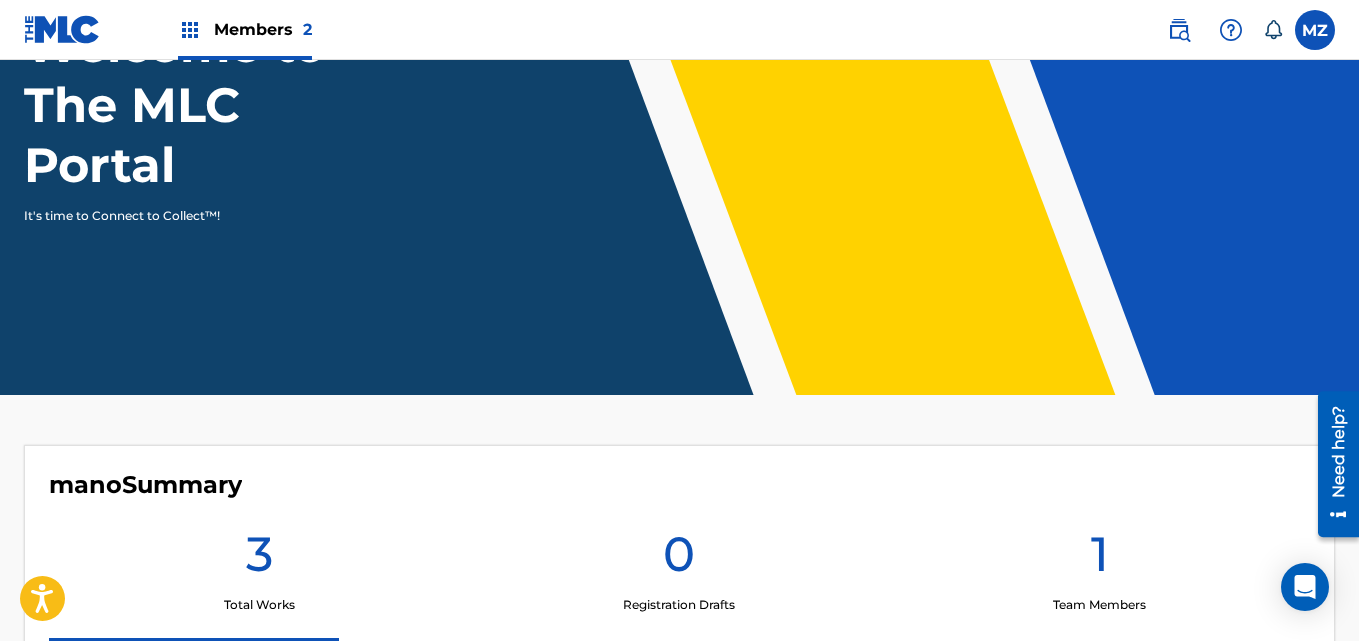 scroll, scrollTop: 400, scrollLeft: 0, axis: vertical 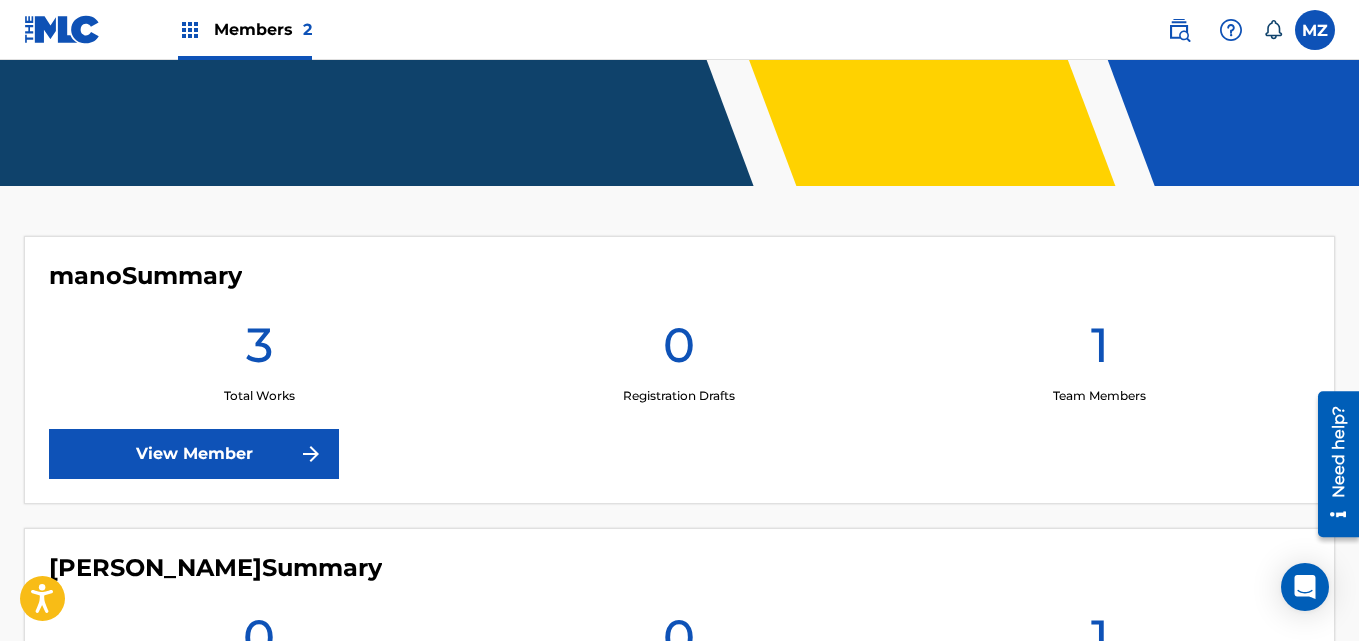 click on "View Member" at bounding box center (194, 454) 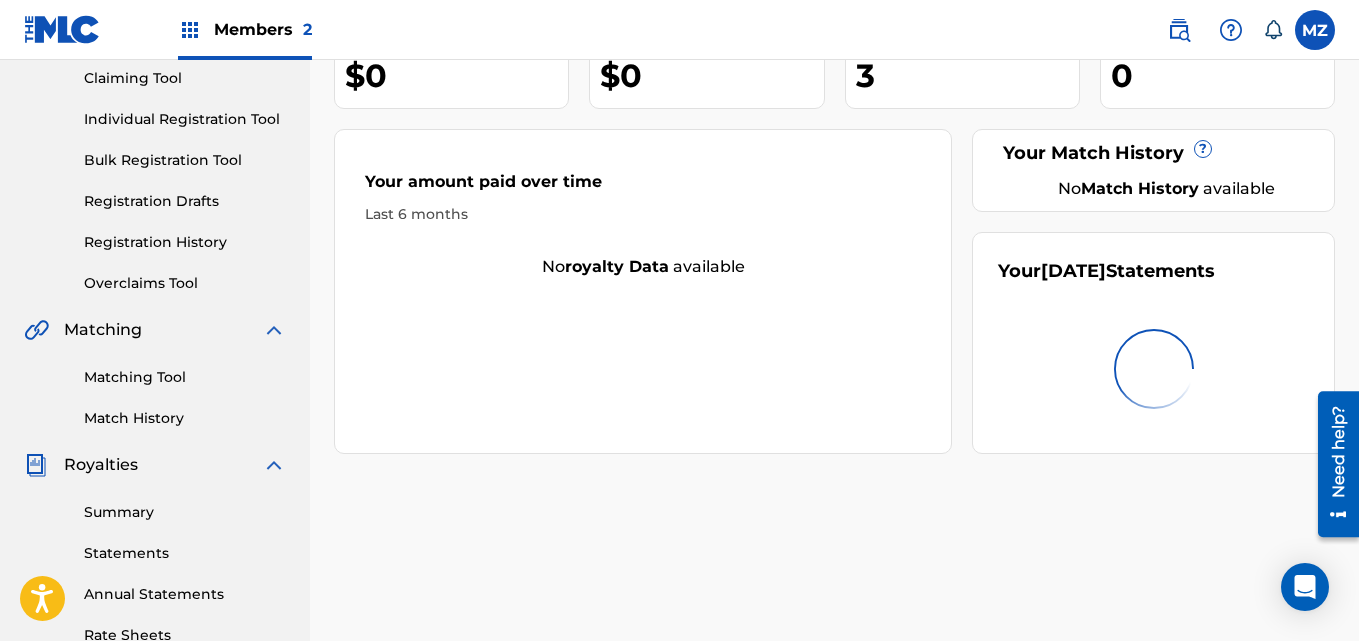 scroll, scrollTop: 500, scrollLeft: 0, axis: vertical 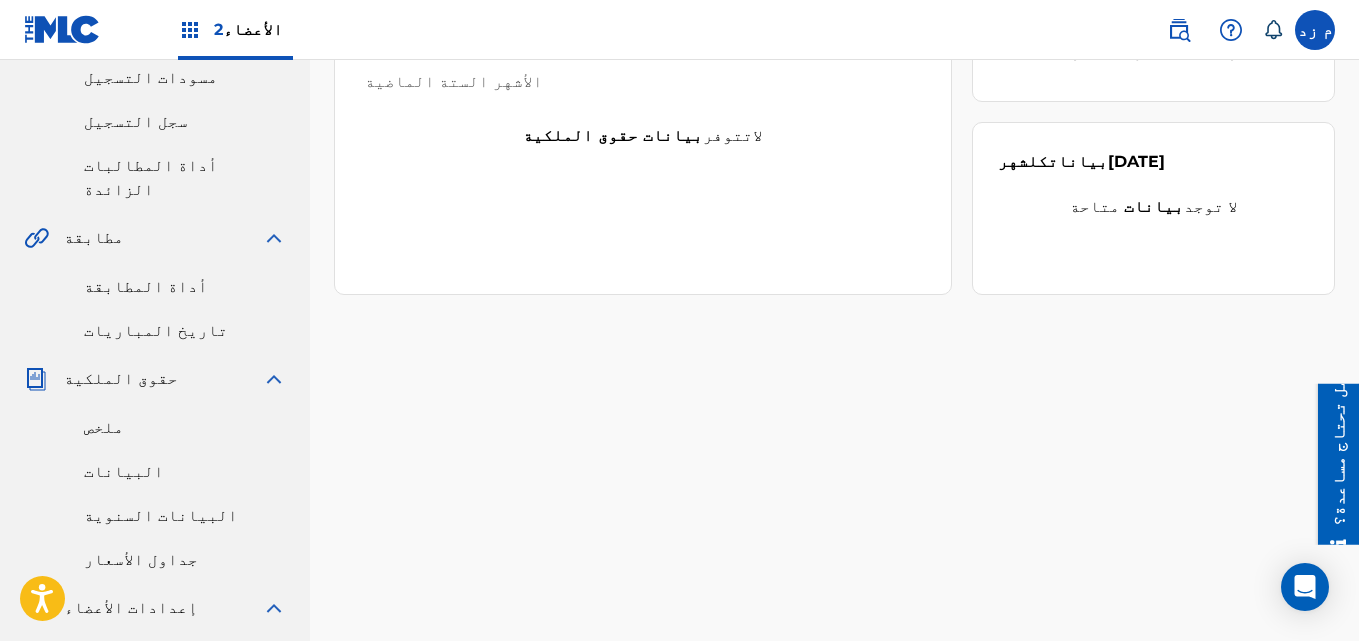 click on "أداة المطابقة" at bounding box center (146, 286) 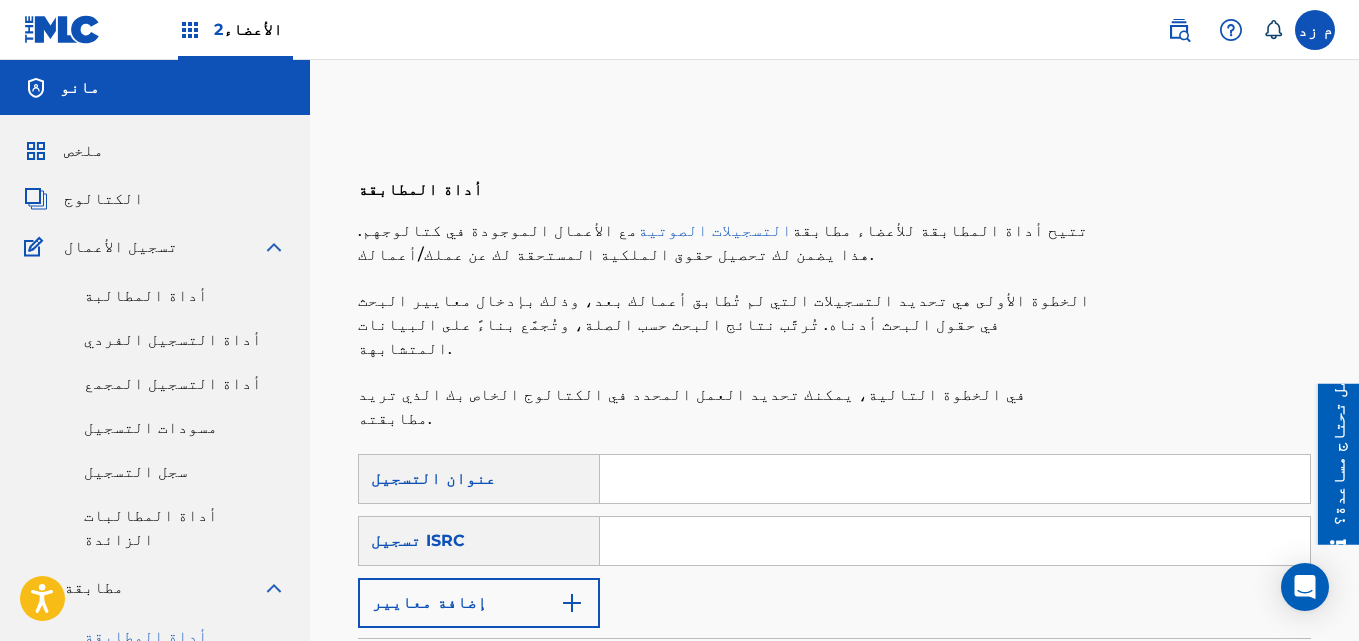 click on "إضافة معايير" at bounding box center [479, 603] 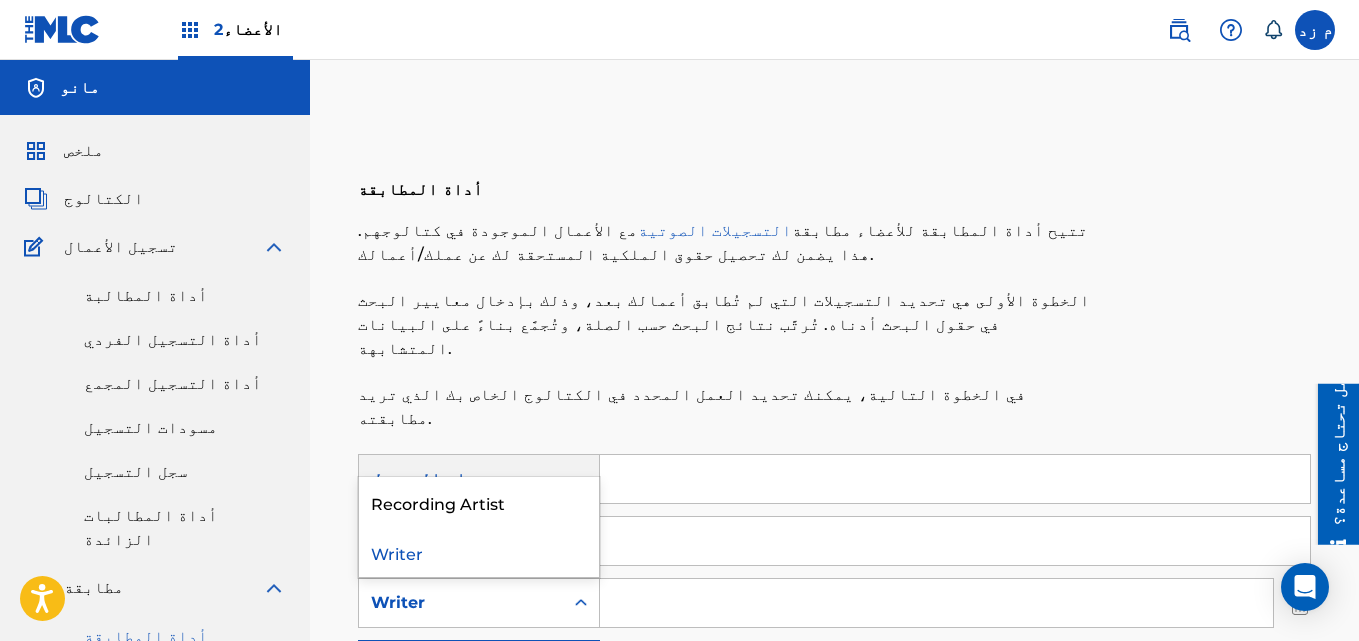 click on "Writer" at bounding box center [461, 603] 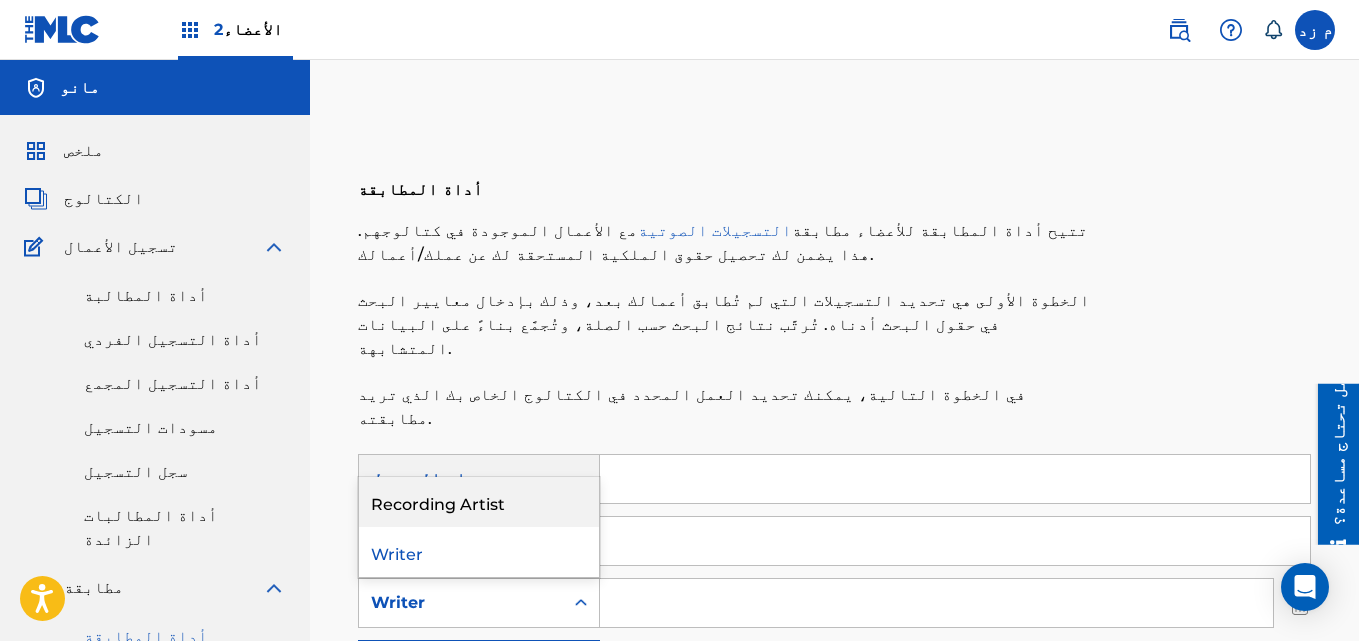 click on "Recording Artist" at bounding box center [479, 502] 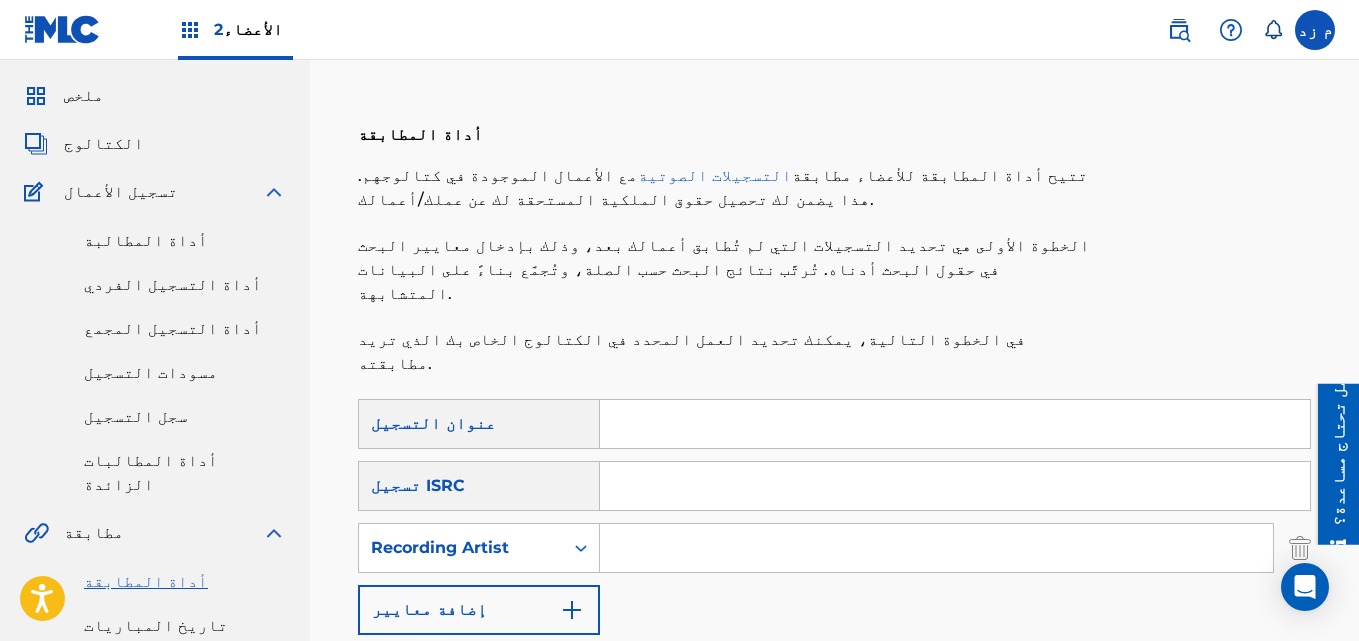 scroll, scrollTop: 100, scrollLeft: 0, axis: vertical 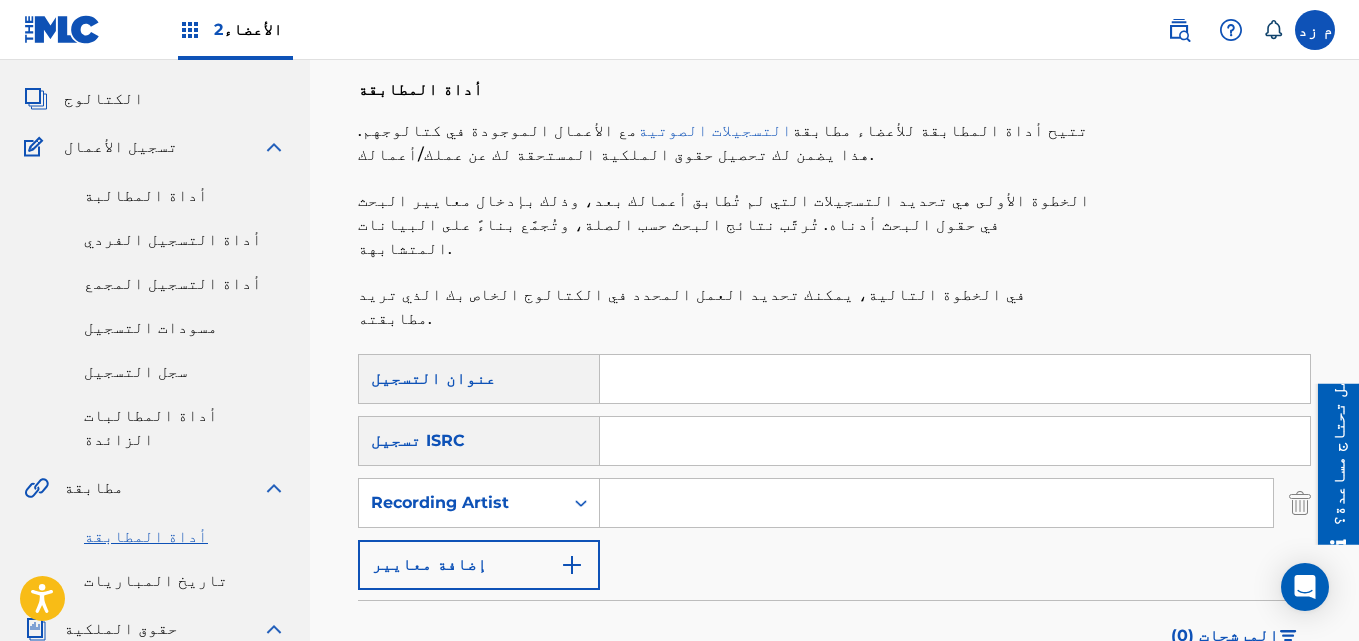 paste on "EGA272102661" 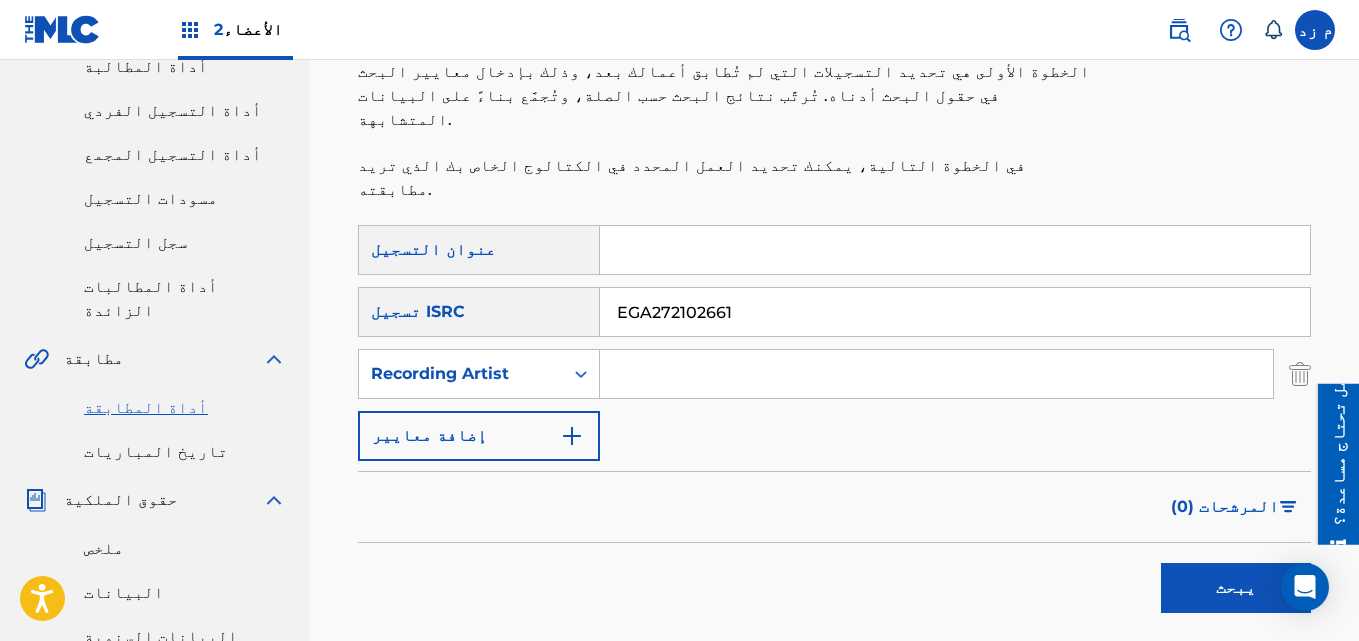 scroll, scrollTop: 500, scrollLeft: 0, axis: vertical 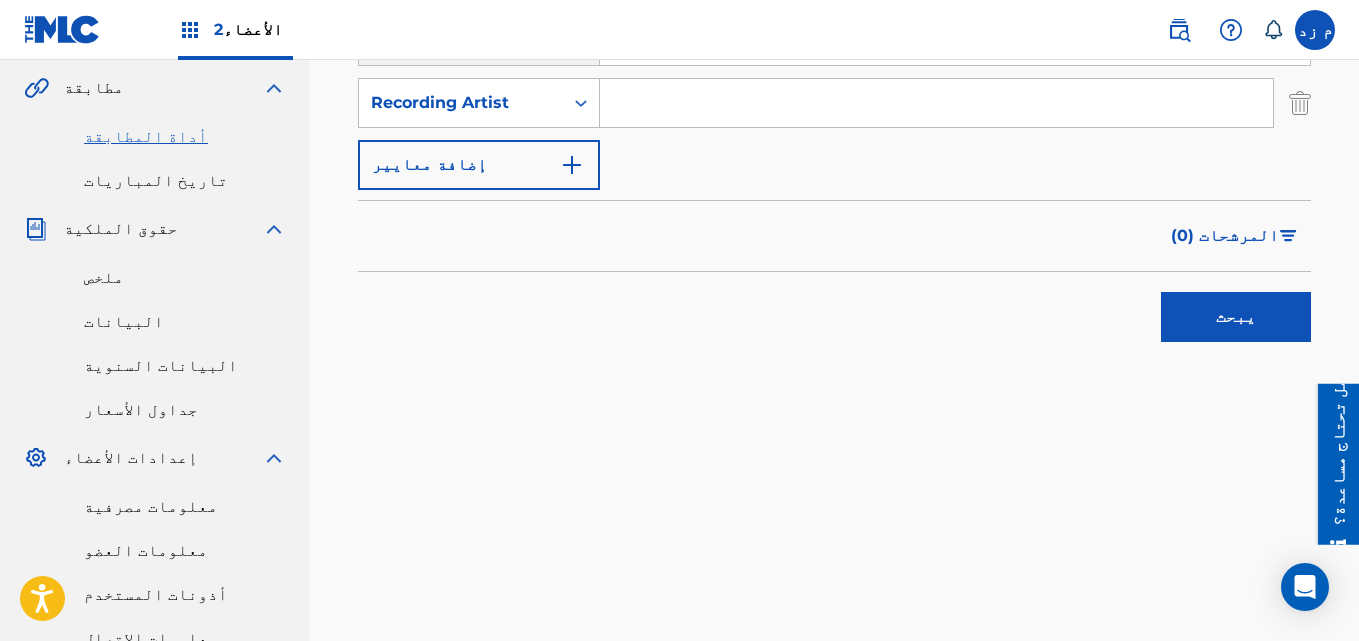 type on "EGA272102661" 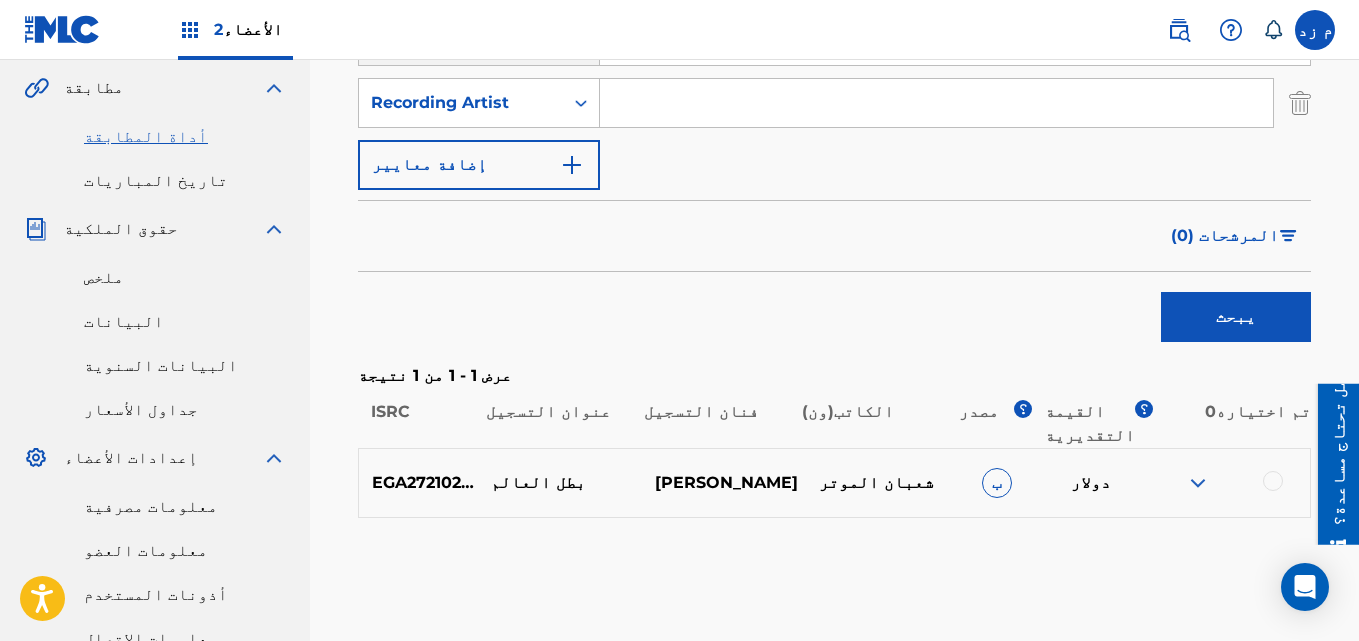 click at bounding box center (1198, 483) 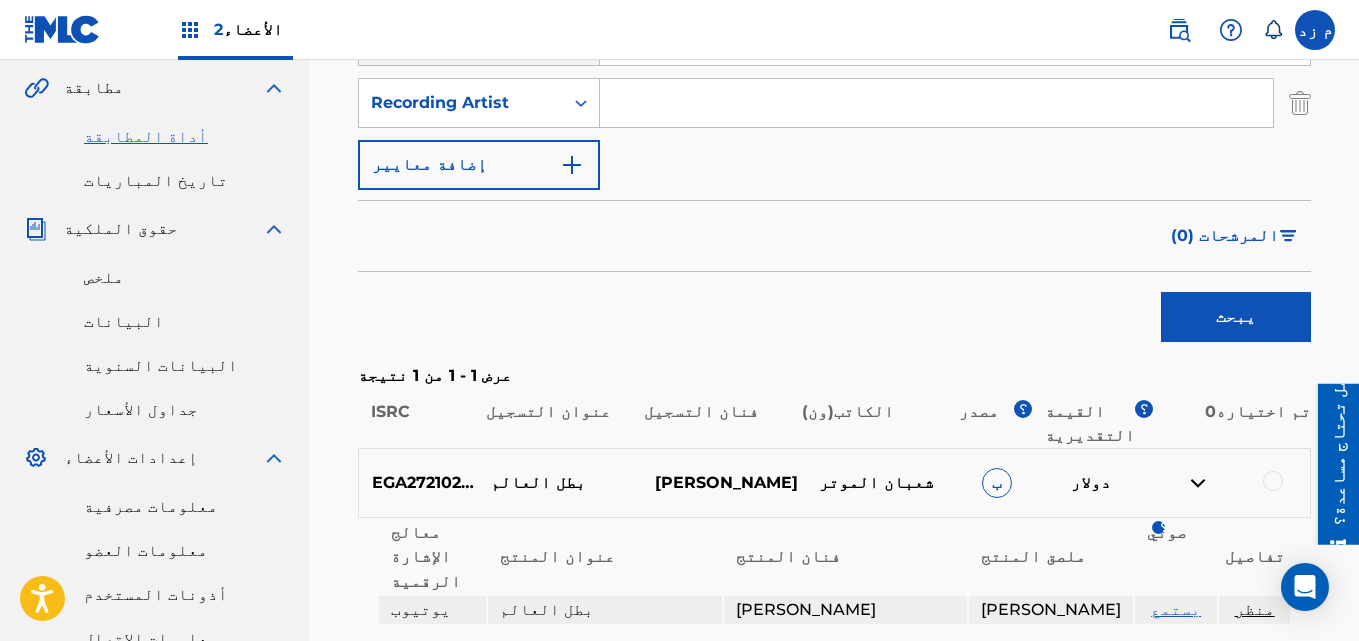 click at bounding box center (1198, 483) 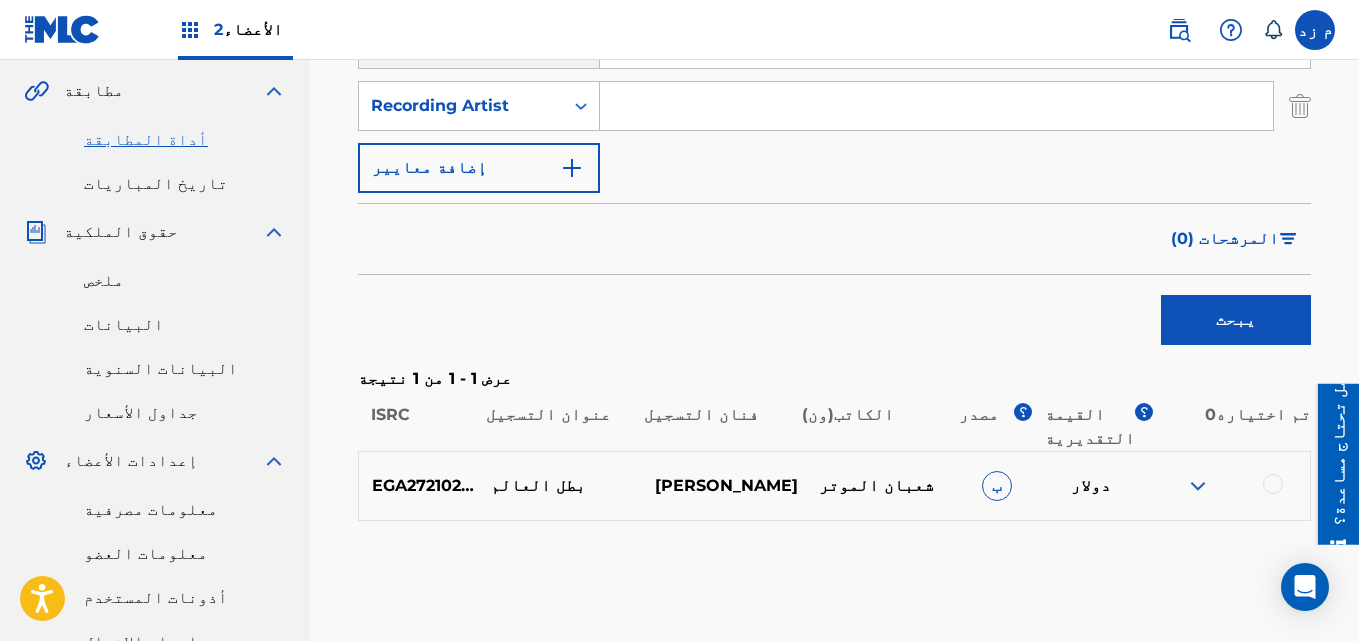 scroll, scrollTop: 500, scrollLeft: 0, axis: vertical 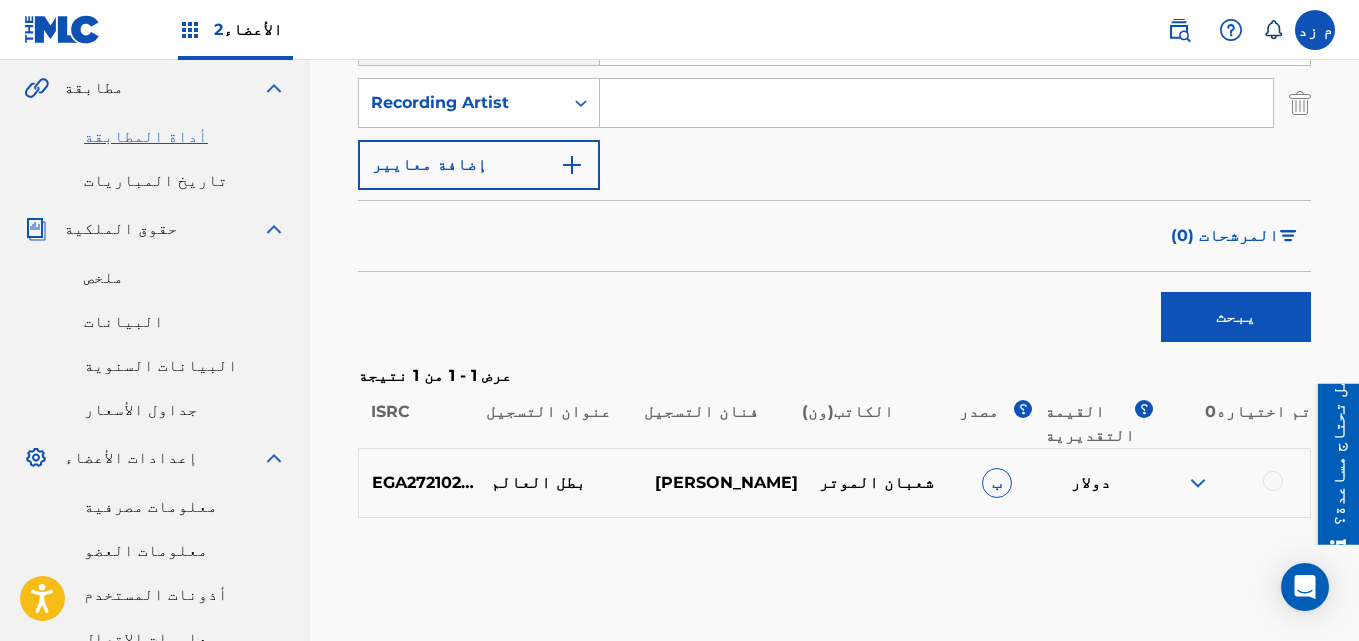 click at bounding box center (1198, 483) 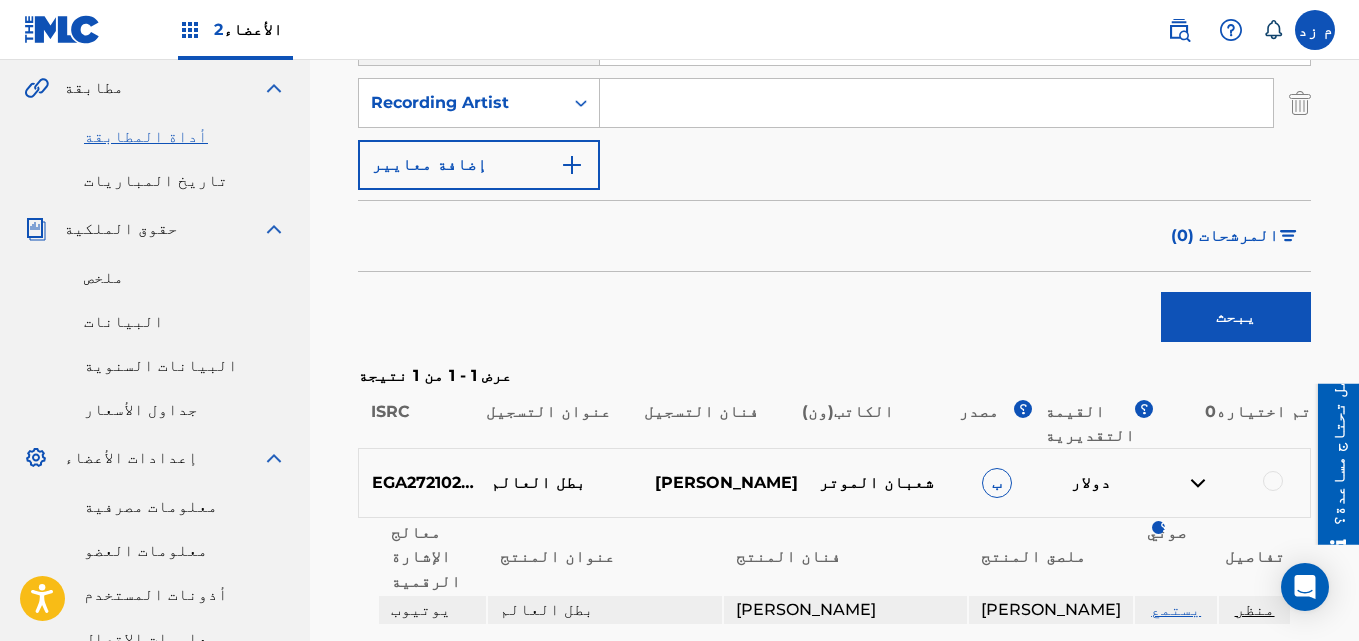 click on "منظر" at bounding box center [1255, 609] 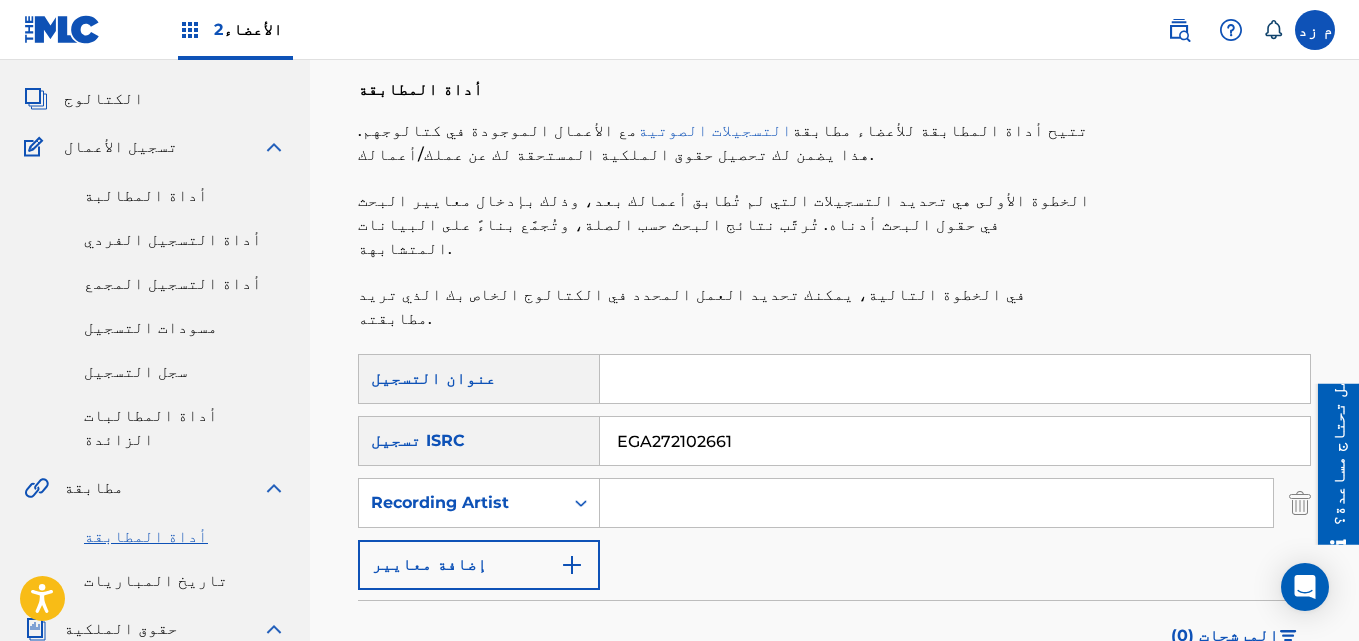 click on "EGA272102661" at bounding box center (955, 441) 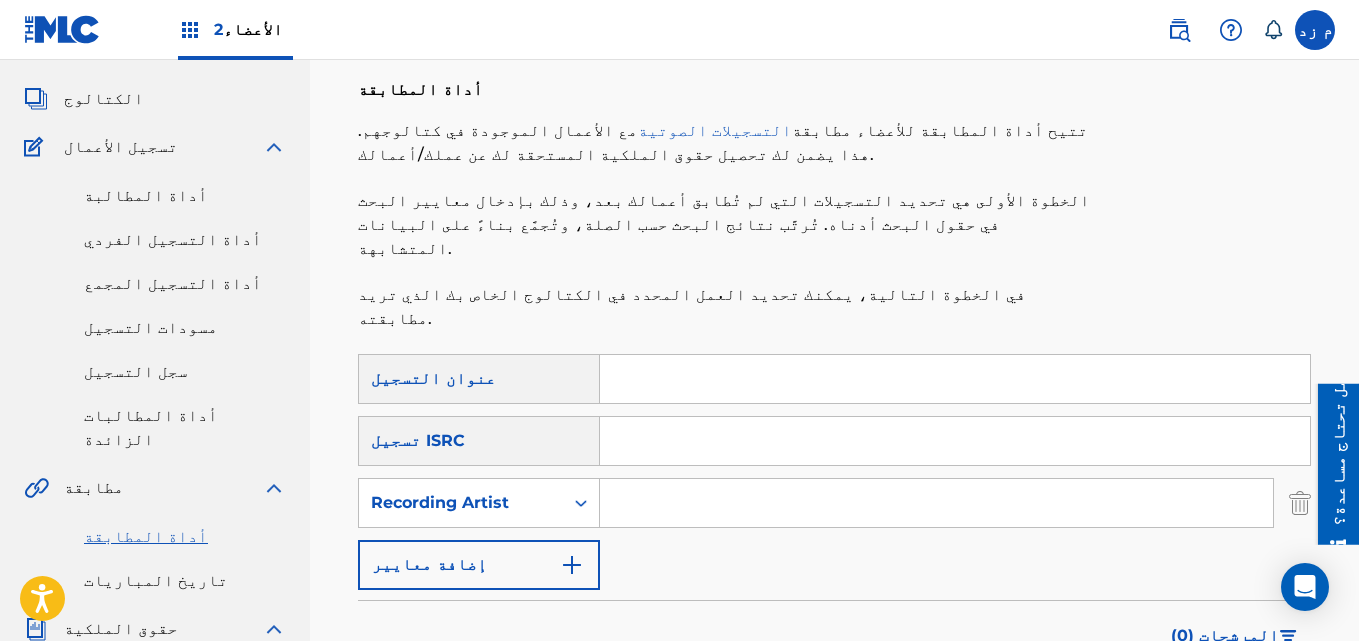paste on "EGA272103904" 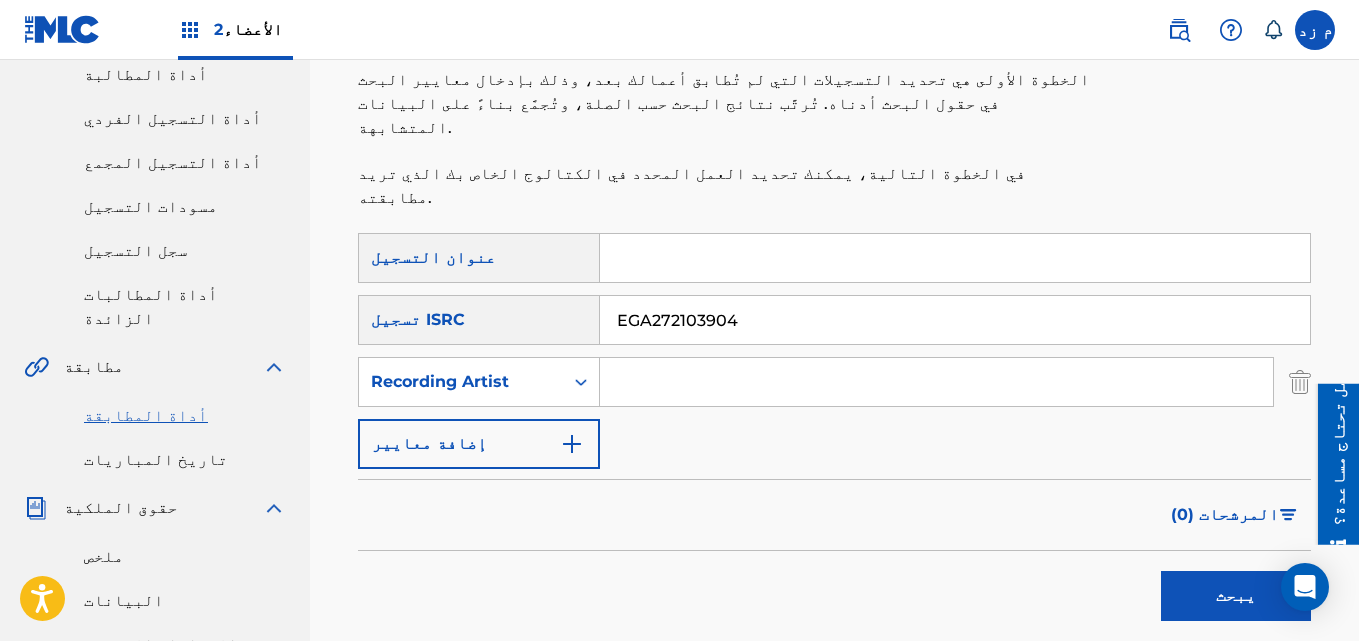 scroll, scrollTop: 500, scrollLeft: 0, axis: vertical 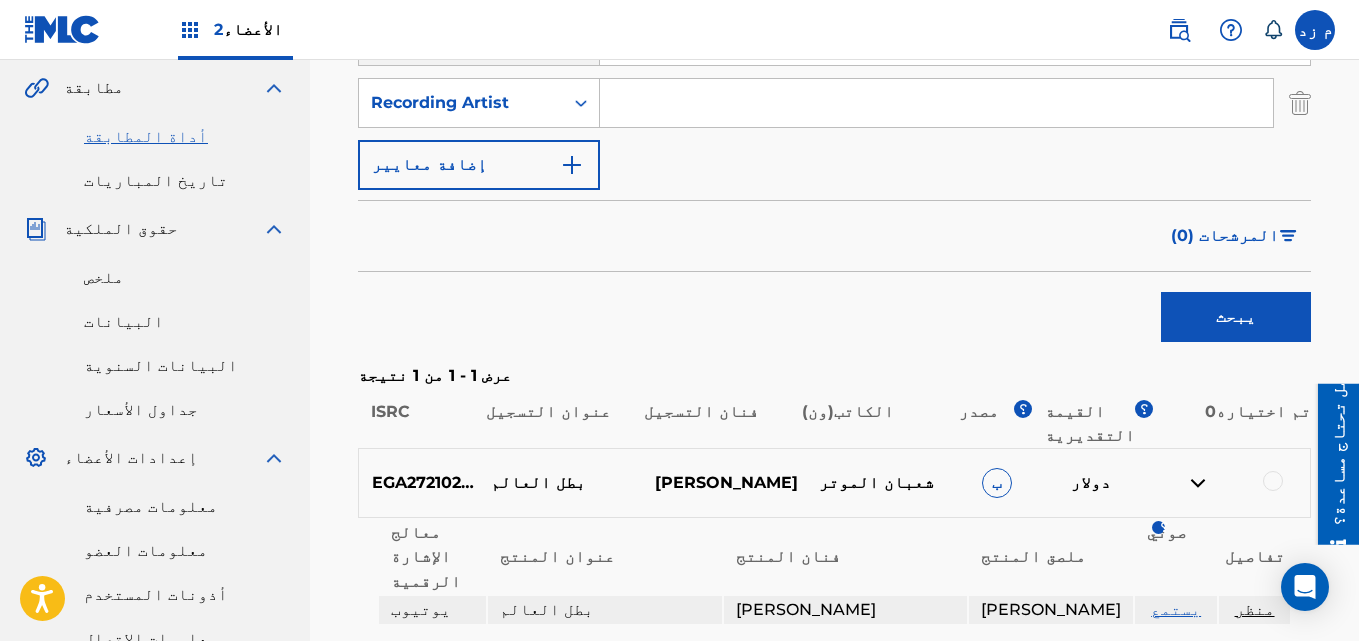 type on "EGA272103904" 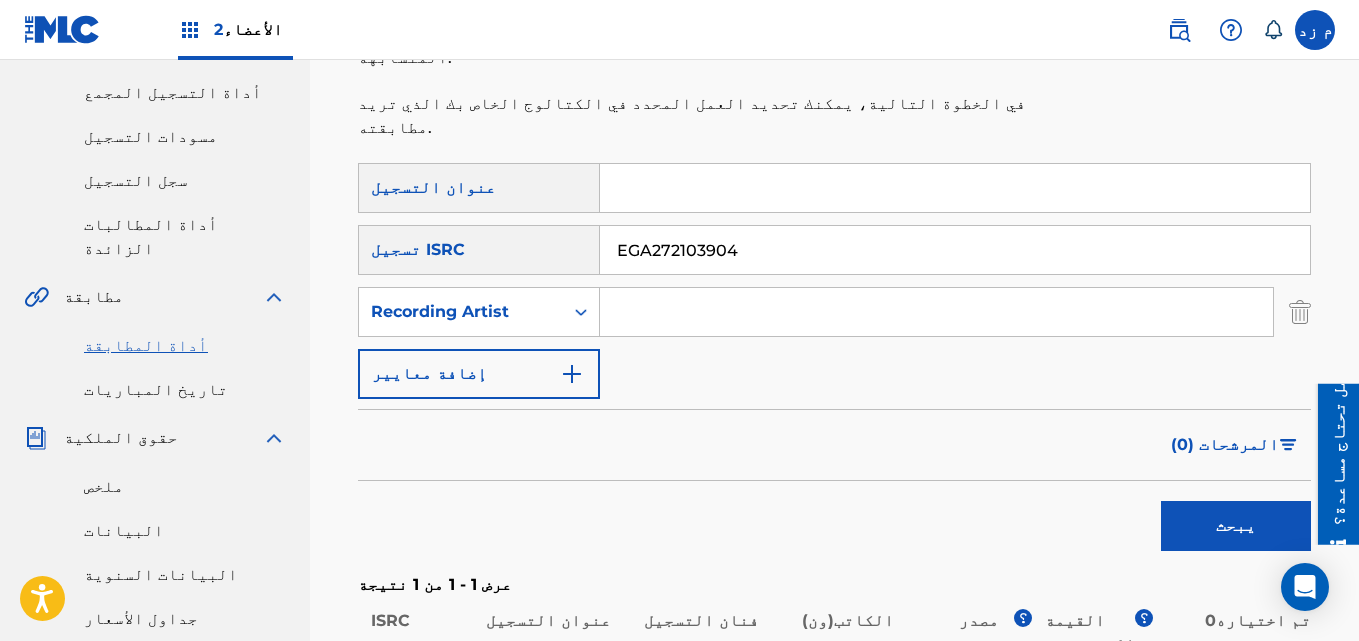 scroll, scrollTop: 0, scrollLeft: 0, axis: both 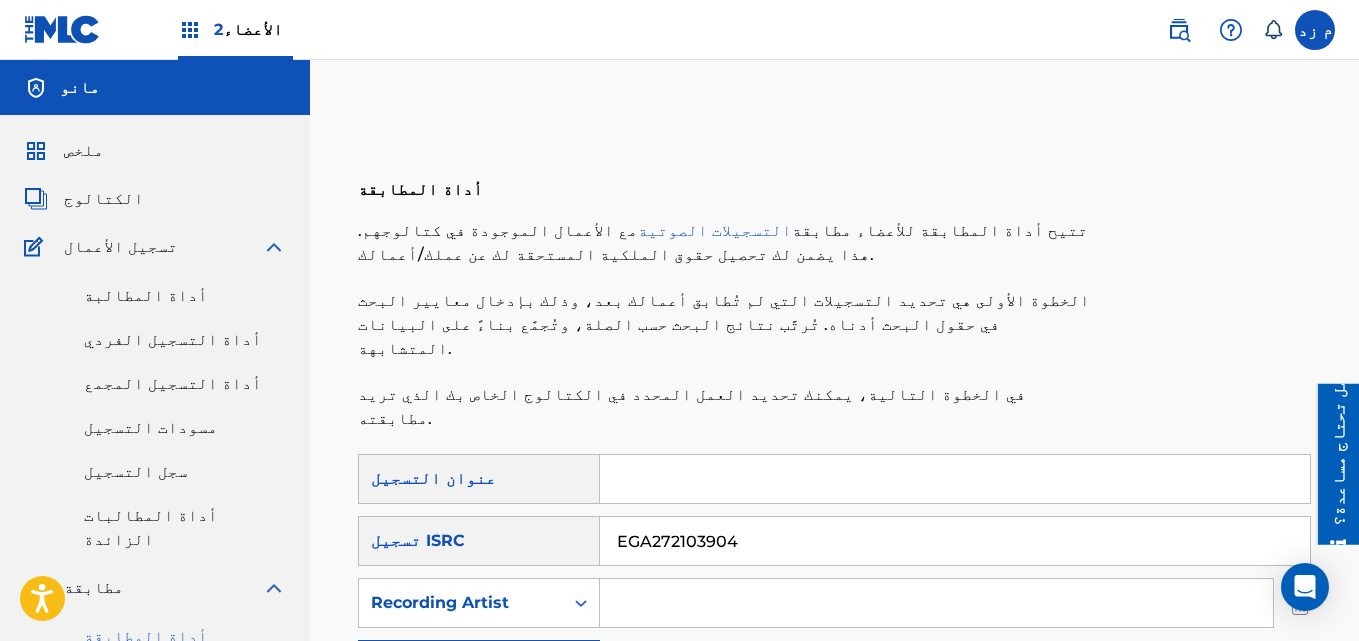 click on "EGA272103904" at bounding box center [955, 541] 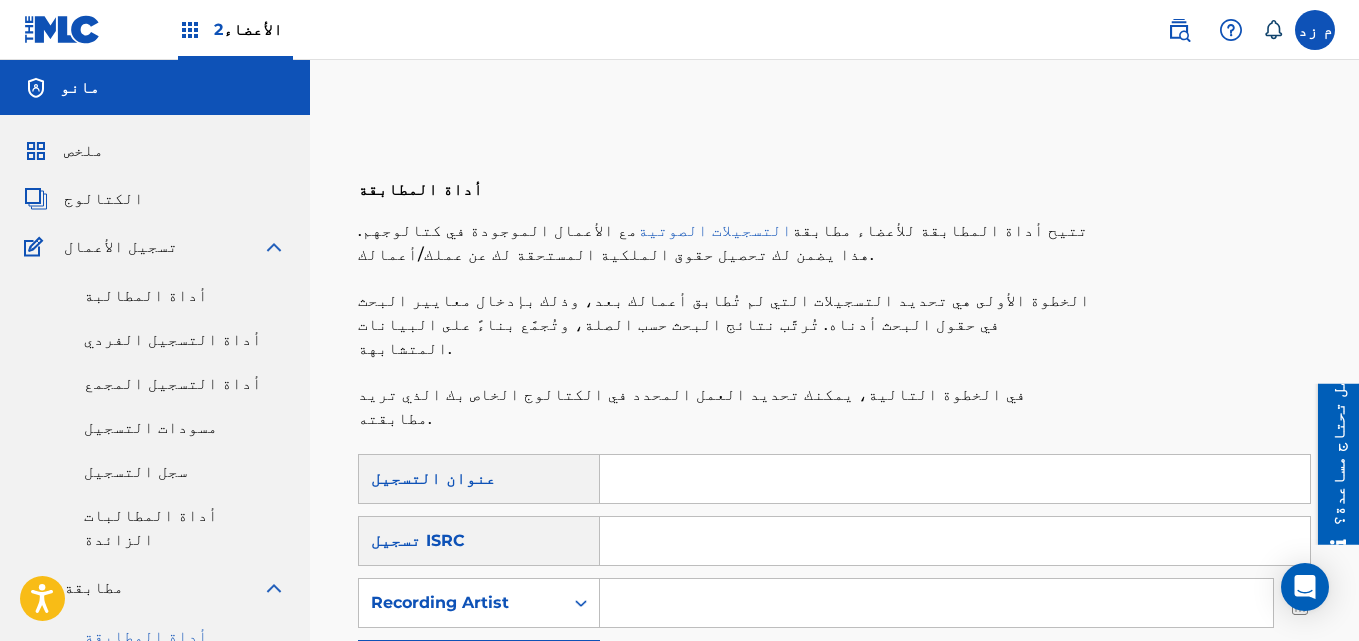 paste on "EGA272103889" 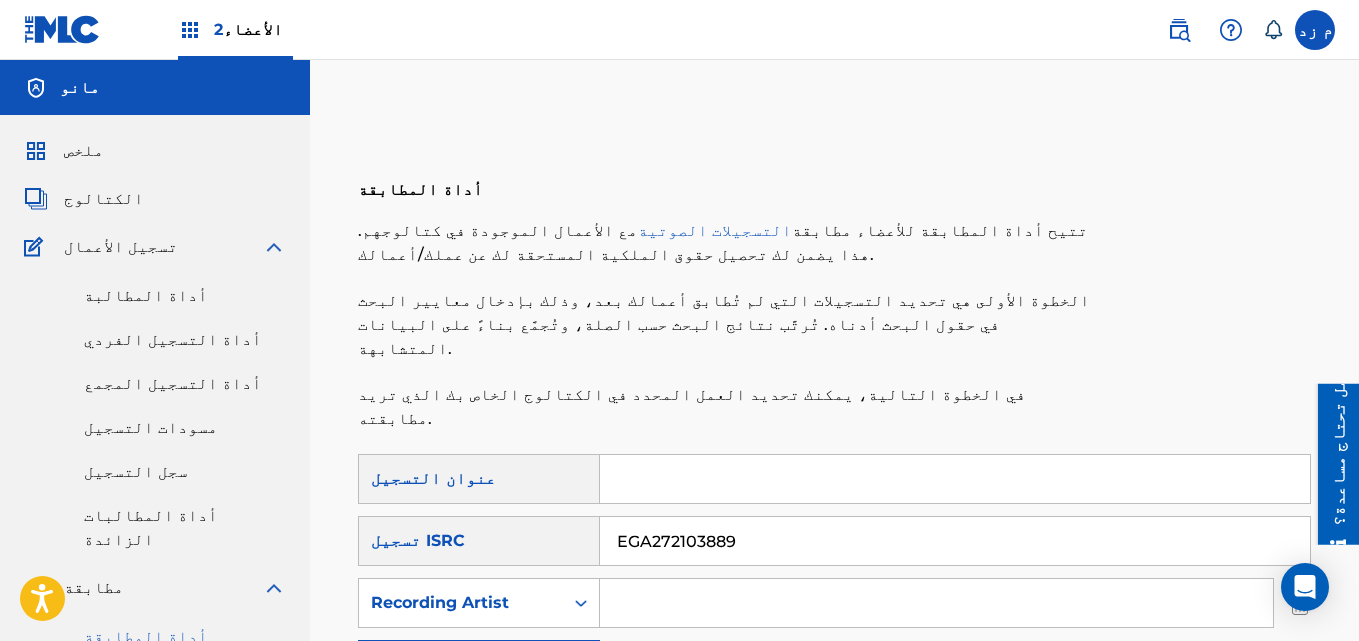 scroll, scrollTop: 500, scrollLeft: 0, axis: vertical 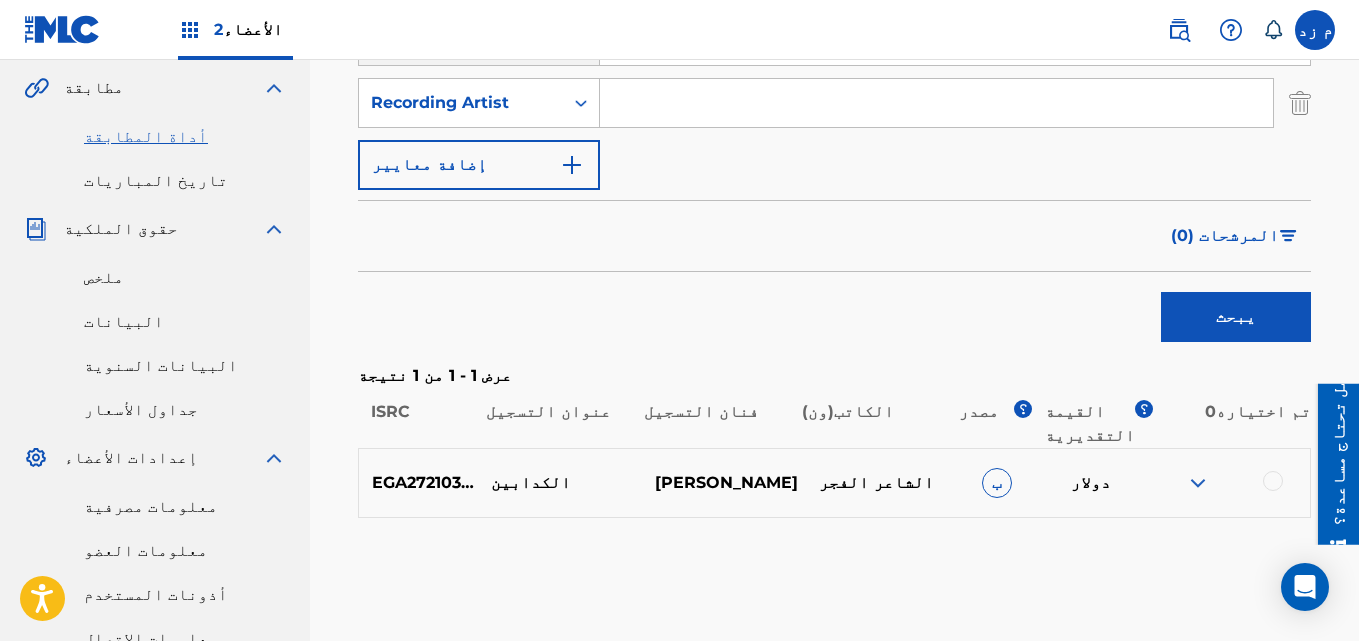 type on "EGA272103889" 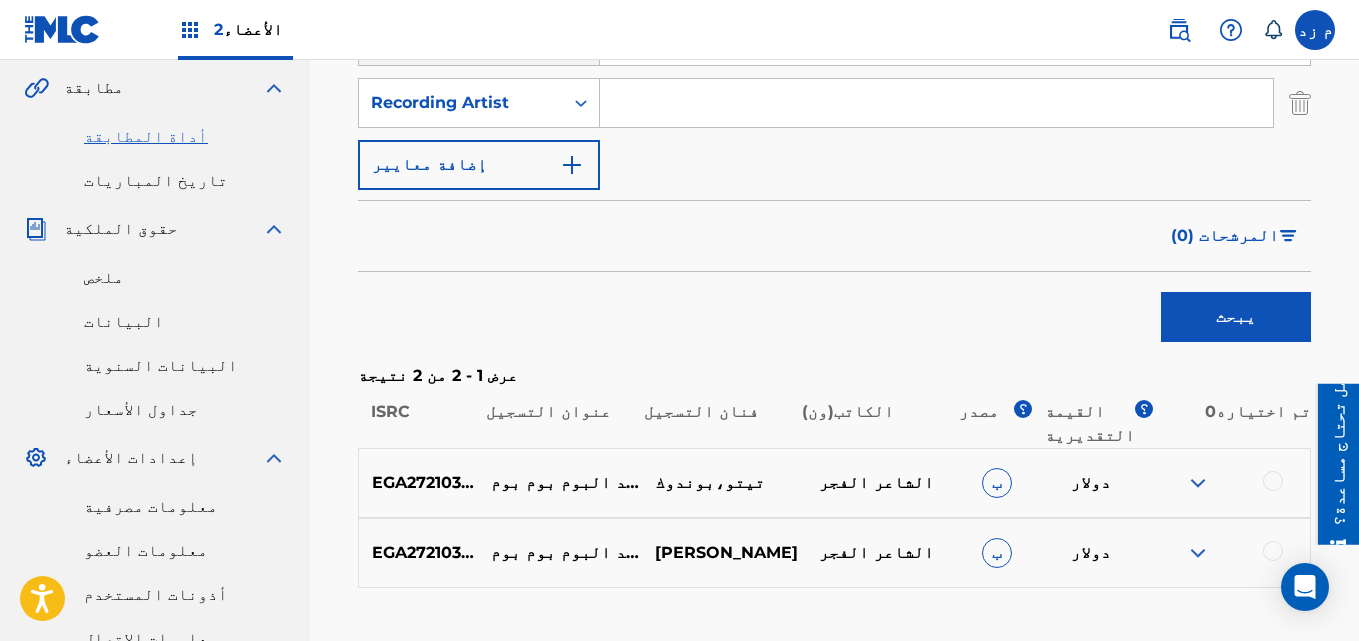 click at bounding box center (1198, 483) 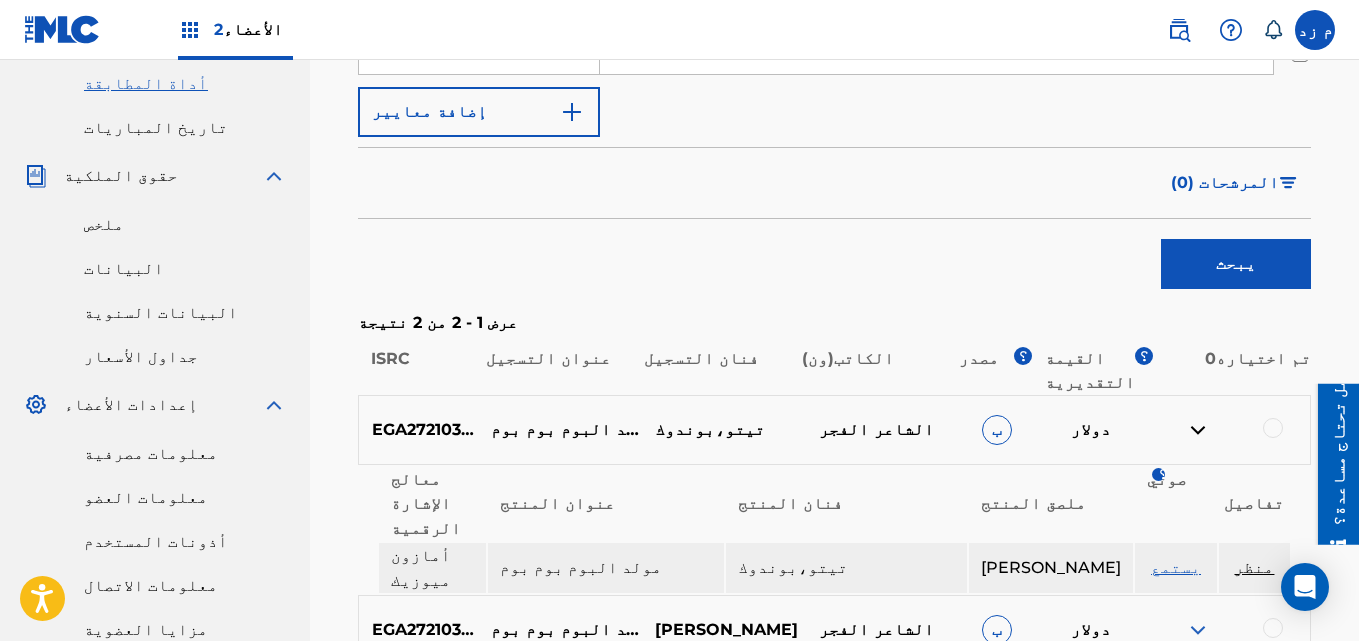 scroll, scrollTop: 600, scrollLeft: 0, axis: vertical 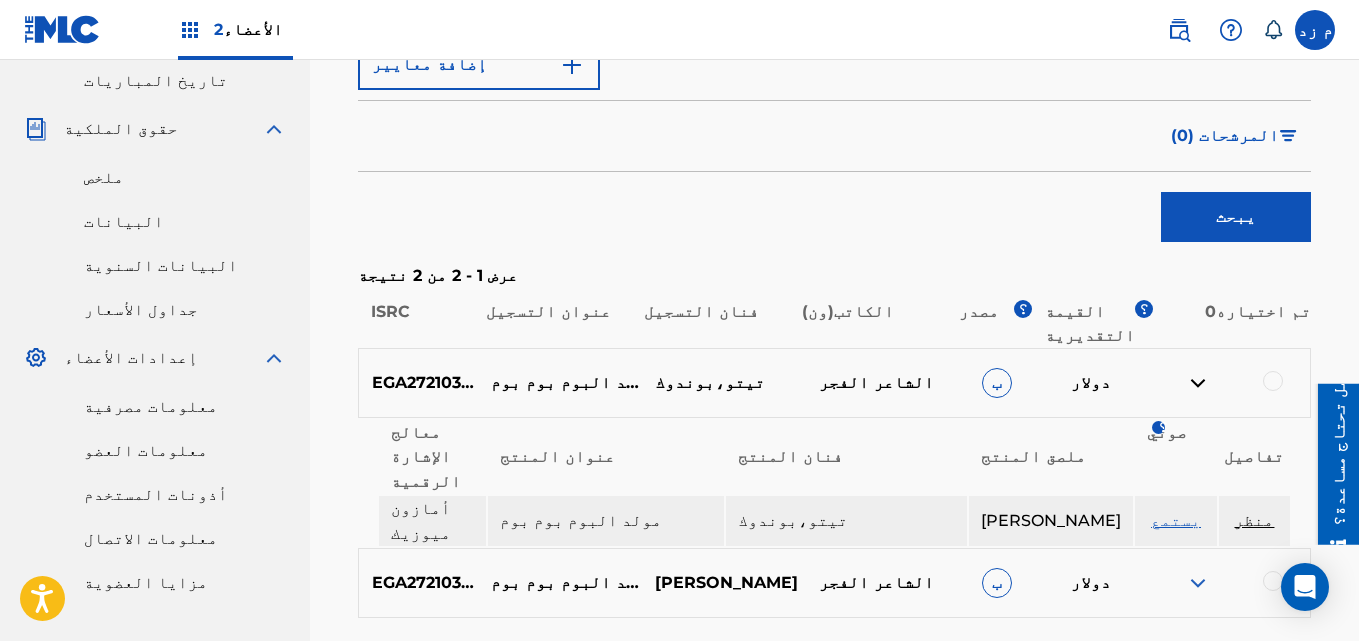 click at bounding box center (1198, 583) 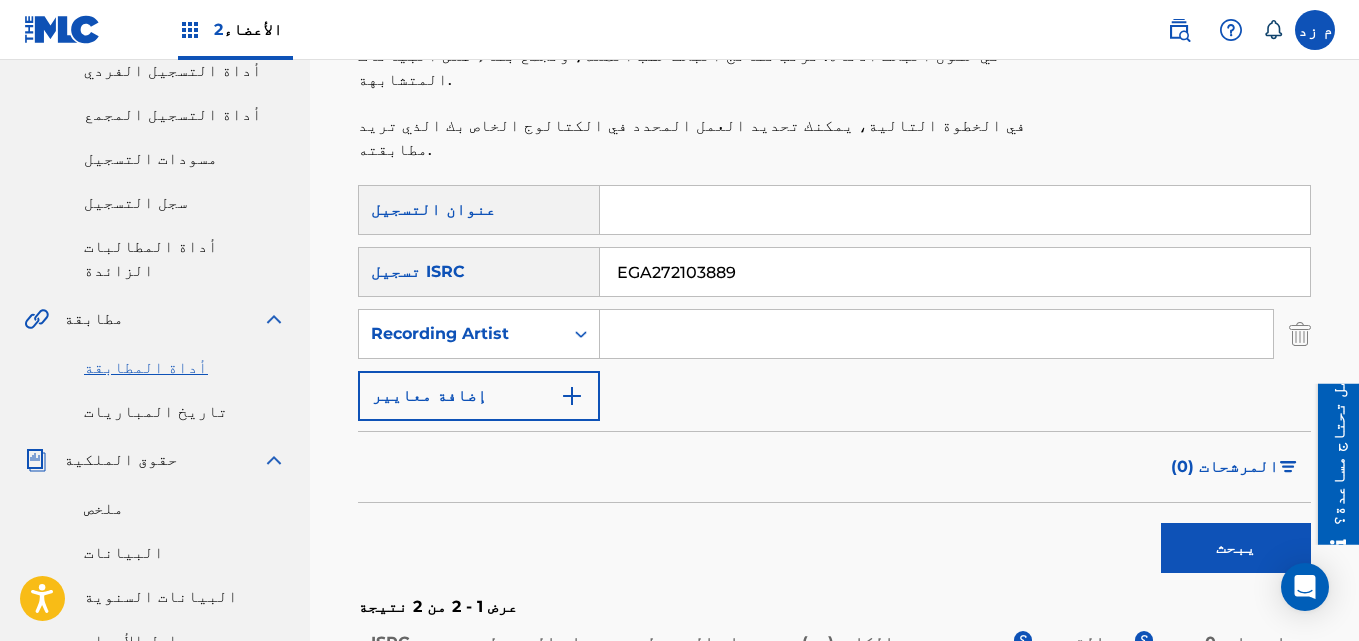 scroll, scrollTop: 222, scrollLeft: 0, axis: vertical 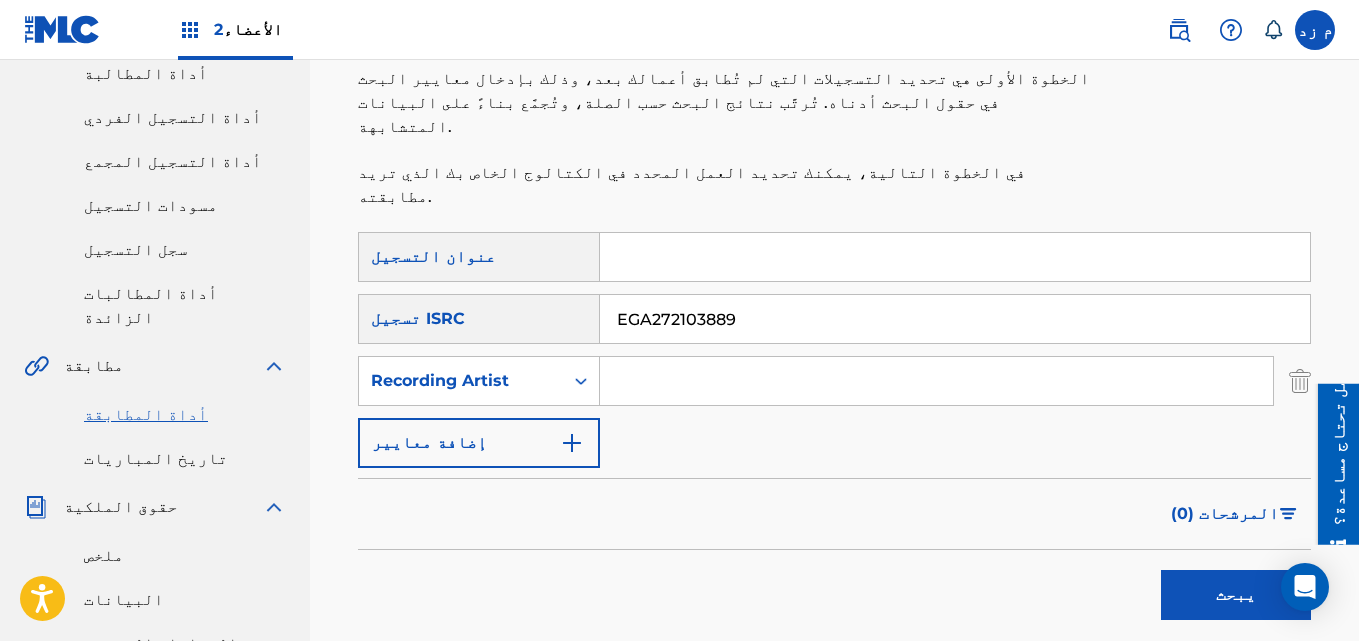 paste on "الكلام في الوش - اللي فاكر اني روحت وانتهيت" 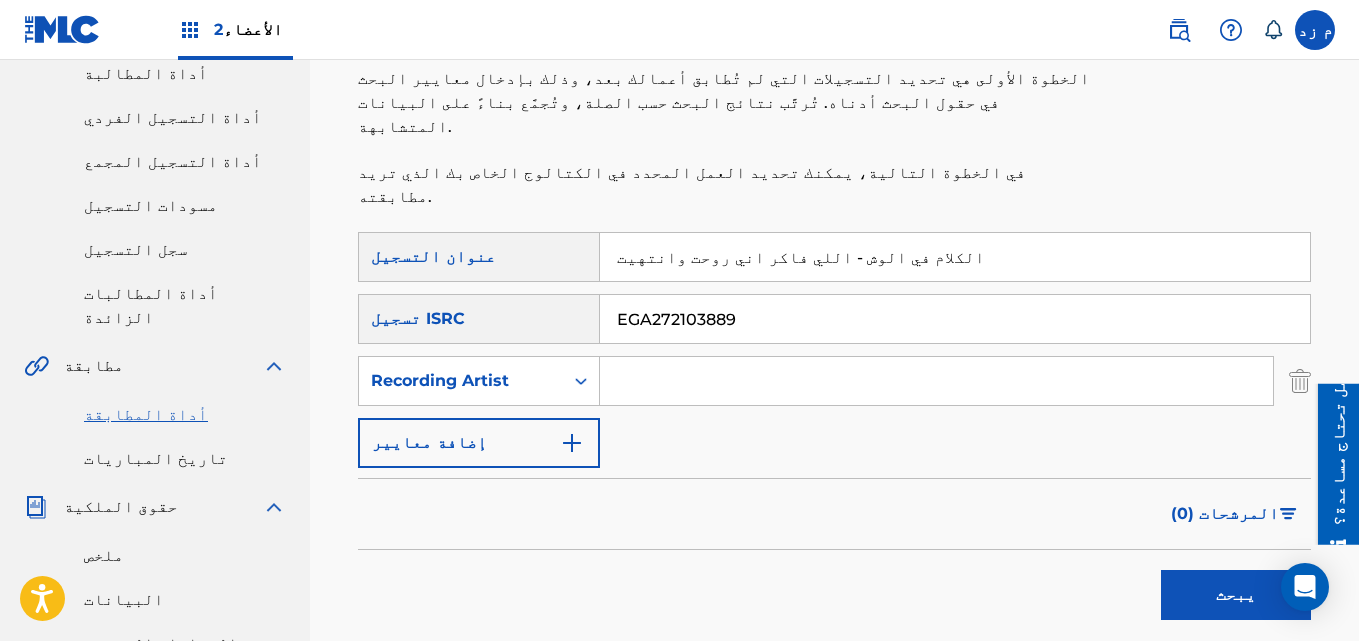 type on "الكلام في الوش - اللي فاكر اني روحت وانتهيت" 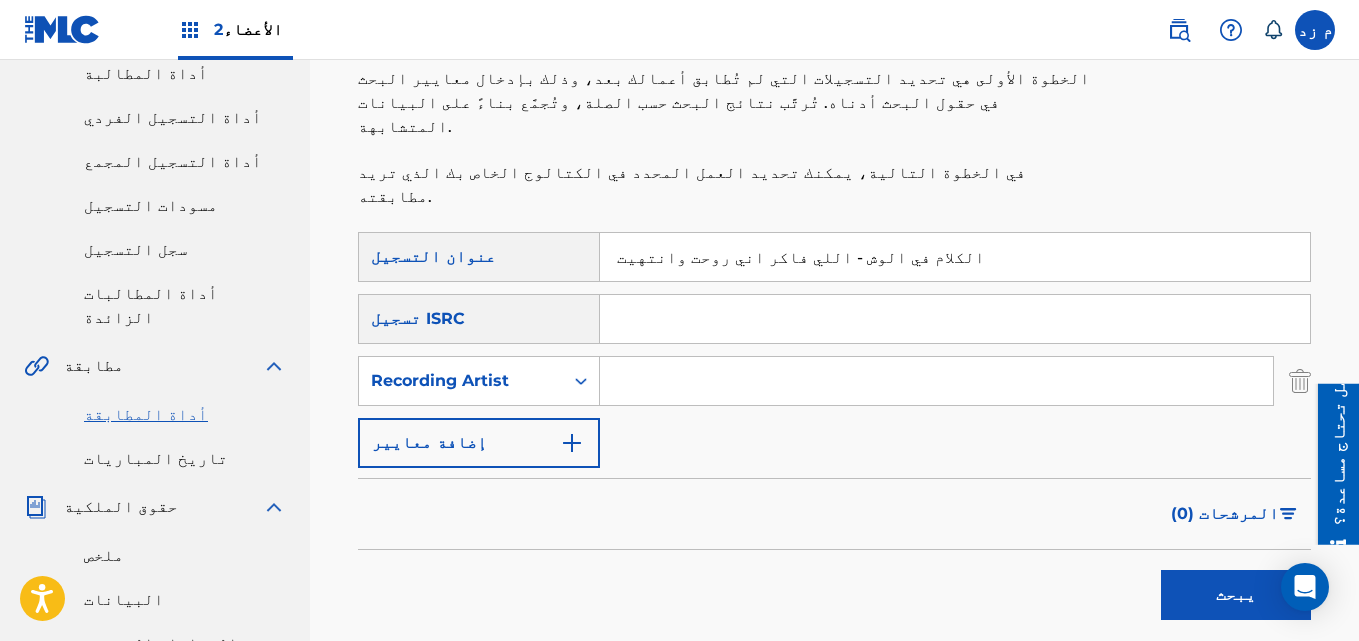 type 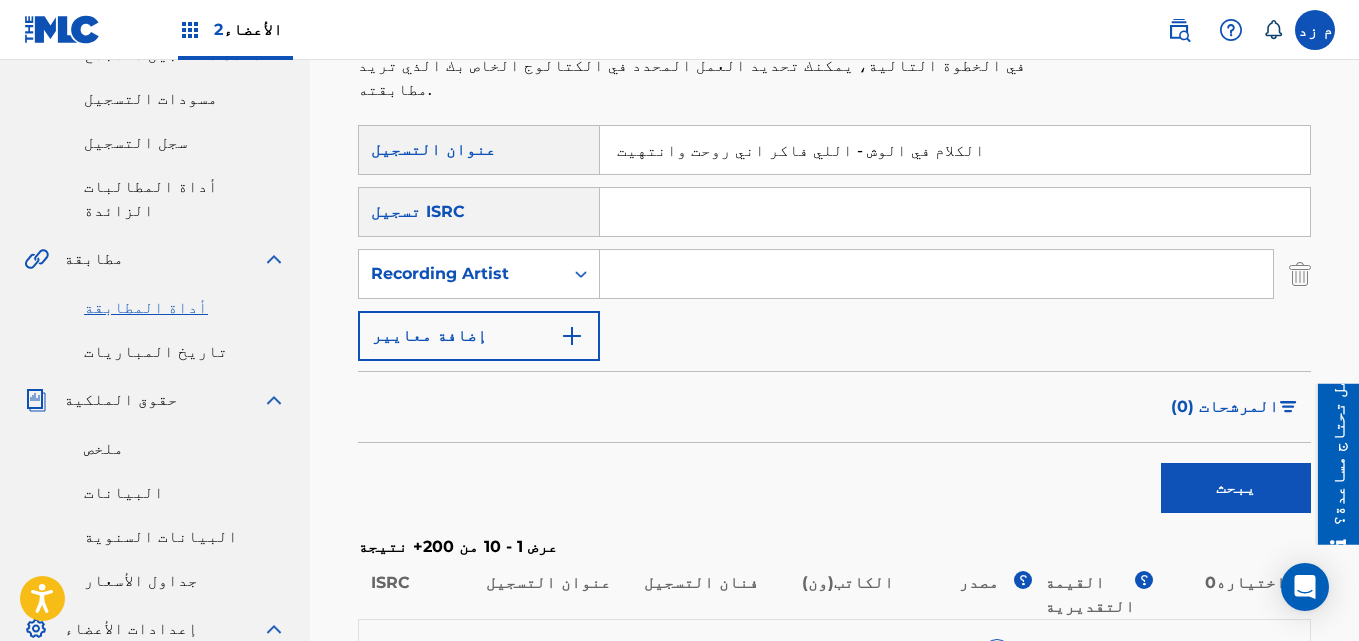scroll, scrollTop: 522, scrollLeft: 0, axis: vertical 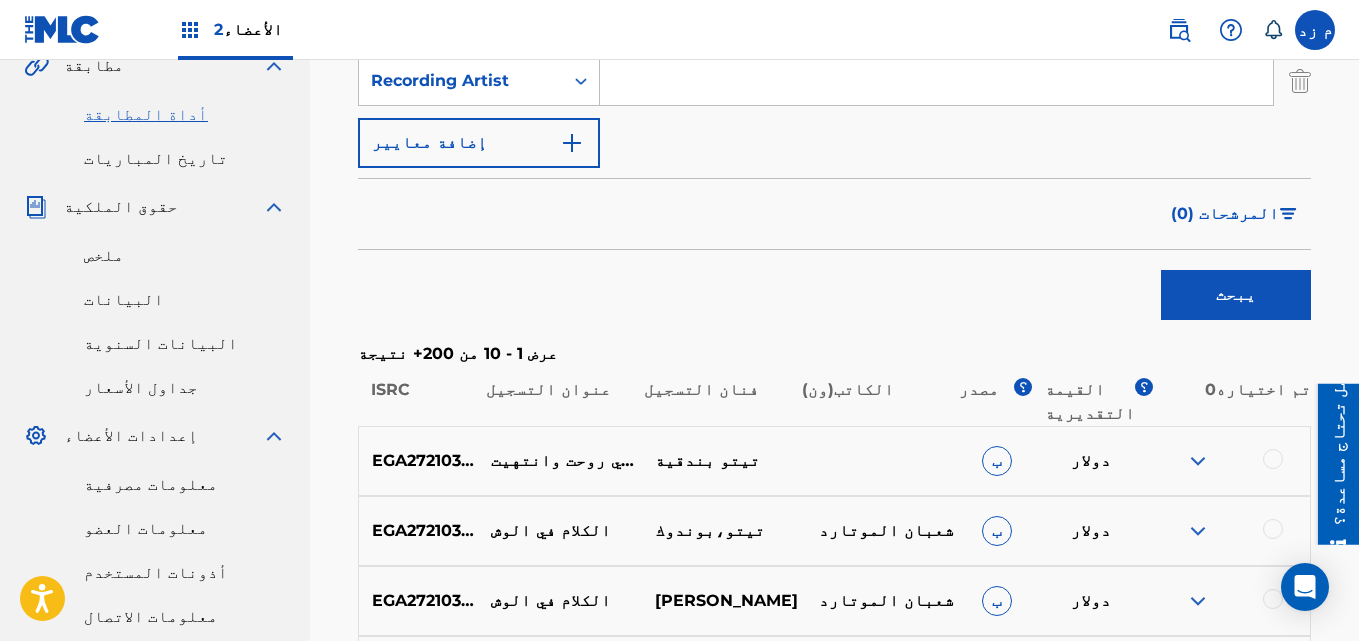 click at bounding box center [1198, 461] 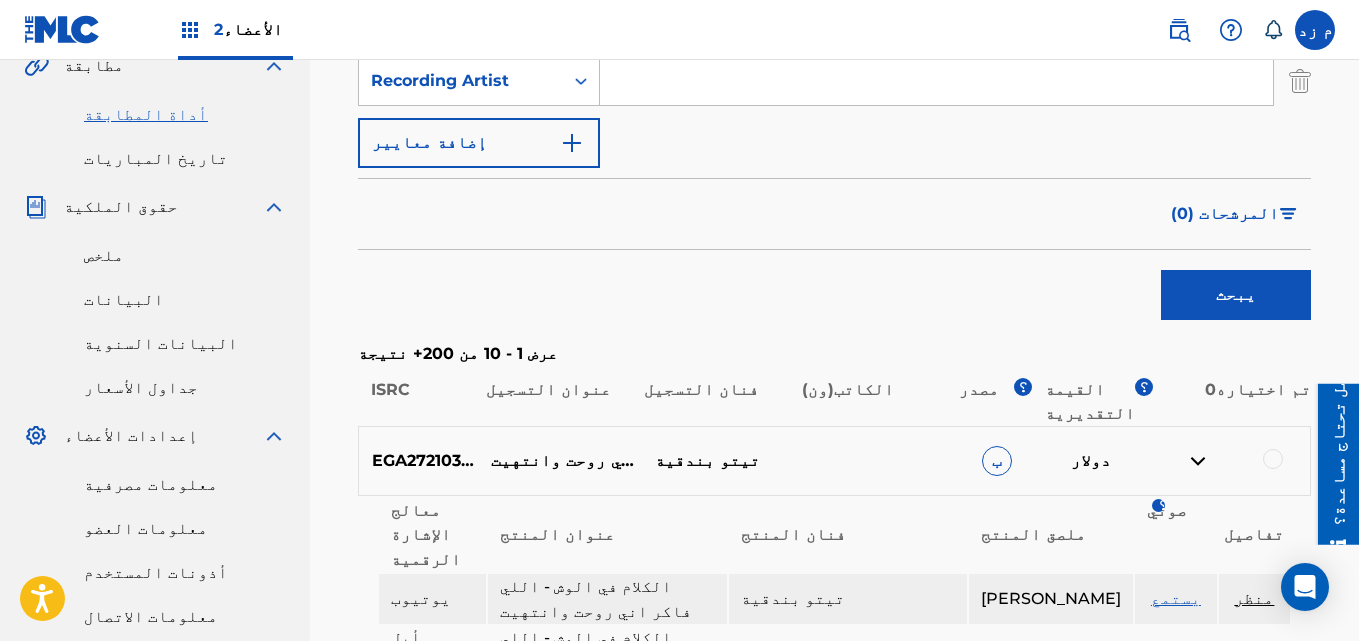 click on "يستمع" at bounding box center [1176, 598] 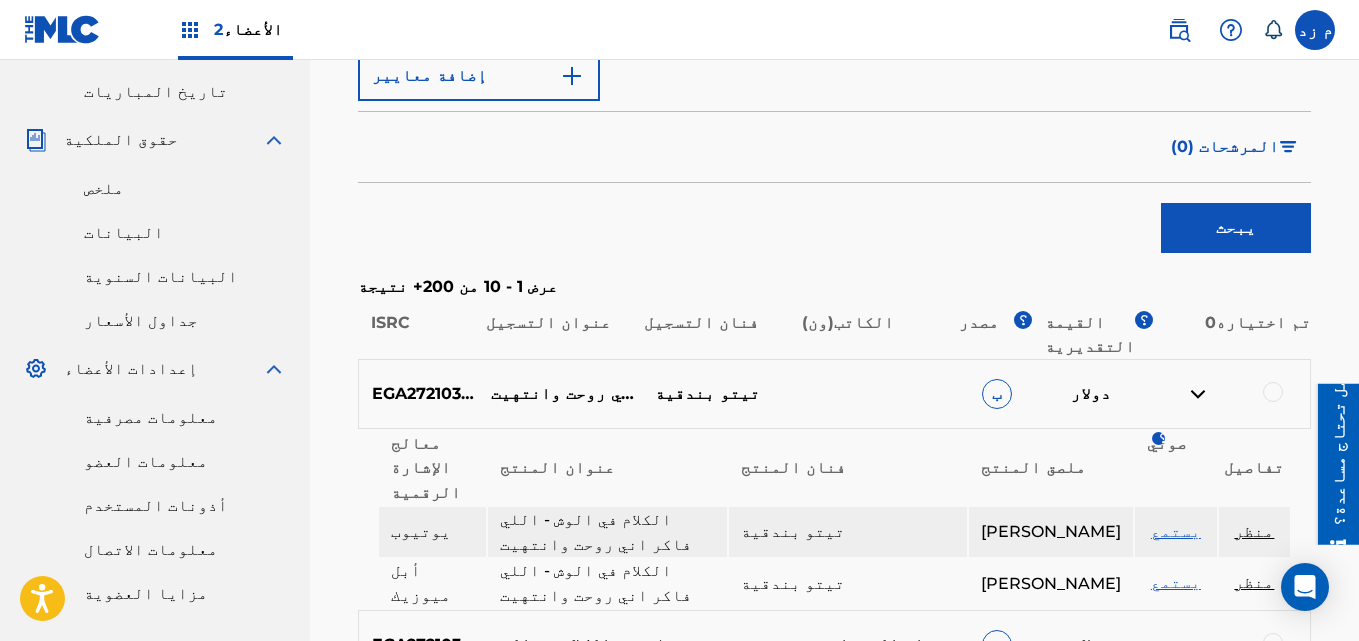 scroll, scrollTop: 622, scrollLeft: 0, axis: vertical 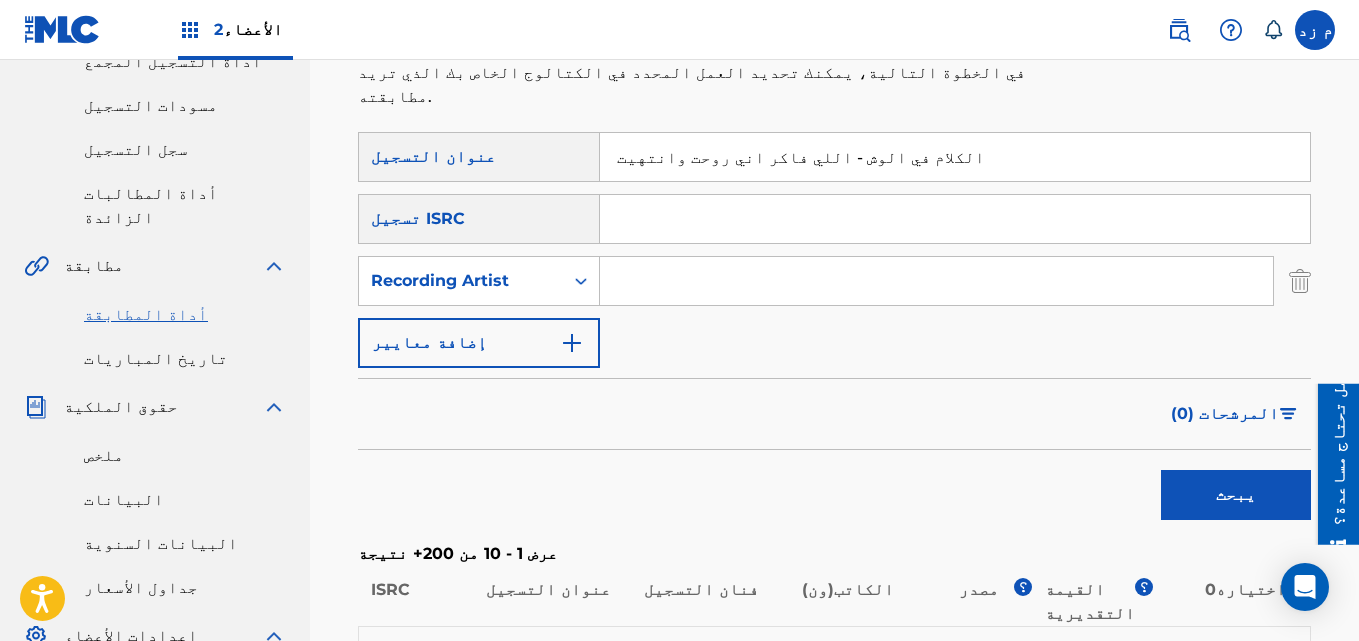 click at bounding box center [936, 281] 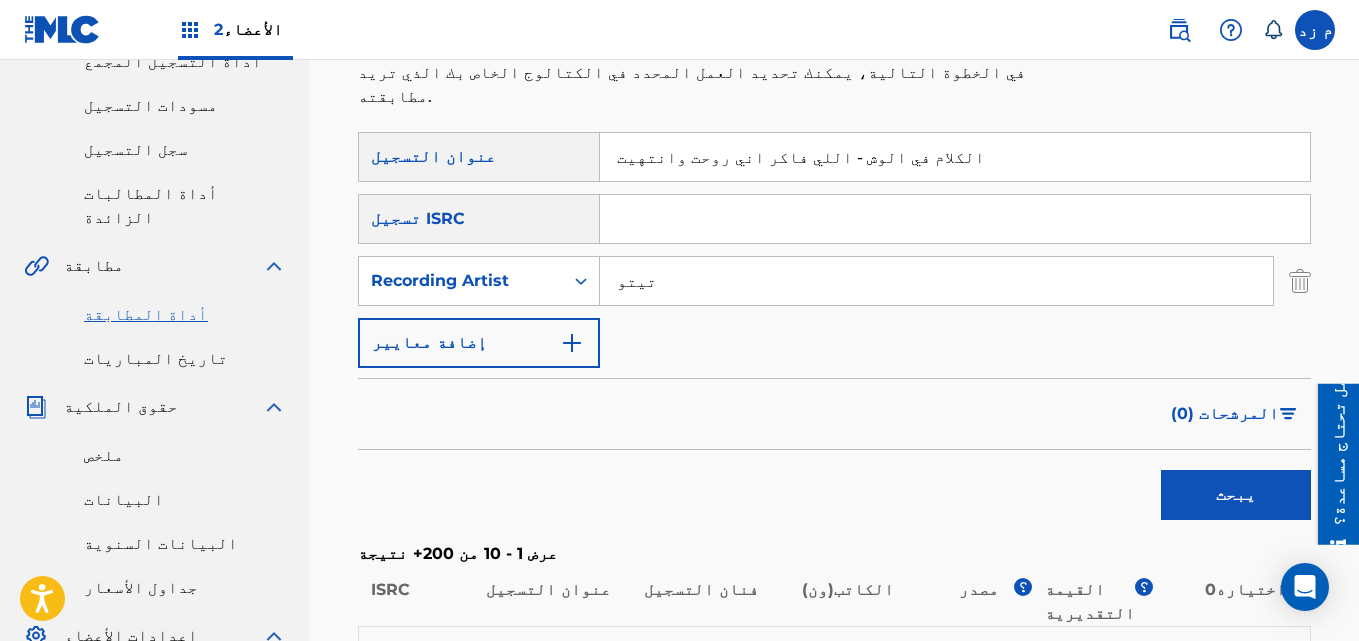 type on "تيتو" 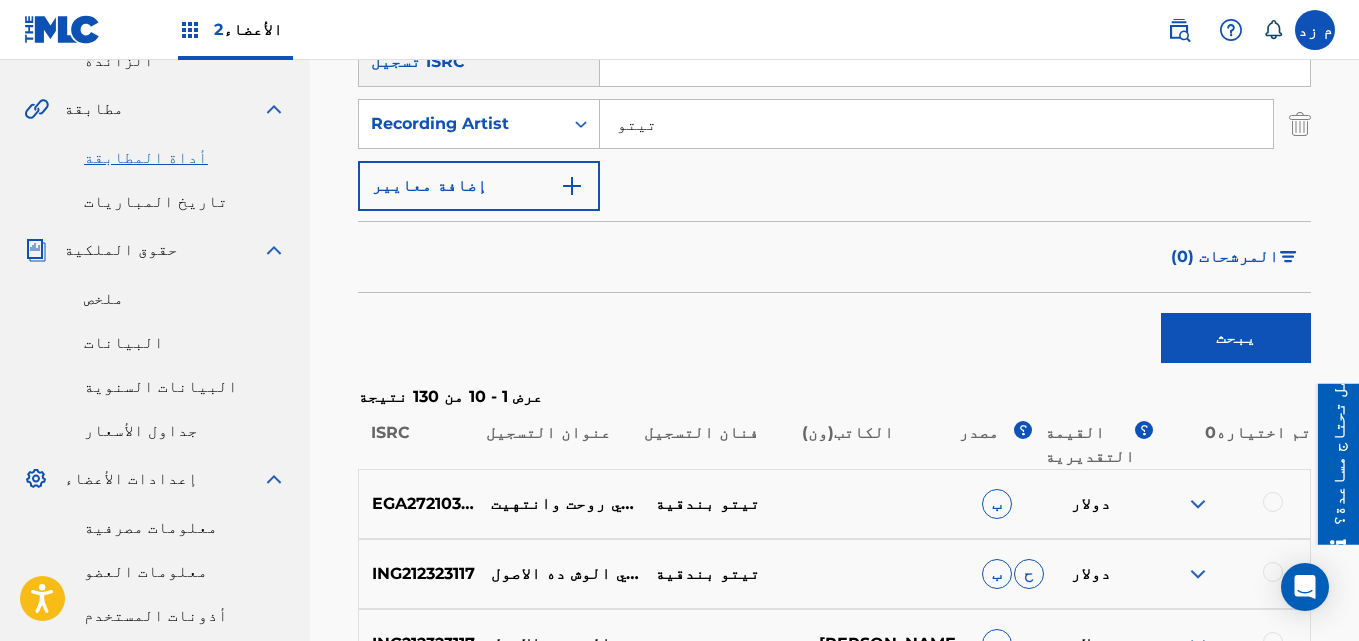 scroll, scrollTop: 722, scrollLeft: 0, axis: vertical 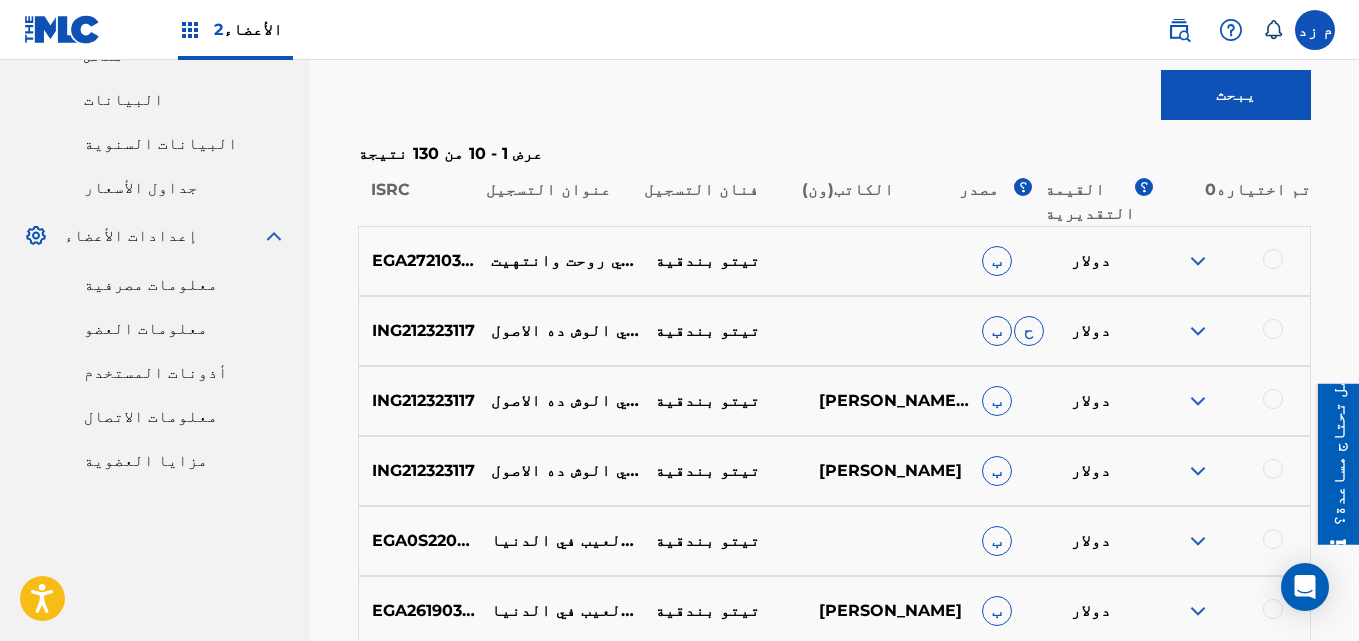 click at bounding box center (1198, 261) 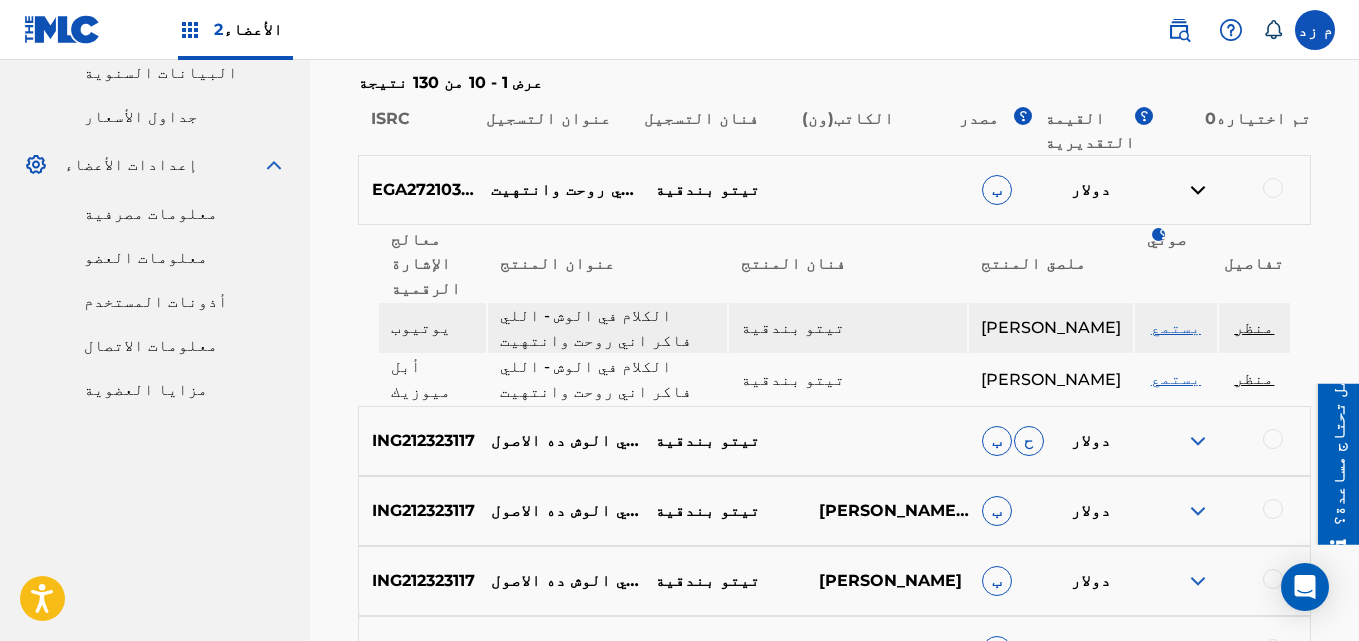 scroll, scrollTop: 822, scrollLeft: 0, axis: vertical 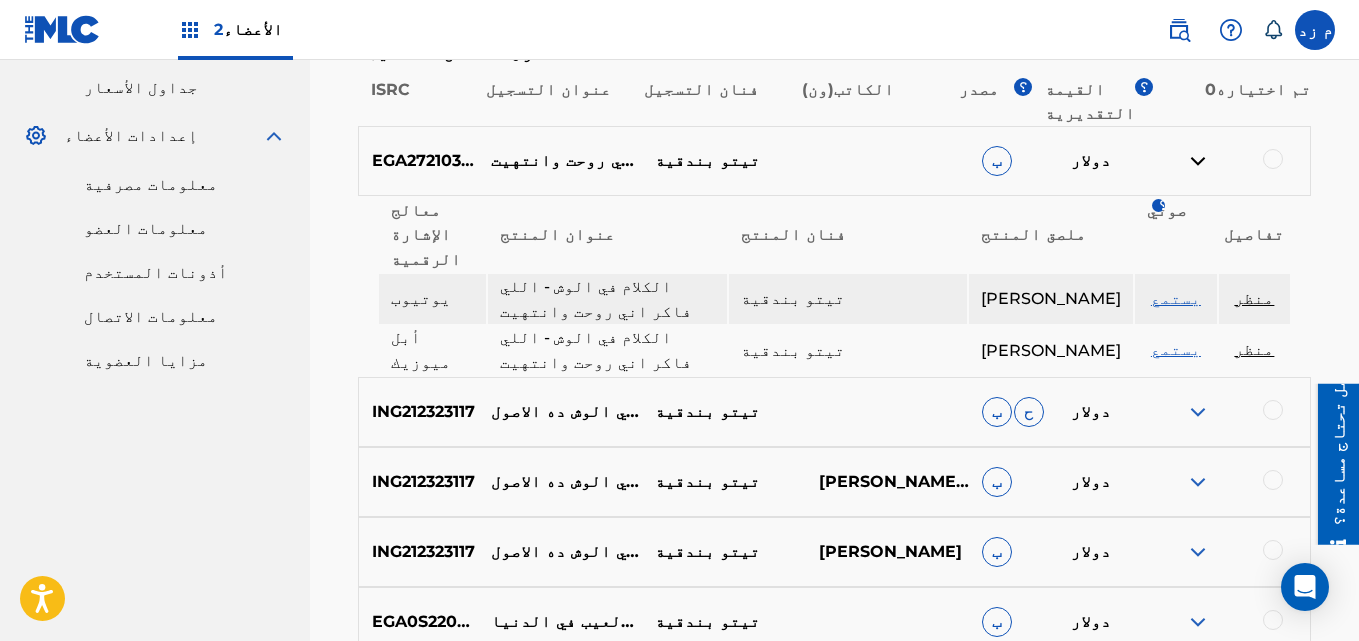 click at bounding box center [1198, 412] 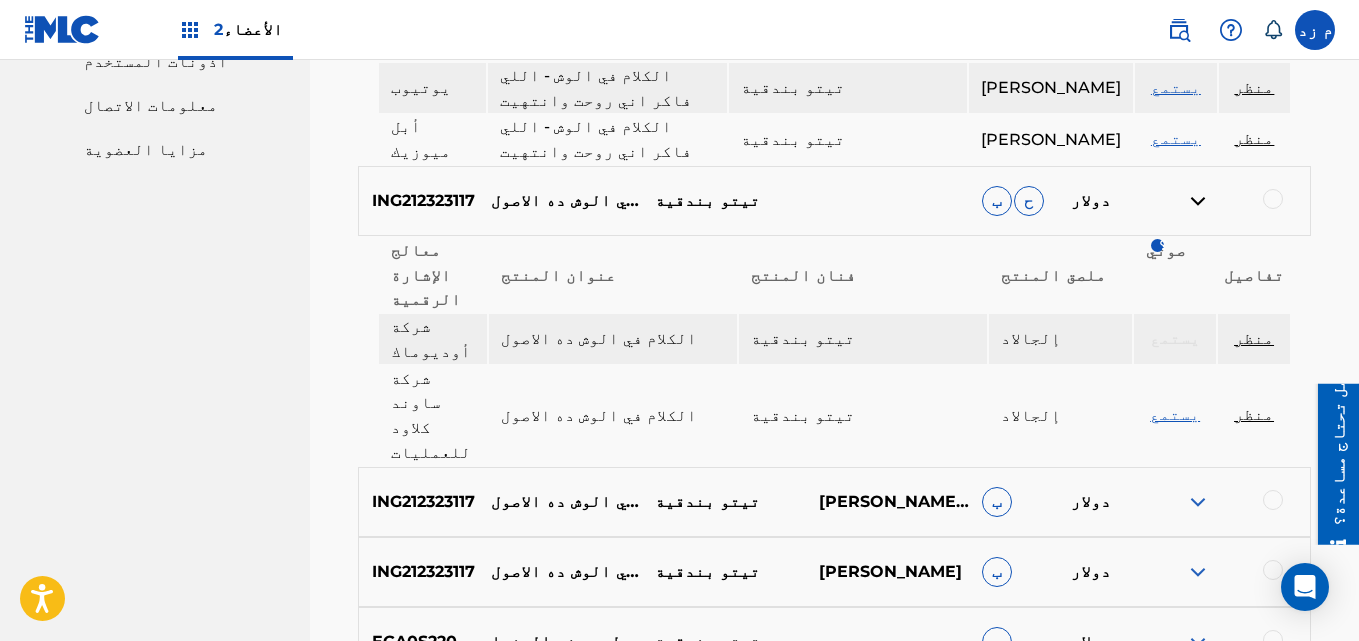 scroll, scrollTop: 1122, scrollLeft: 0, axis: vertical 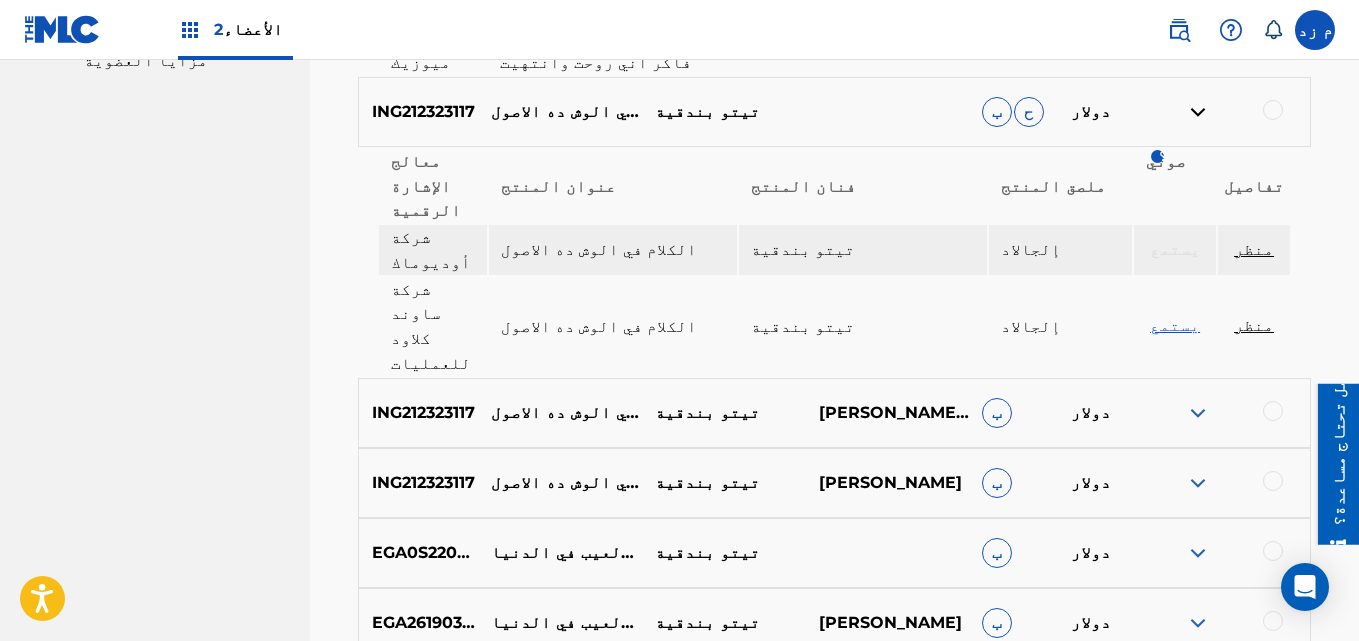 click at bounding box center [1198, 413] 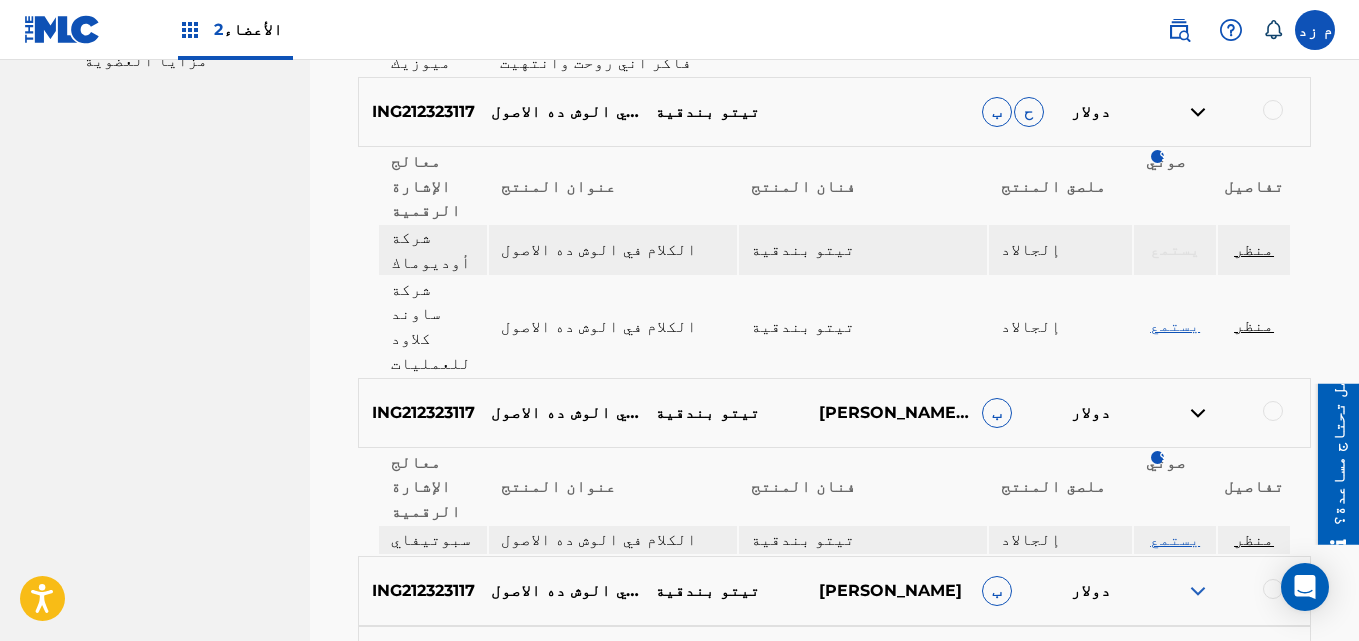 click at bounding box center [1198, 591] 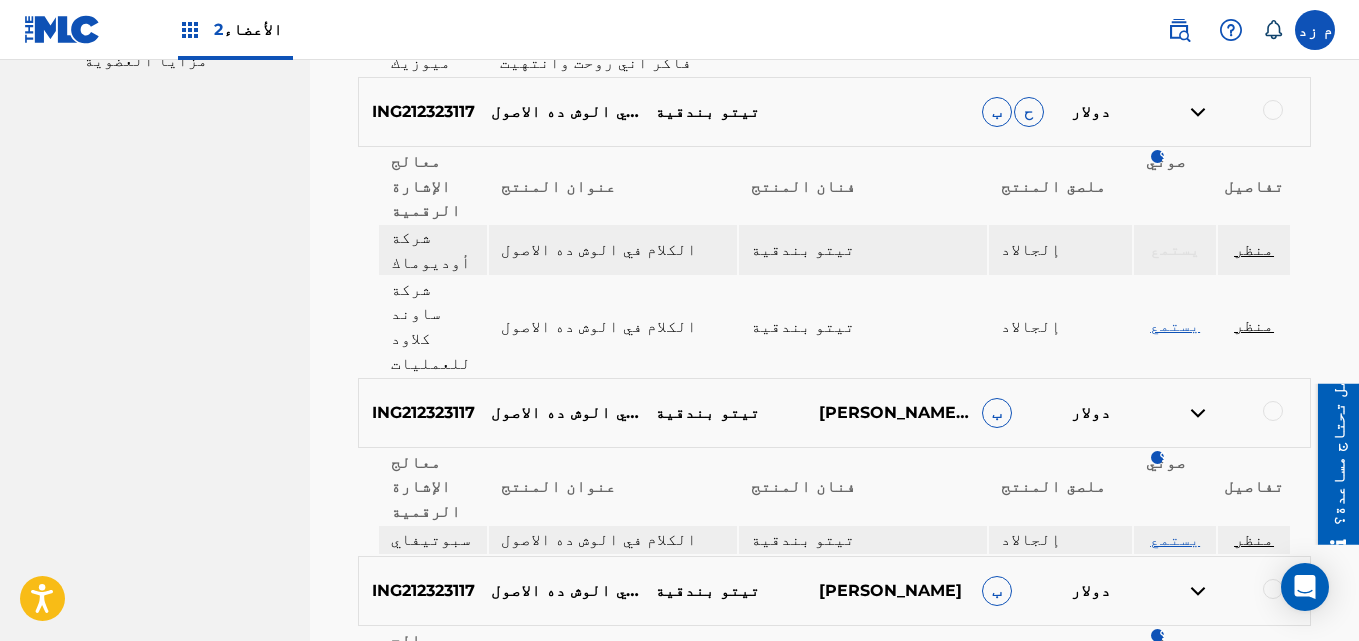 scroll, scrollTop: 1222, scrollLeft: 0, axis: vertical 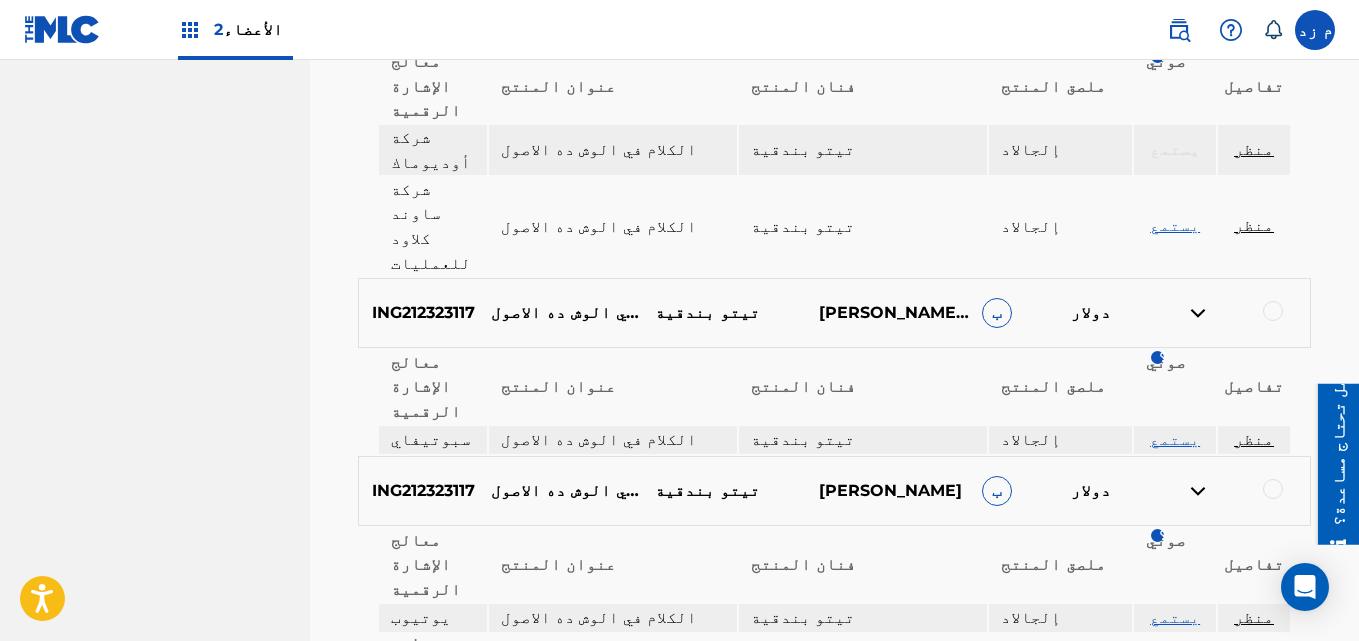 click on "يستمع" at bounding box center (1175, 617) 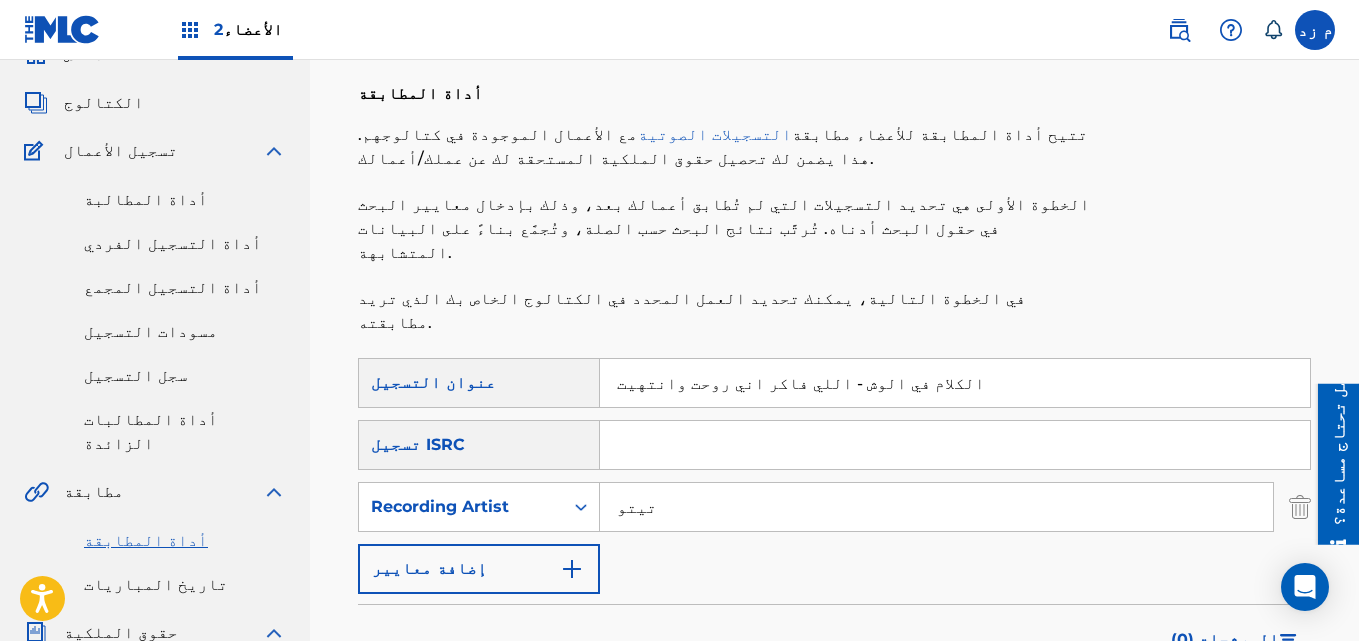 scroll, scrollTop: 22, scrollLeft: 0, axis: vertical 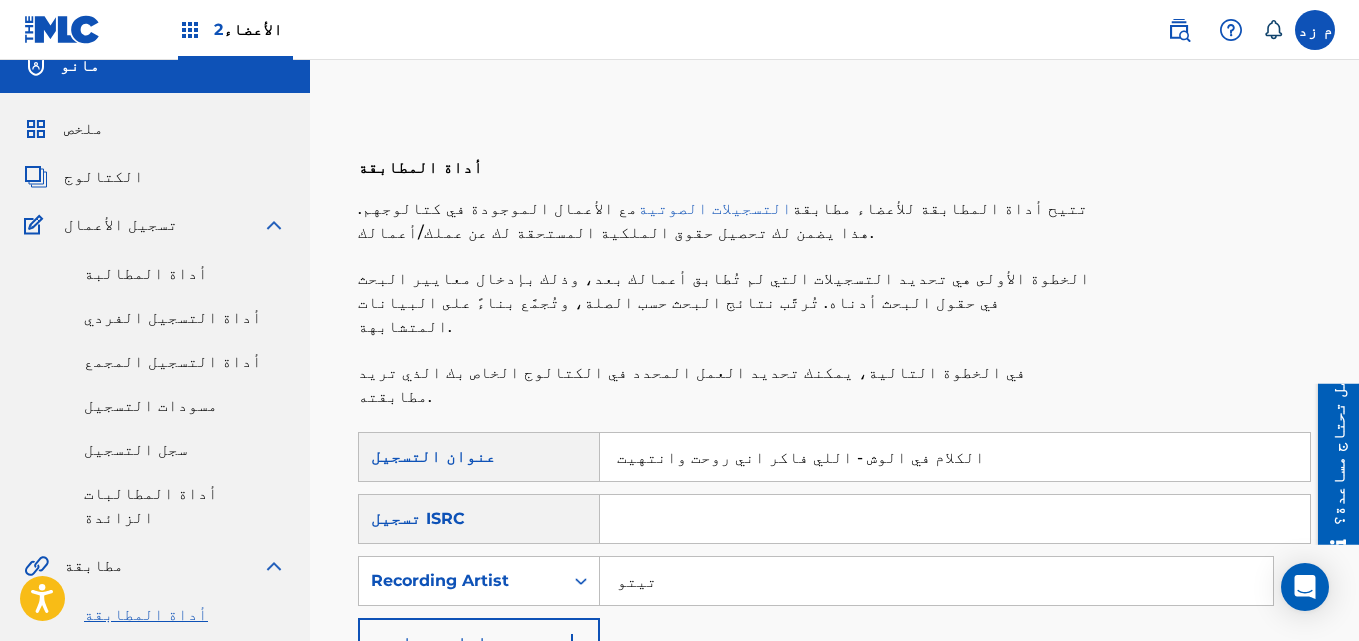 click on "تيتو" at bounding box center (936, 581) 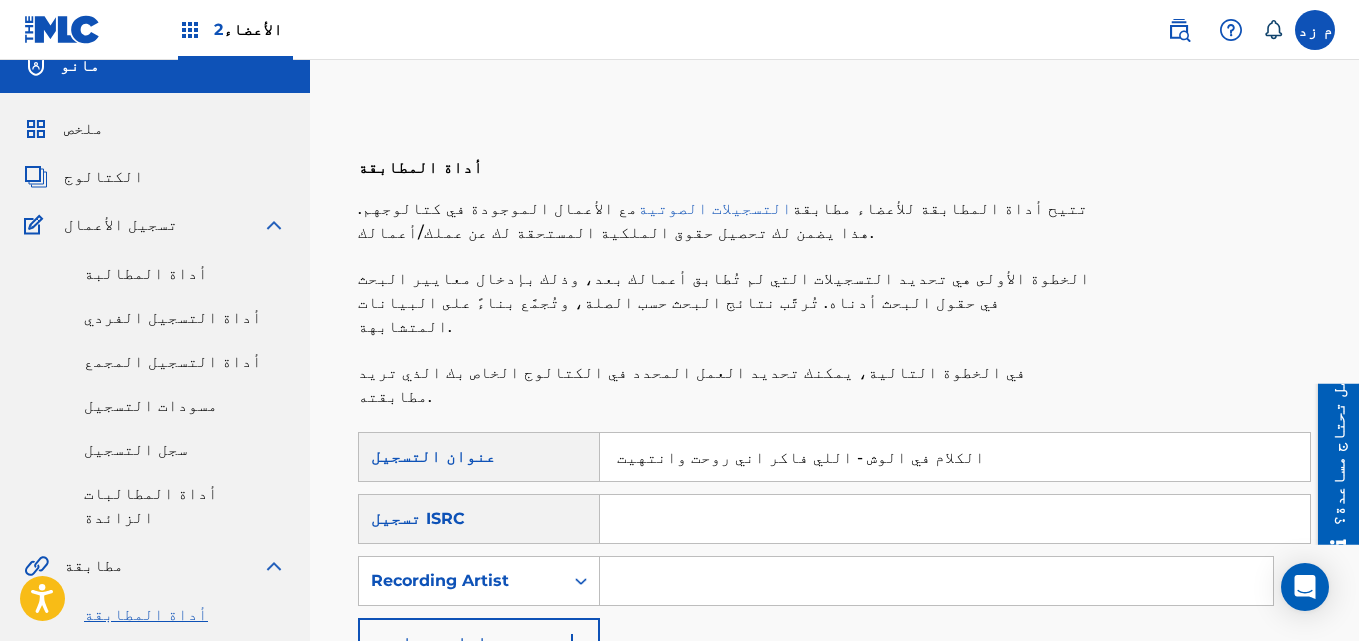 type 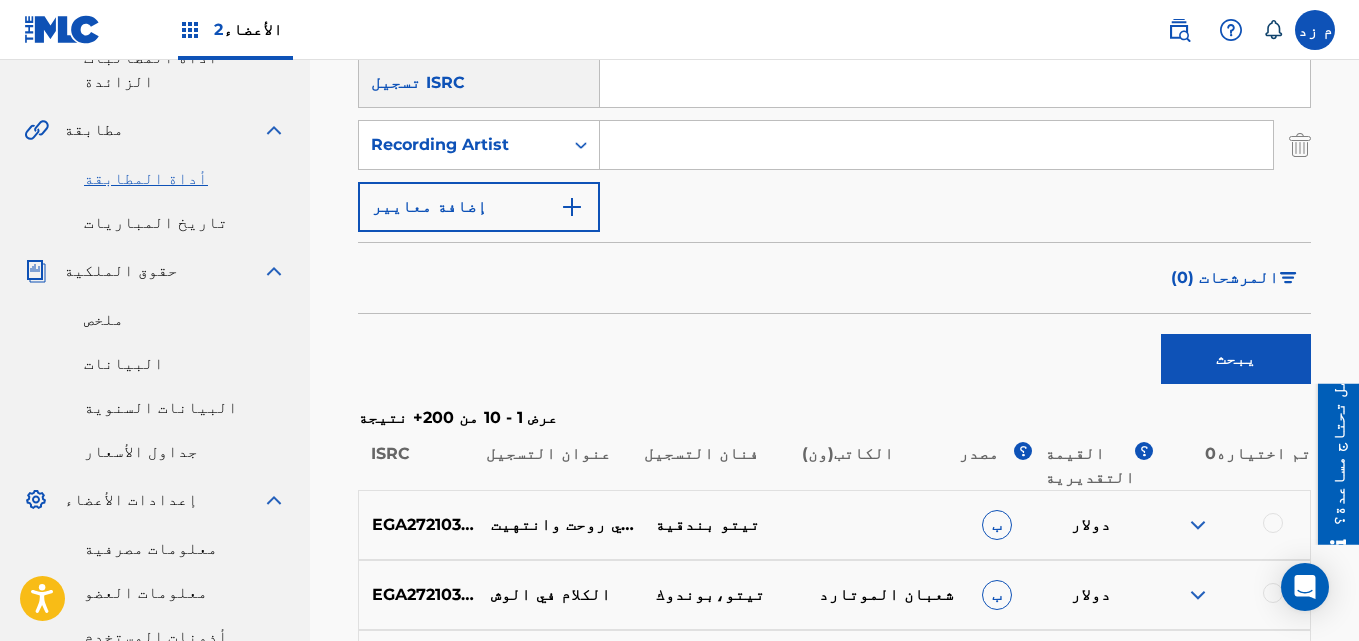 scroll, scrollTop: 522, scrollLeft: 0, axis: vertical 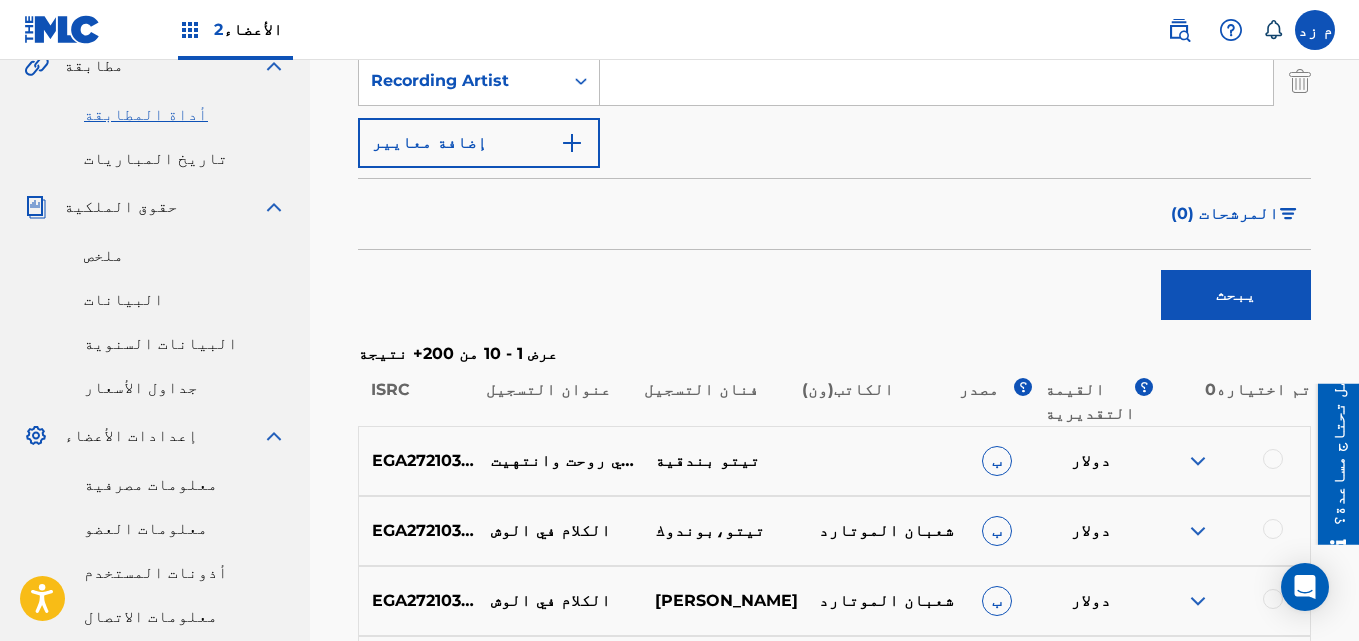 click at bounding box center [1198, 461] 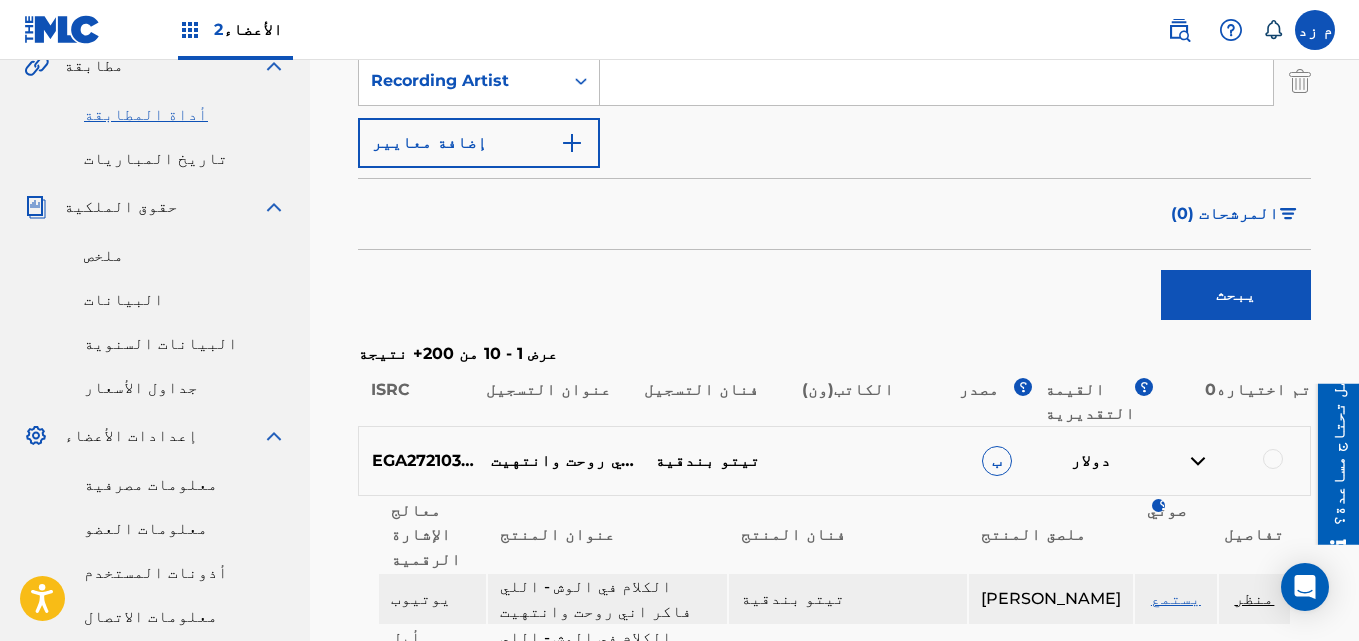 click on "منظر" at bounding box center (1254, 598) 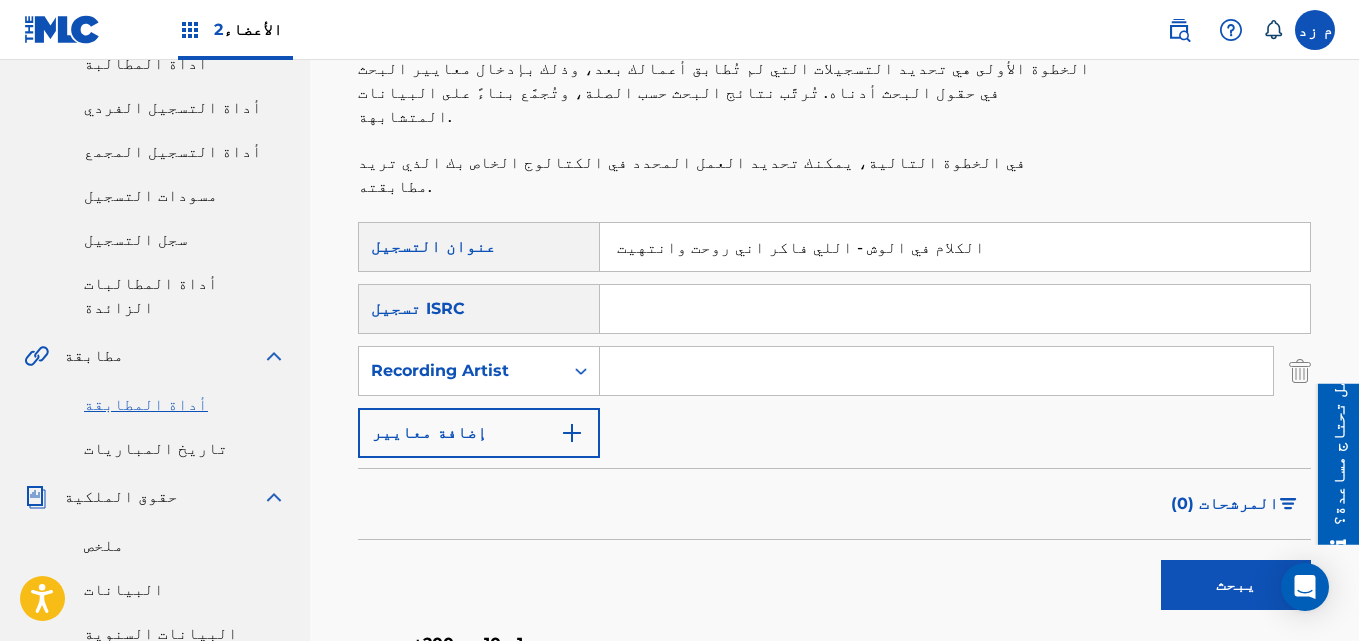 scroll, scrollTop: 222, scrollLeft: 0, axis: vertical 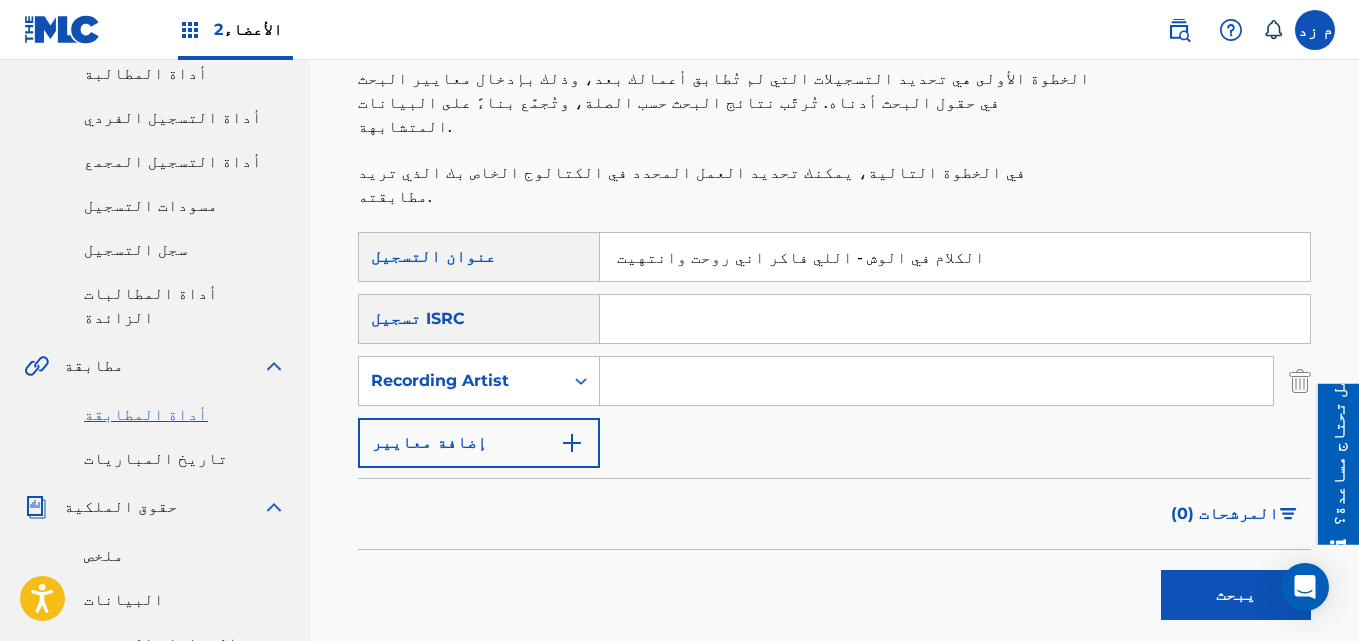 paste on "ING212323117" 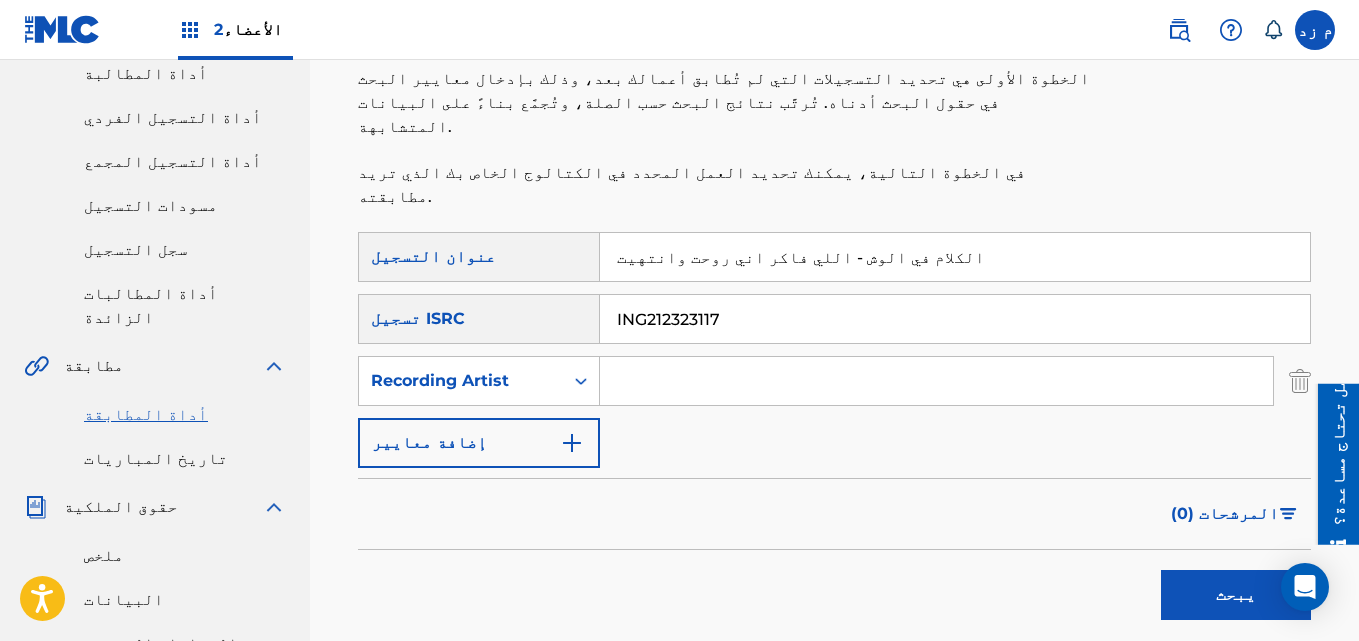 type on "ING212323117" 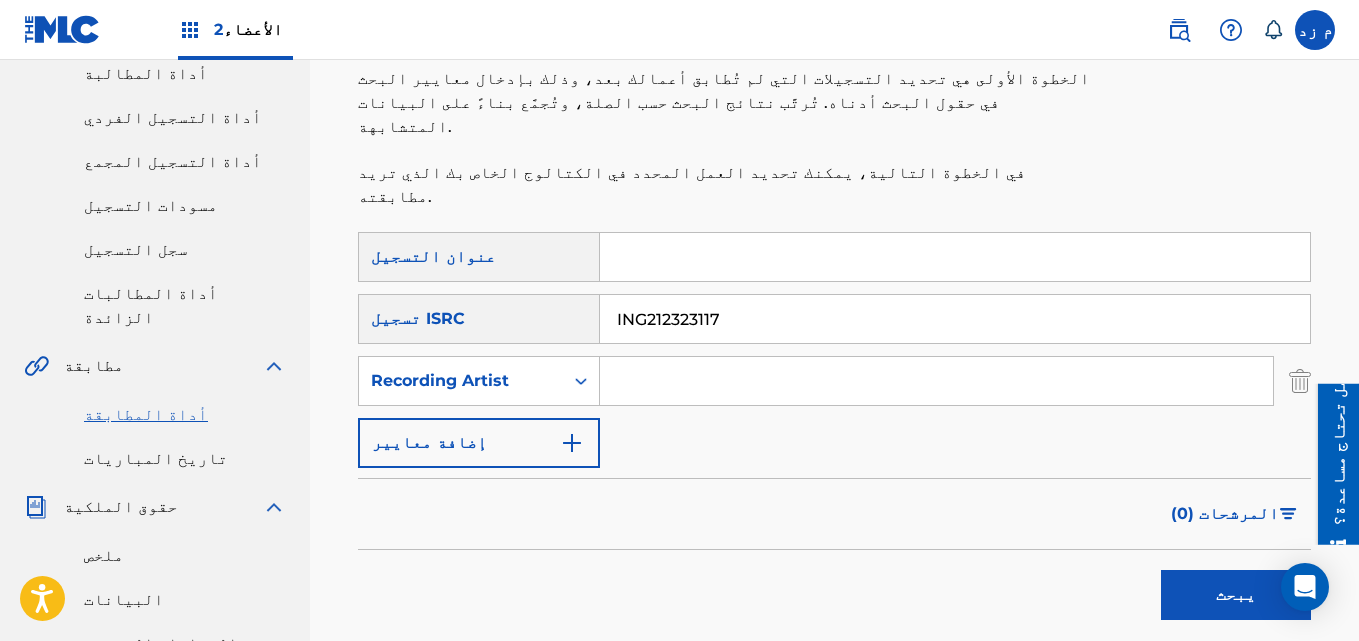 type 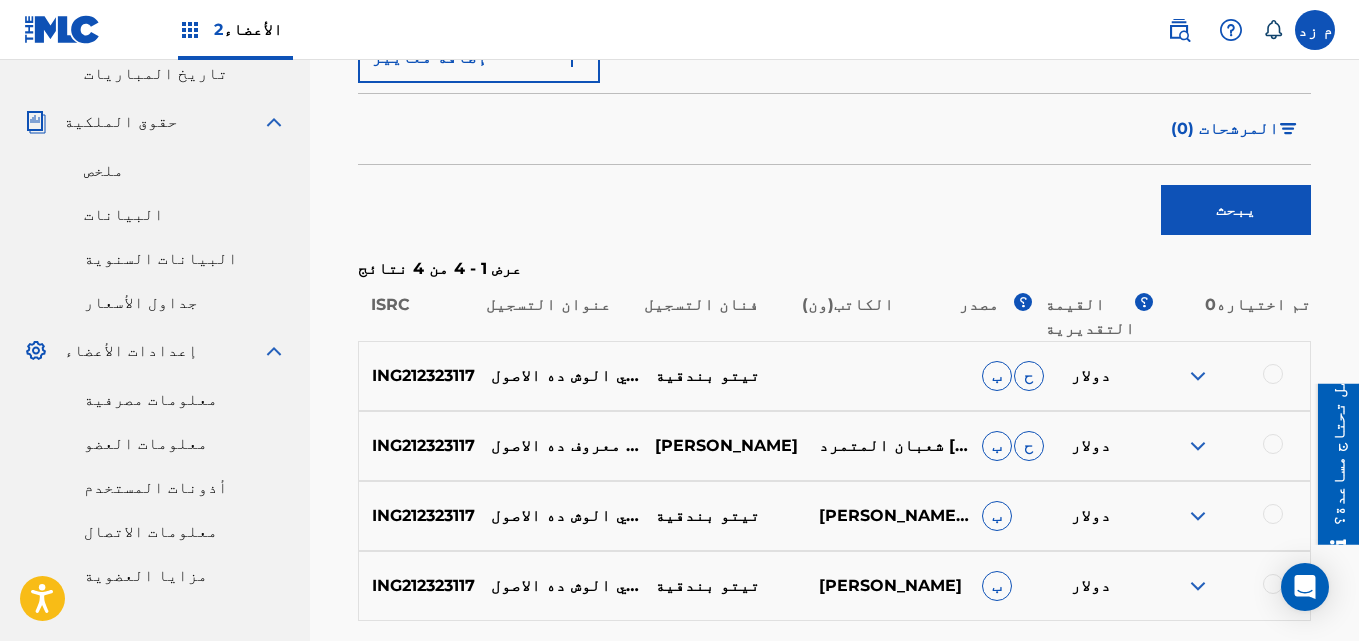 scroll, scrollTop: 722, scrollLeft: 0, axis: vertical 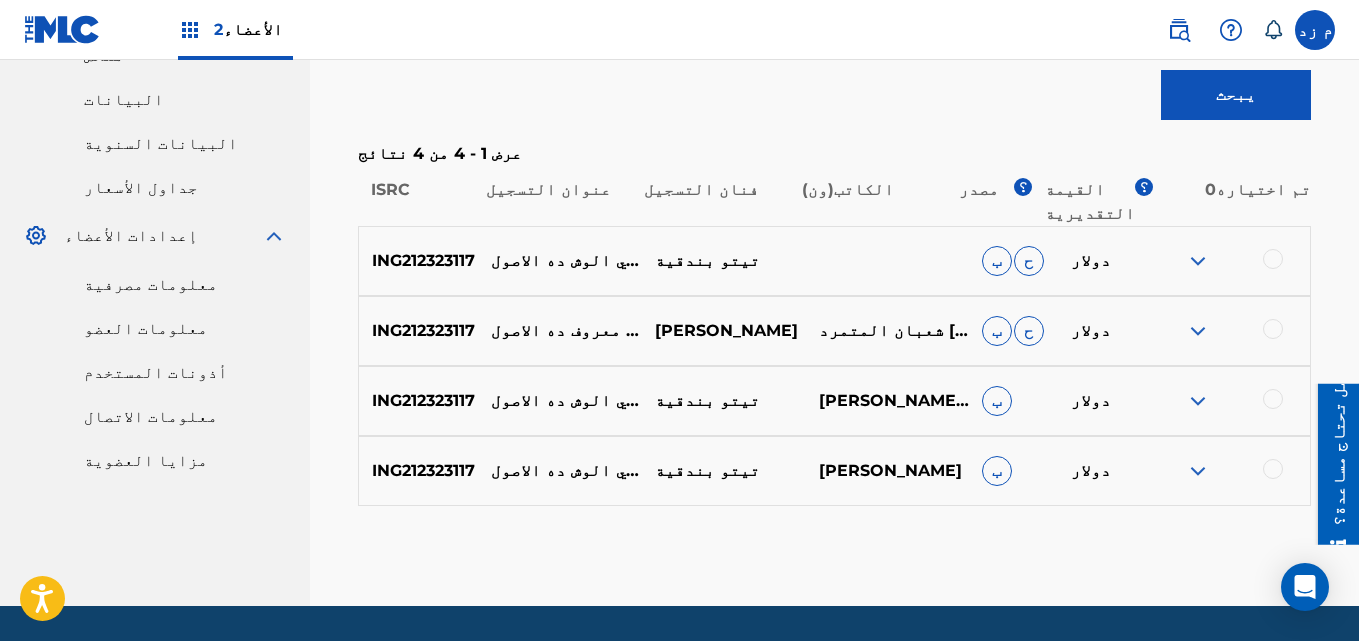 click at bounding box center [1198, 261] 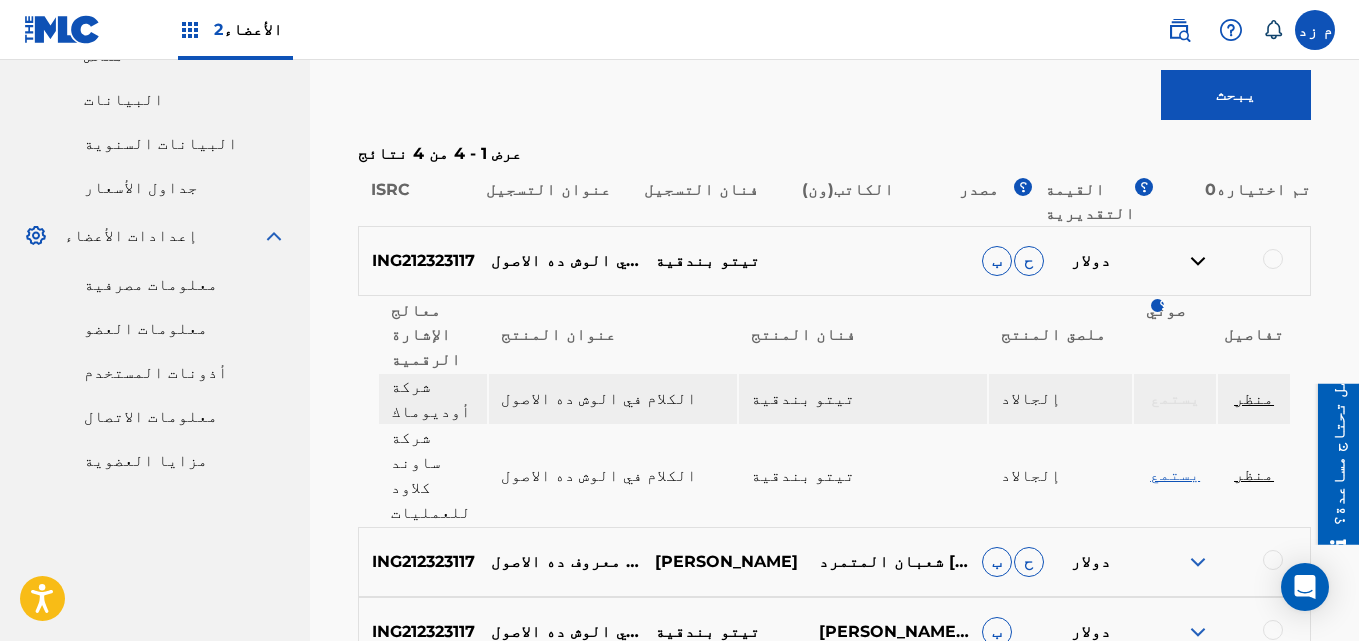 click at bounding box center (1198, 562) 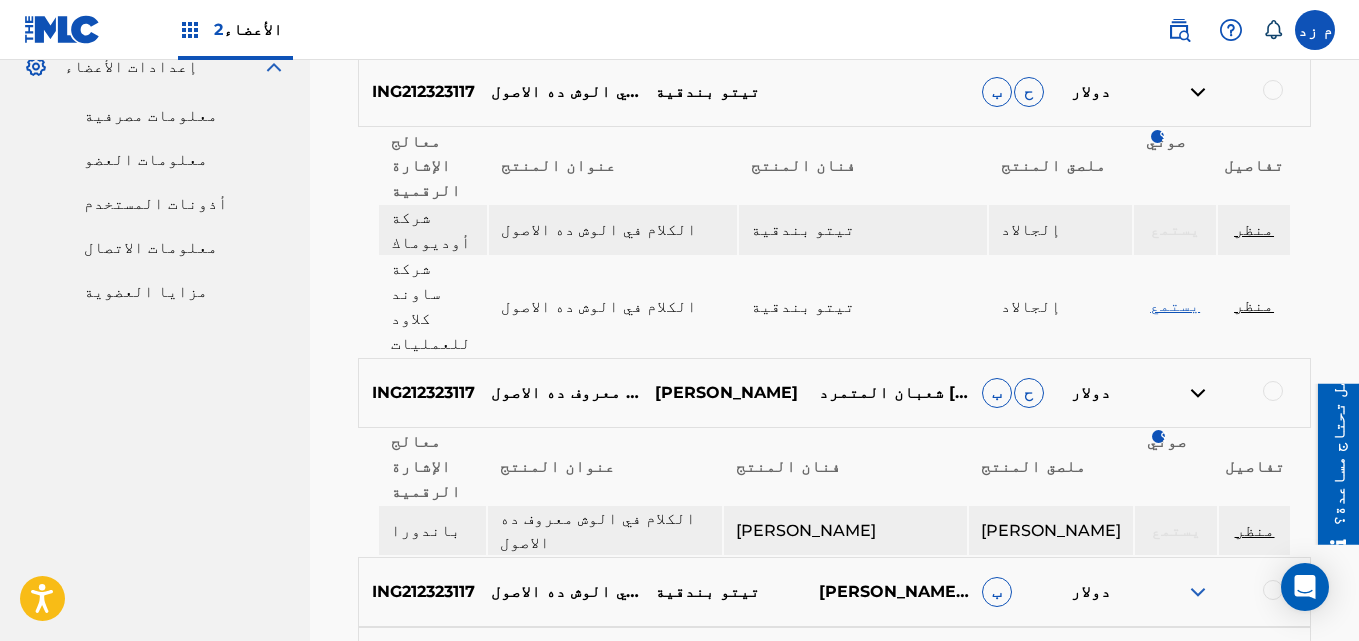 scroll, scrollTop: 922, scrollLeft: 0, axis: vertical 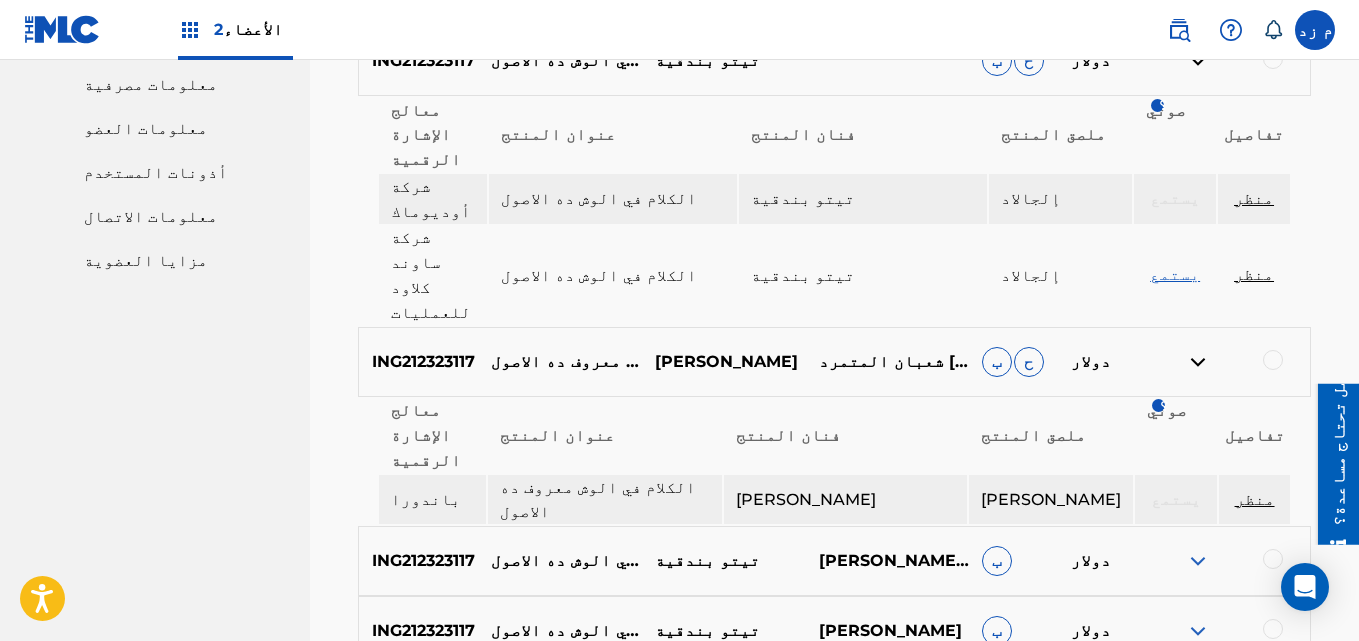 click at bounding box center (1198, 561) 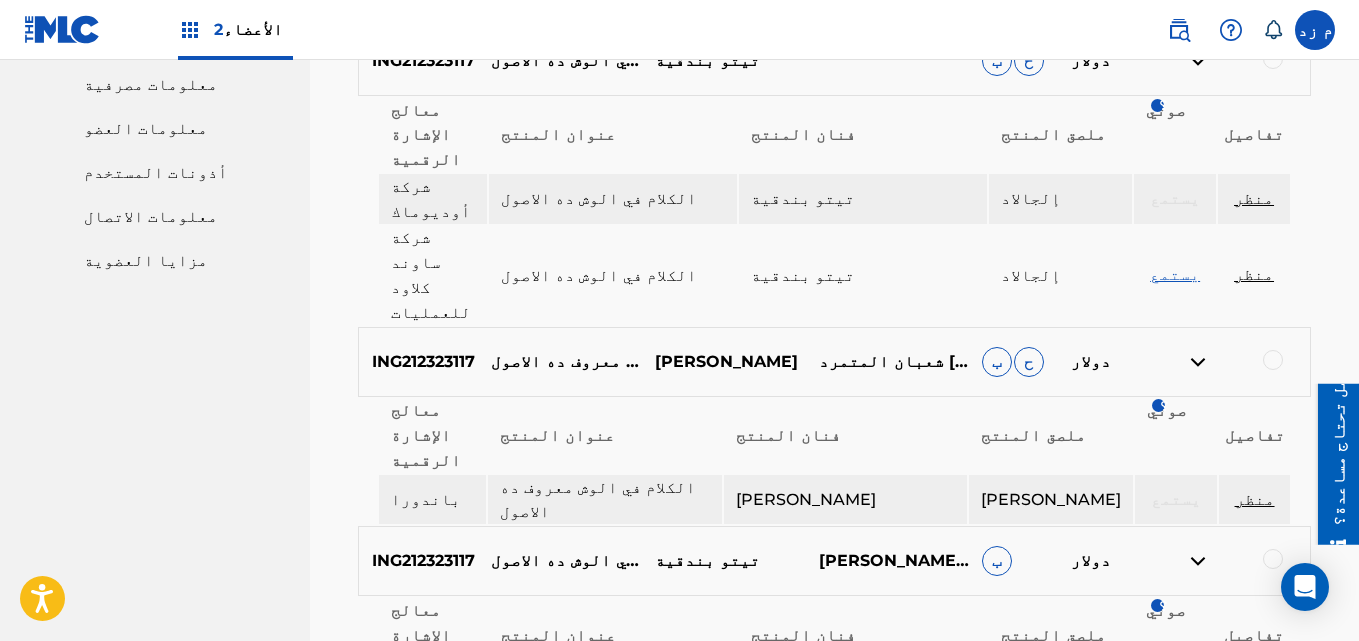 click at bounding box center (1198, 739) 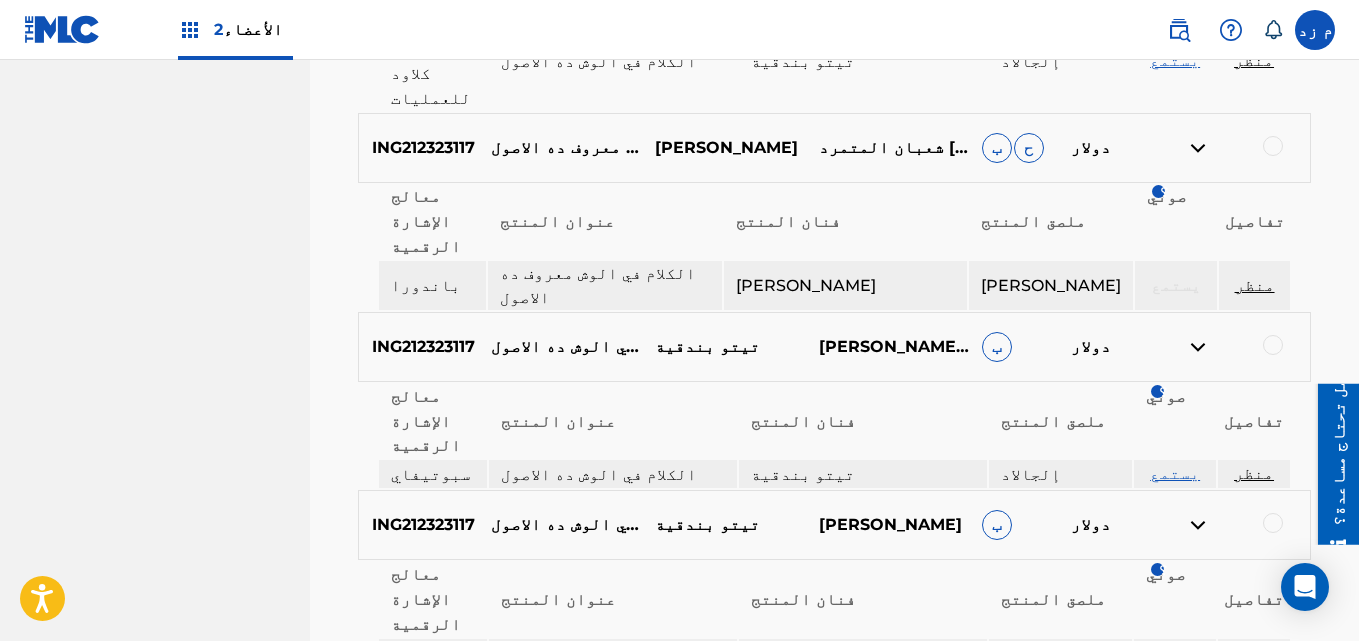 scroll, scrollTop: 1150, scrollLeft: 0, axis: vertical 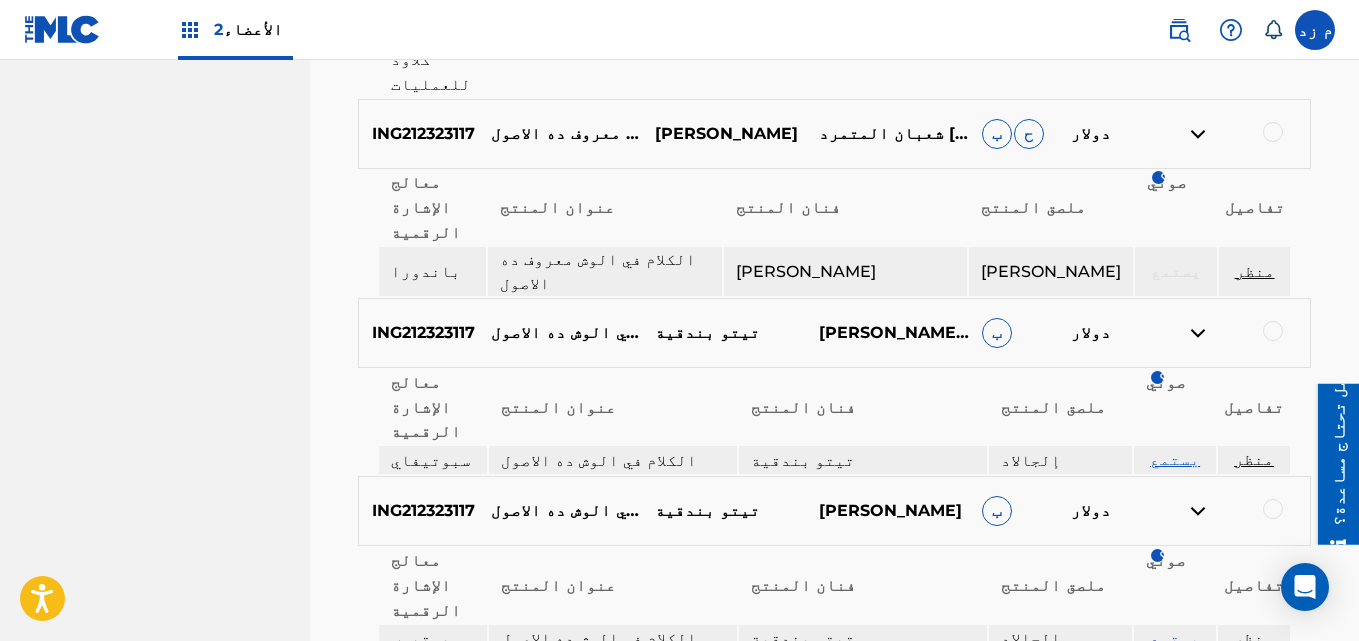 click on "يستمع" at bounding box center [1175, 638] 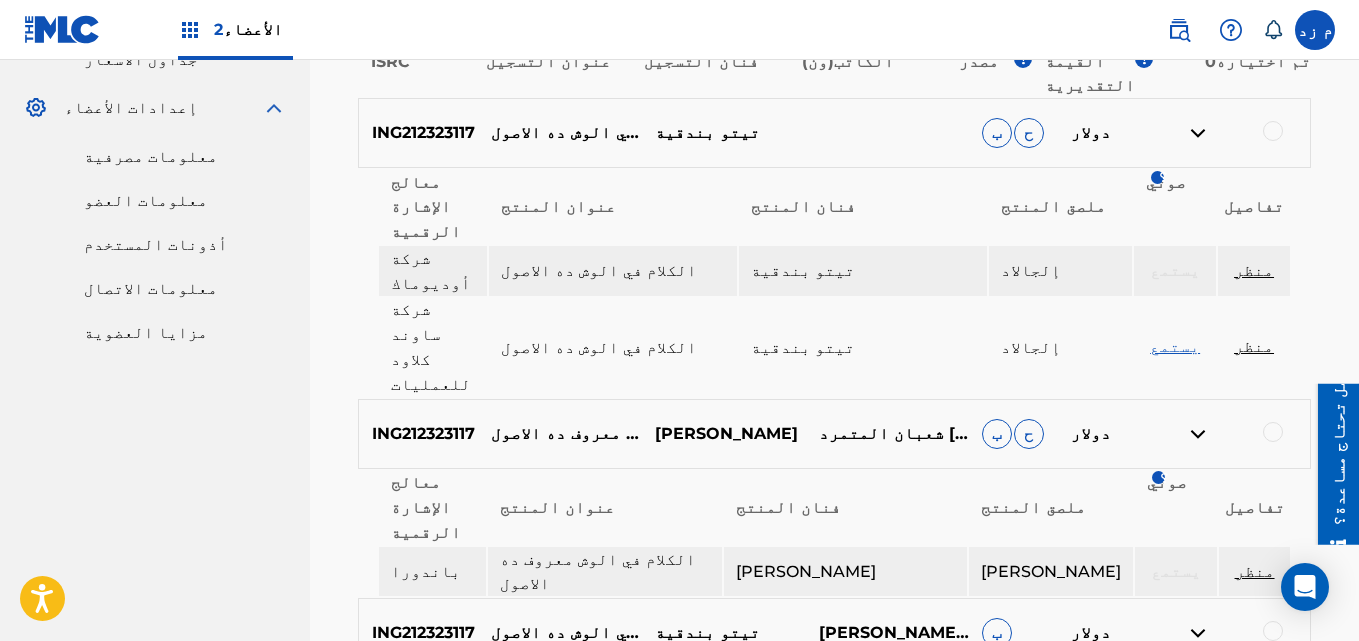 scroll, scrollTop: 1150, scrollLeft: 0, axis: vertical 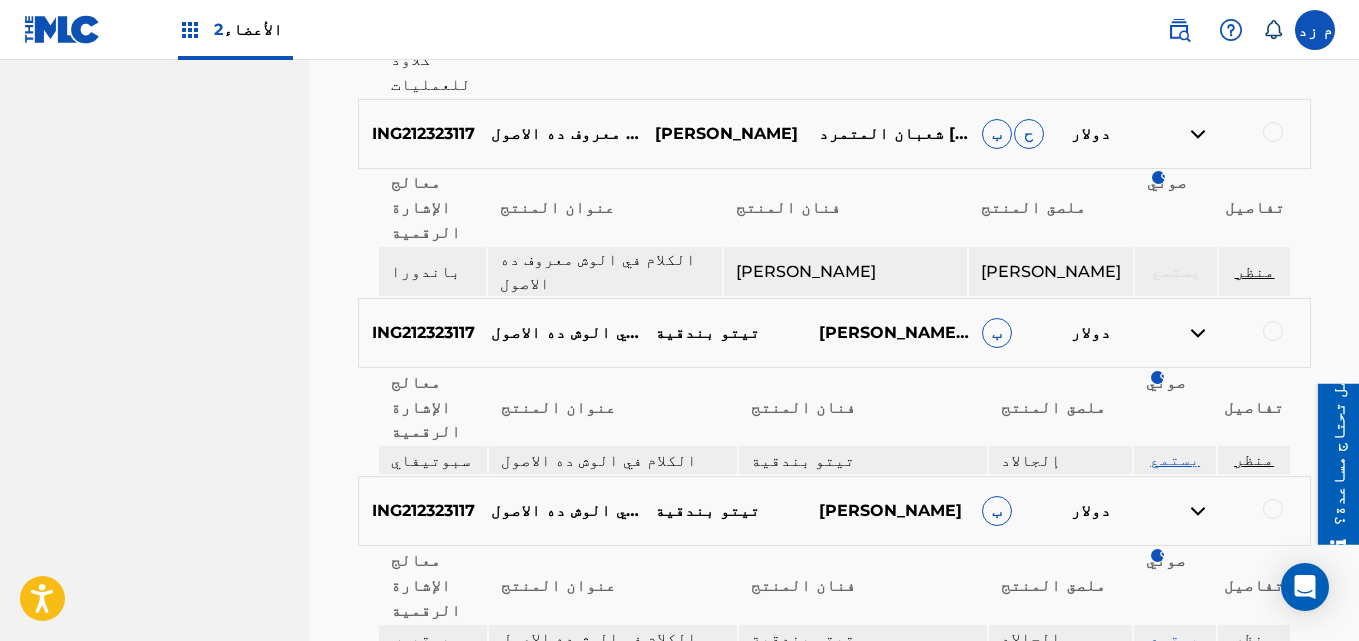 drag, startPoint x: 1216, startPoint y: 459, endPoint x: 1107, endPoint y: 489, distance: 113.053085 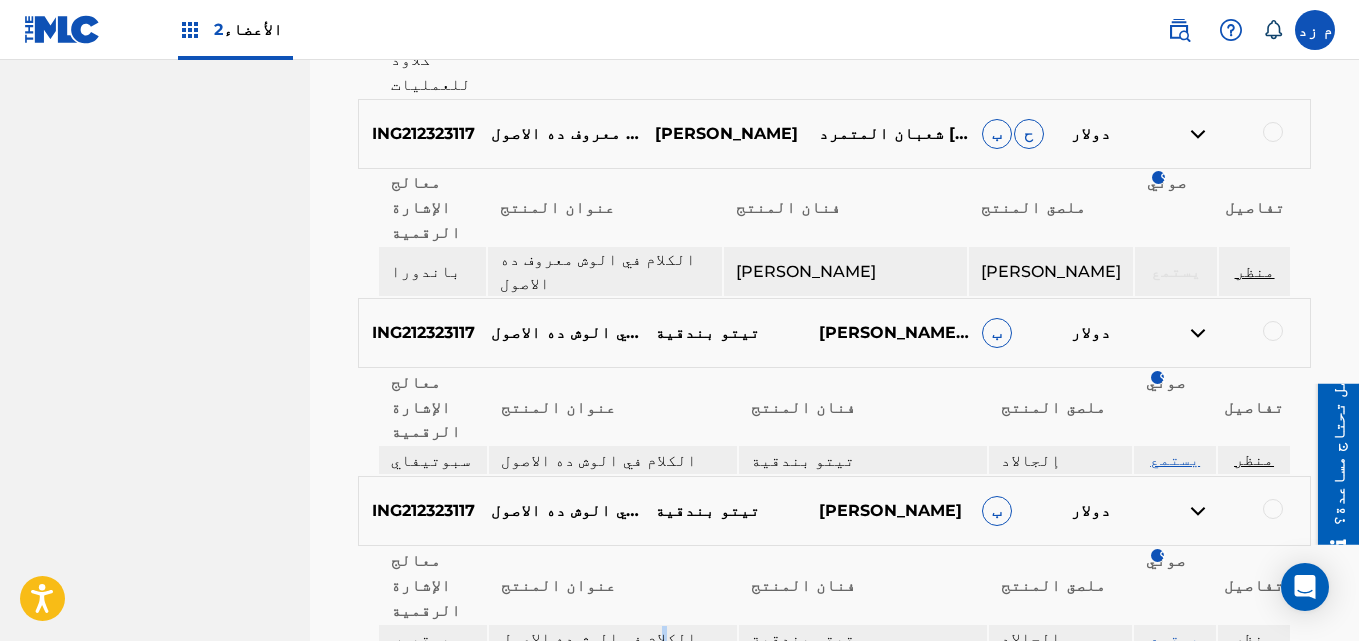 click on "الكلام في الوش ده الاصول" at bounding box center (599, 638) 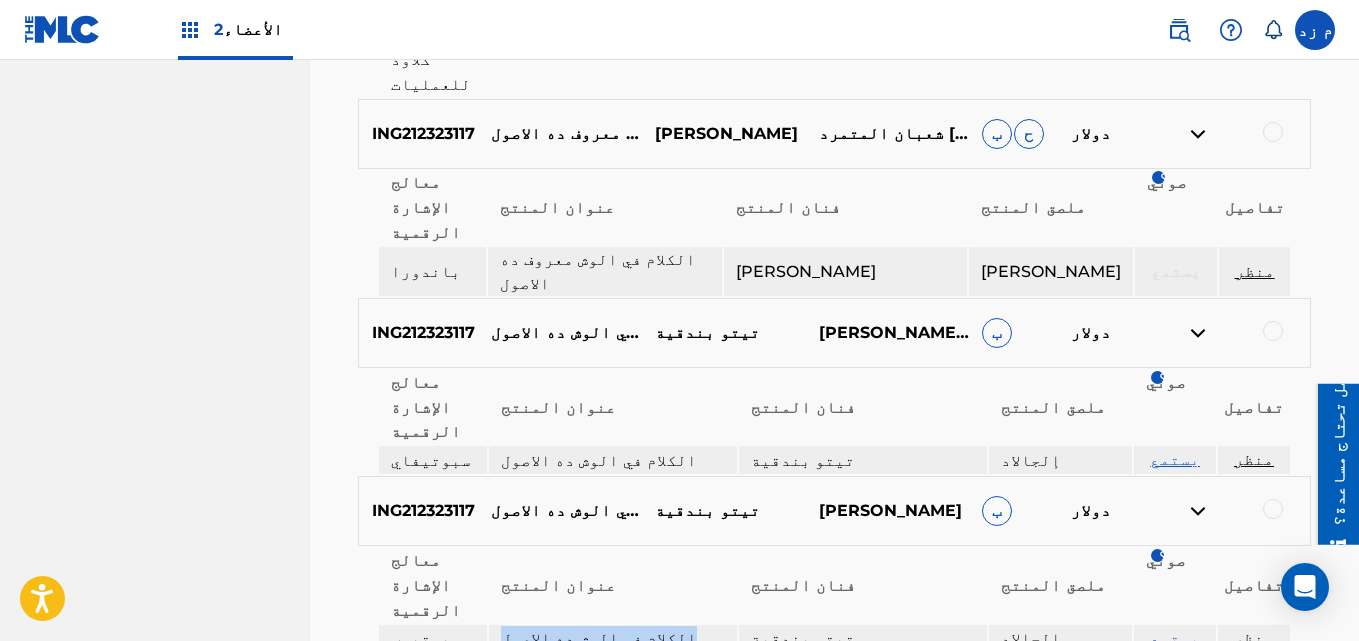 click on "الكلام في الوش ده الاصول" at bounding box center (599, 638) 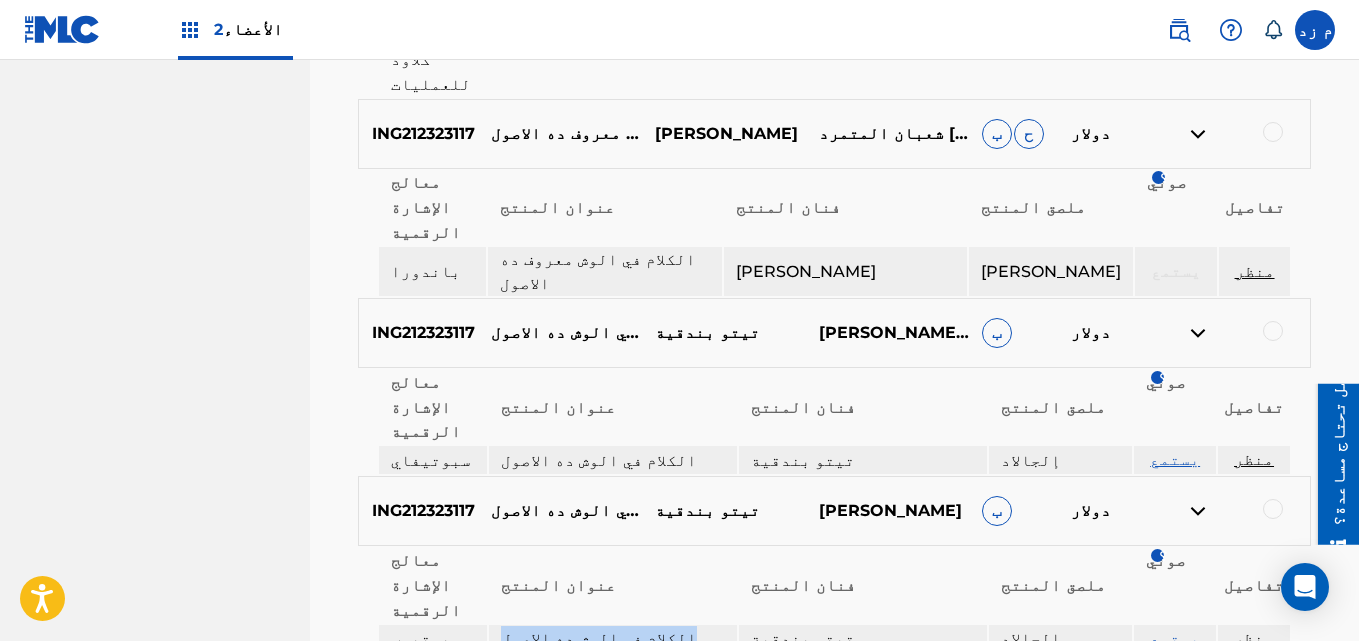copy on "الكلام في الوش ده الاصول" 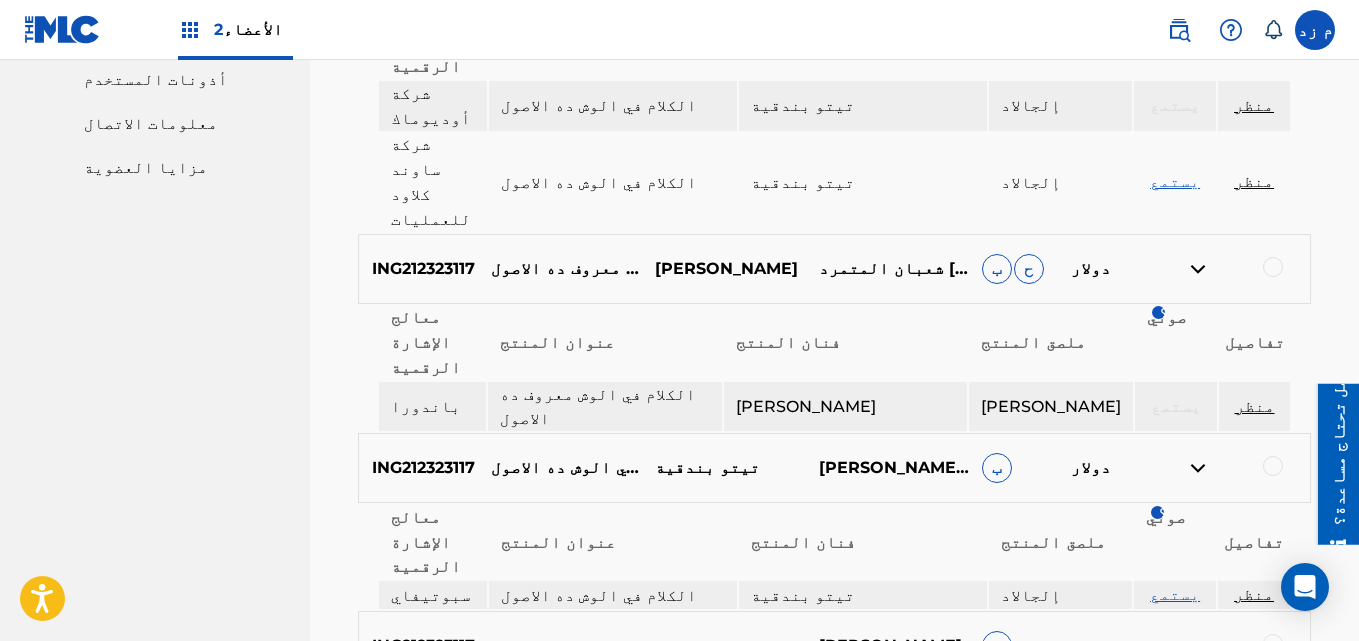 scroll, scrollTop: 1050, scrollLeft: 0, axis: vertical 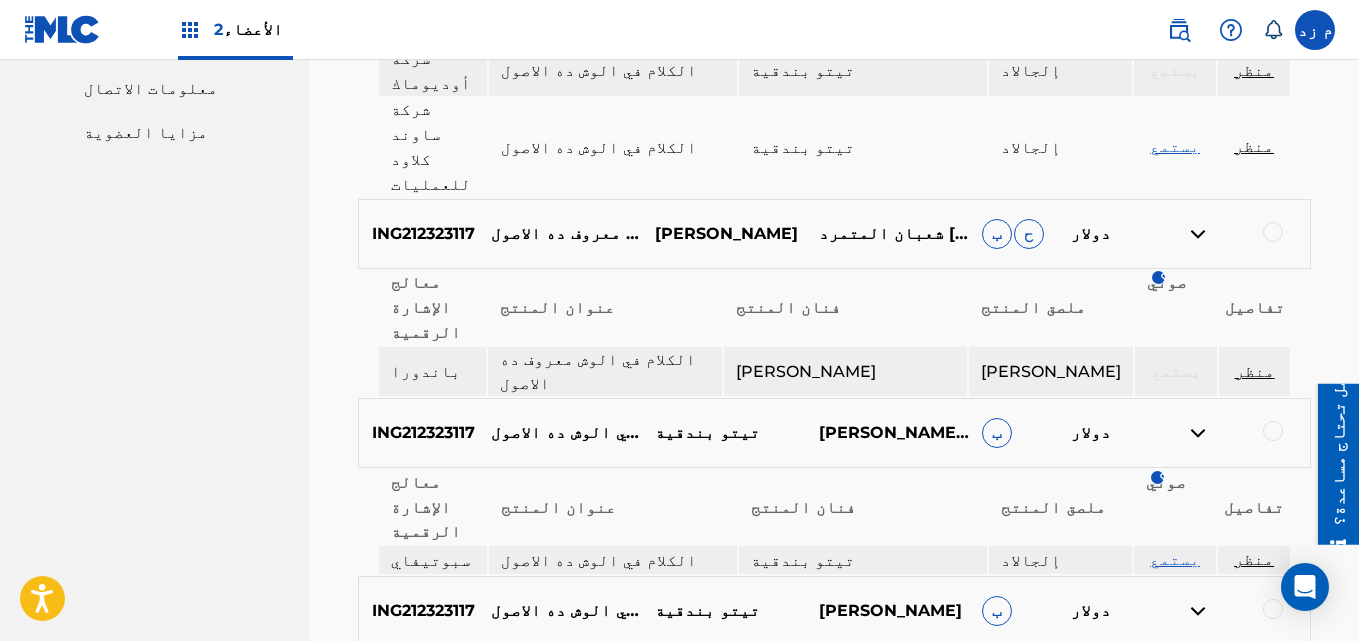click on "منظر" at bounding box center [1254, 559] 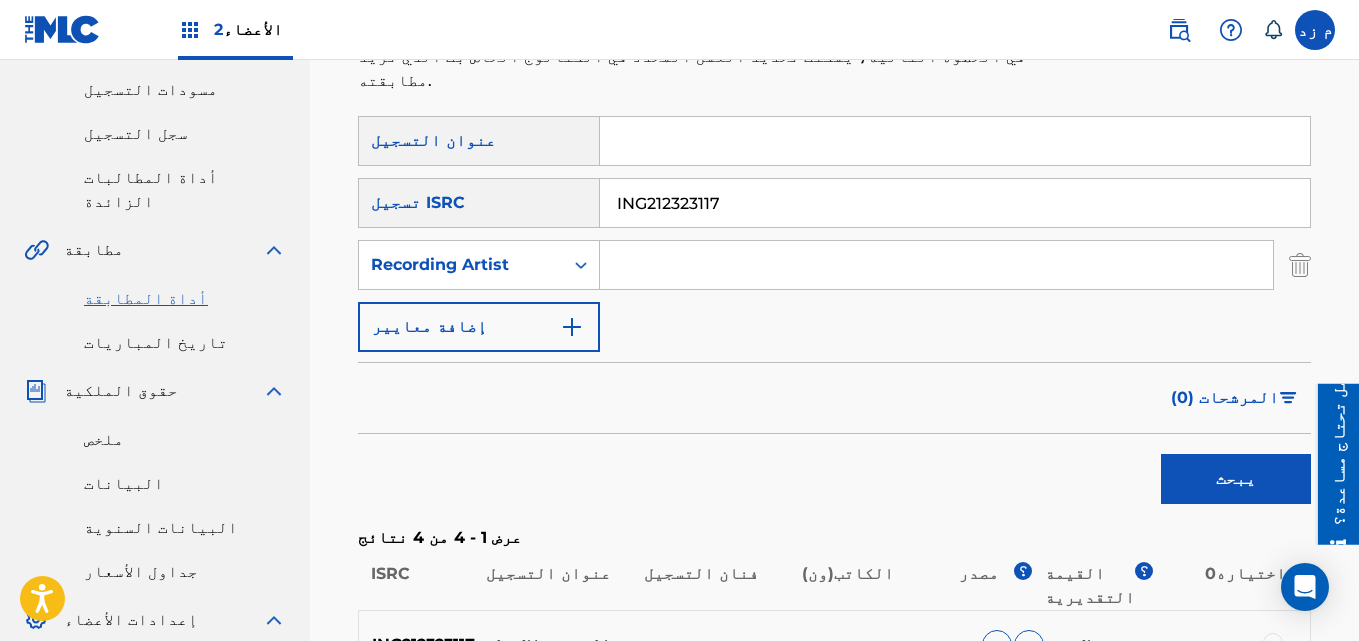 scroll, scrollTop: 150, scrollLeft: 0, axis: vertical 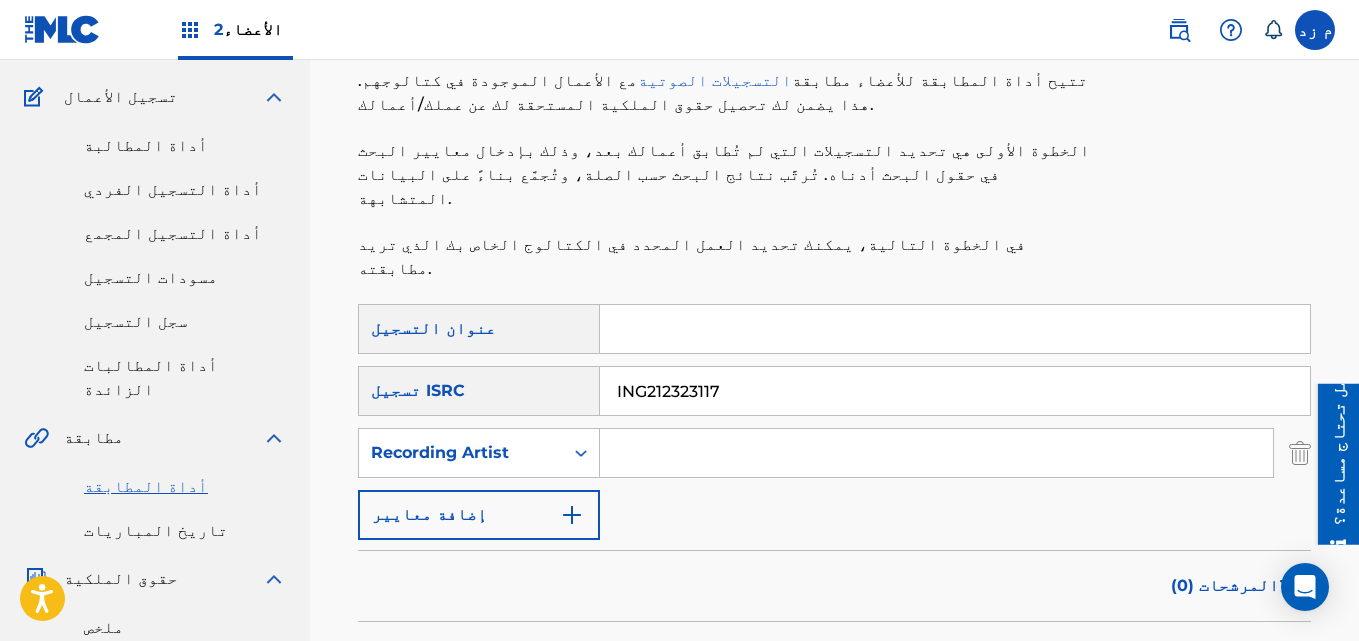 click on "ING212323117" at bounding box center [955, 391] 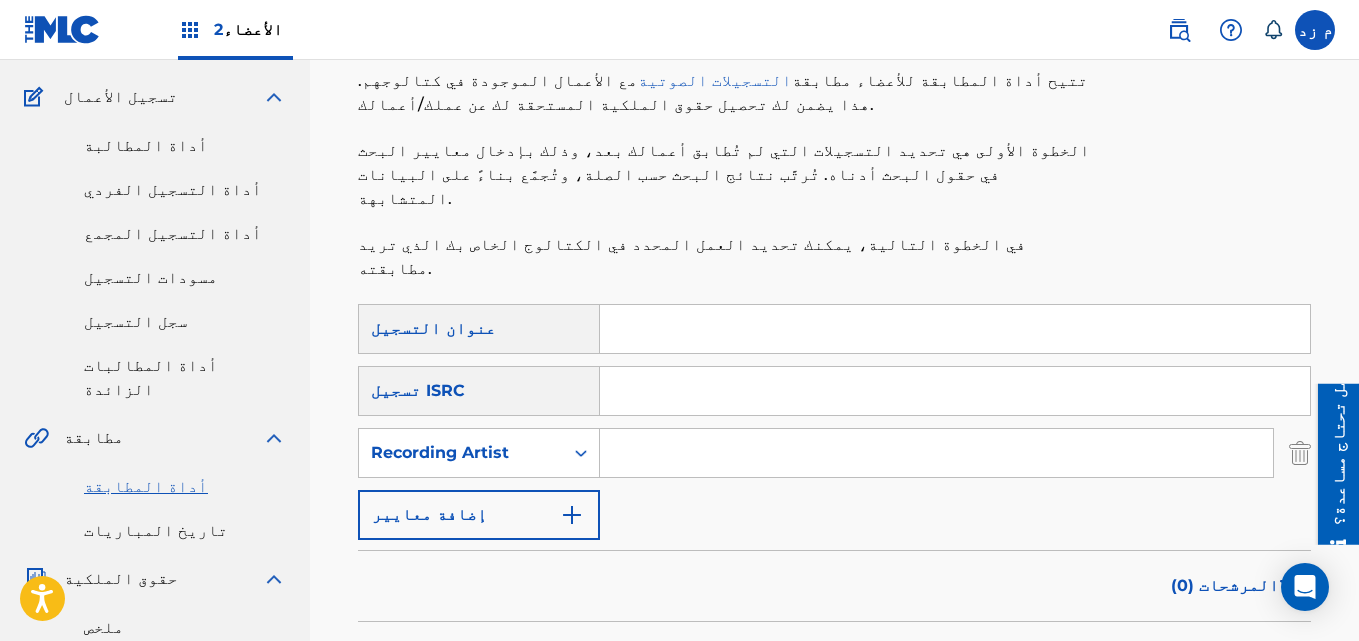 paste on "EGA272102791" 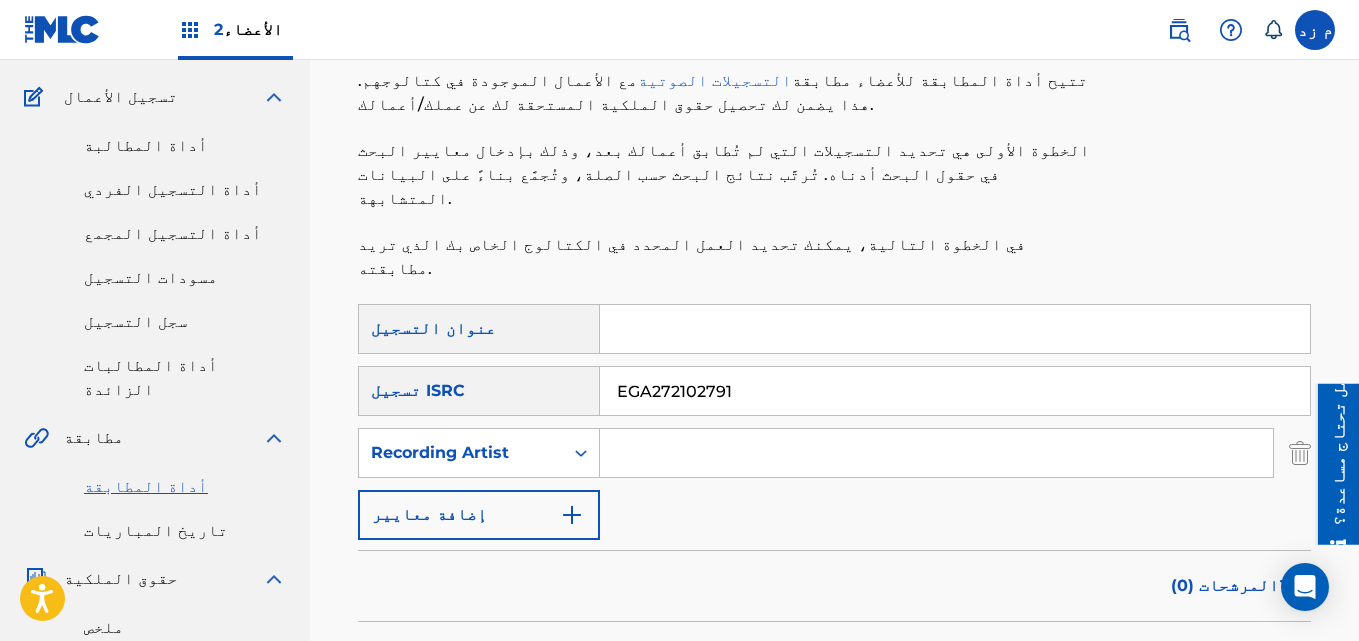 type on "EGA272102791" 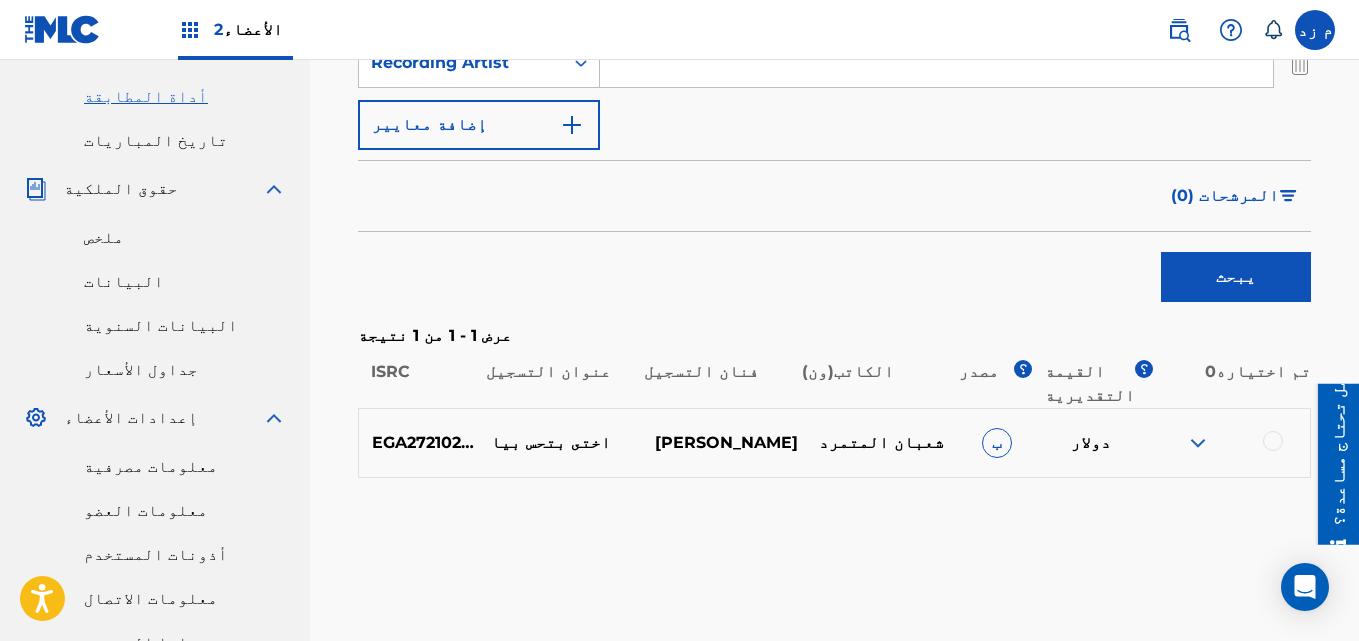 scroll, scrollTop: 650, scrollLeft: 0, axis: vertical 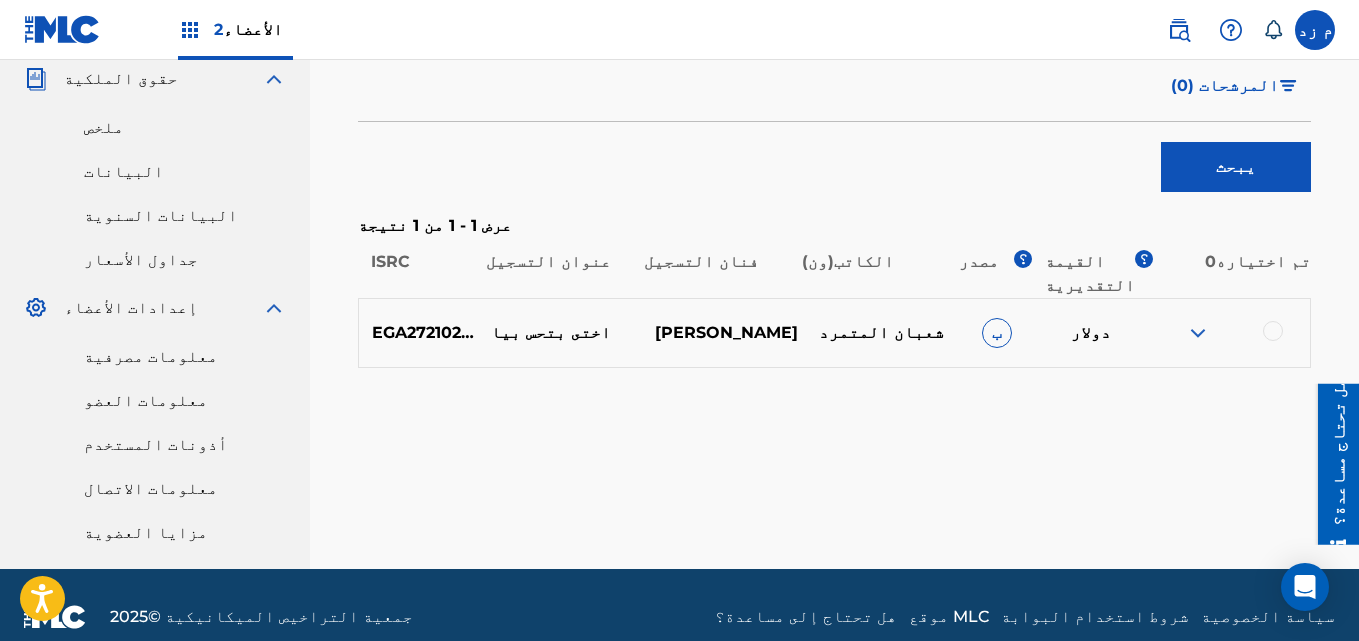 click at bounding box center (1198, 333) 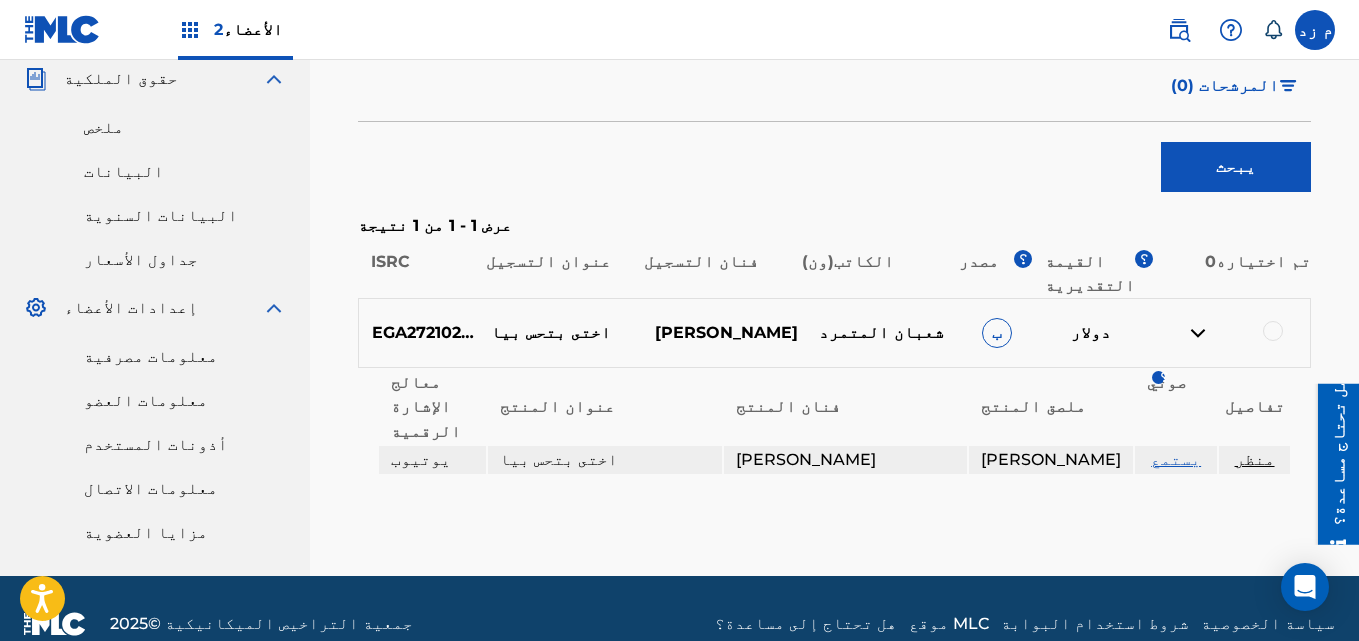 scroll, scrollTop: 250, scrollLeft: 0, axis: vertical 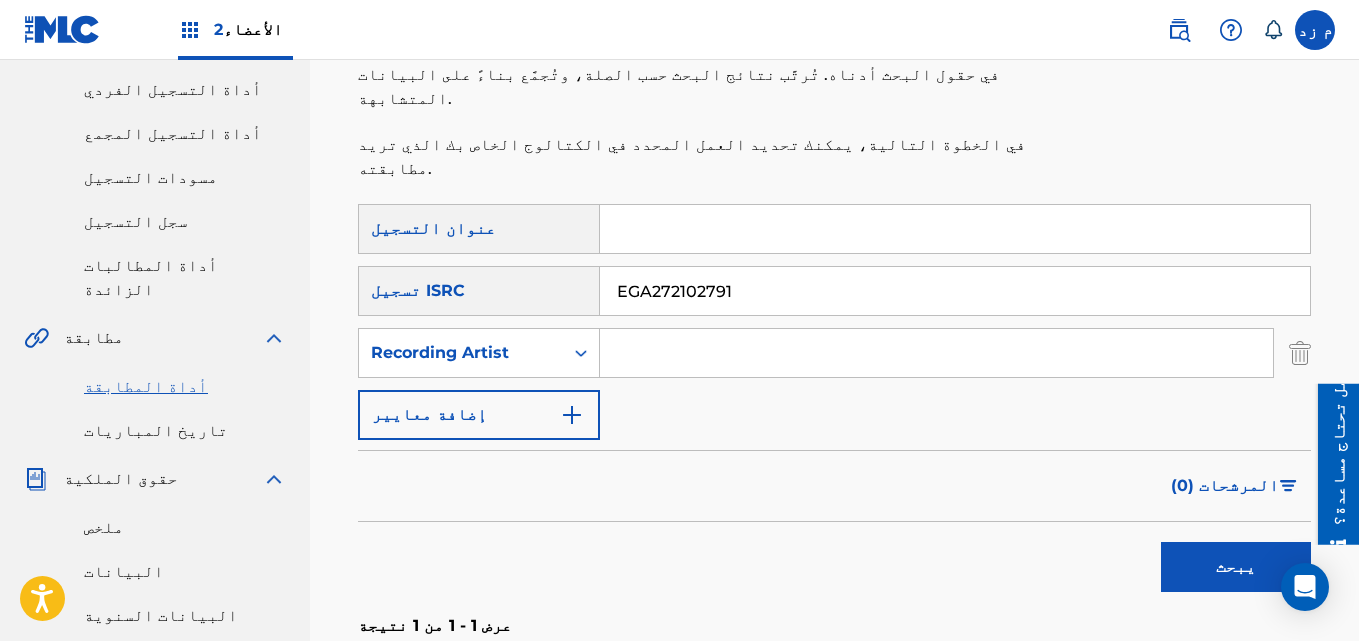 paste on "ING212321852" 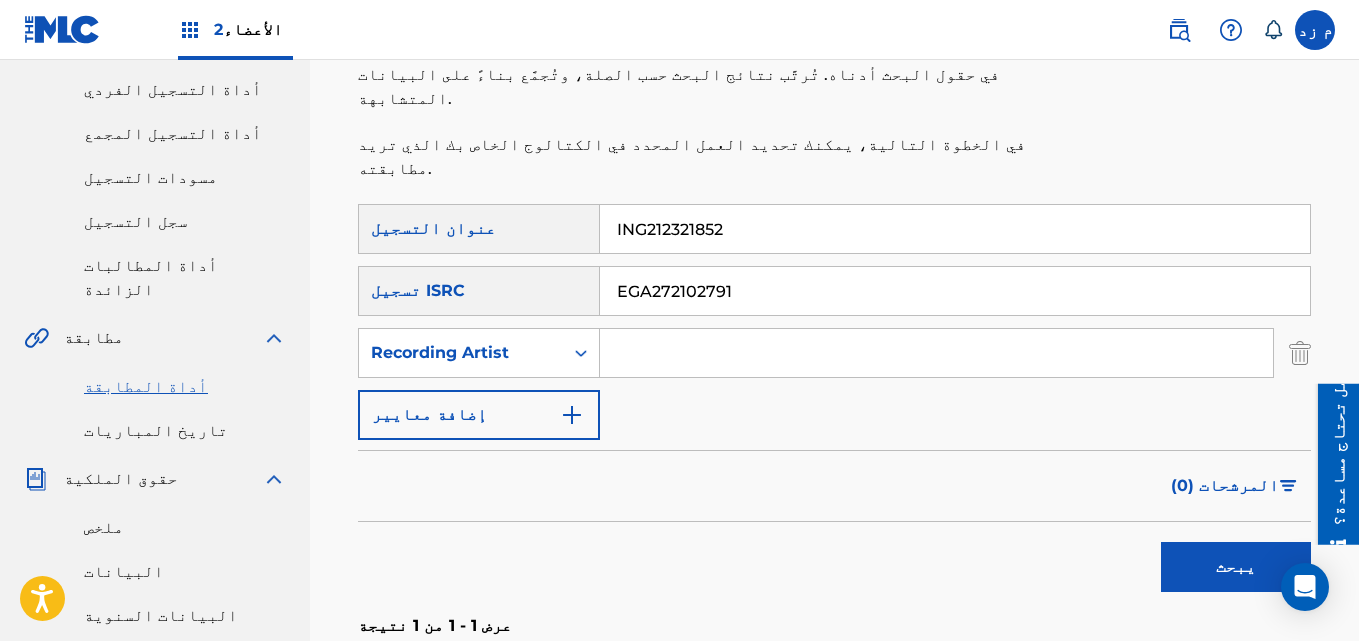 type on "ING212321852" 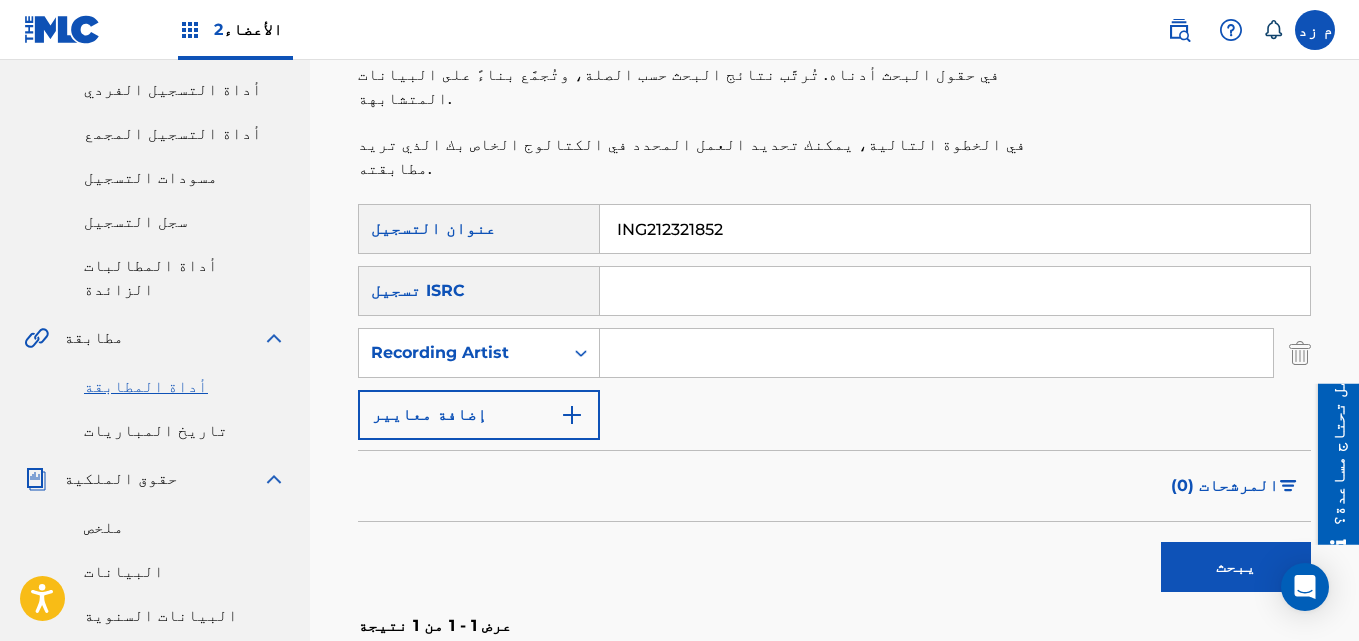 paste on "ING212321852" 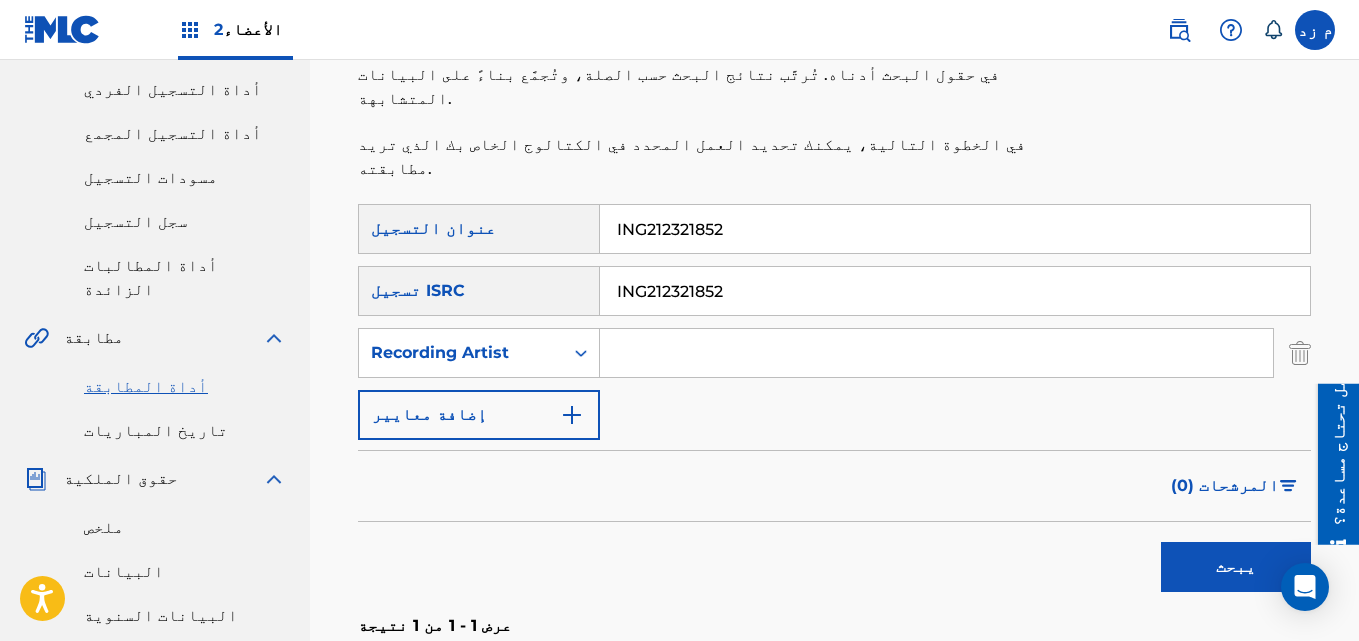 type on "ING212321852" 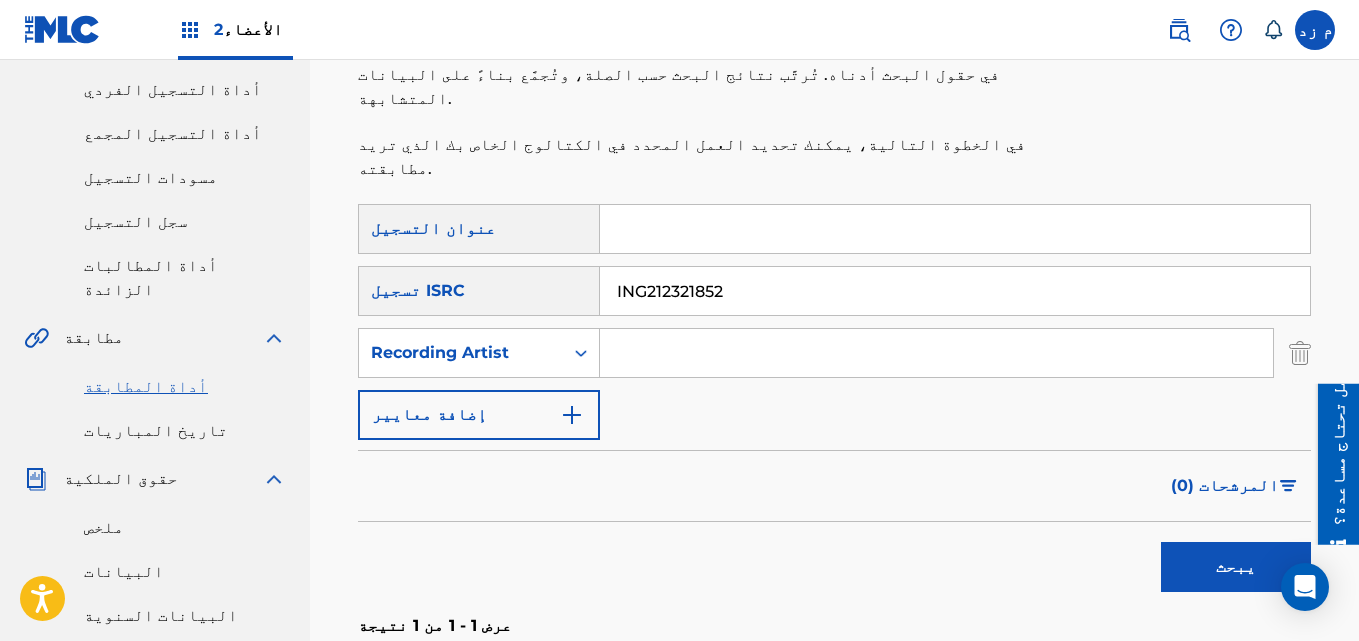 type 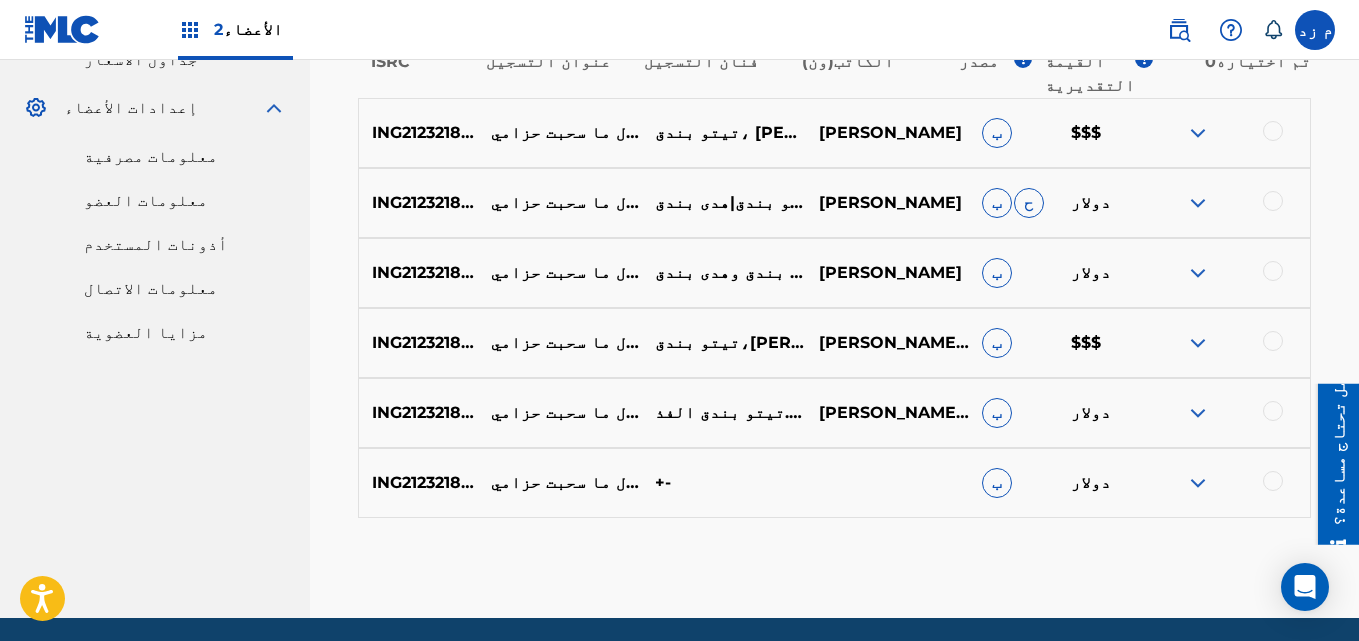 scroll, scrollTop: 650, scrollLeft: 0, axis: vertical 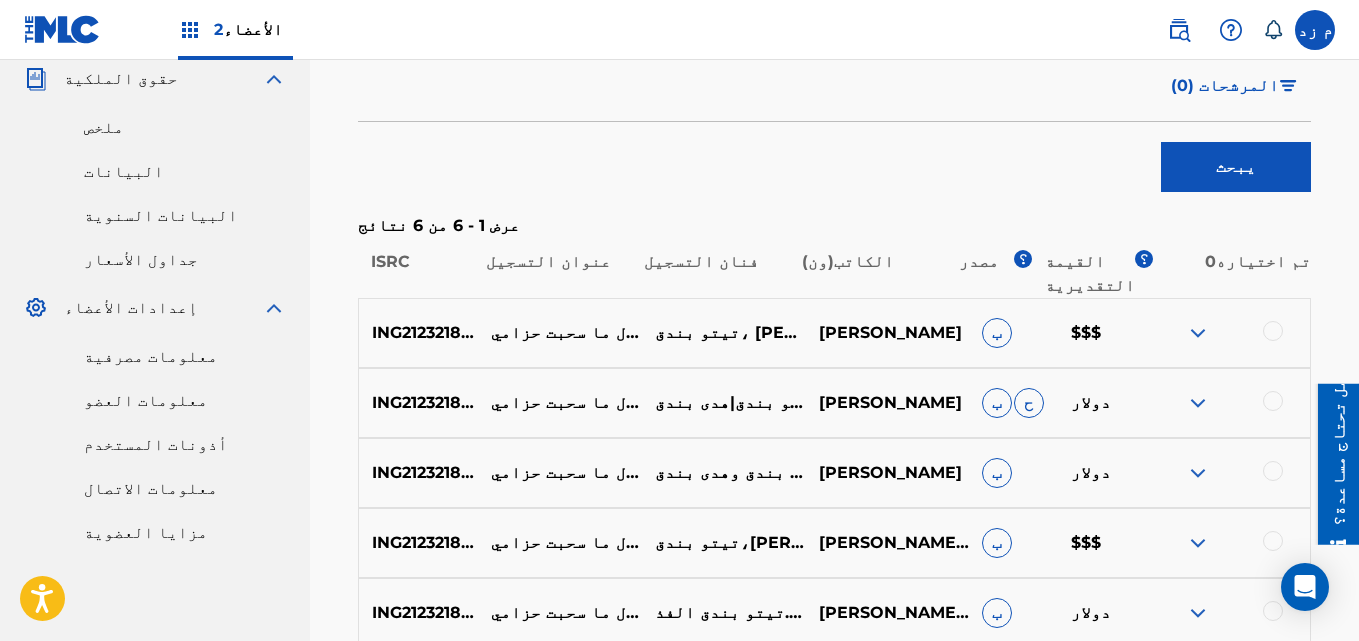click at bounding box center [1198, 333] 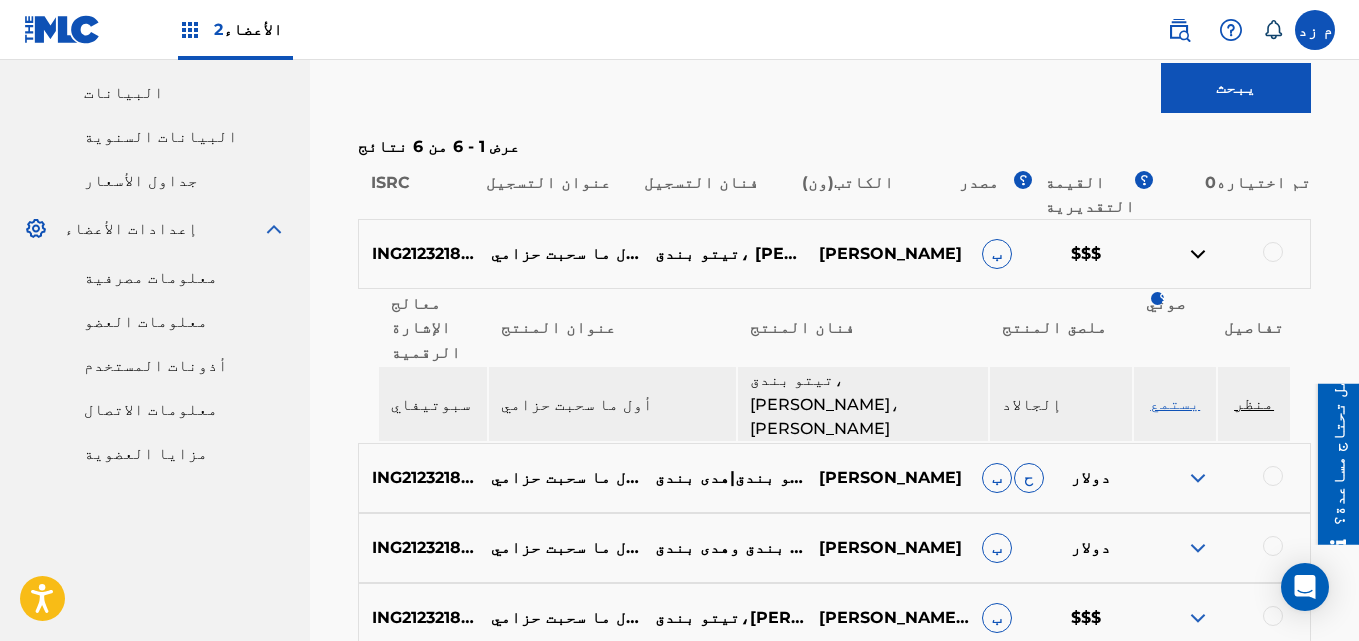 scroll, scrollTop: 750, scrollLeft: 0, axis: vertical 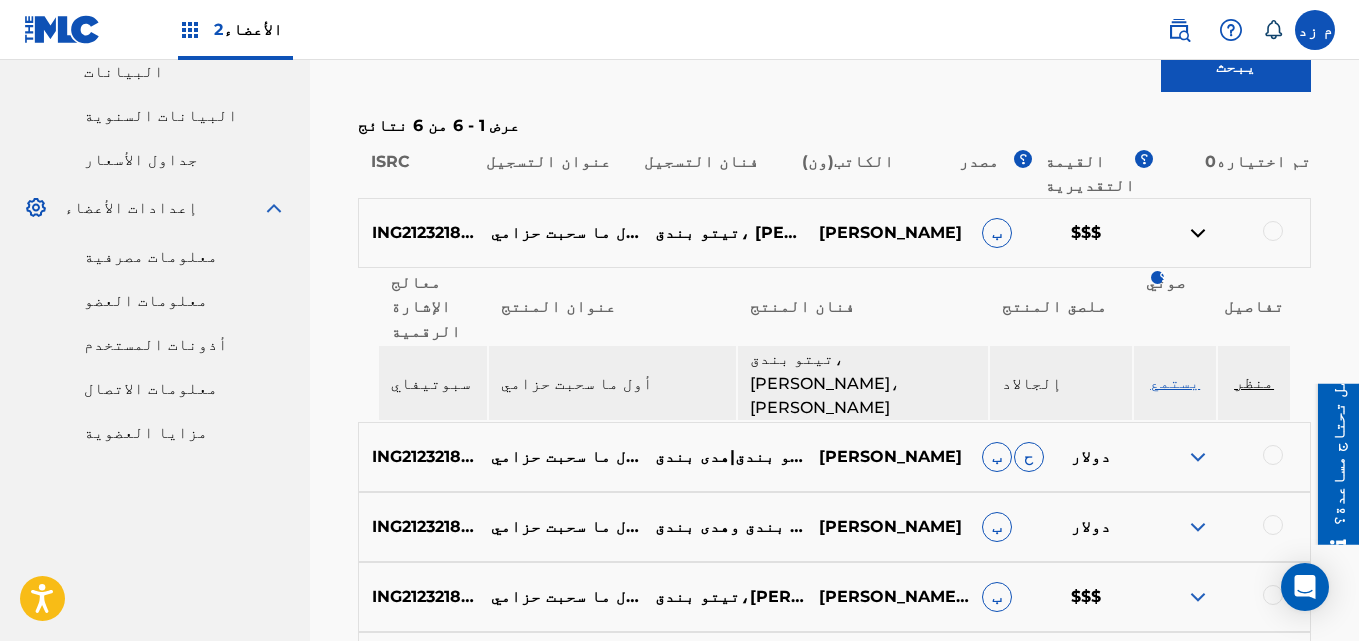 click at bounding box center [1198, 457] 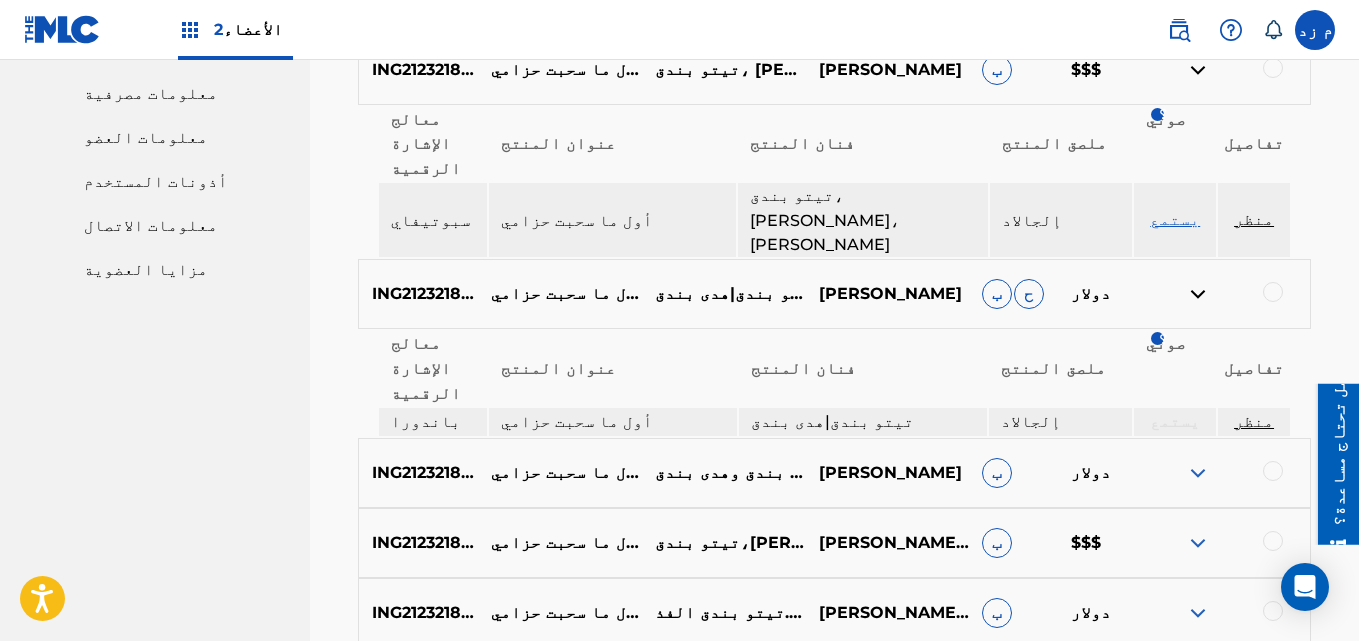 scroll, scrollTop: 950, scrollLeft: 0, axis: vertical 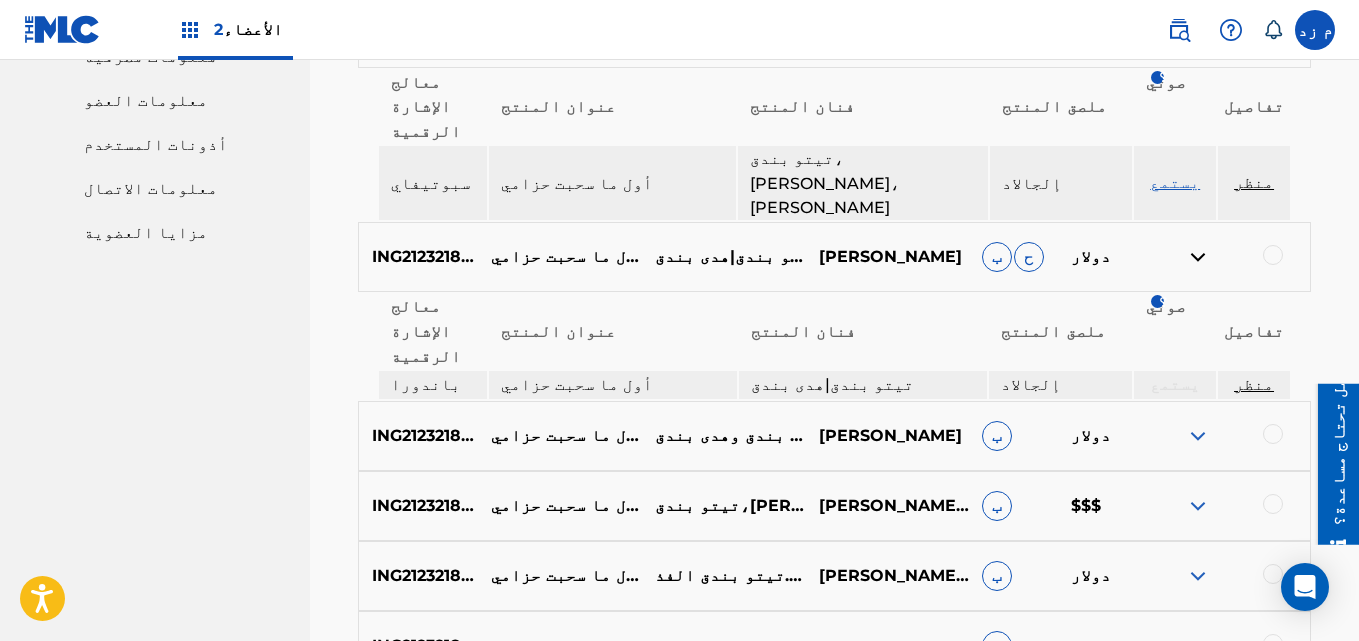 click at bounding box center [1198, 436] 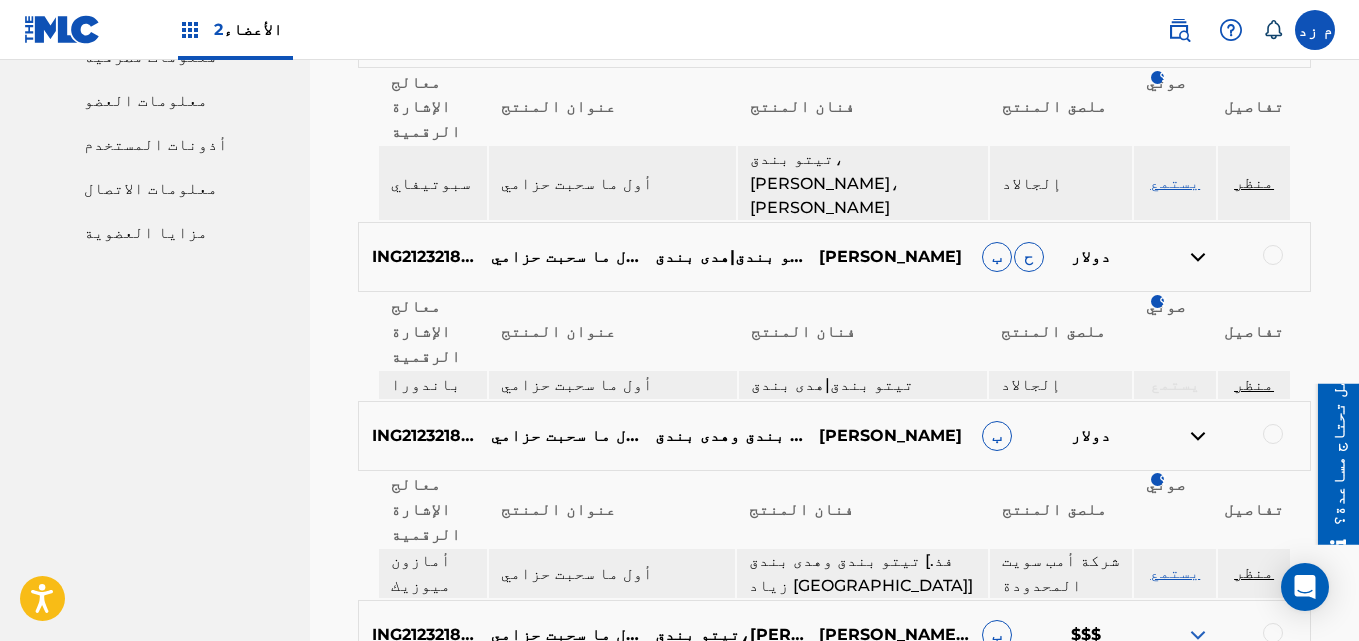 scroll, scrollTop: 1050, scrollLeft: 0, axis: vertical 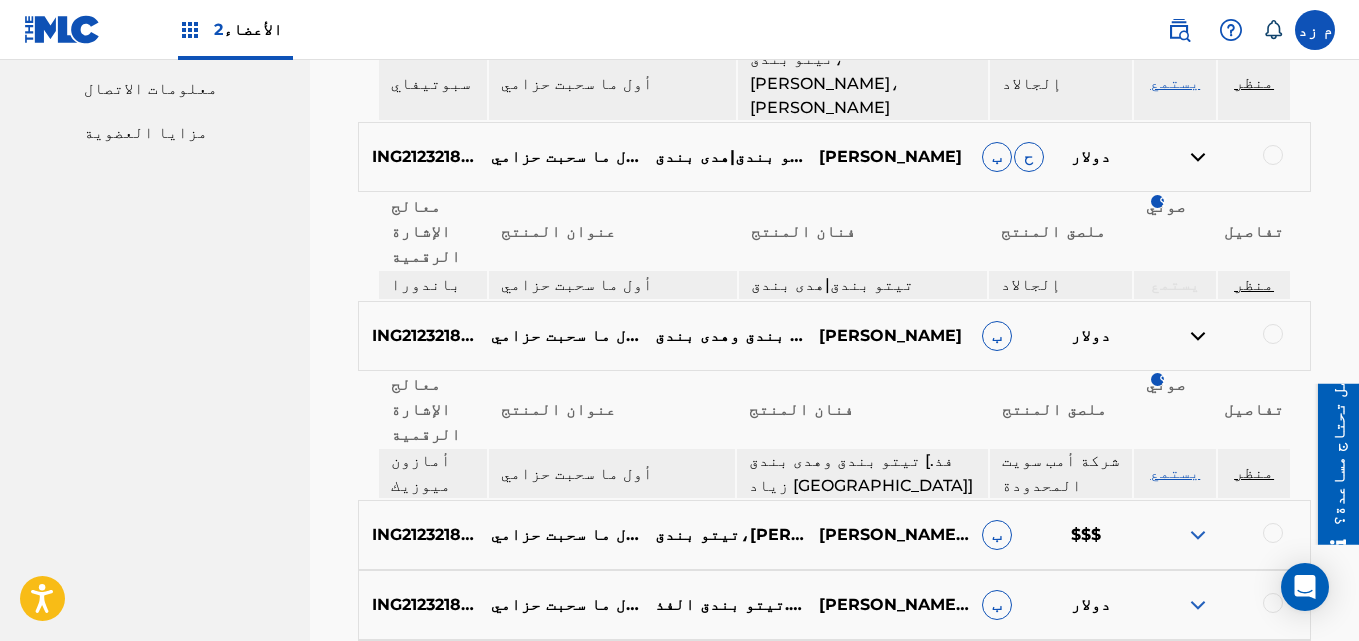 click at bounding box center (1198, 535) 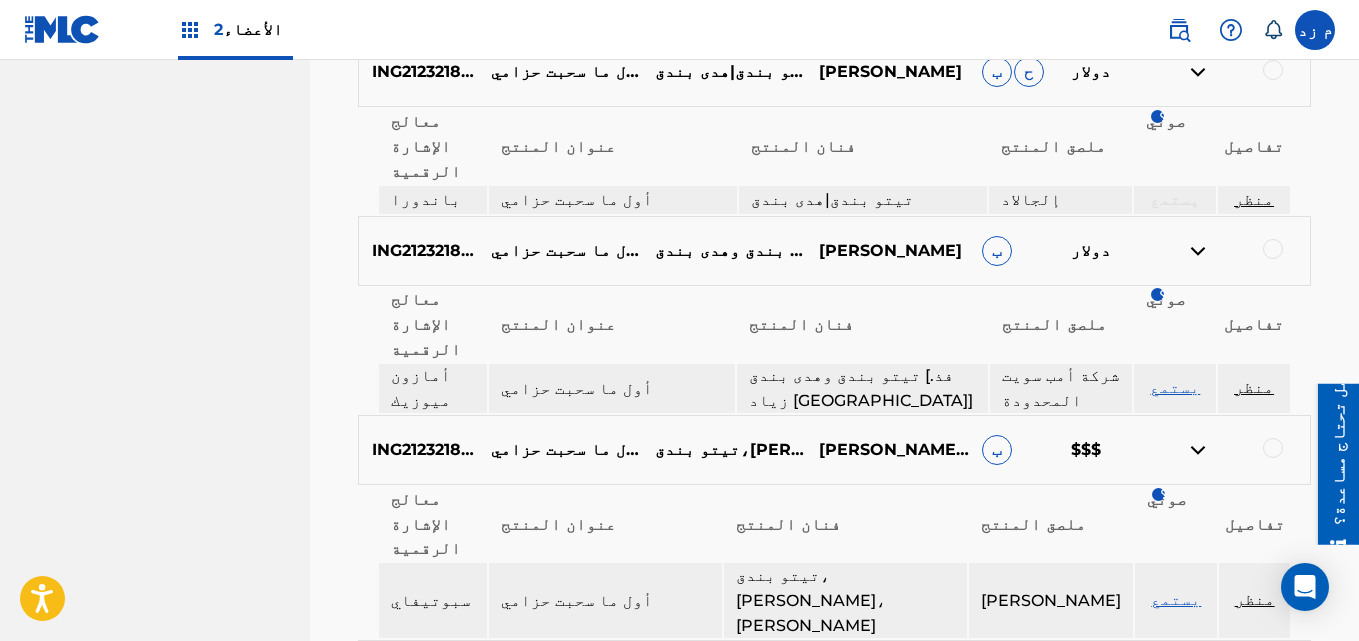 scroll, scrollTop: 1230, scrollLeft: 0, axis: vertical 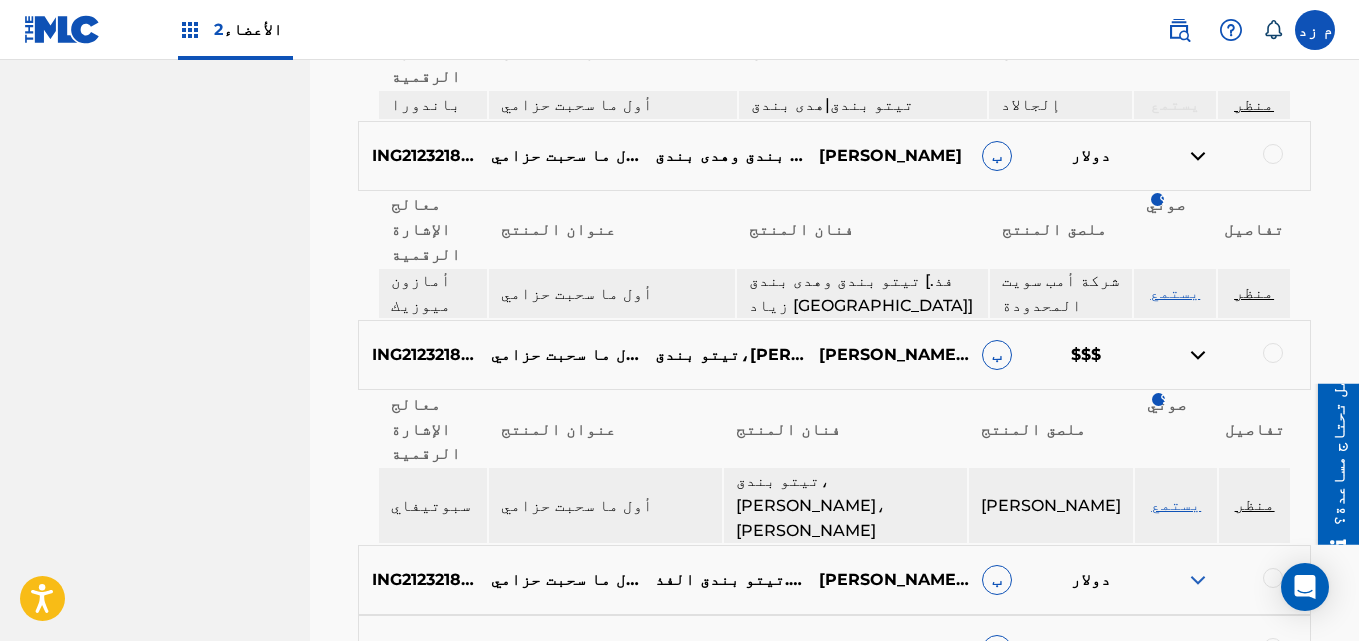 click at bounding box center [1198, 580] 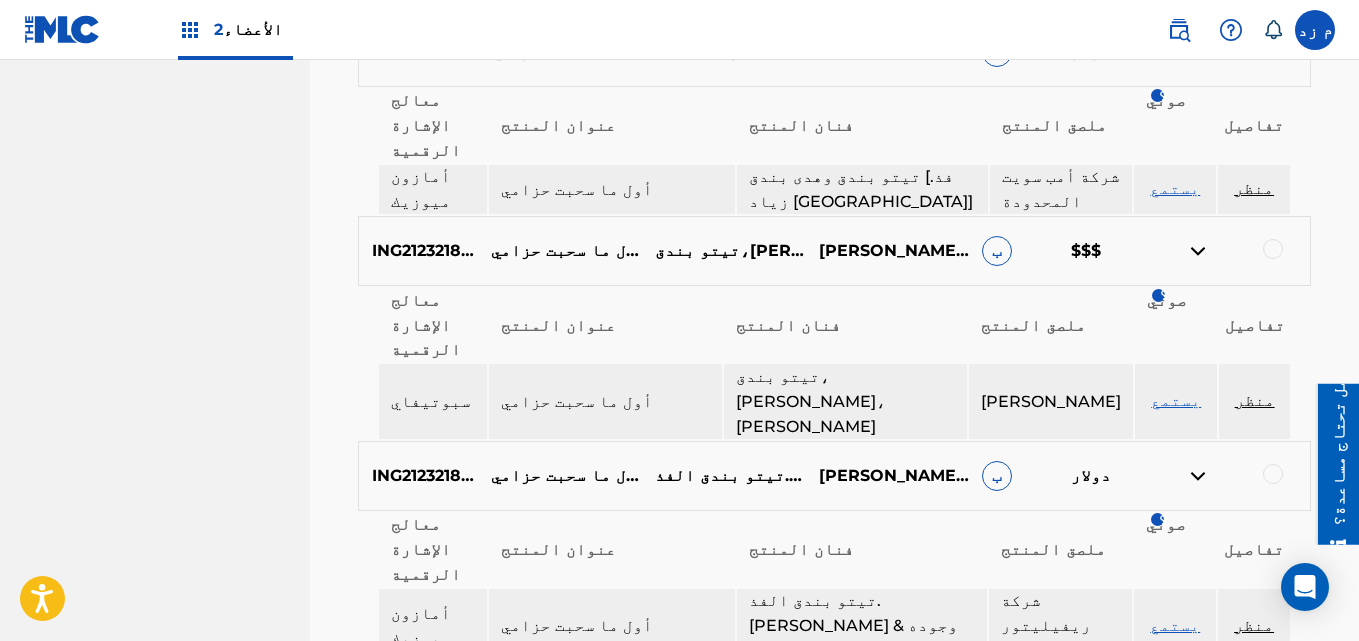 scroll, scrollTop: 1335, scrollLeft: 0, axis: vertical 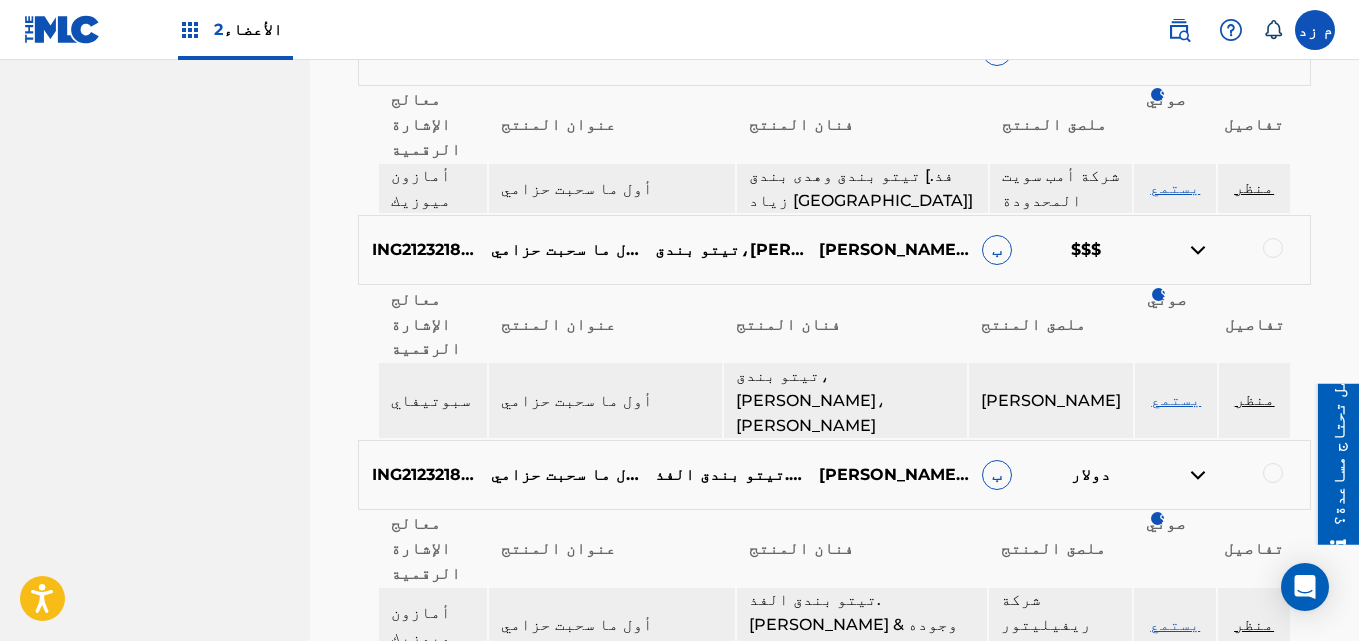click at bounding box center [1198, 699] 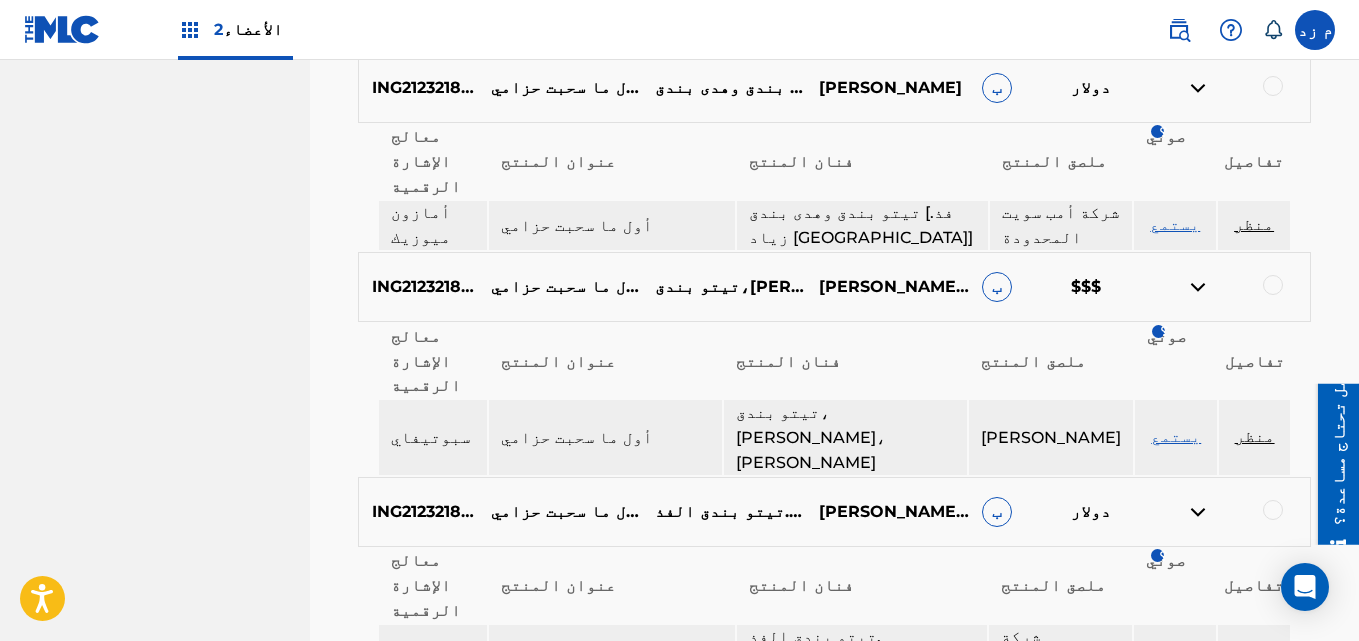 scroll, scrollTop: 1300, scrollLeft: 0, axis: vertical 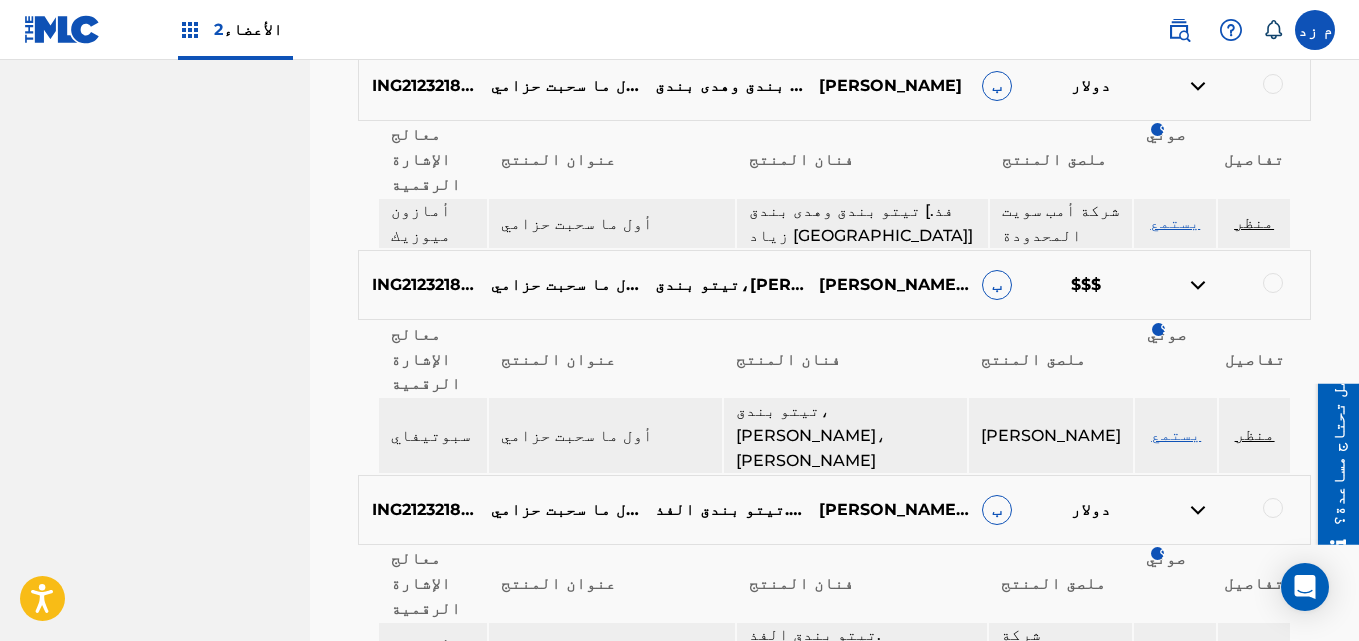 click on "يستمع" at bounding box center (1175, 659) 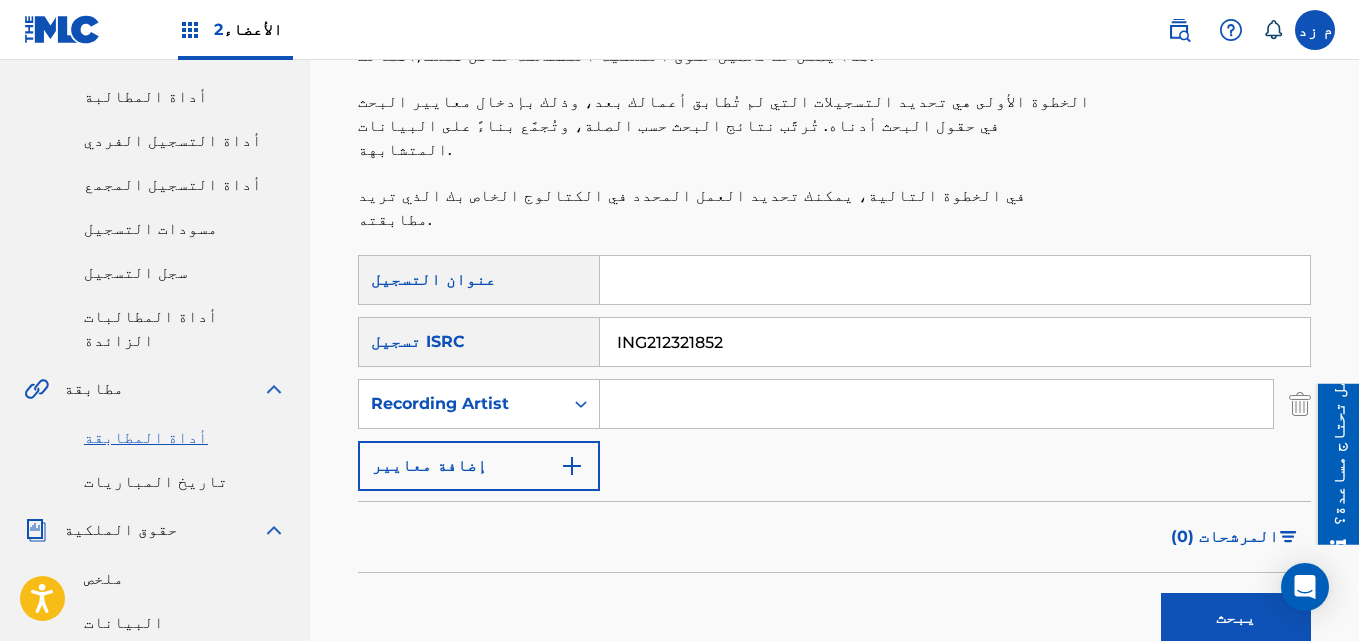 scroll, scrollTop: 200, scrollLeft: 0, axis: vertical 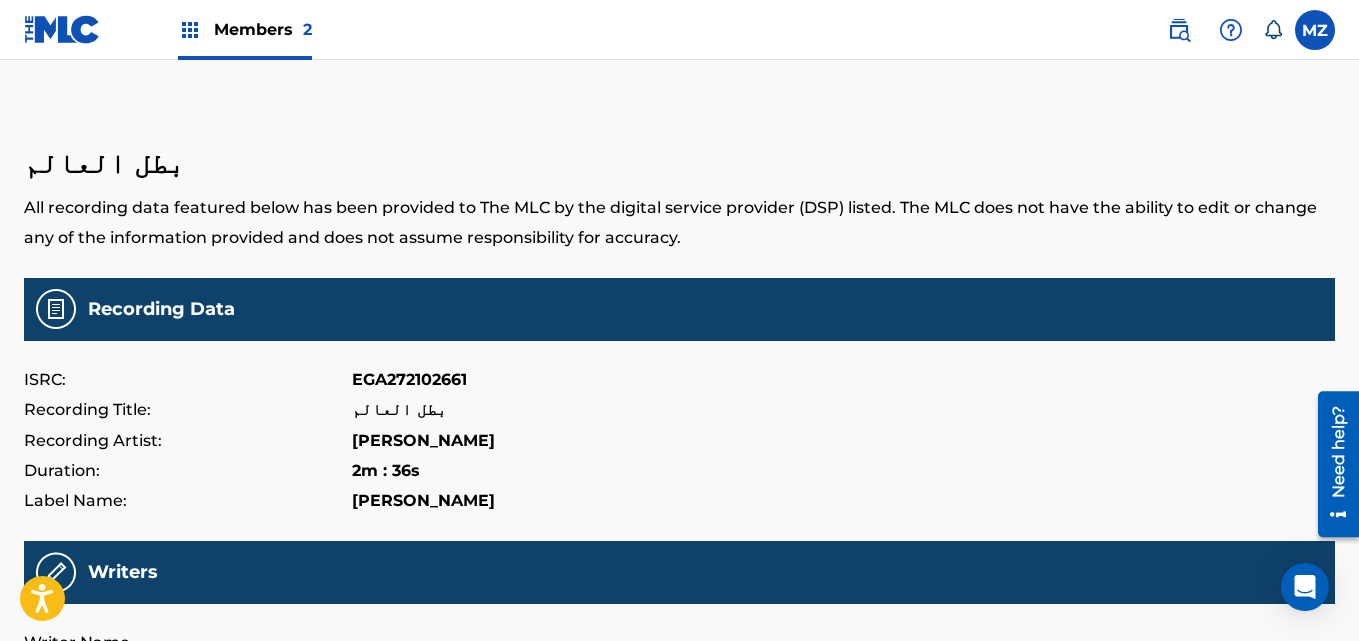 click on "EGA272102661" at bounding box center [409, 380] 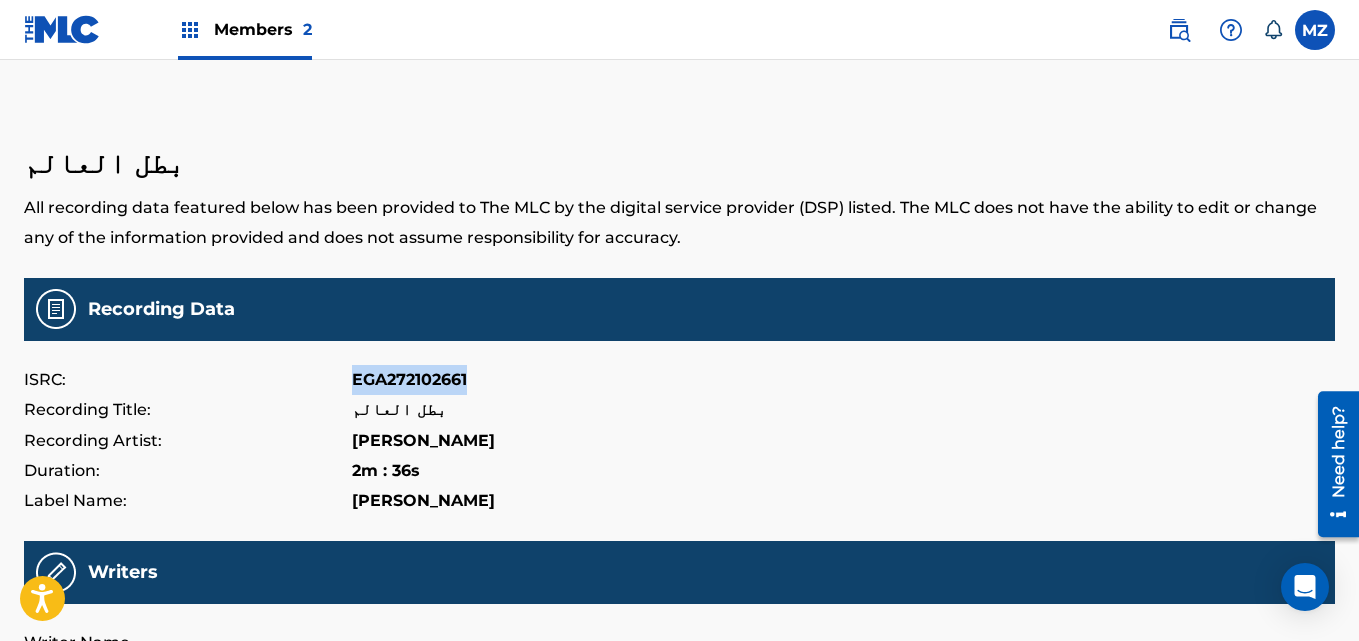 click on "EGA272102661" at bounding box center (409, 380) 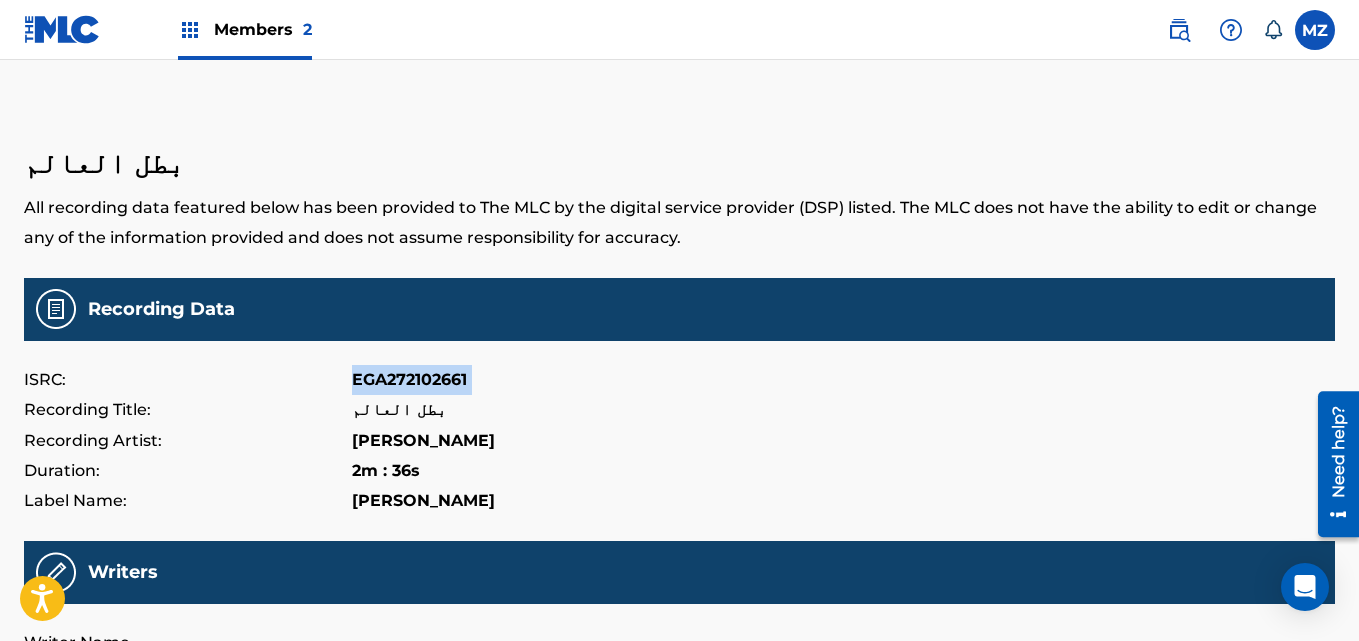 click on "EGA272102661" at bounding box center (409, 380) 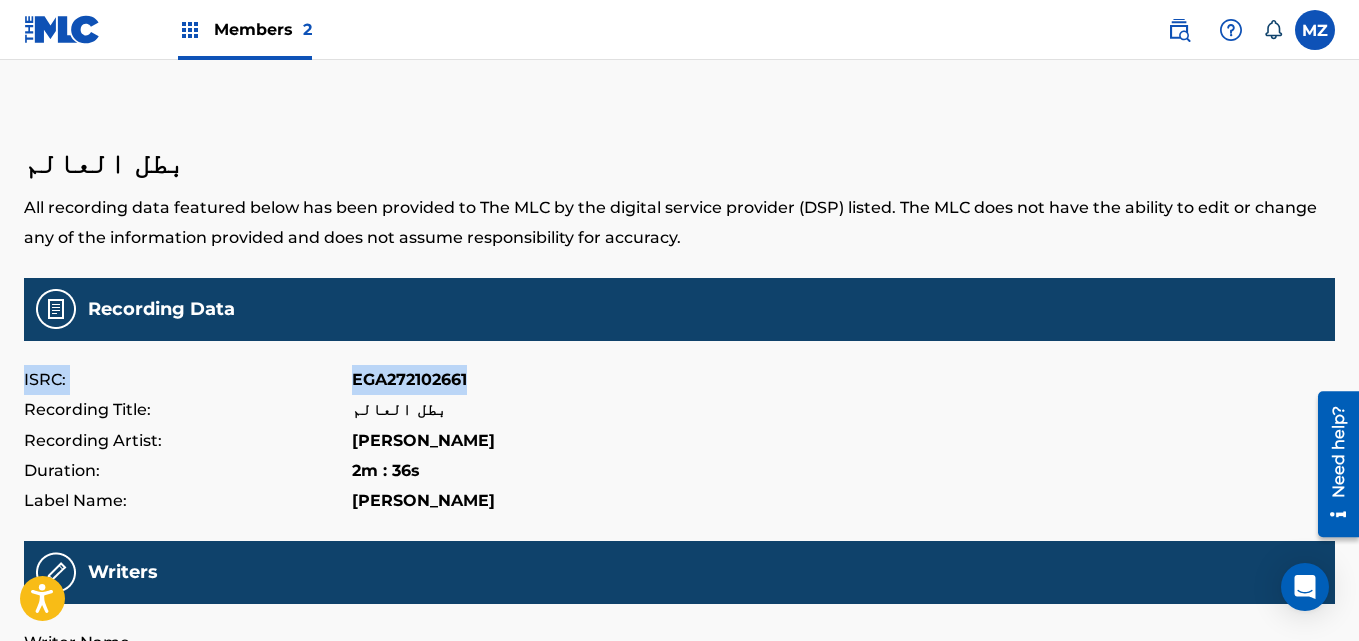 drag, startPoint x: 22, startPoint y: 379, endPoint x: 528, endPoint y: 366, distance: 506.16696 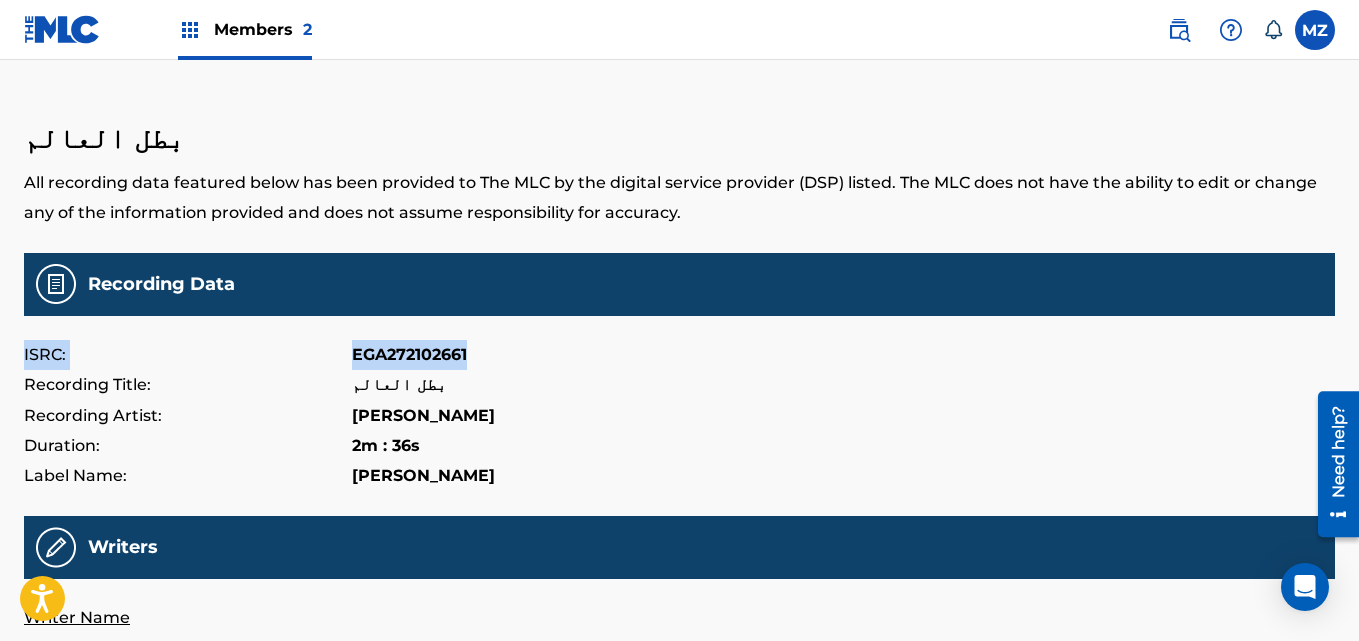 scroll, scrollTop: 0, scrollLeft: 0, axis: both 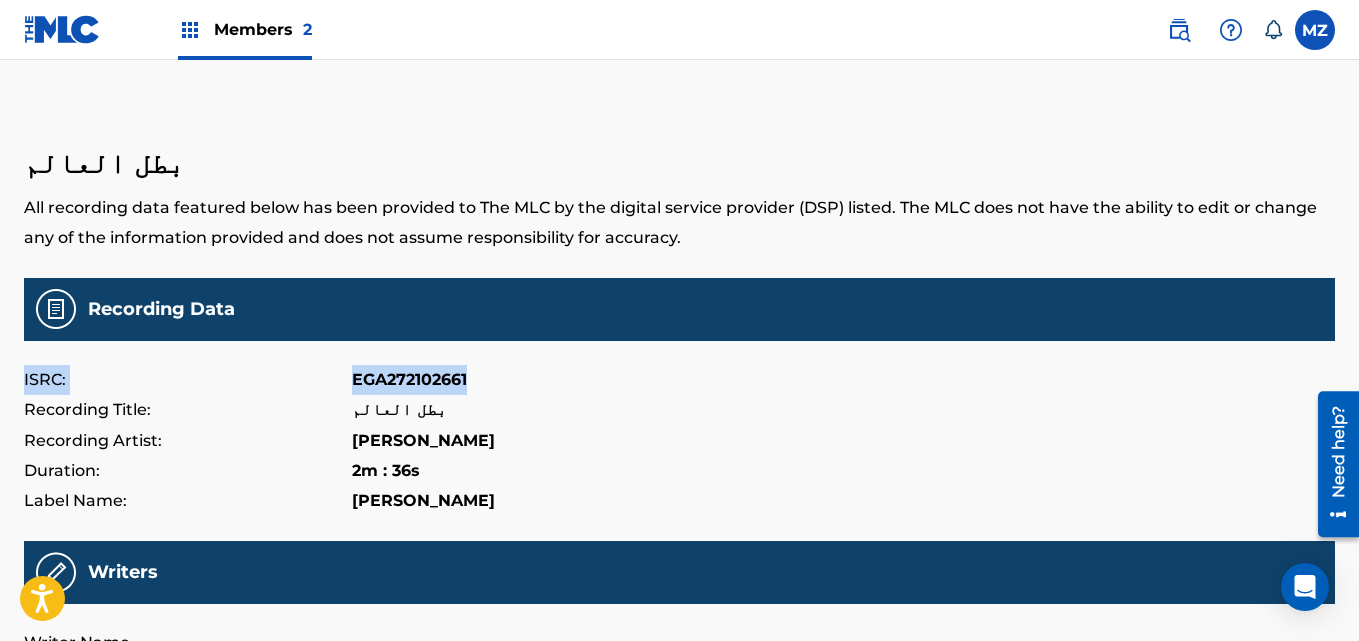 copy on "ISRC: EGA272102661" 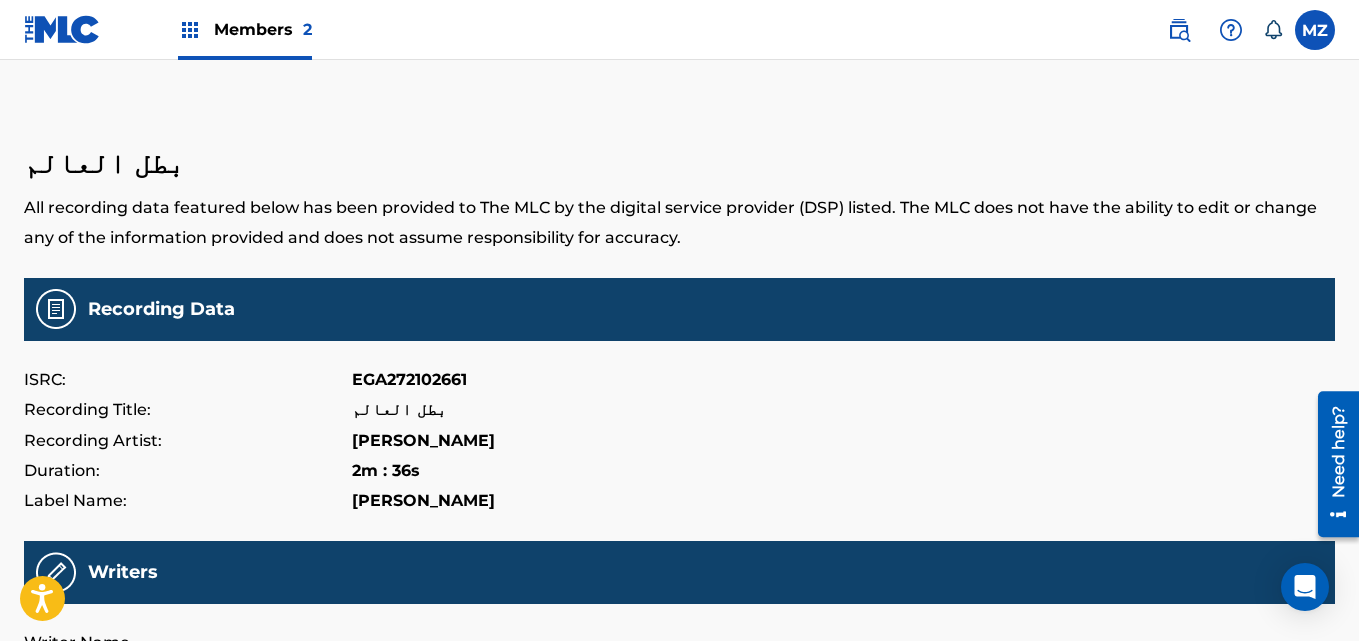 click on "Recording Title:" at bounding box center [188, 410] 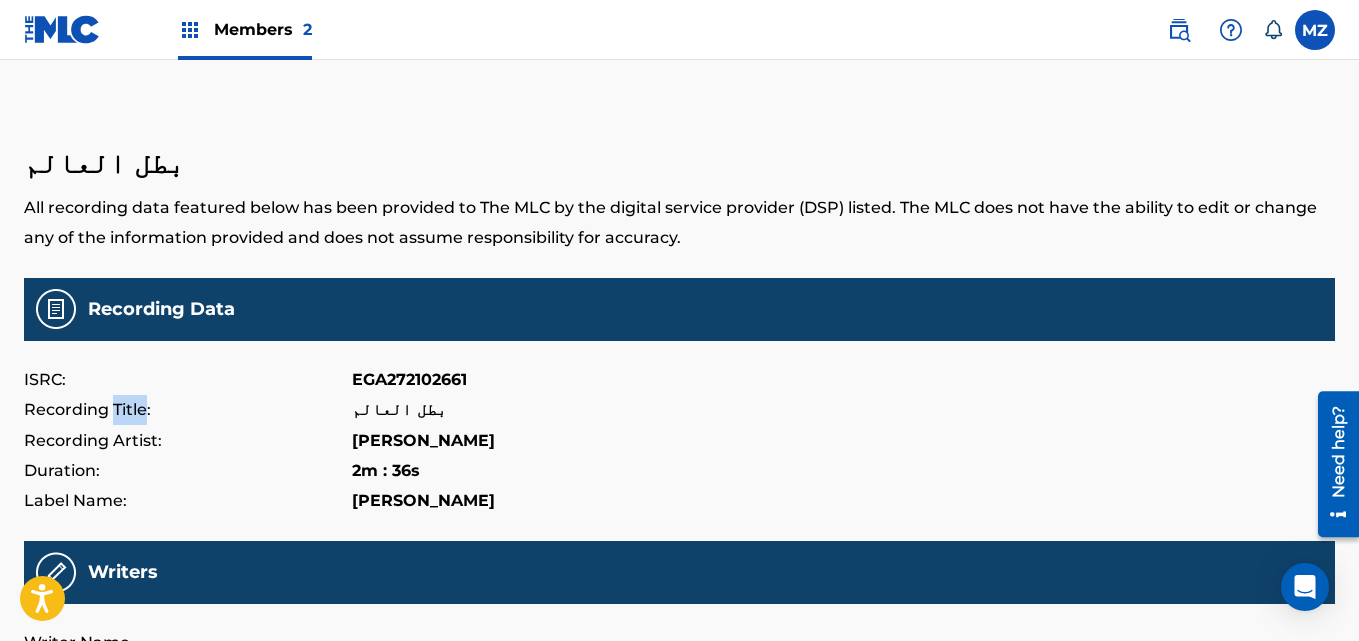 click on "Recording Title:" at bounding box center (188, 410) 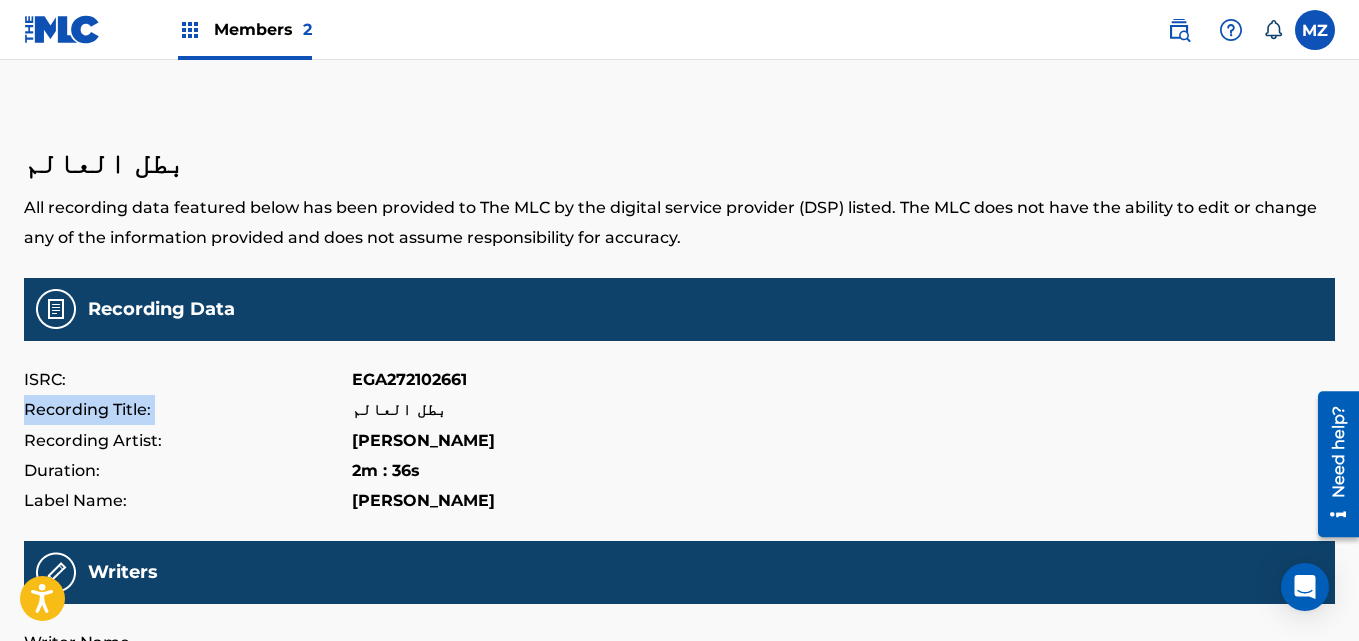 click on "Recording Title:" at bounding box center (188, 410) 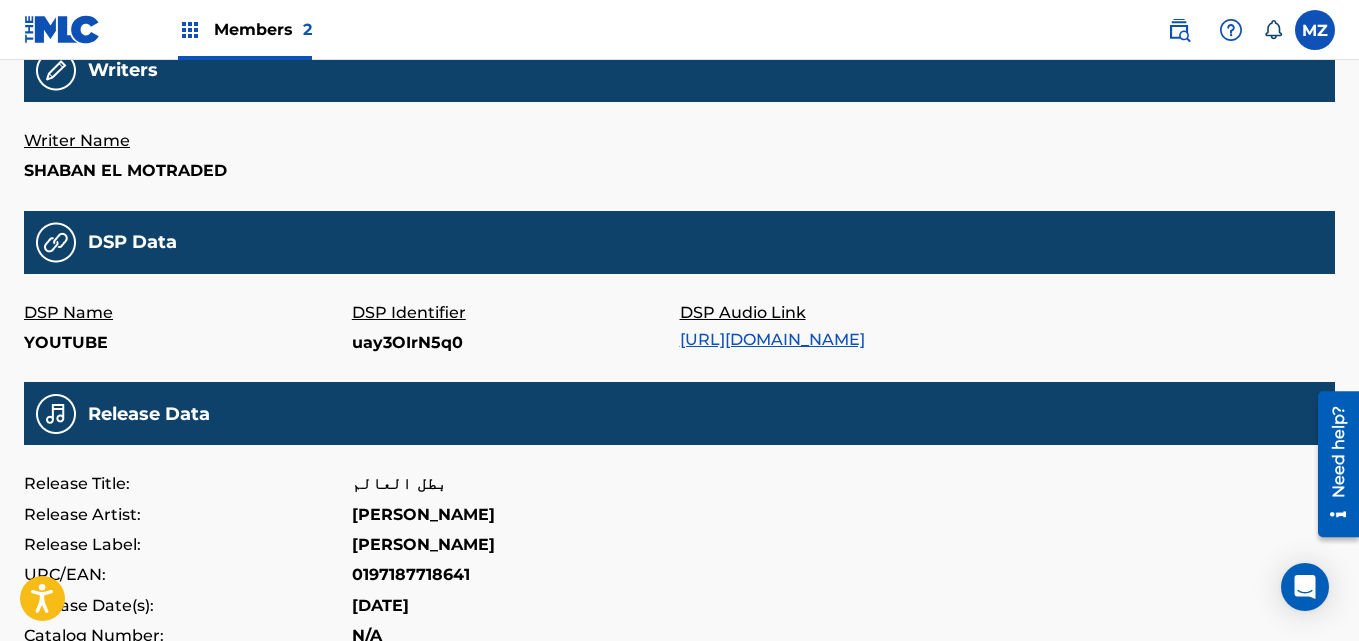 scroll, scrollTop: 787, scrollLeft: 0, axis: vertical 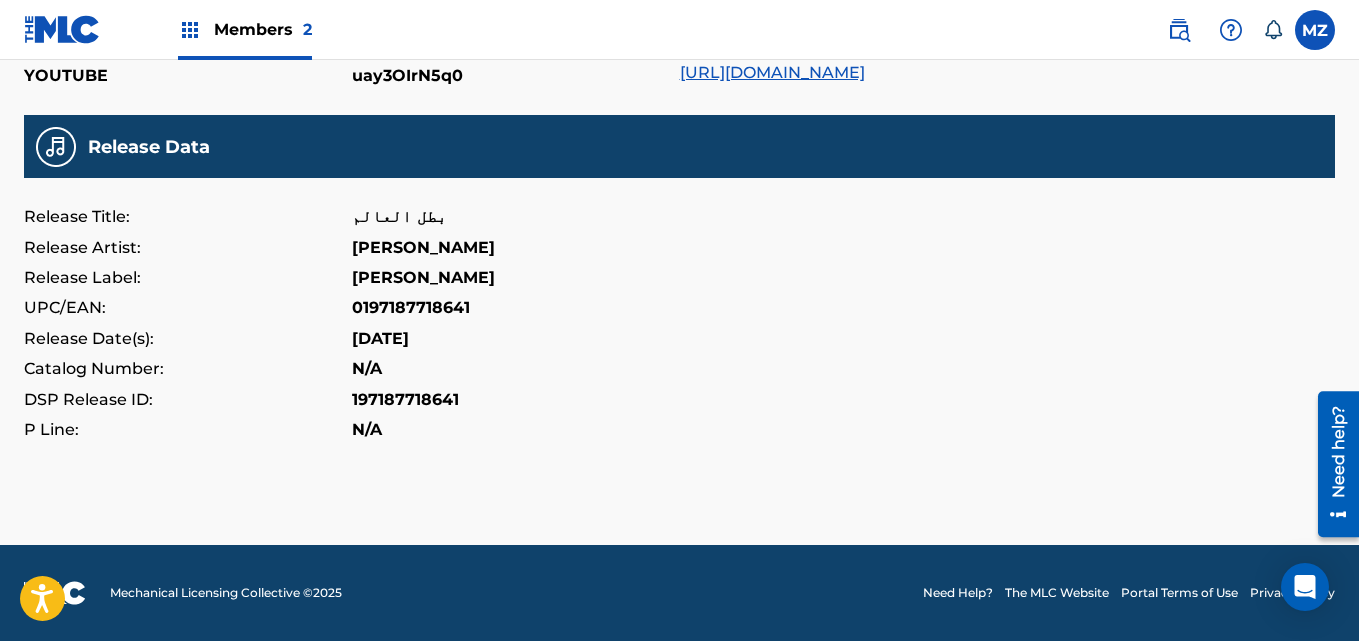 click on "UPC/EAN:" at bounding box center (188, 308) 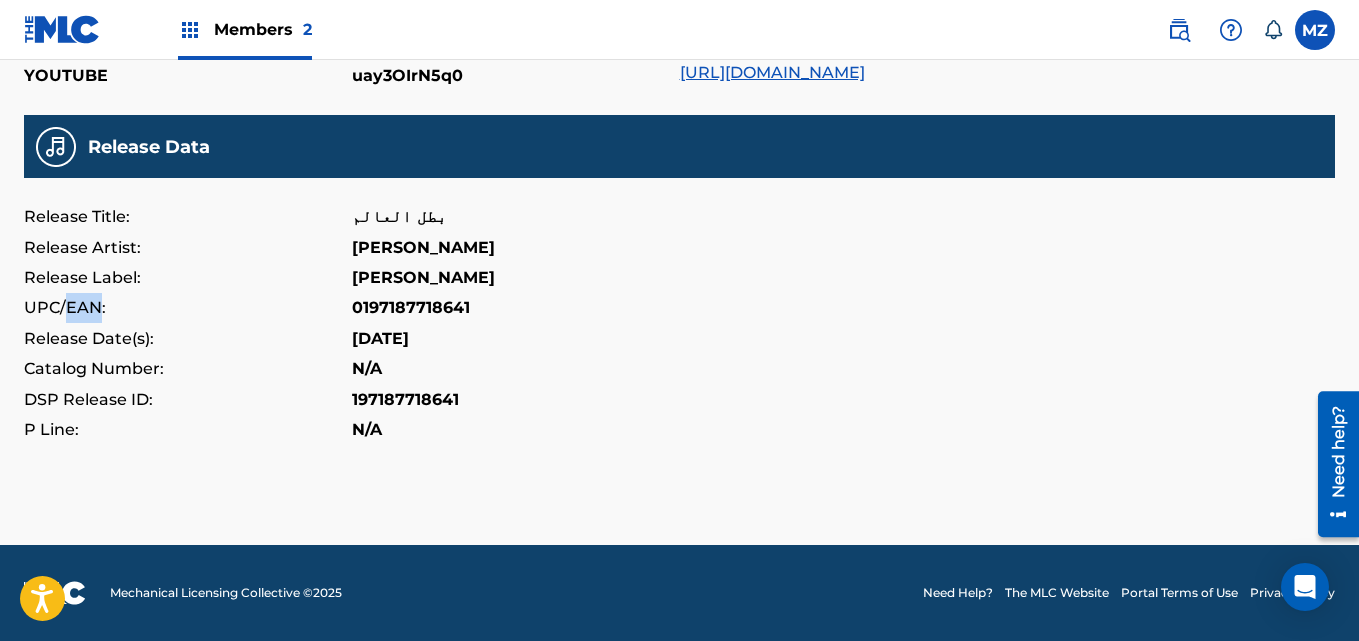 click on "UPC/EAN:" at bounding box center [188, 308] 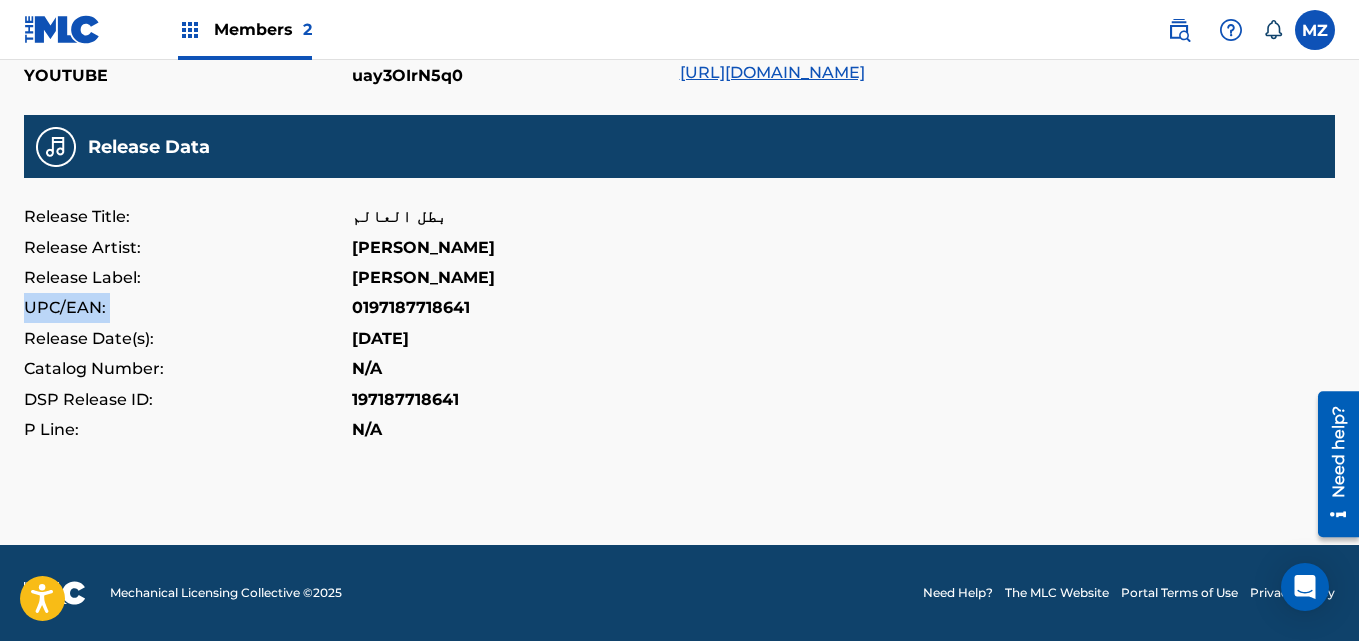 click on "UPC/EAN:" at bounding box center (188, 308) 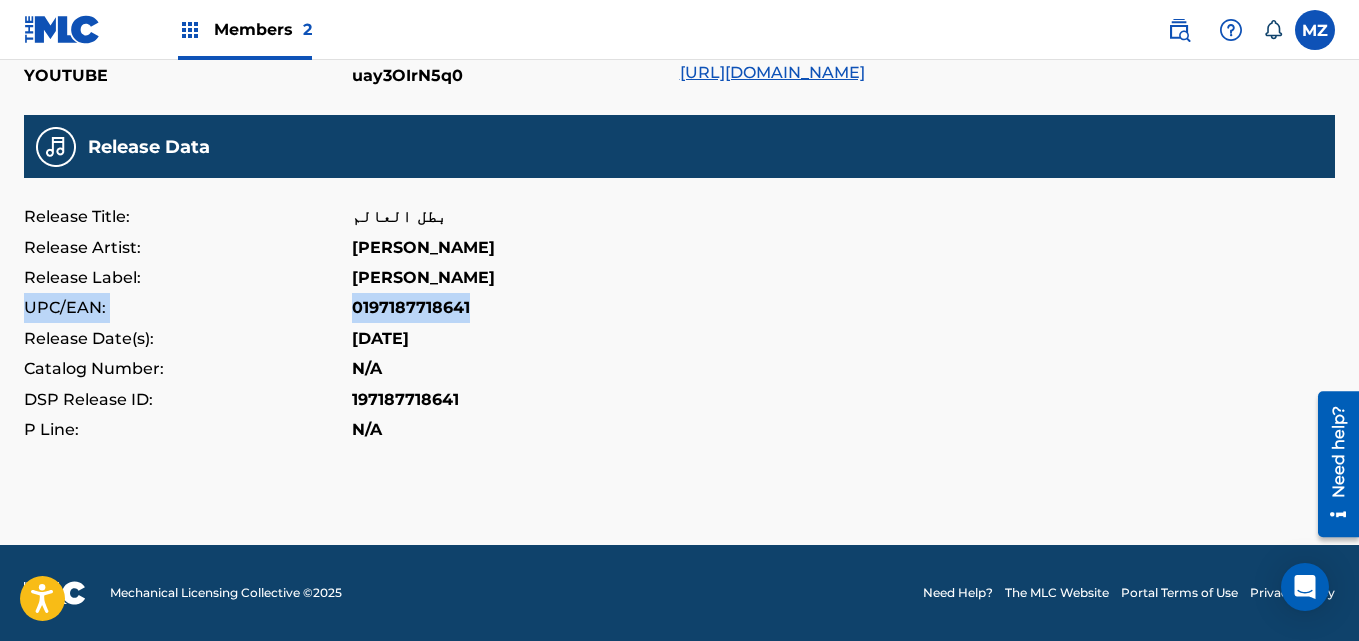 drag, startPoint x: 20, startPoint y: 307, endPoint x: 473, endPoint y: 300, distance: 453.05408 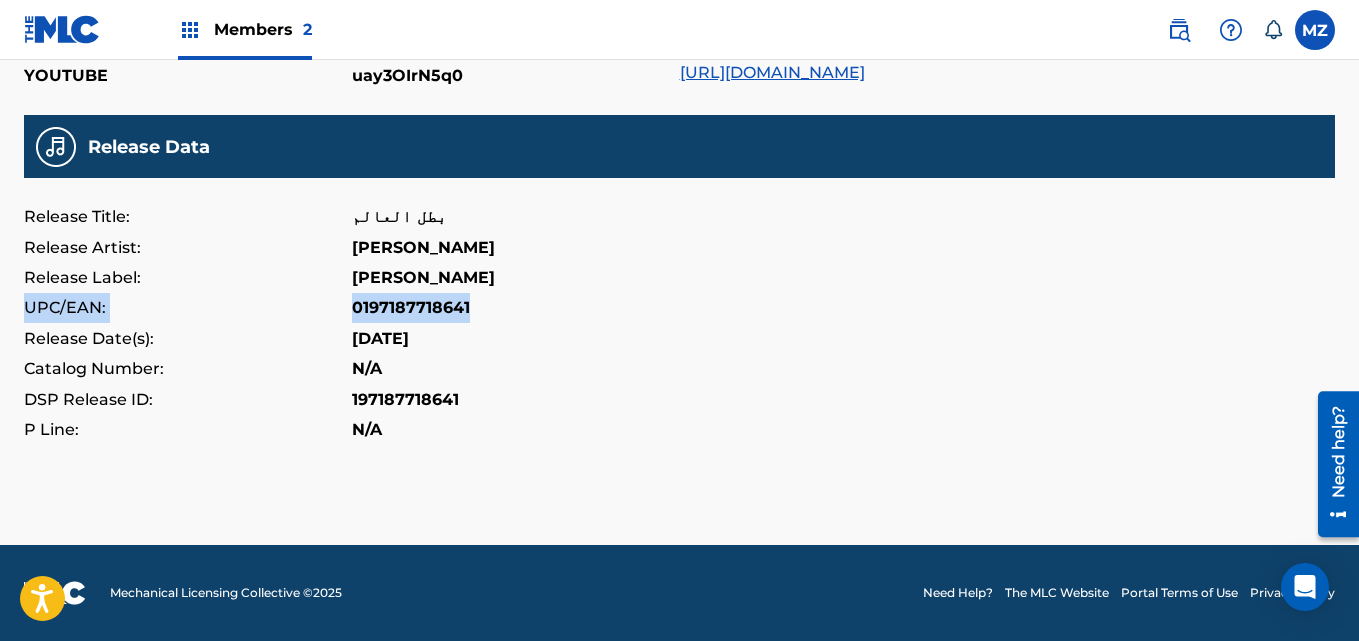 copy on "UPC/EAN: 0197187718641" 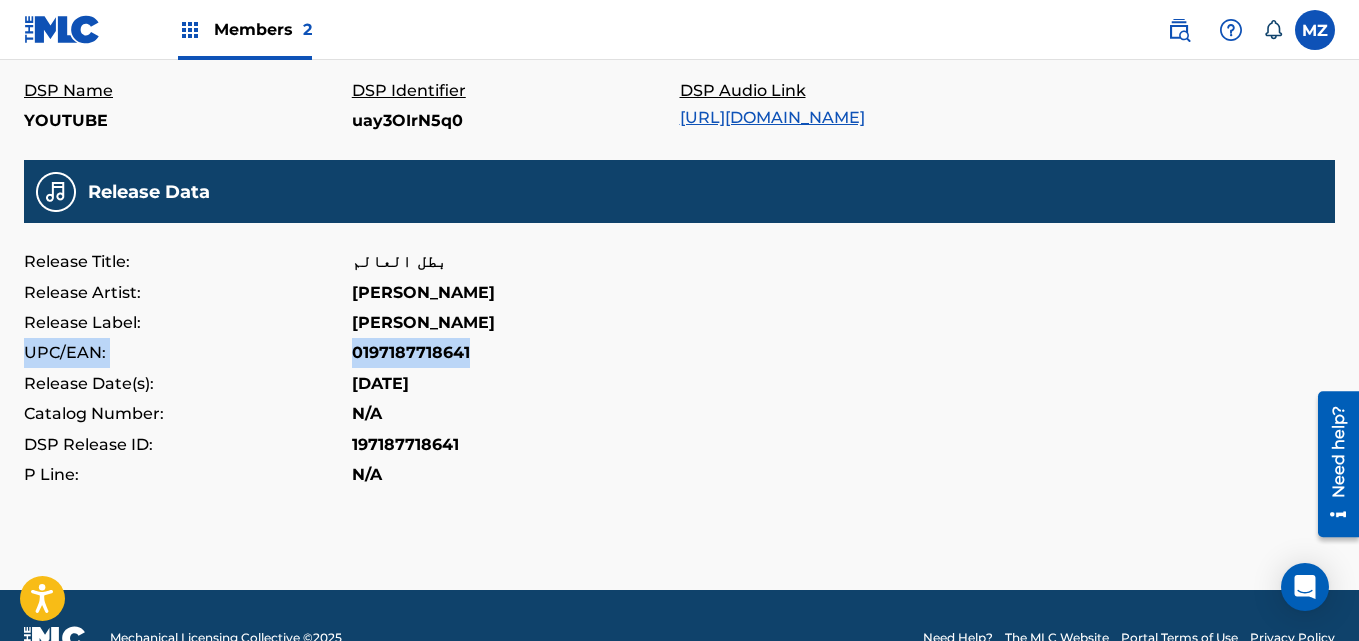 scroll, scrollTop: 587, scrollLeft: 0, axis: vertical 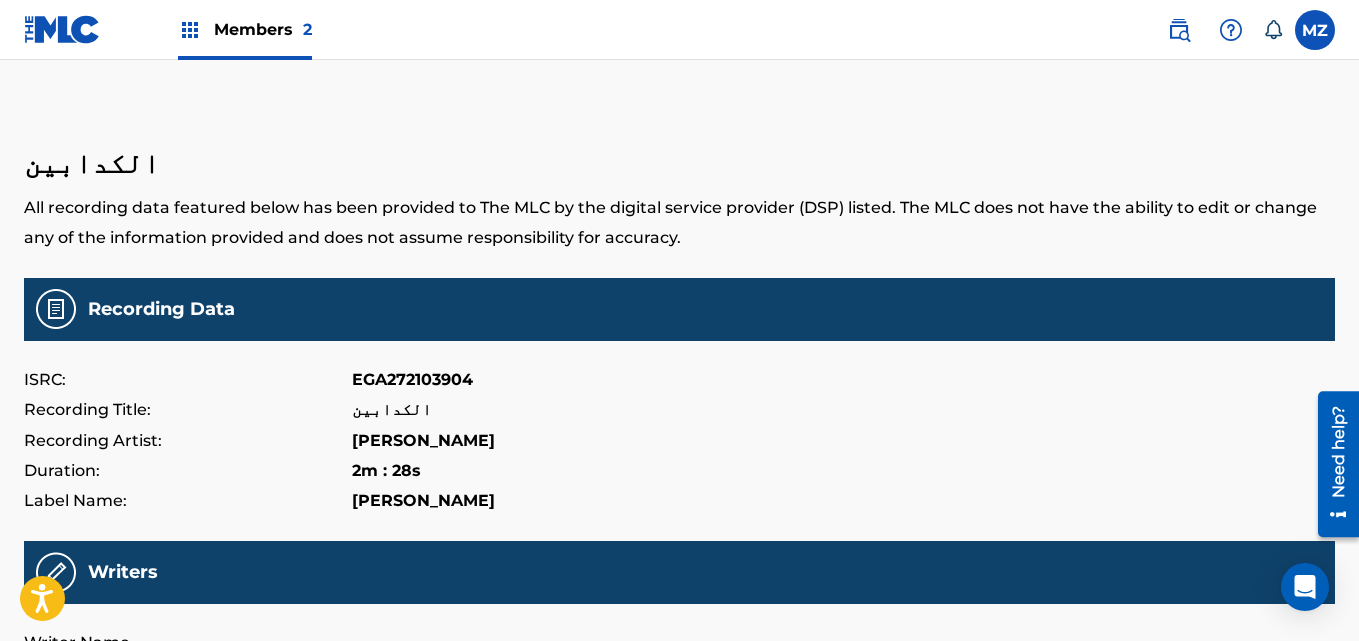 click on "EGA272103904" at bounding box center [412, 380] 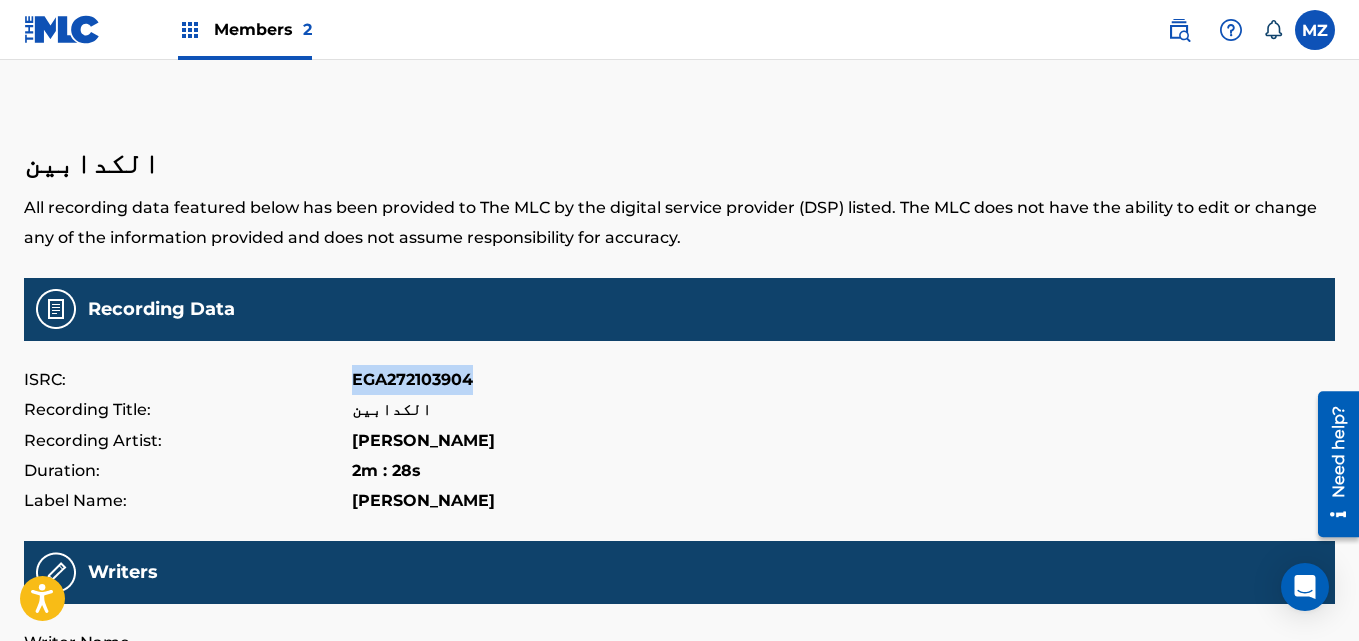 click on "EGA272103904" at bounding box center [412, 380] 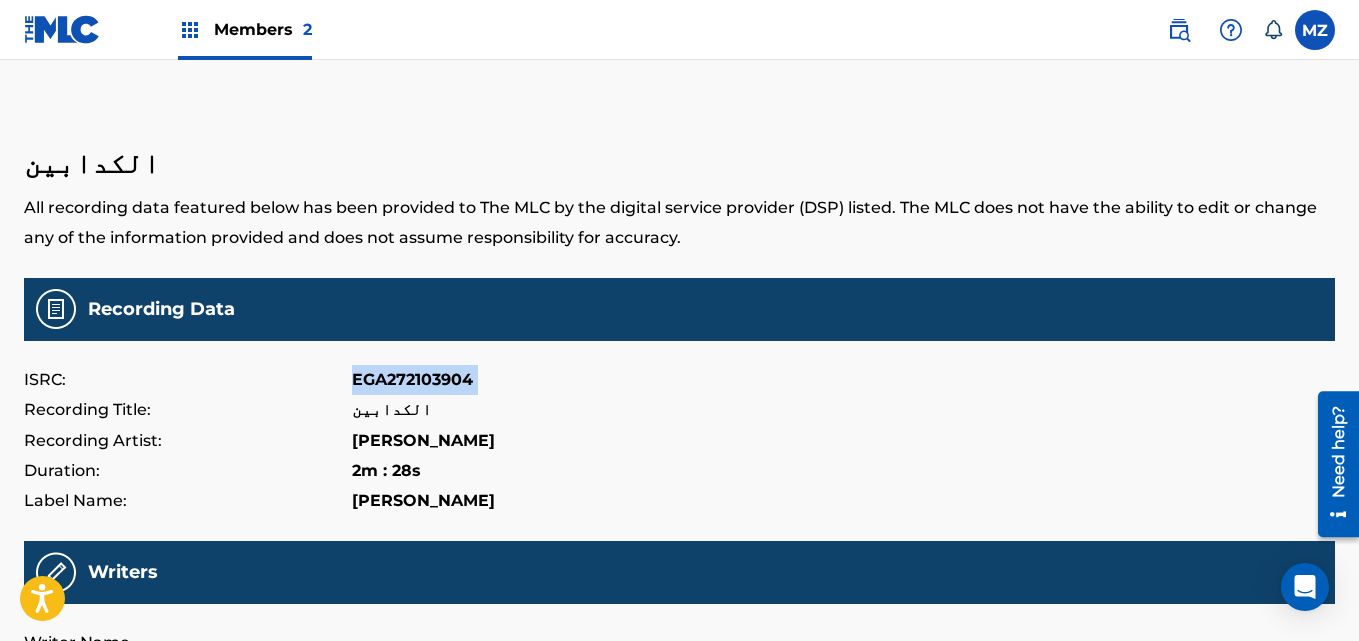 click on "EGA272103904" at bounding box center (412, 380) 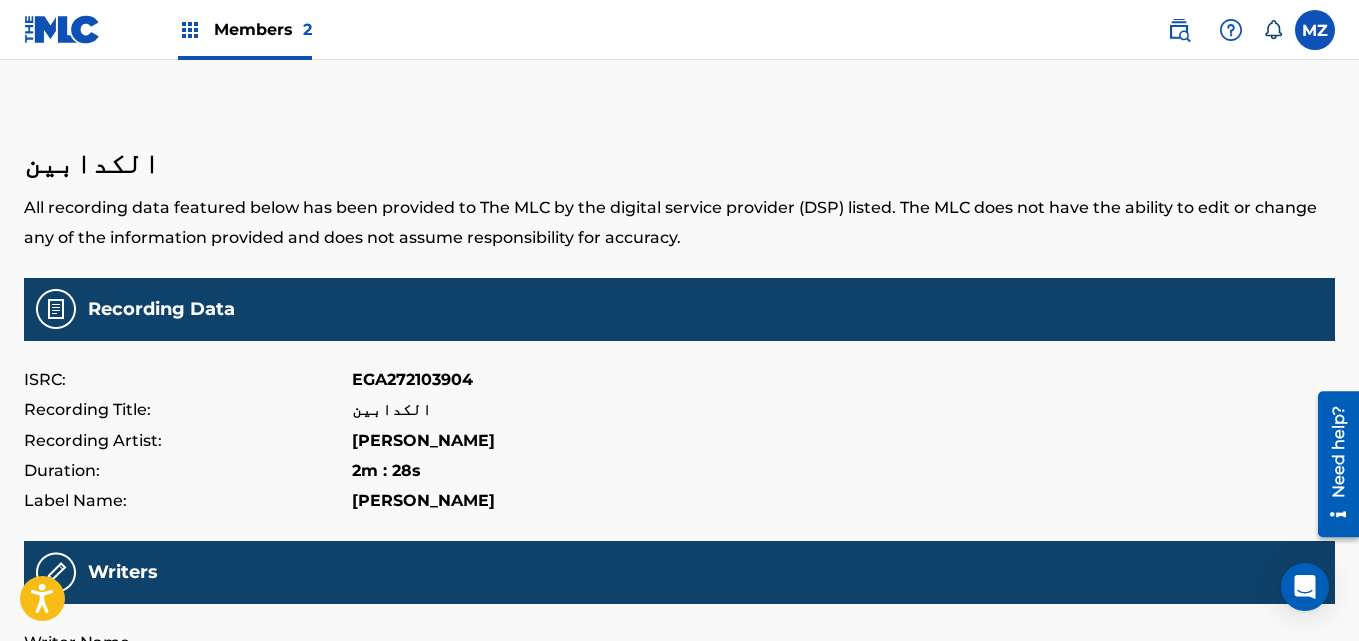 click on "ISRC:" at bounding box center [188, 380] 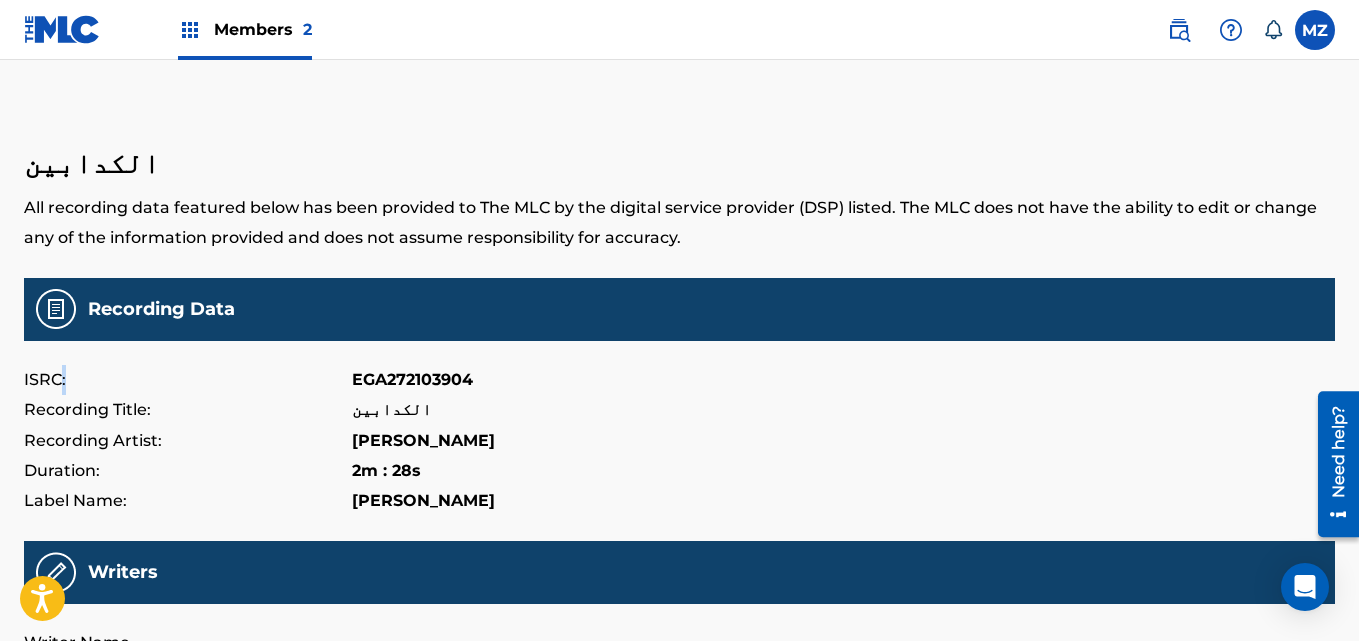 click on "ISRC:" at bounding box center [188, 380] 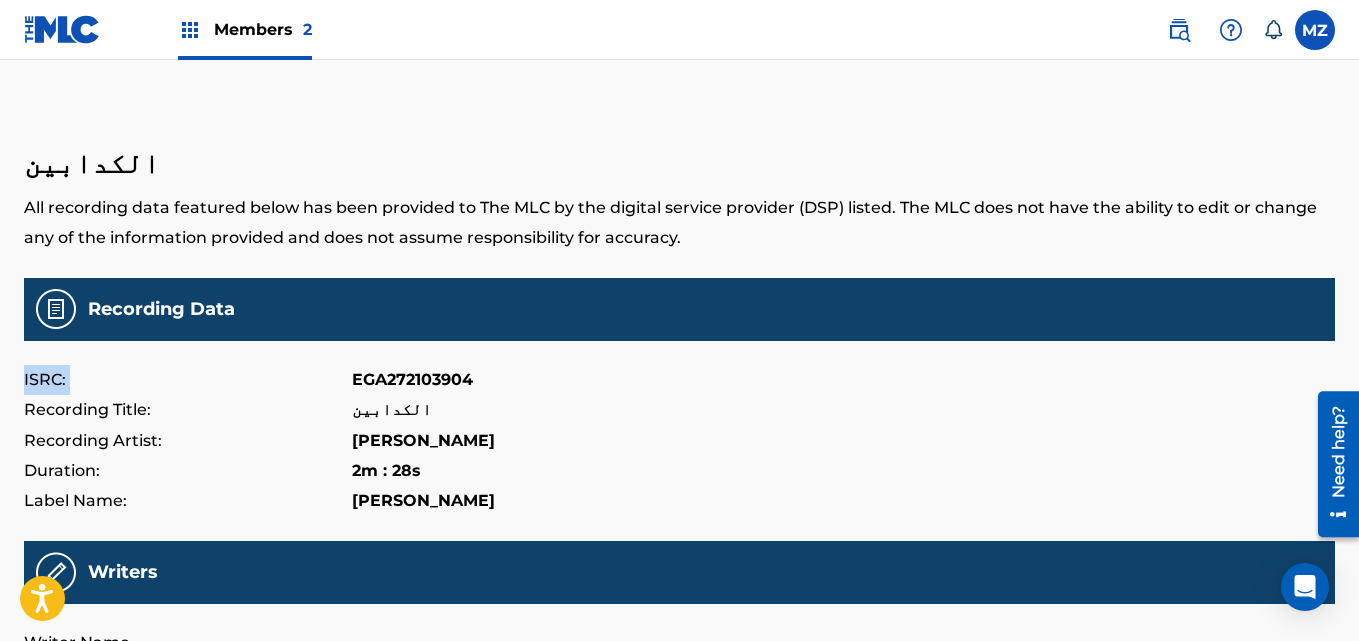 click on "ISRC:" at bounding box center (188, 380) 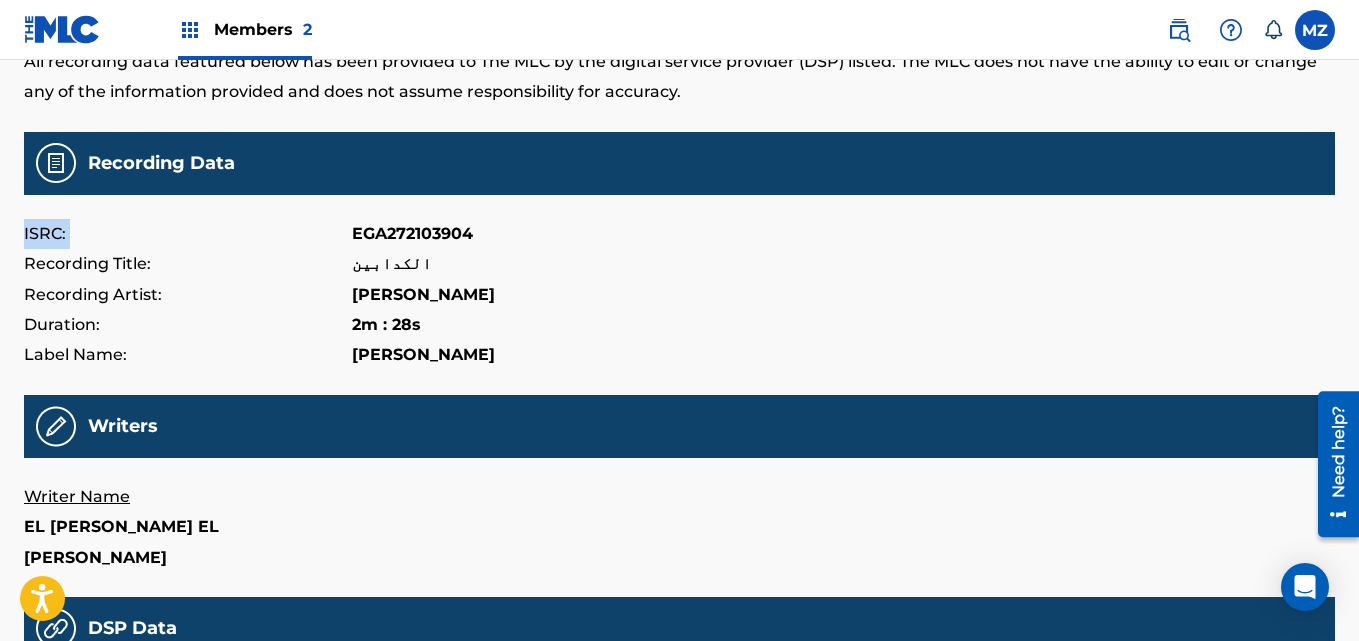 scroll, scrollTop: 400, scrollLeft: 0, axis: vertical 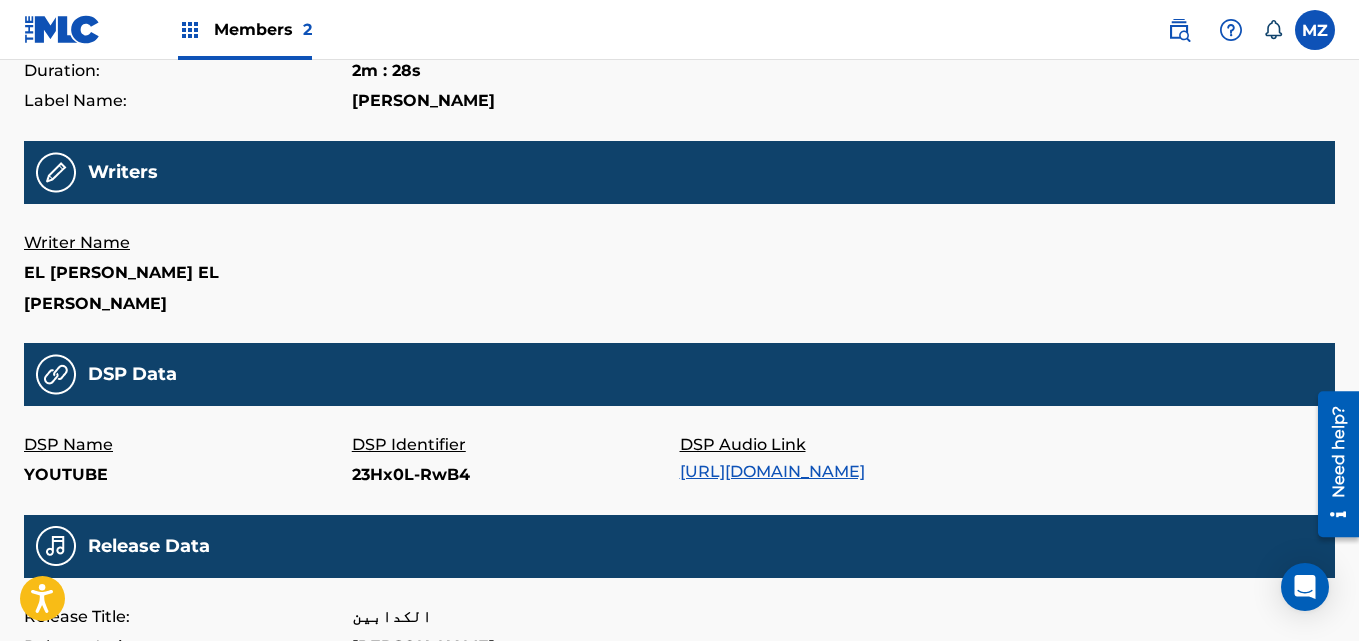 click on "https://music.youtube.com/watch?v=23Hx0L-RwB4" at bounding box center [772, 471] 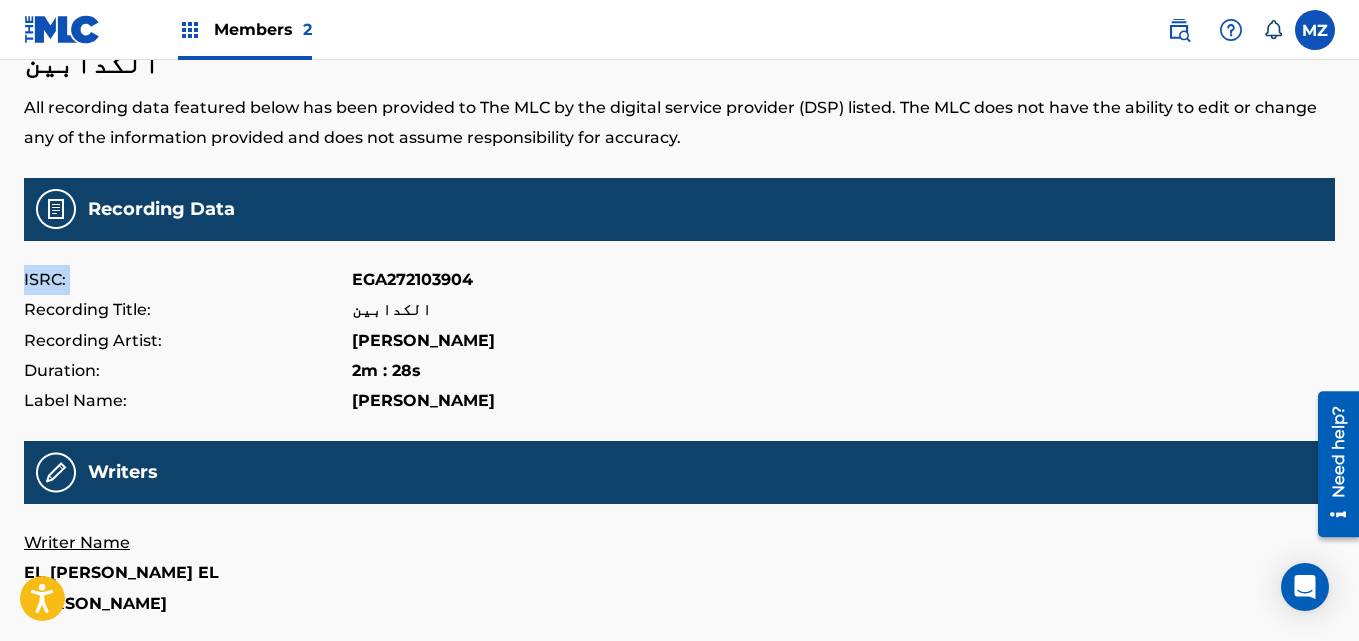 click on "ISRC:" at bounding box center (188, 280) 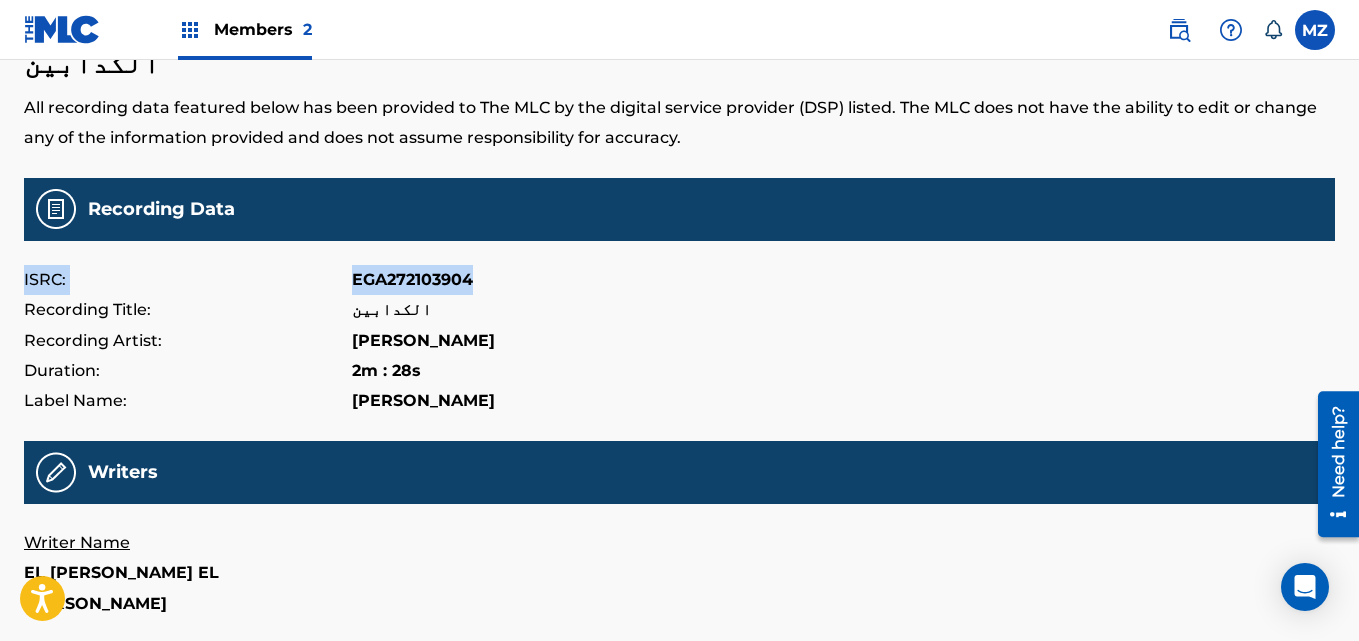 drag, startPoint x: 26, startPoint y: 280, endPoint x: 510, endPoint y: 285, distance: 484.02582 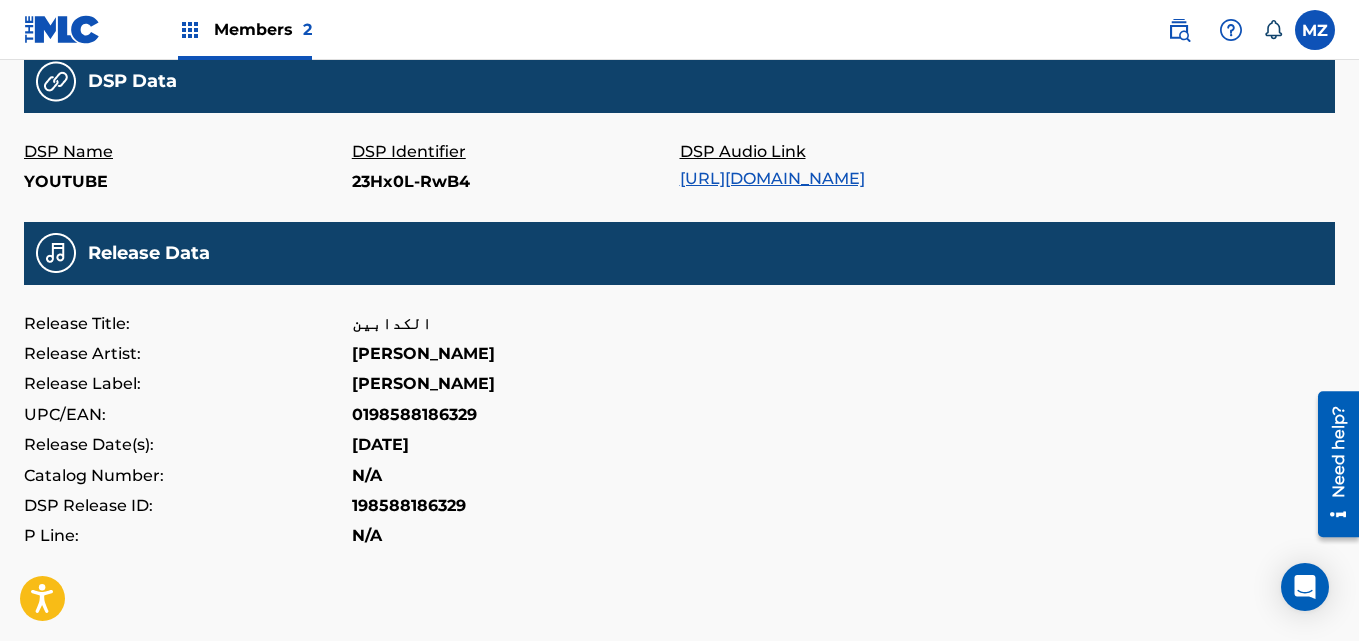 scroll, scrollTop: 700, scrollLeft: 0, axis: vertical 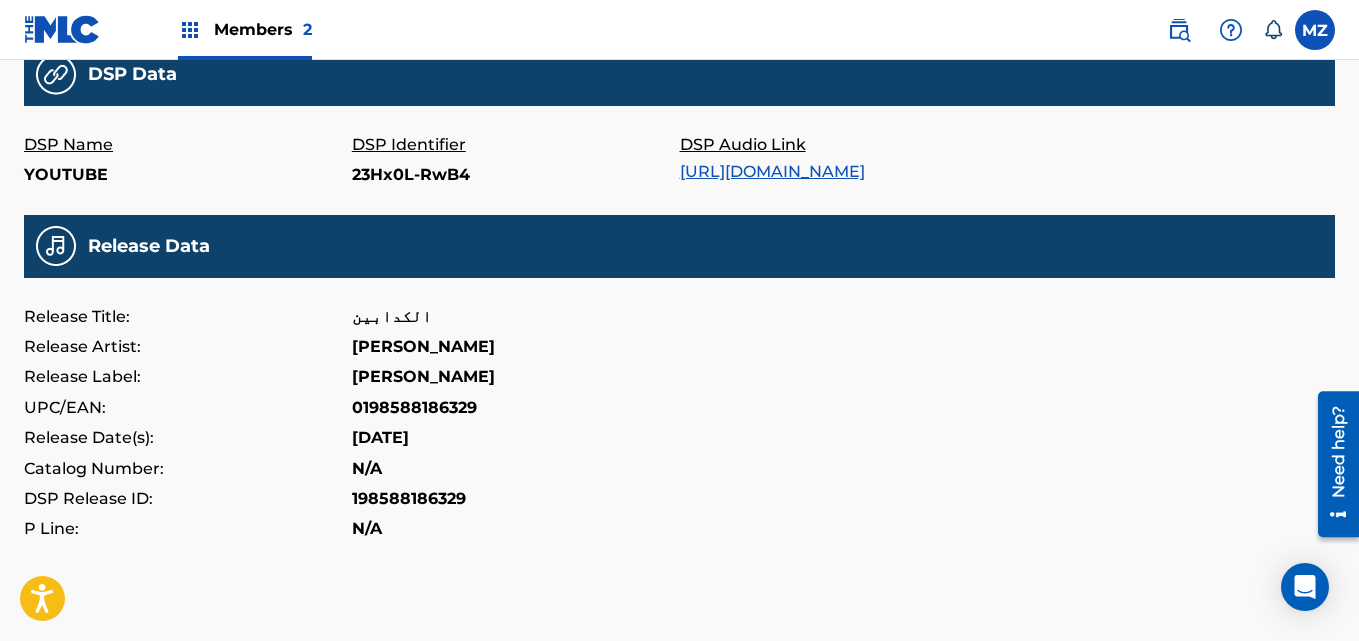 click on "UPC/EAN:" at bounding box center [188, 408] 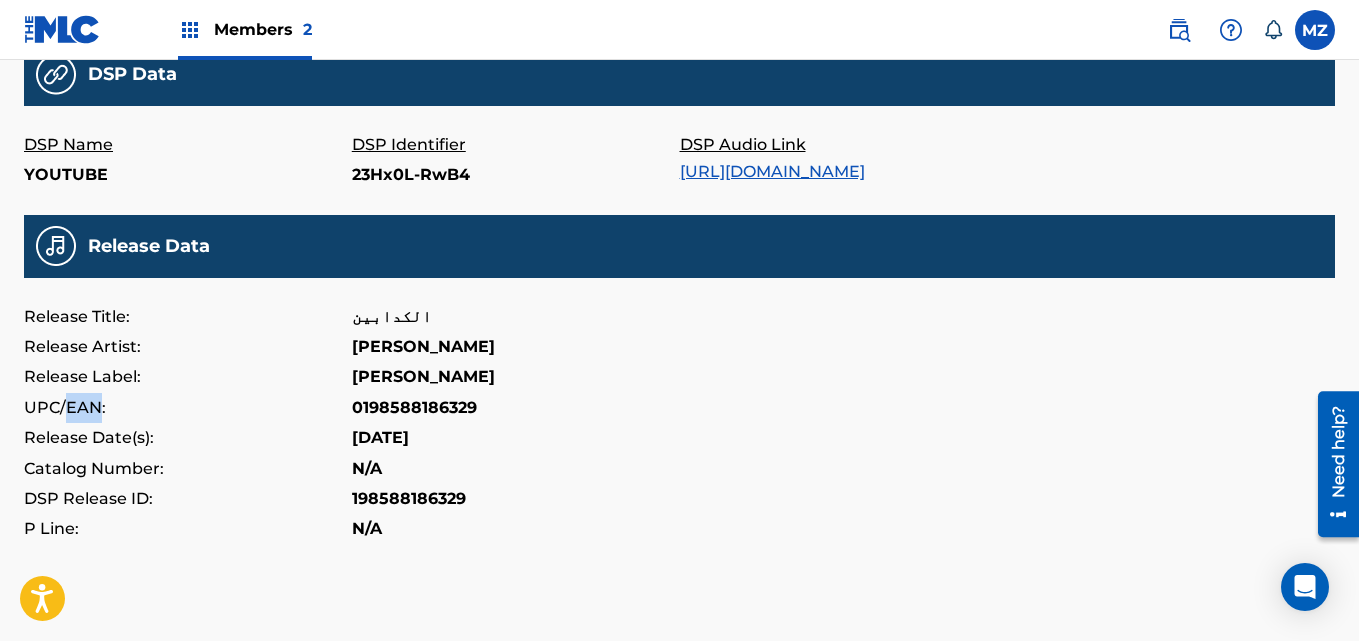 click on "UPC/EAN:" at bounding box center [188, 408] 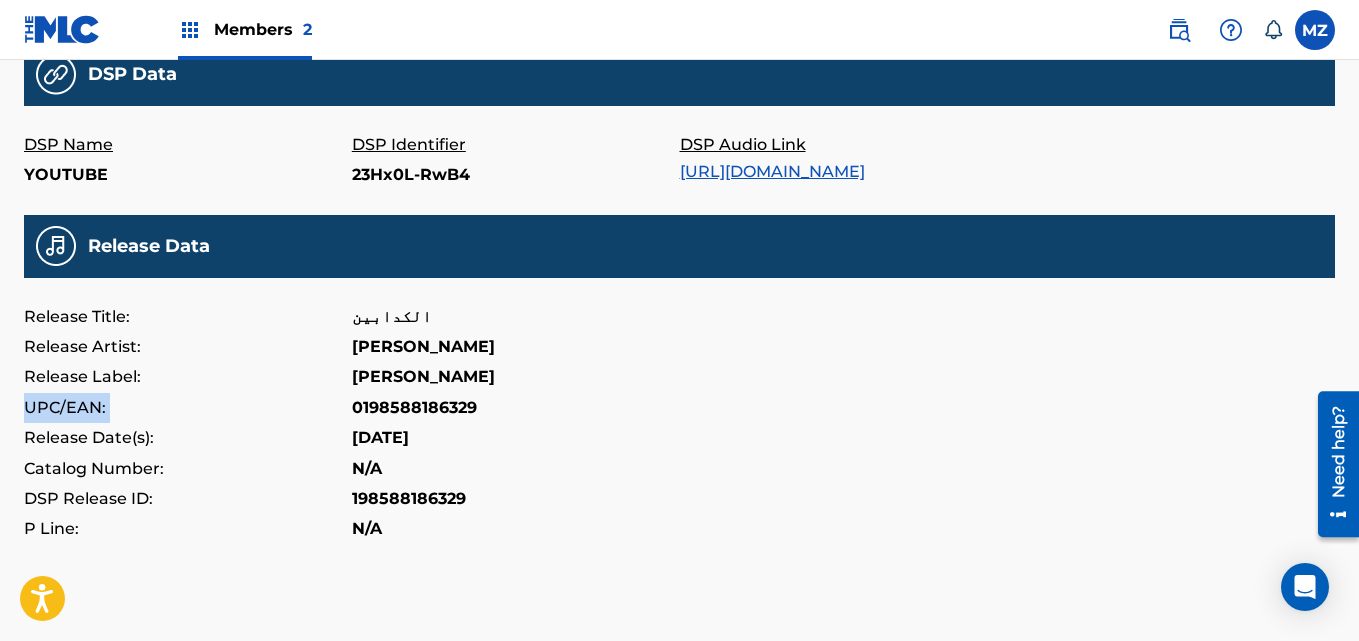 click on "UPC/EAN:" at bounding box center (188, 408) 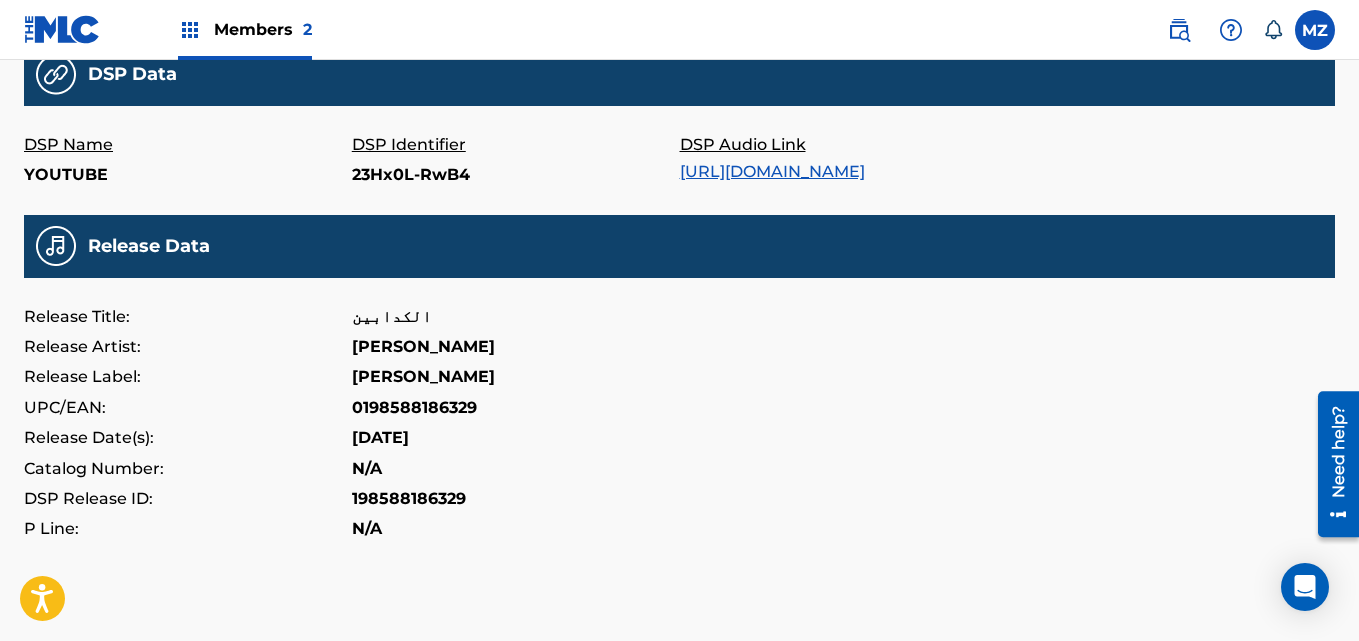 click on "0198588186329" at bounding box center [414, 408] 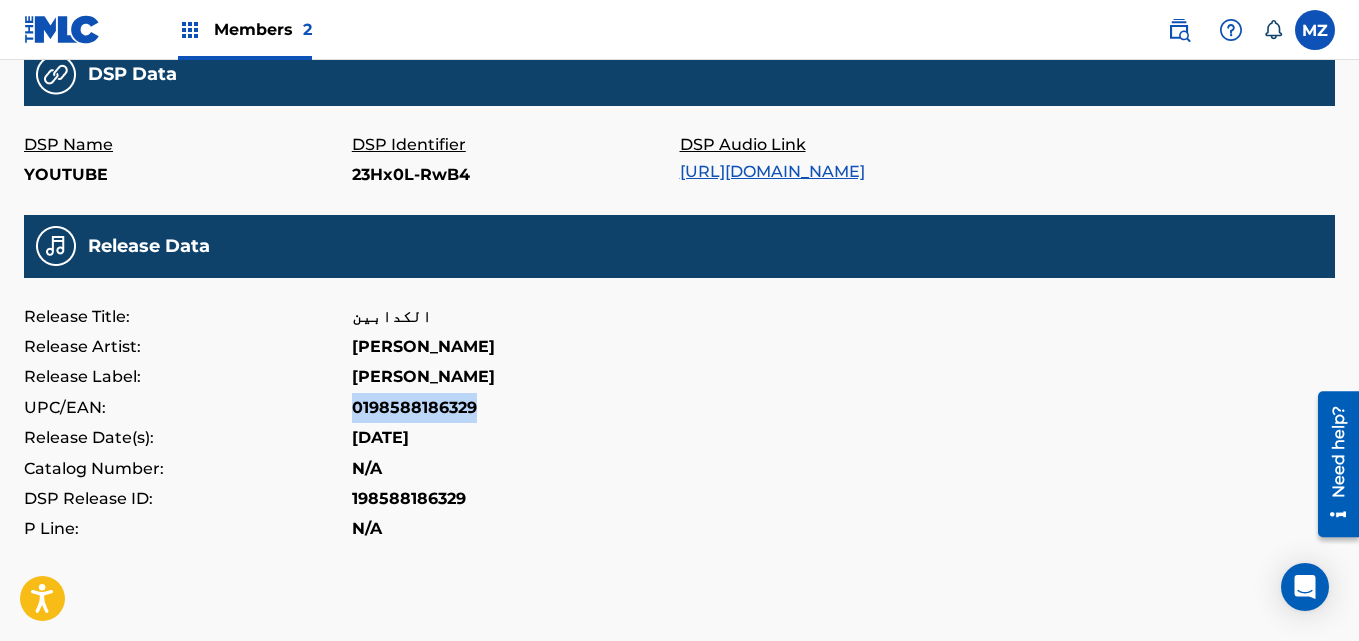 click on "0198588186329" at bounding box center (414, 408) 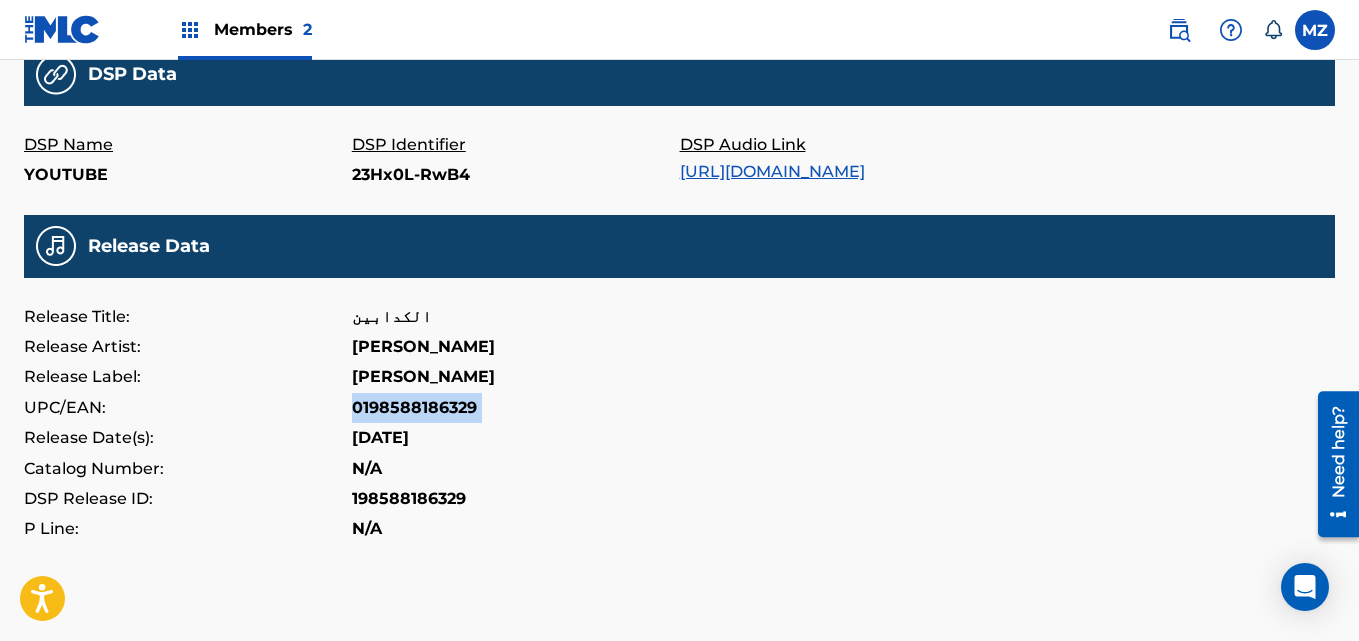 click on "0198588186329" at bounding box center [414, 408] 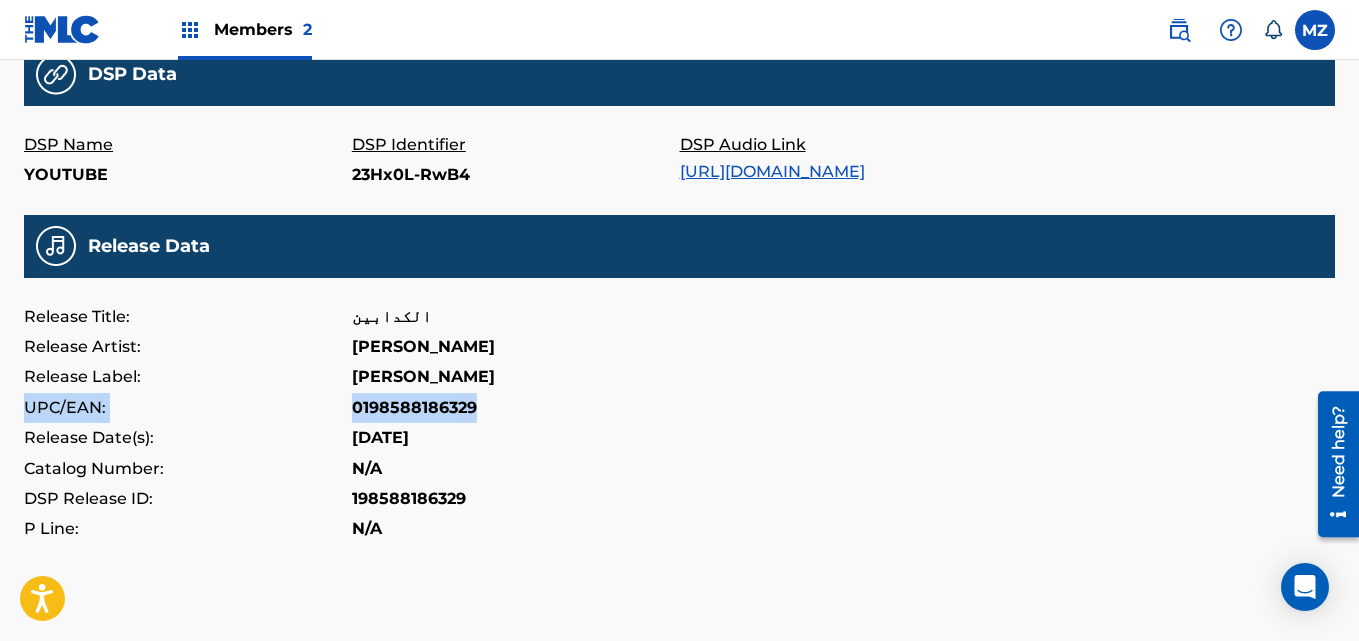 drag, startPoint x: 24, startPoint y: 399, endPoint x: 498, endPoint y: 385, distance: 474.2067 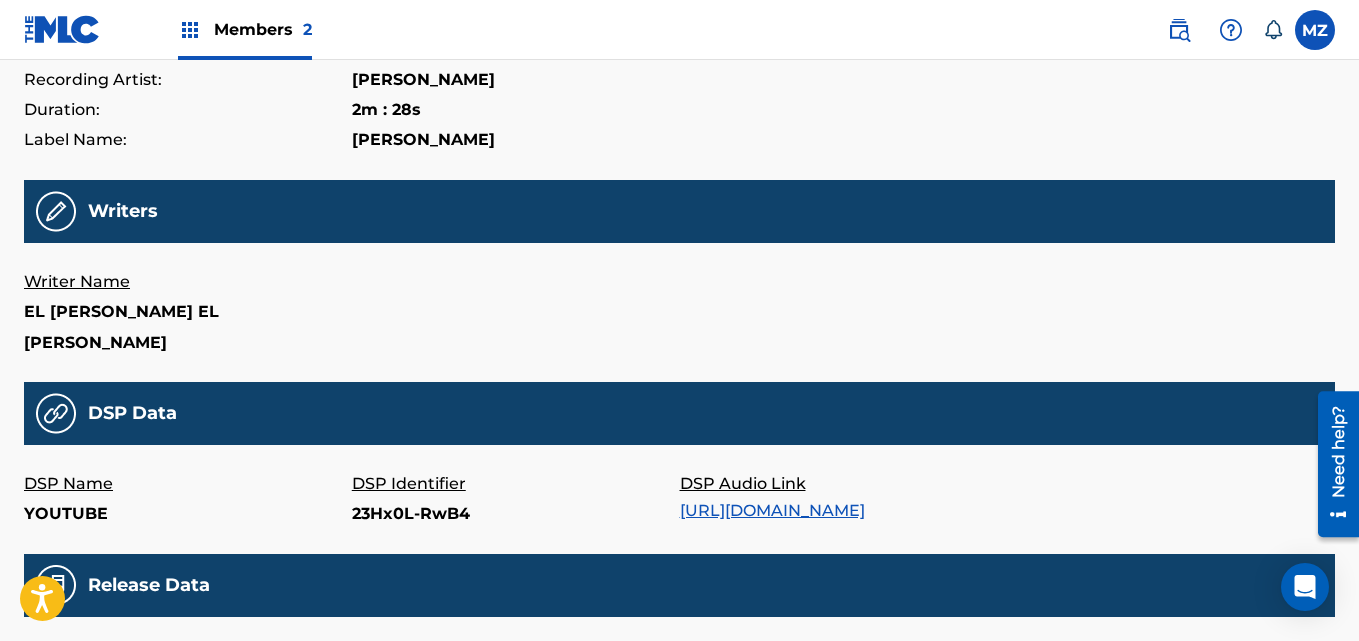 scroll, scrollTop: 287, scrollLeft: 0, axis: vertical 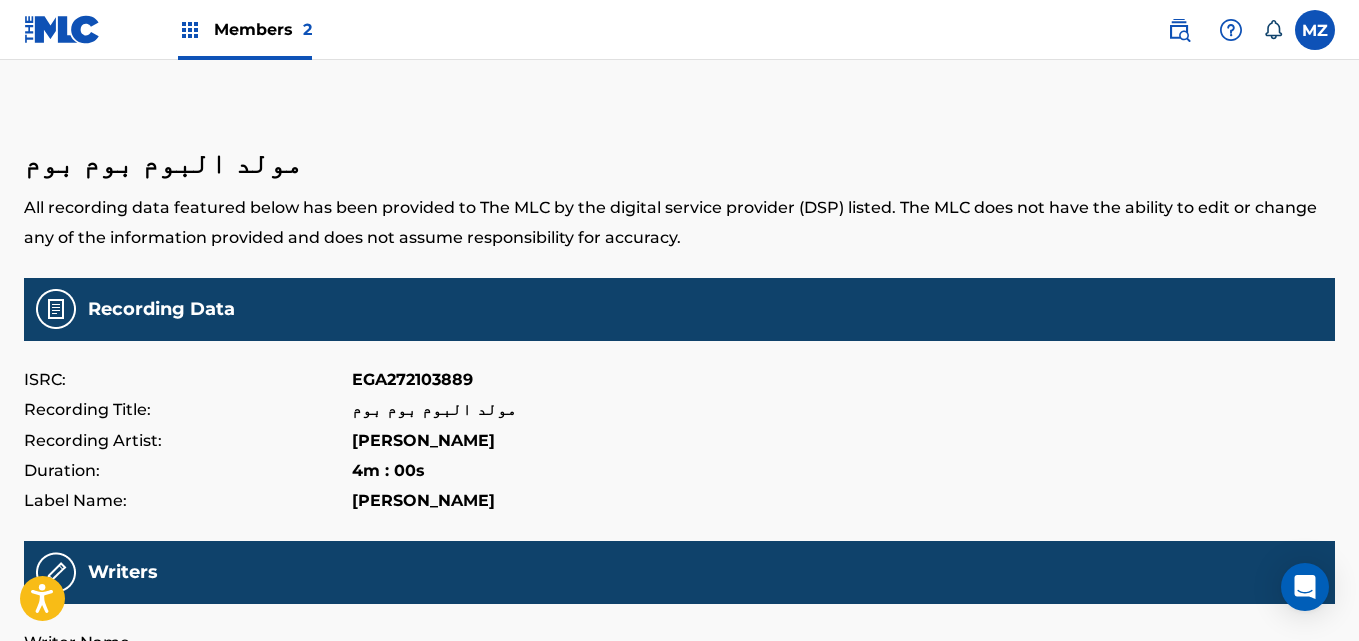 click on "EGA272103889" at bounding box center [412, 380] 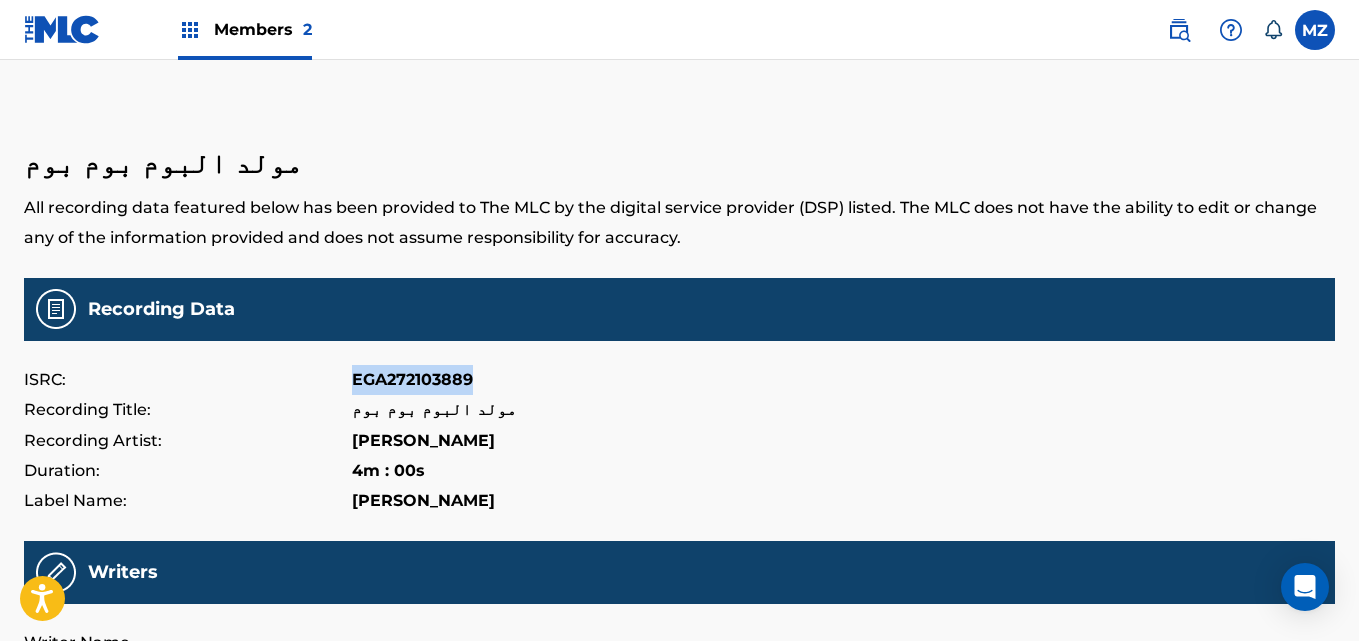 click on "EGA272103889" at bounding box center [412, 380] 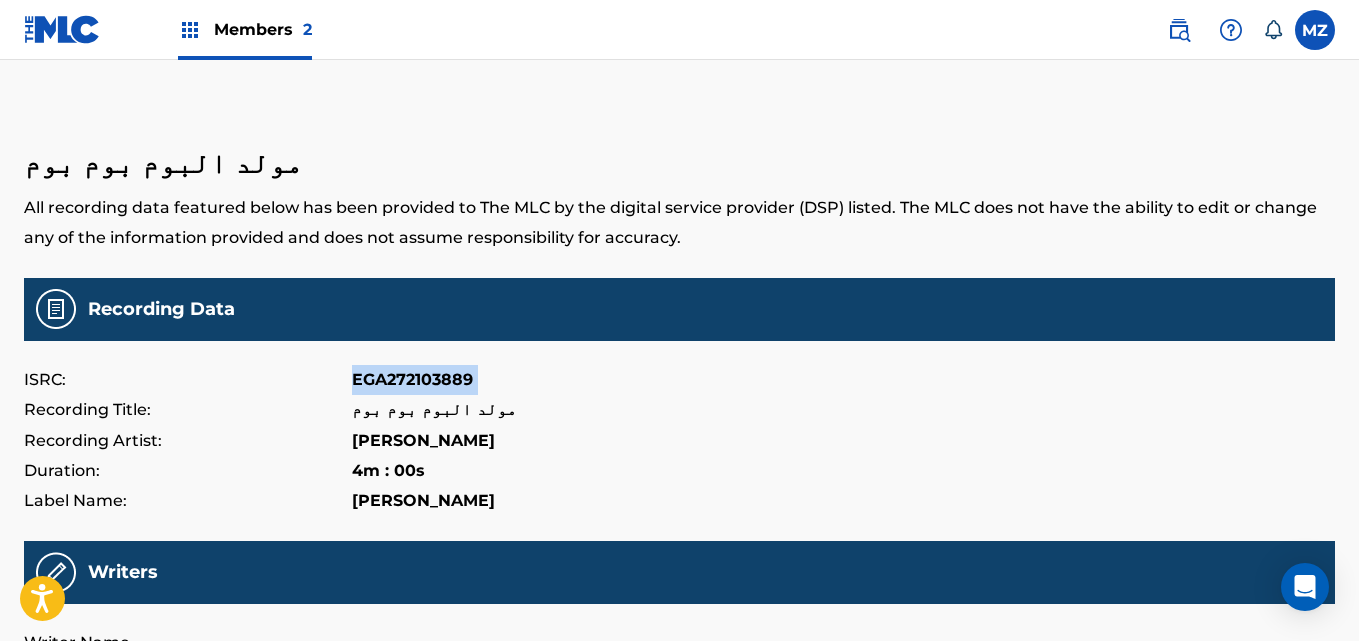 click on "EGA272103889" at bounding box center (412, 380) 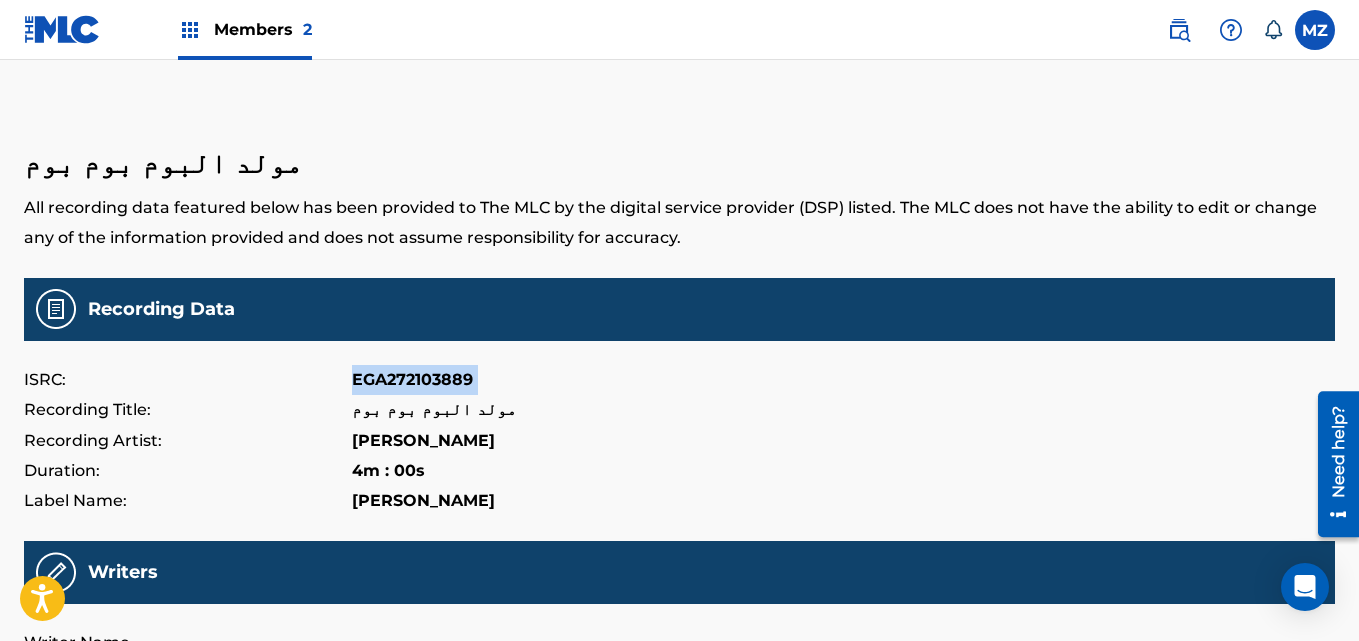 copy on "EGA272103889" 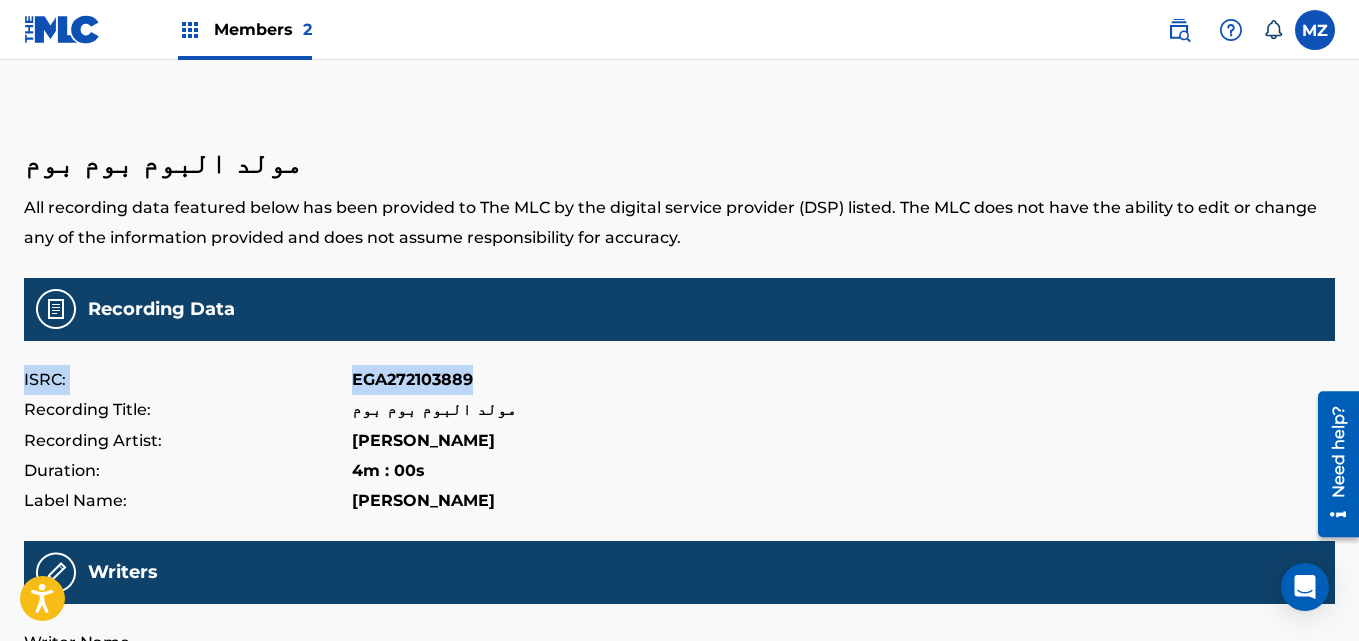 drag, startPoint x: 23, startPoint y: 379, endPoint x: 477, endPoint y: 379, distance: 454 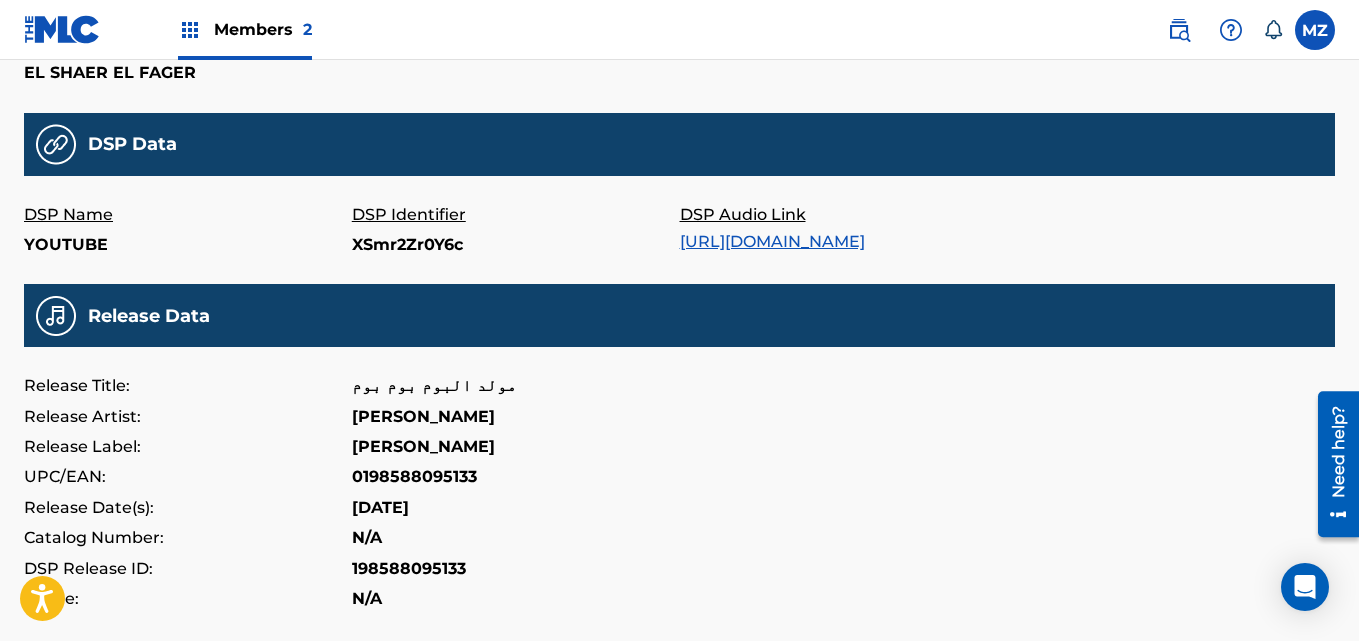 scroll, scrollTop: 787, scrollLeft: 0, axis: vertical 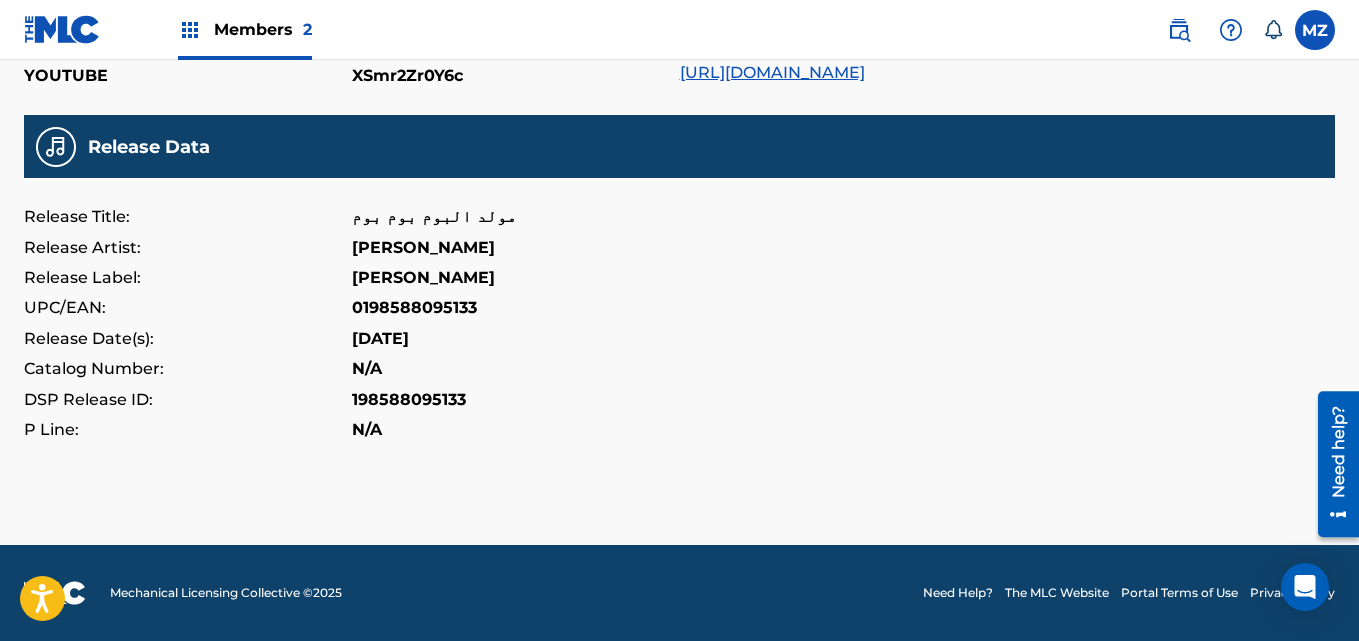 click on "P Line: N/A" at bounding box center [679, 430] 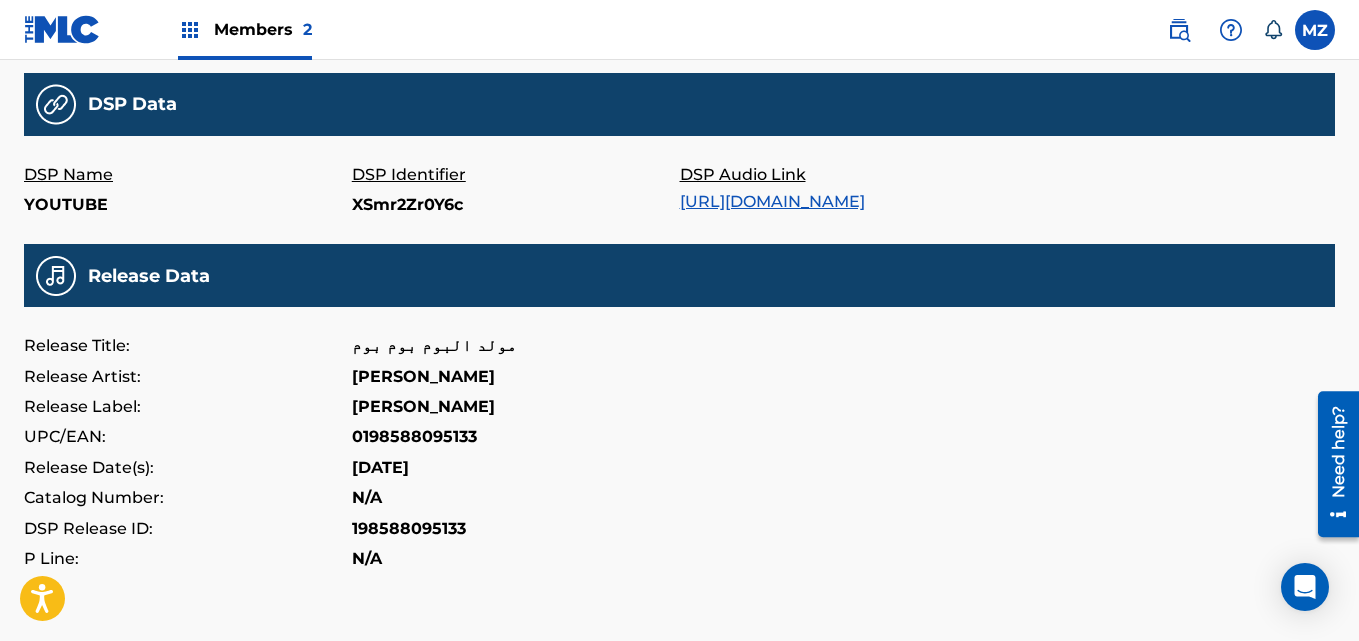scroll, scrollTop: 787, scrollLeft: 0, axis: vertical 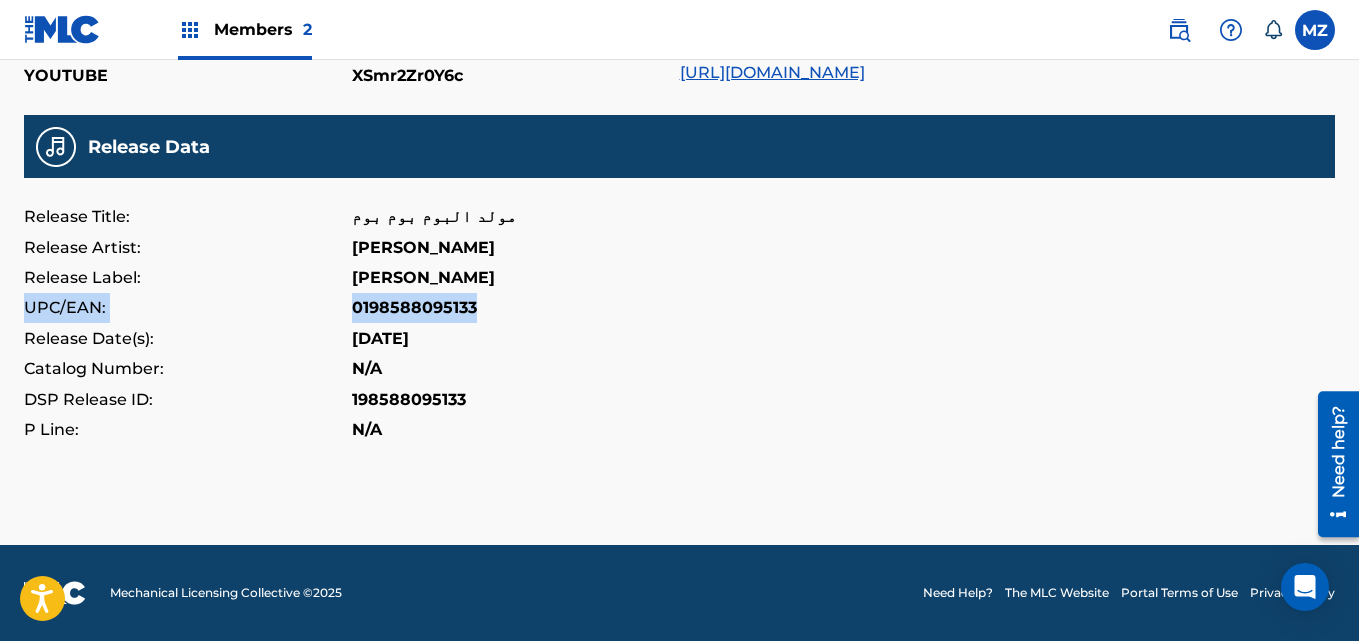 drag, startPoint x: 25, startPoint y: 307, endPoint x: 478, endPoint y: 310, distance: 453.00995 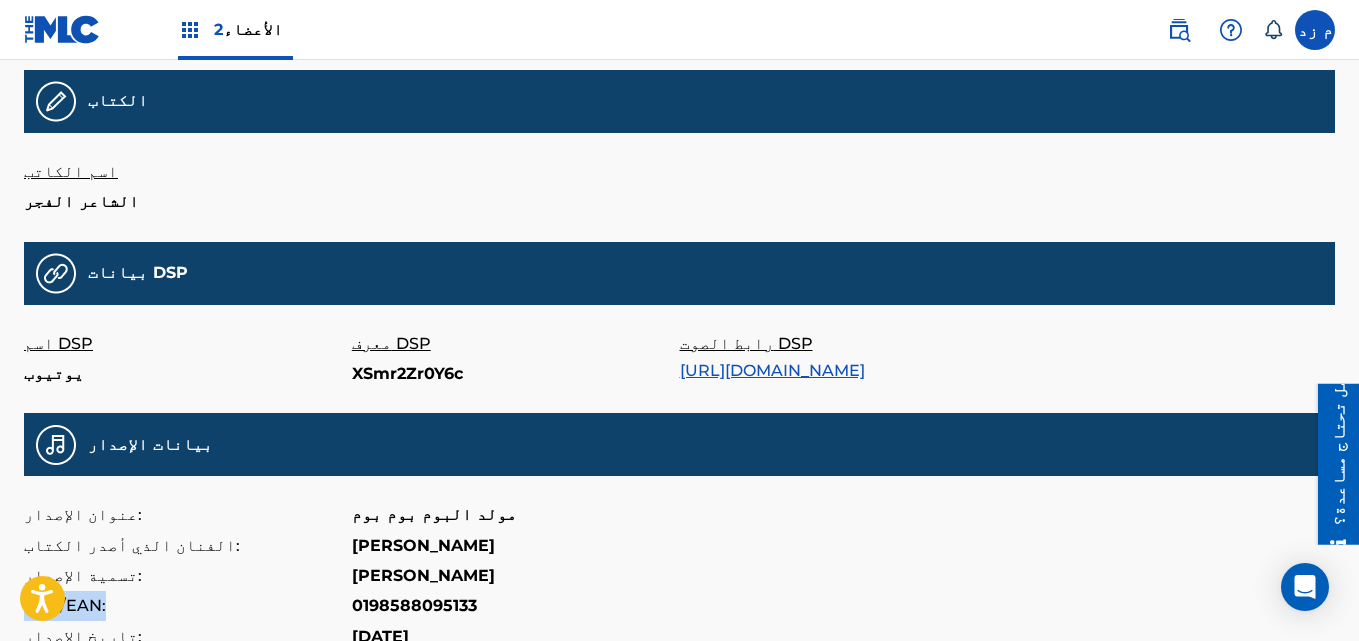 scroll, scrollTop: 456, scrollLeft: 0, axis: vertical 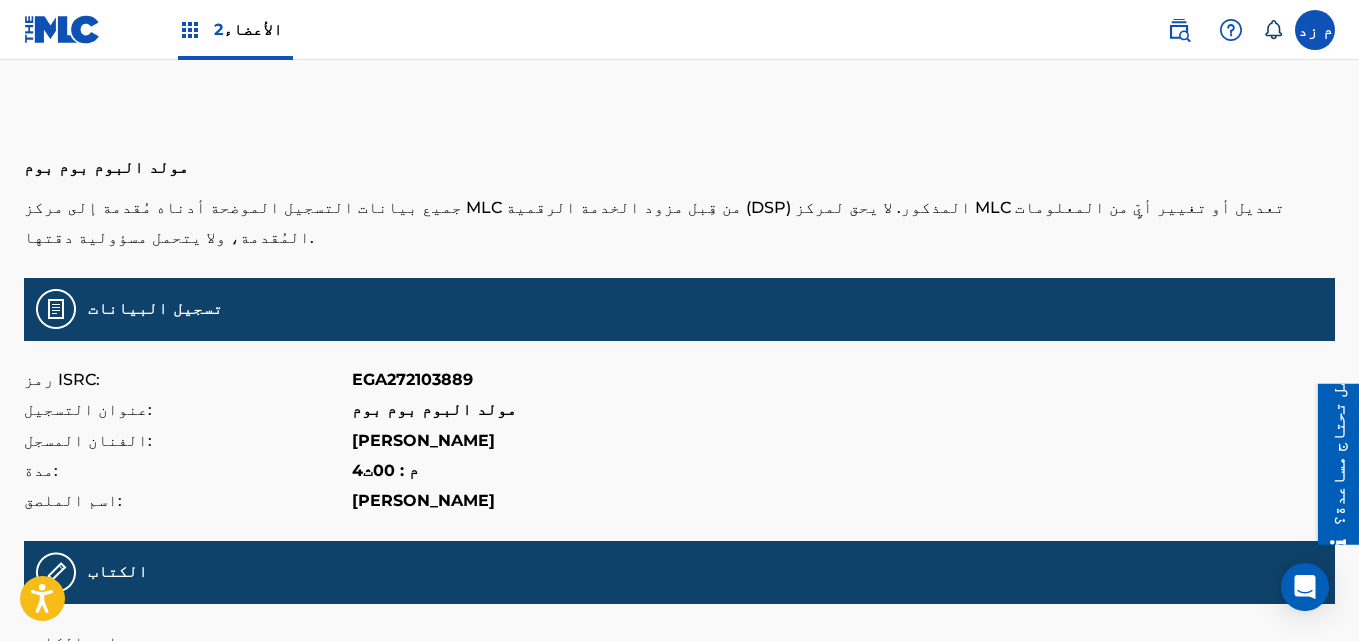 click at bounding box center [62, 29] 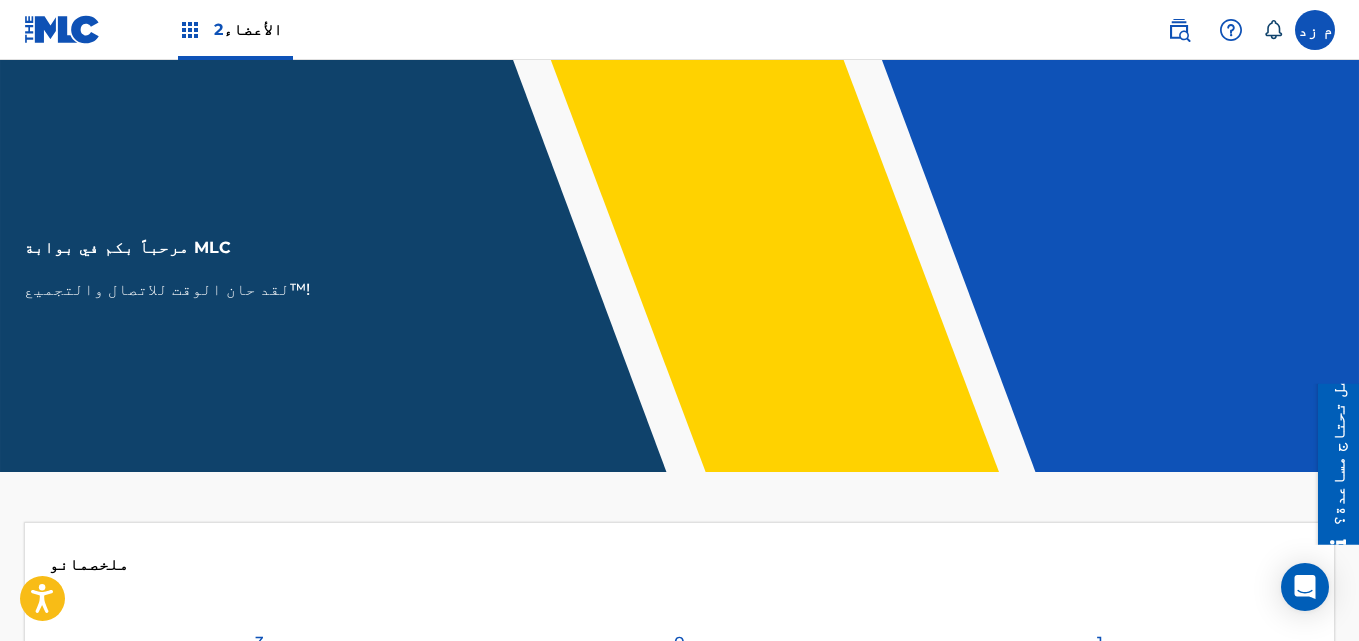 scroll, scrollTop: 300, scrollLeft: 0, axis: vertical 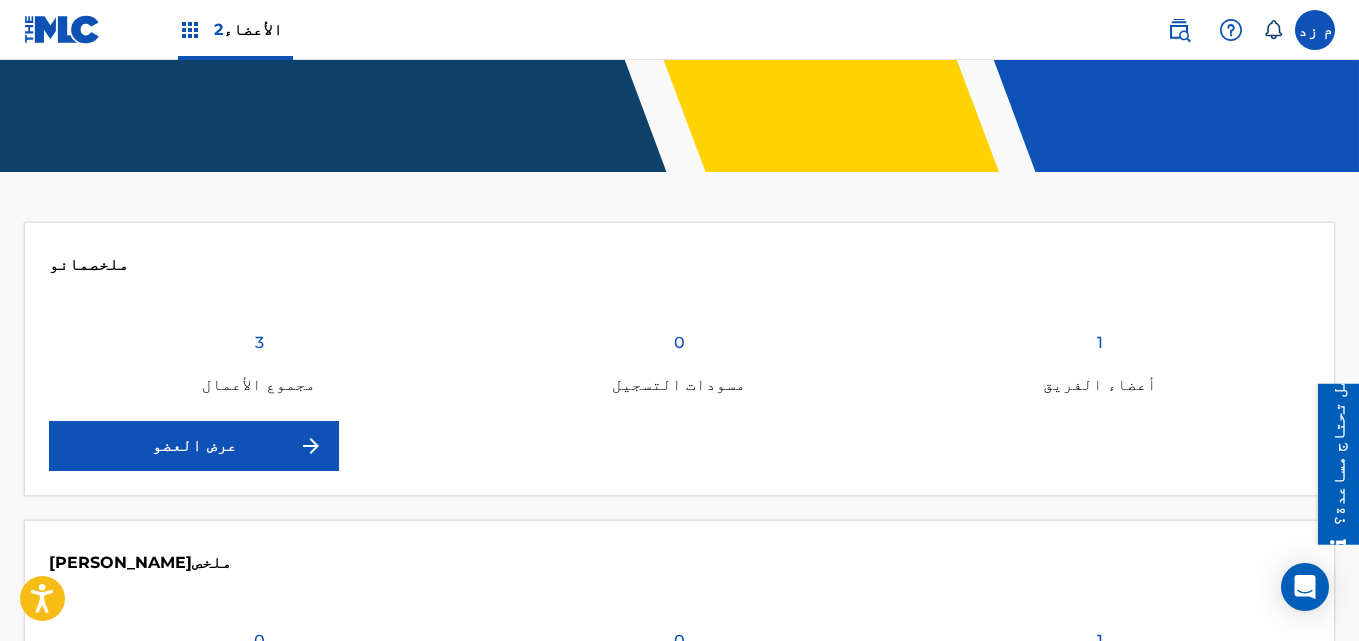 click on "عرض العضو" at bounding box center (194, 446) 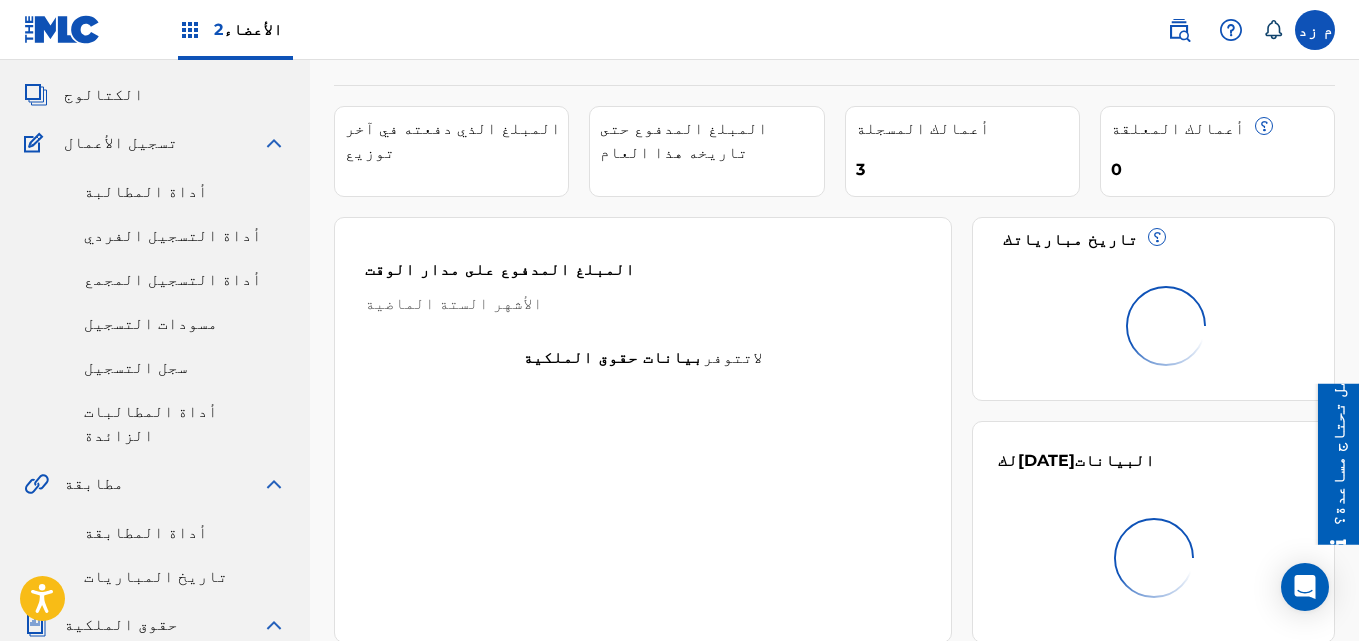 scroll, scrollTop: 200, scrollLeft: 0, axis: vertical 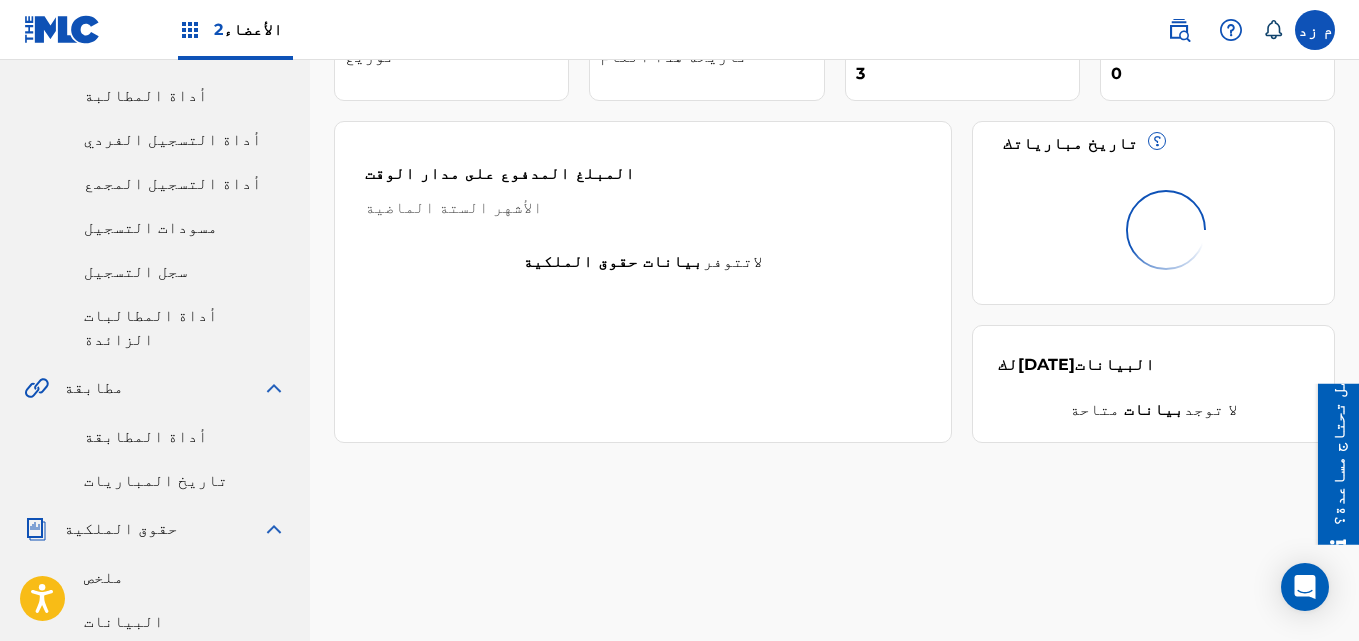 click on "أداة المطابقة" at bounding box center [146, 436] 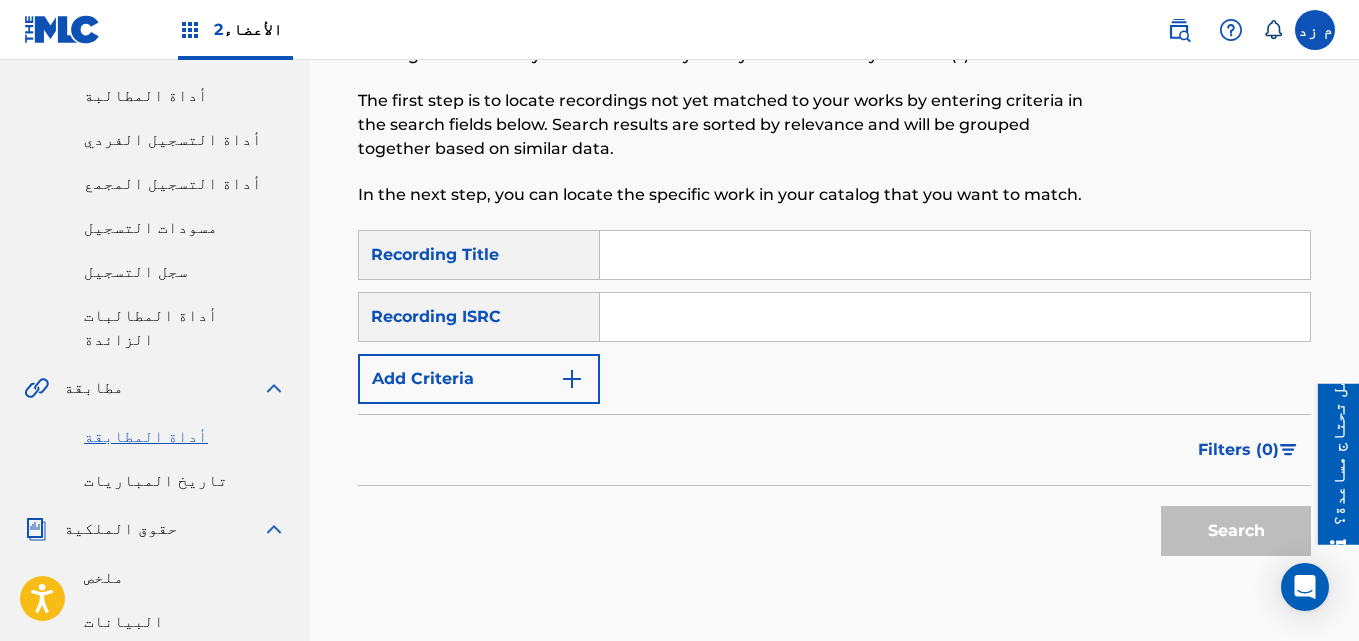 scroll, scrollTop: 0, scrollLeft: 0, axis: both 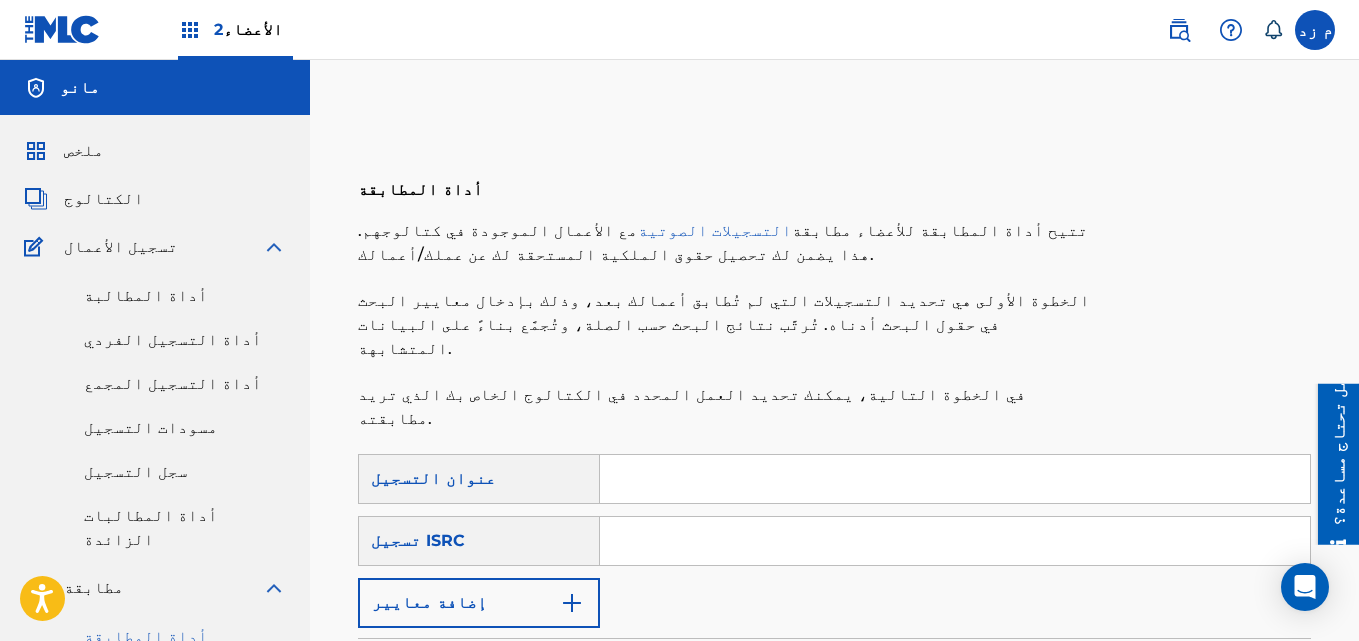 paste on "ING212323117" 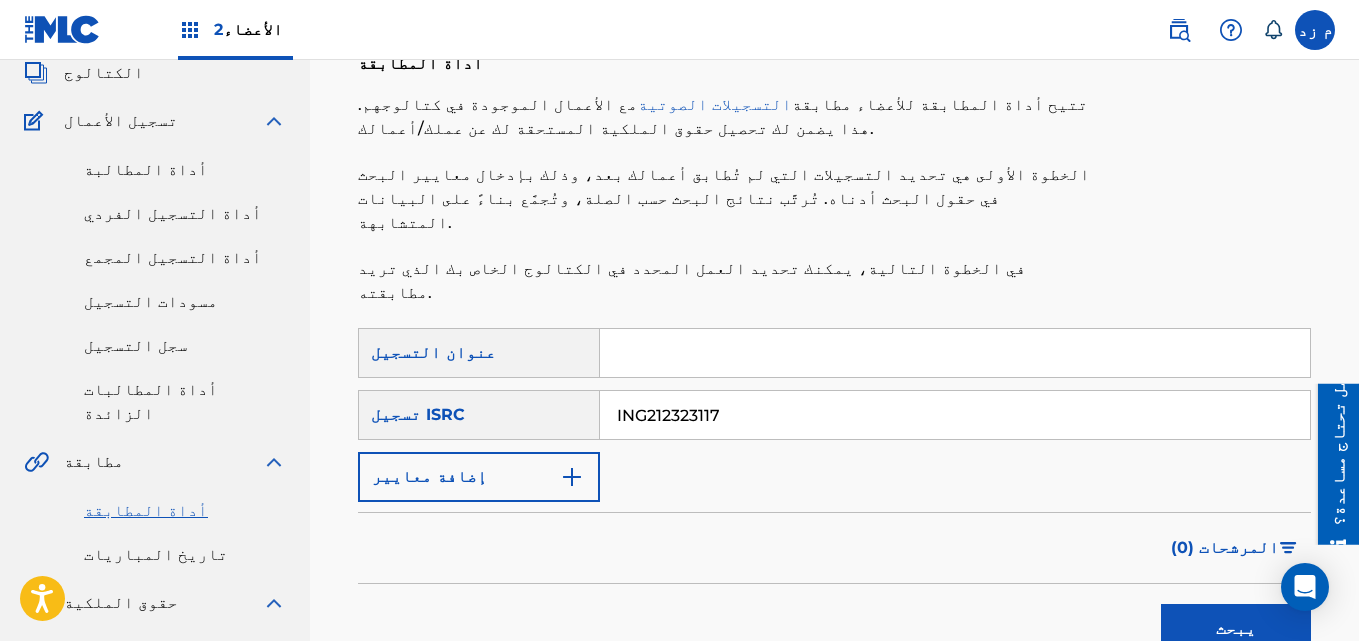 scroll, scrollTop: 650, scrollLeft: 0, axis: vertical 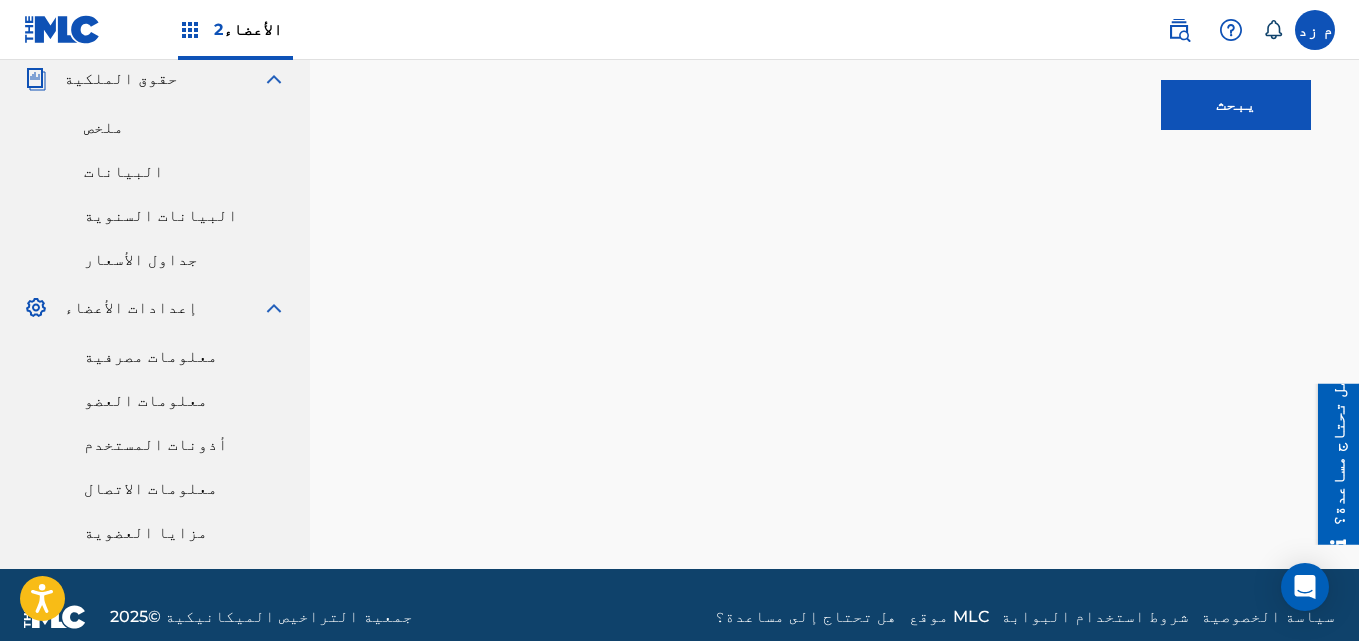 type on "ING212323117" 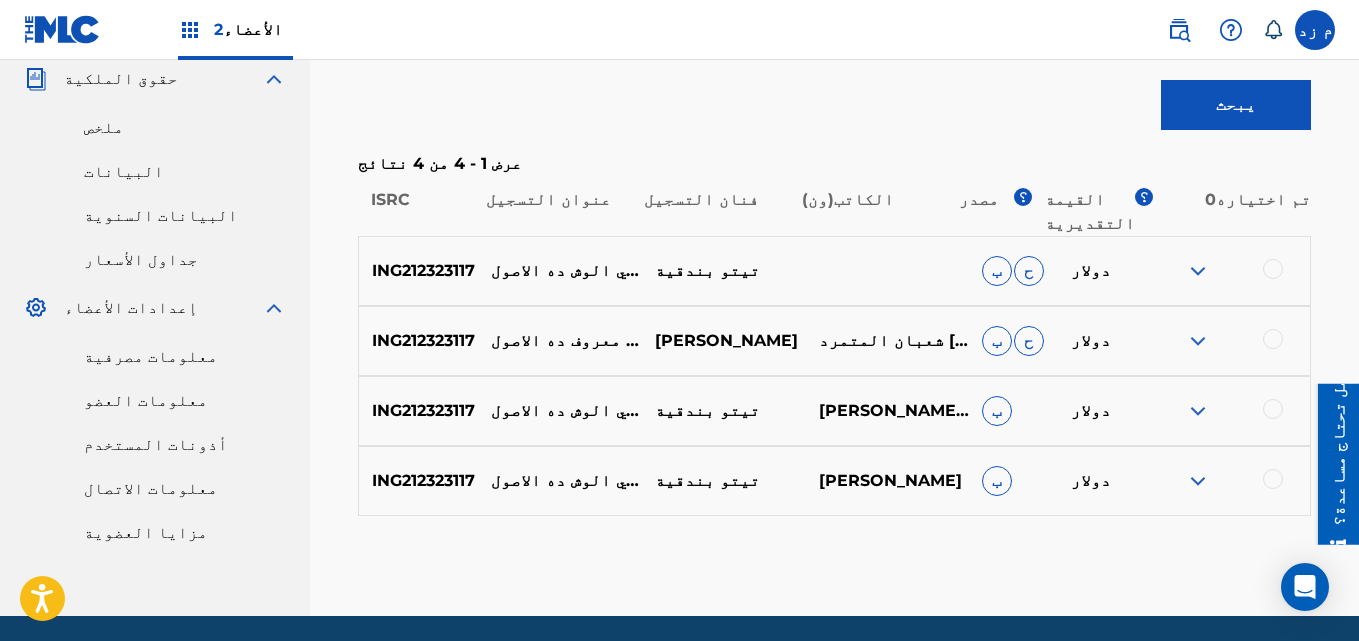 click at bounding box center (1198, 271) 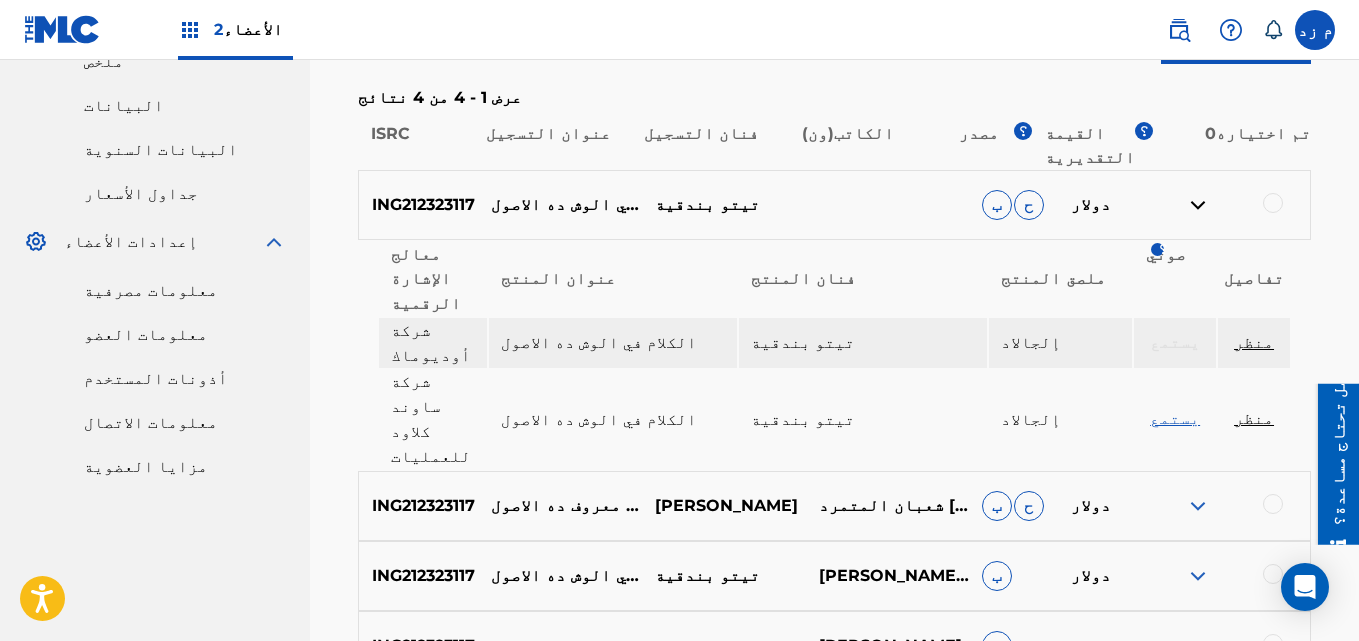 scroll, scrollTop: 750, scrollLeft: 0, axis: vertical 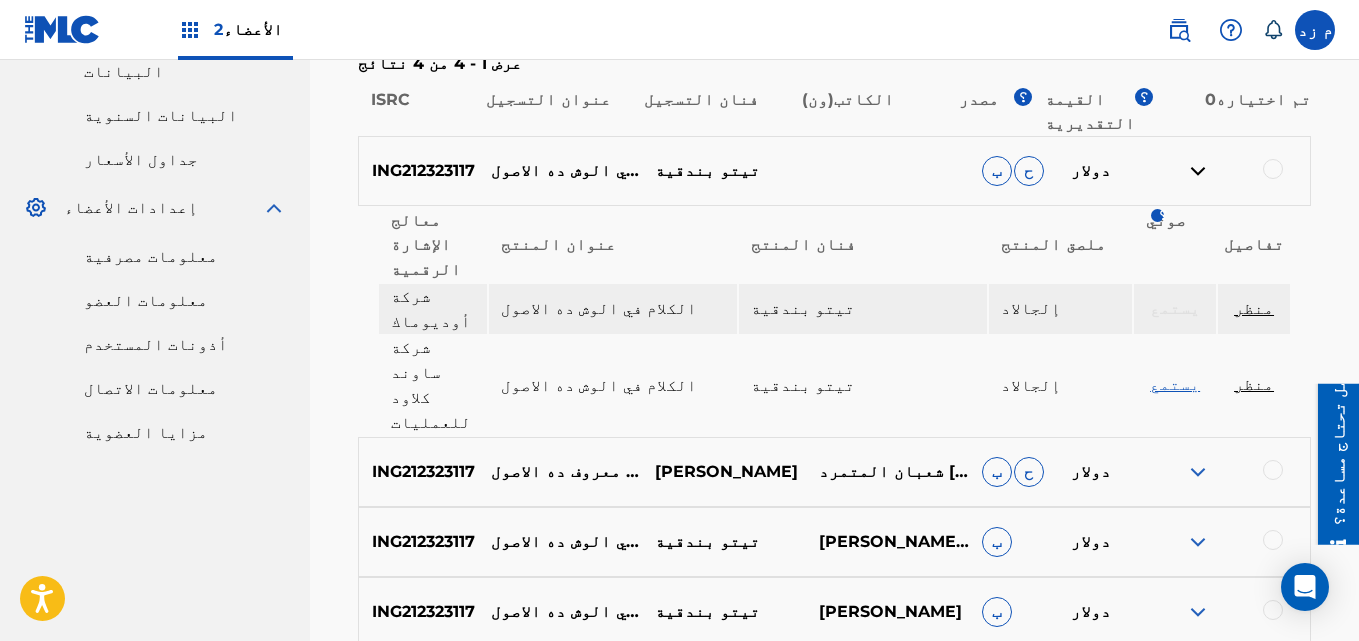 click at bounding box center [1198, 472] 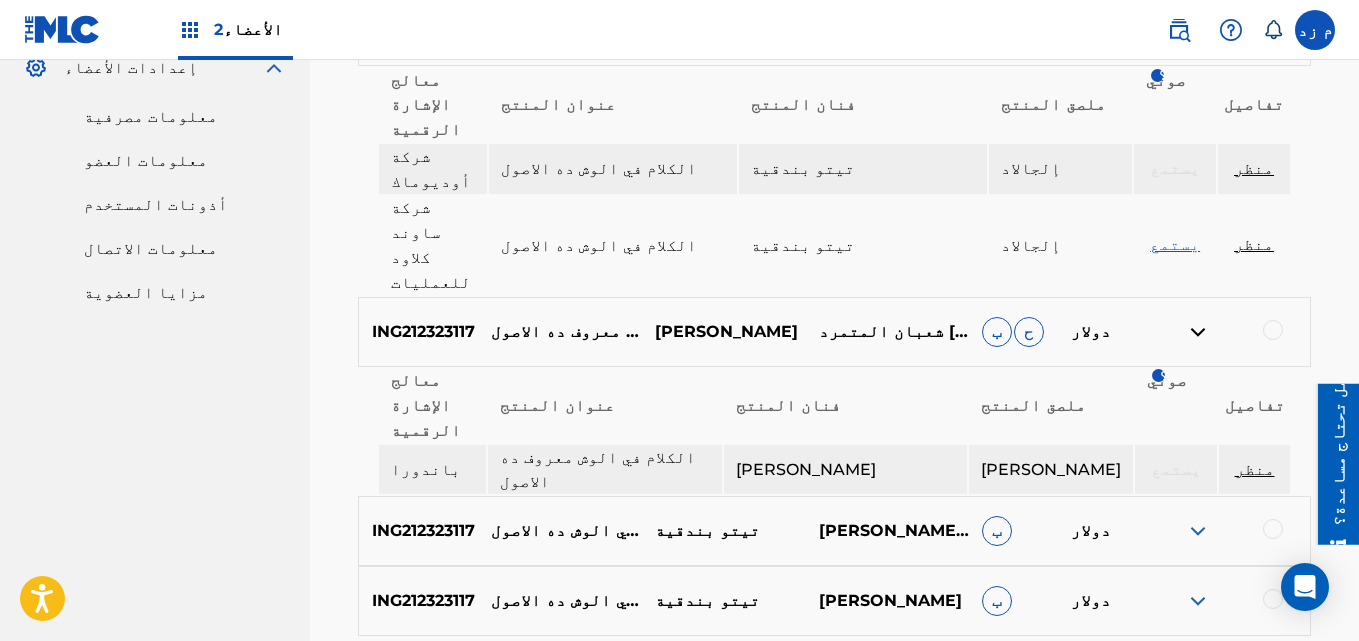 scroll, scrollTop: 891, scrollLeft: 0, axis: vertical 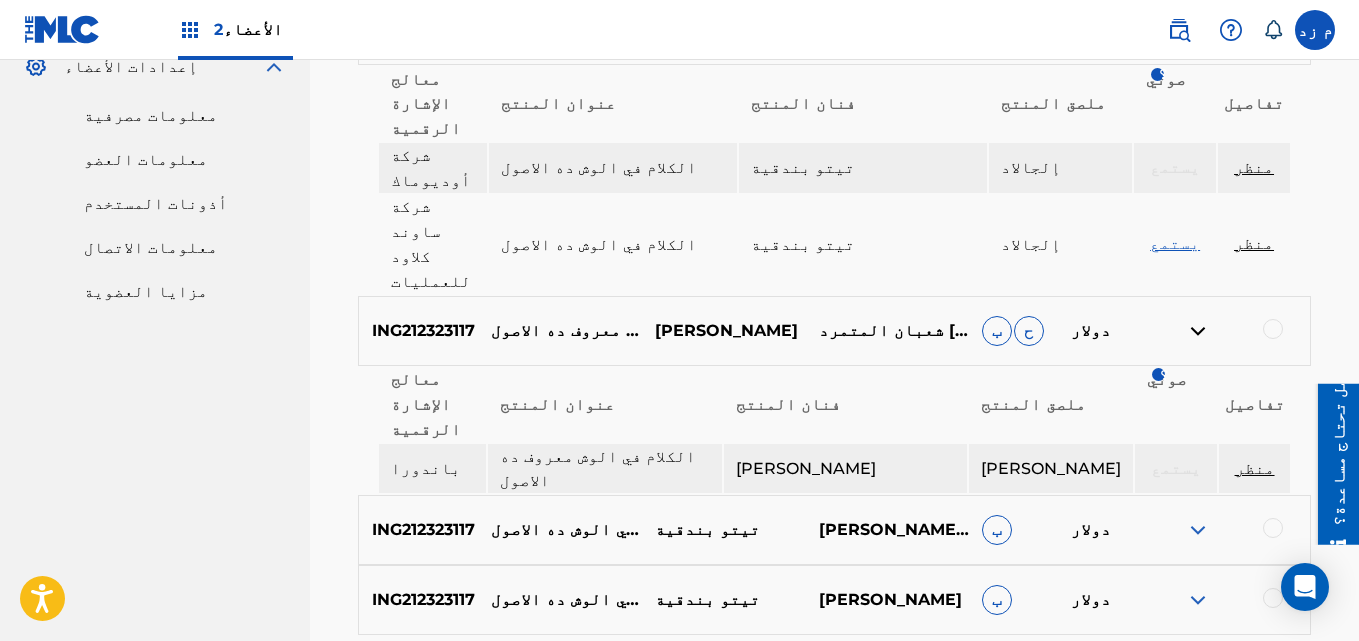 click at bounding box center (1198, 530) 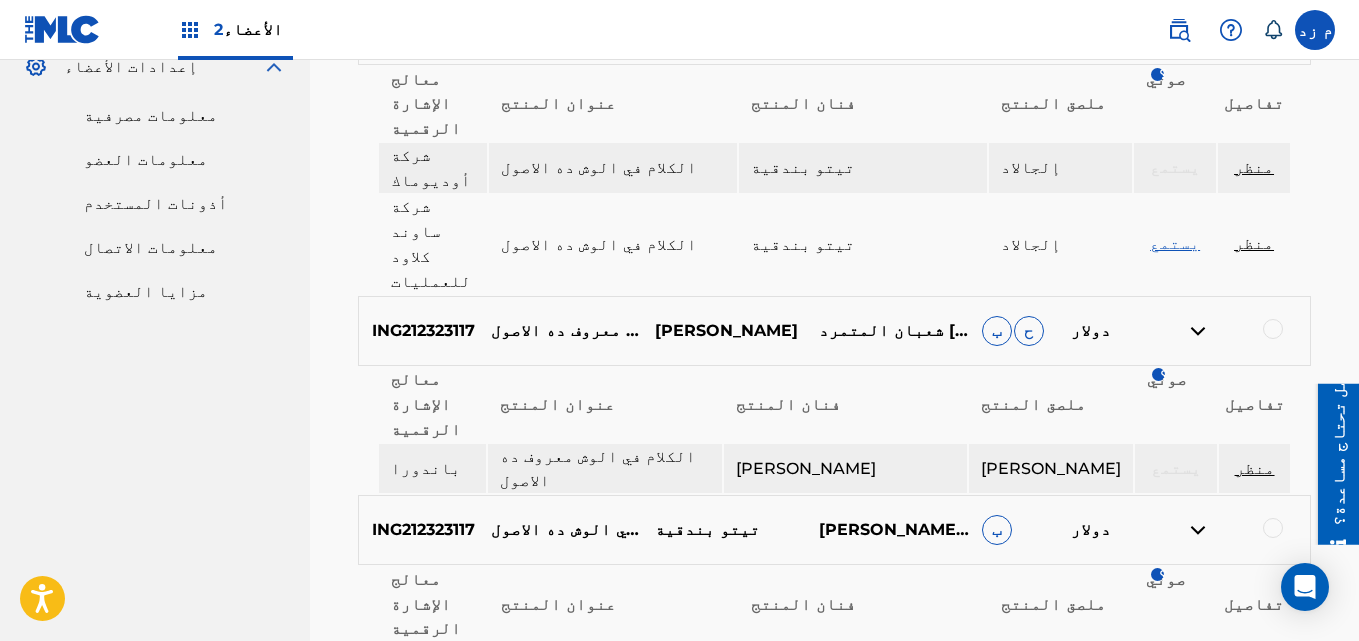 scroll, scrollTop: 975, scrollLeft: 0, axis: vertical 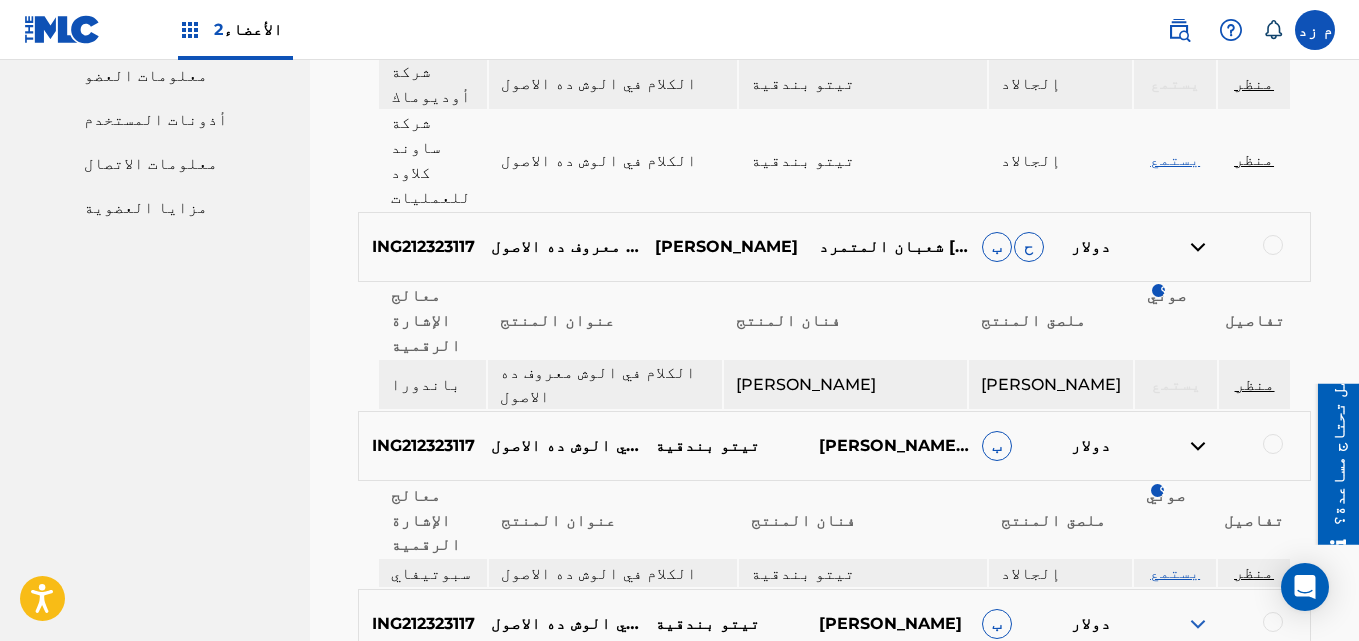 click at bounding box center (1198, 624) 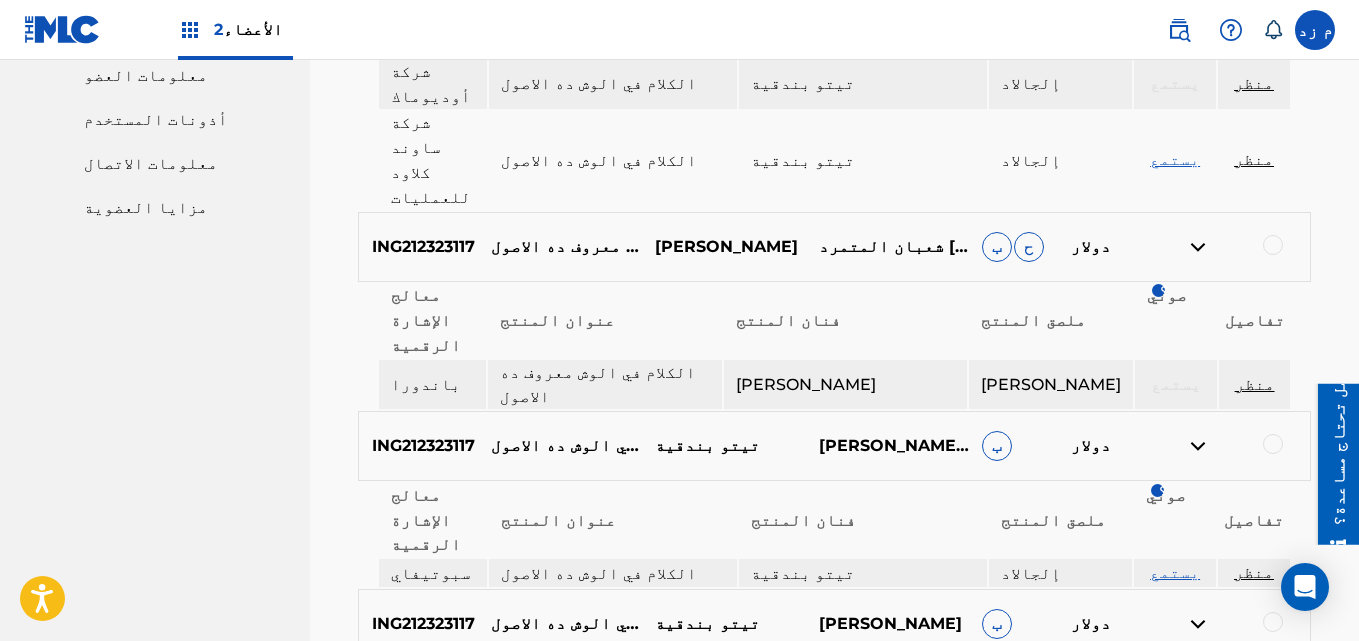 click on "يستمع" at bounding box center (1175, 751) 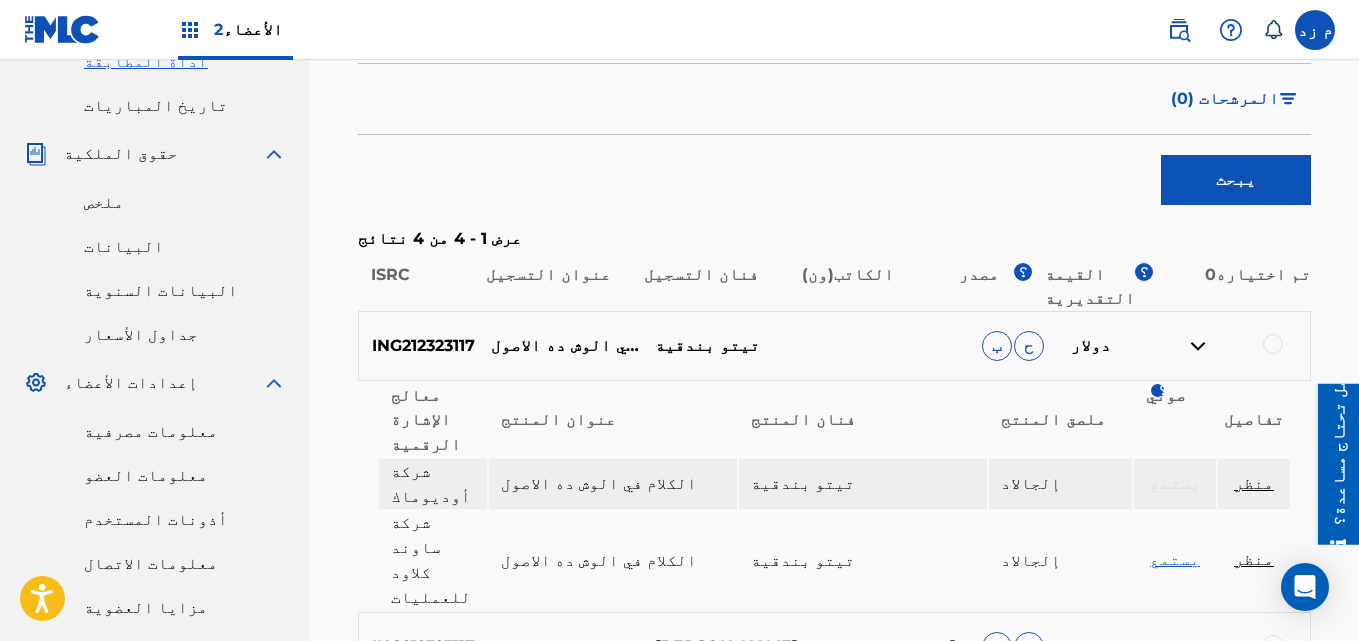 scroll, scrollTop: 75, scrollLeft: 0, axis: vertical 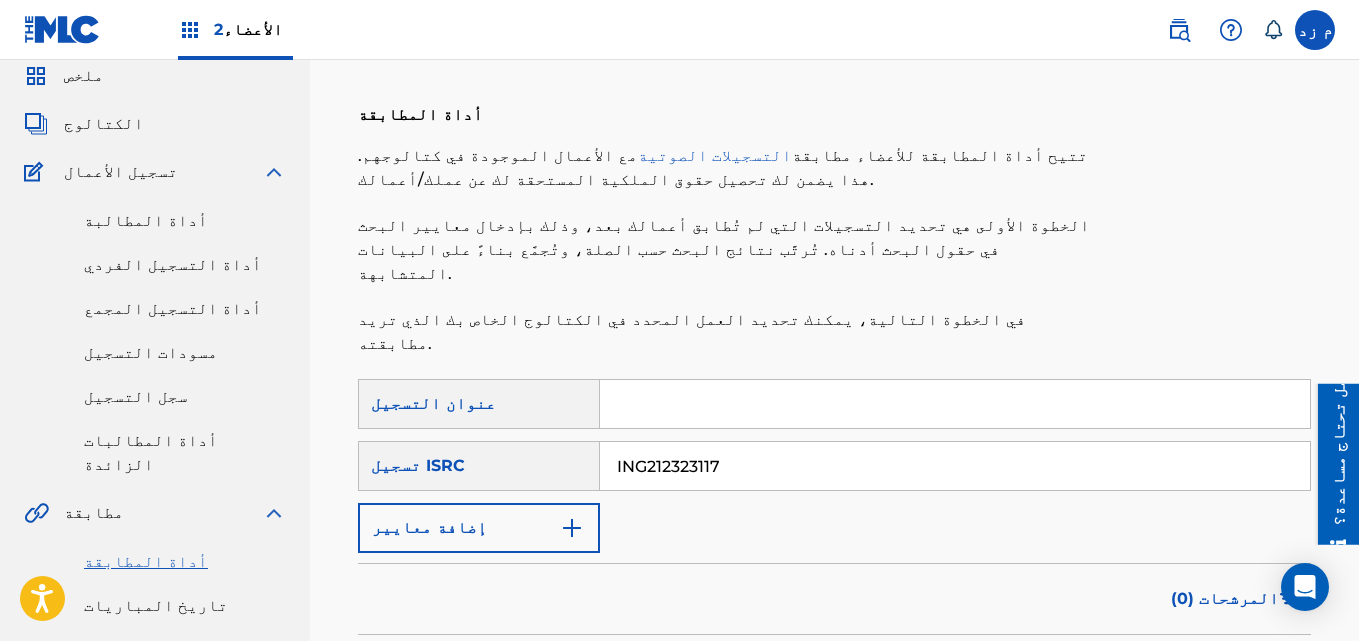click on "ING212323117" at bounding box center [955, 466] 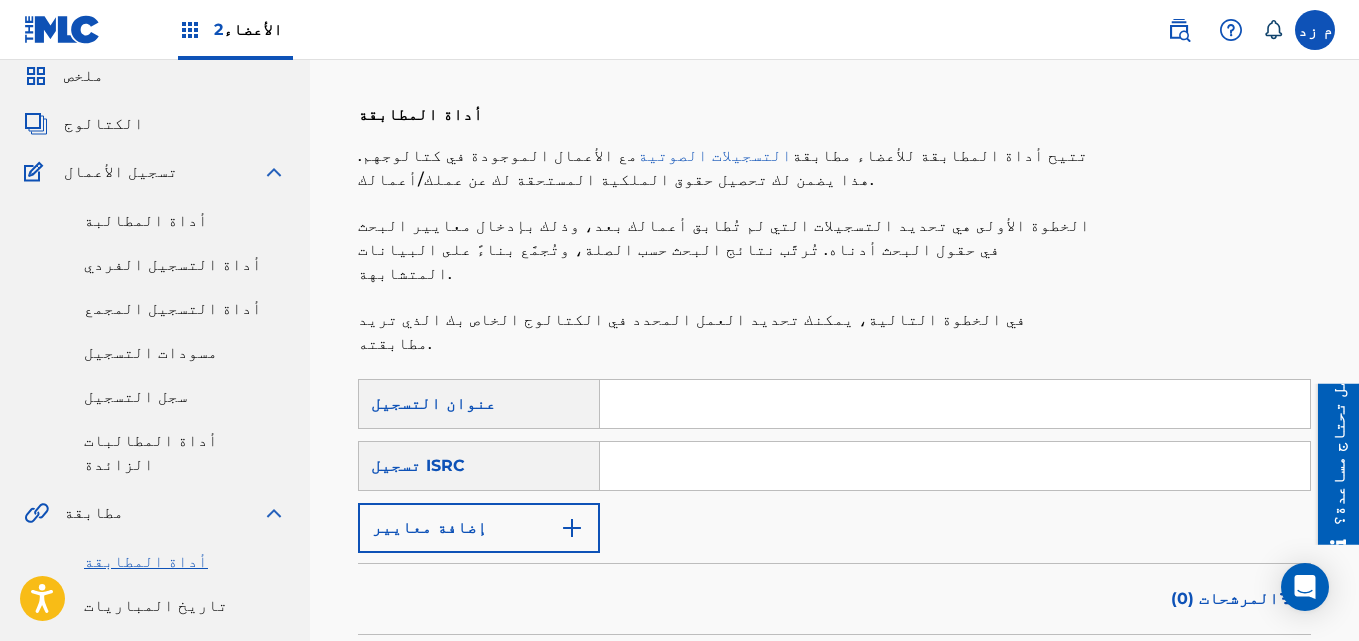 paste on "EGA272103349" 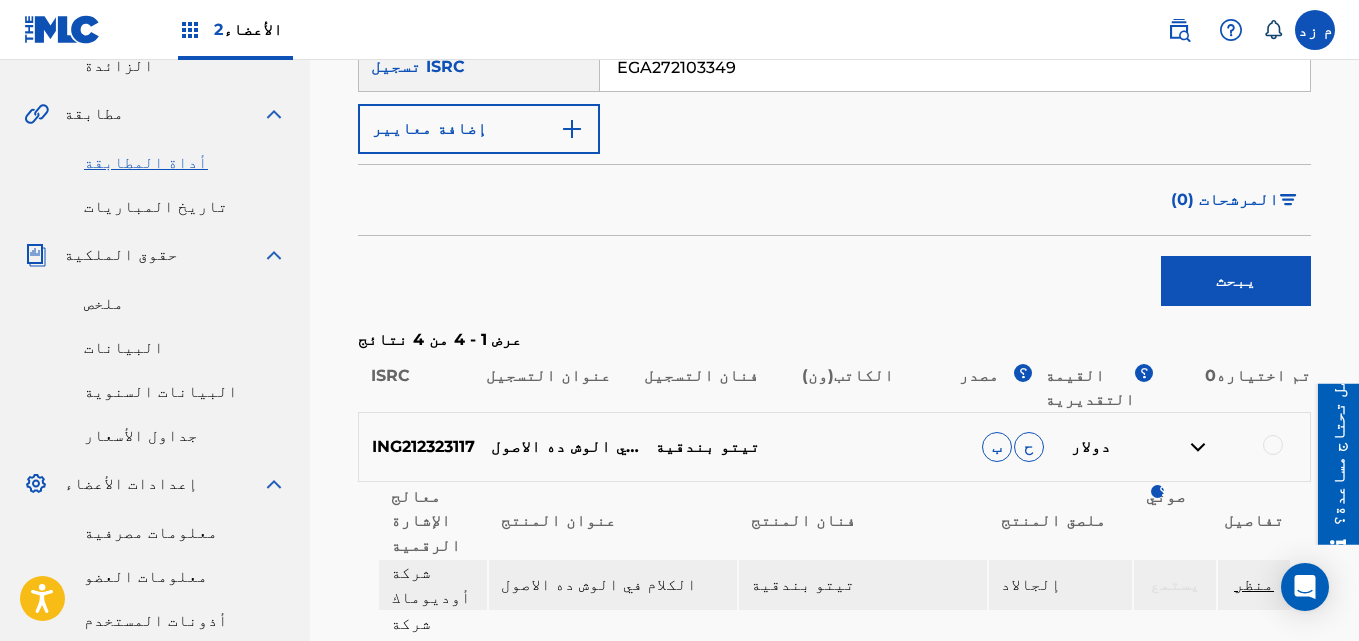 scroll, scrollTop: 475, scrollLeft: 0, axis: vertical 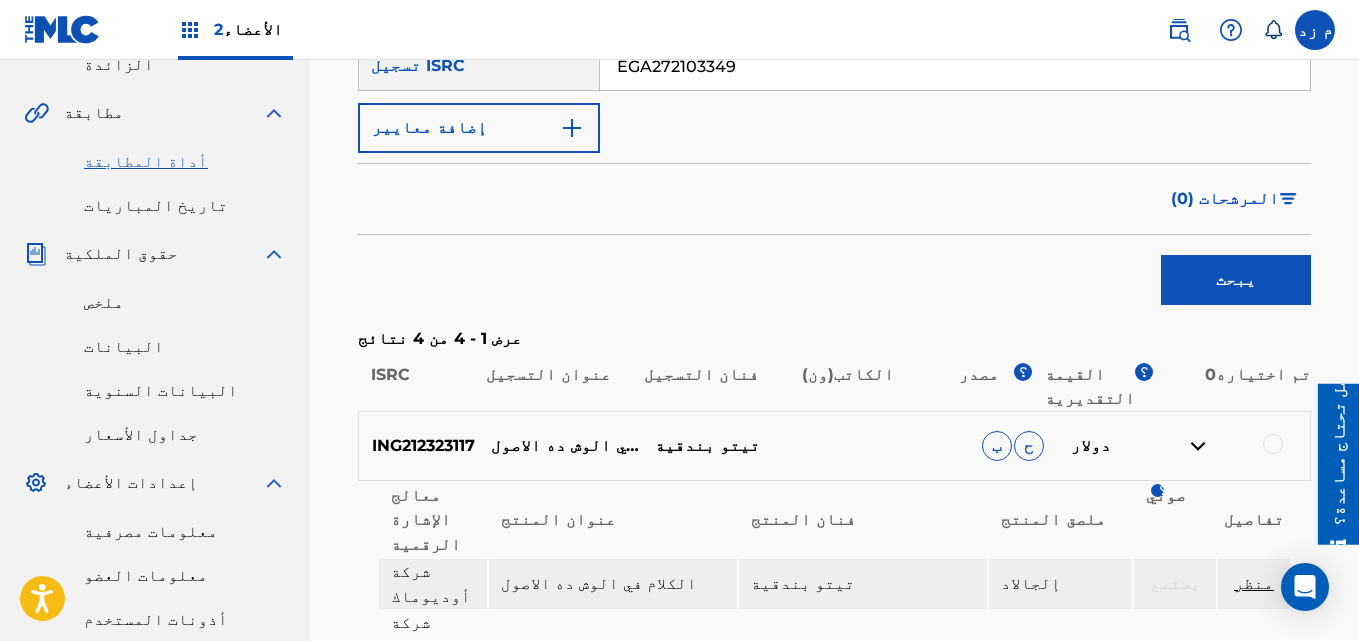 type on "EGA272103349" 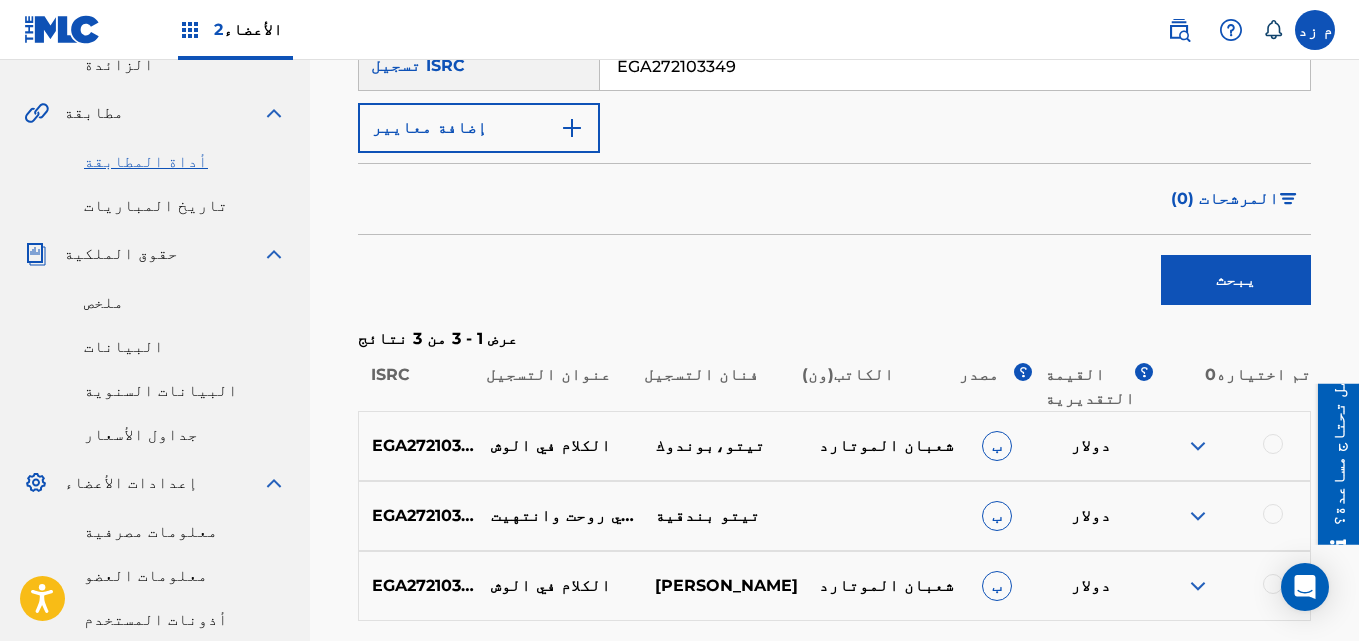 scroll, scrollTop: 650, scrollLeft: 0, axis: vertical 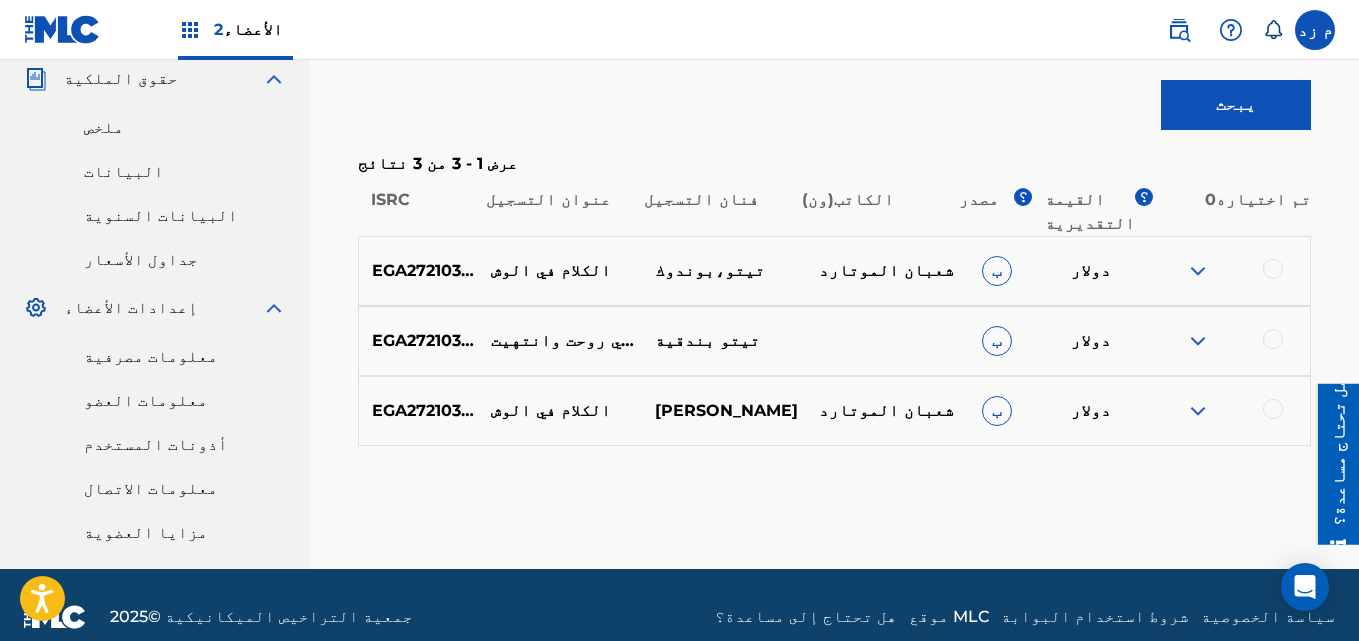 click at bounding box center (1198, 271) 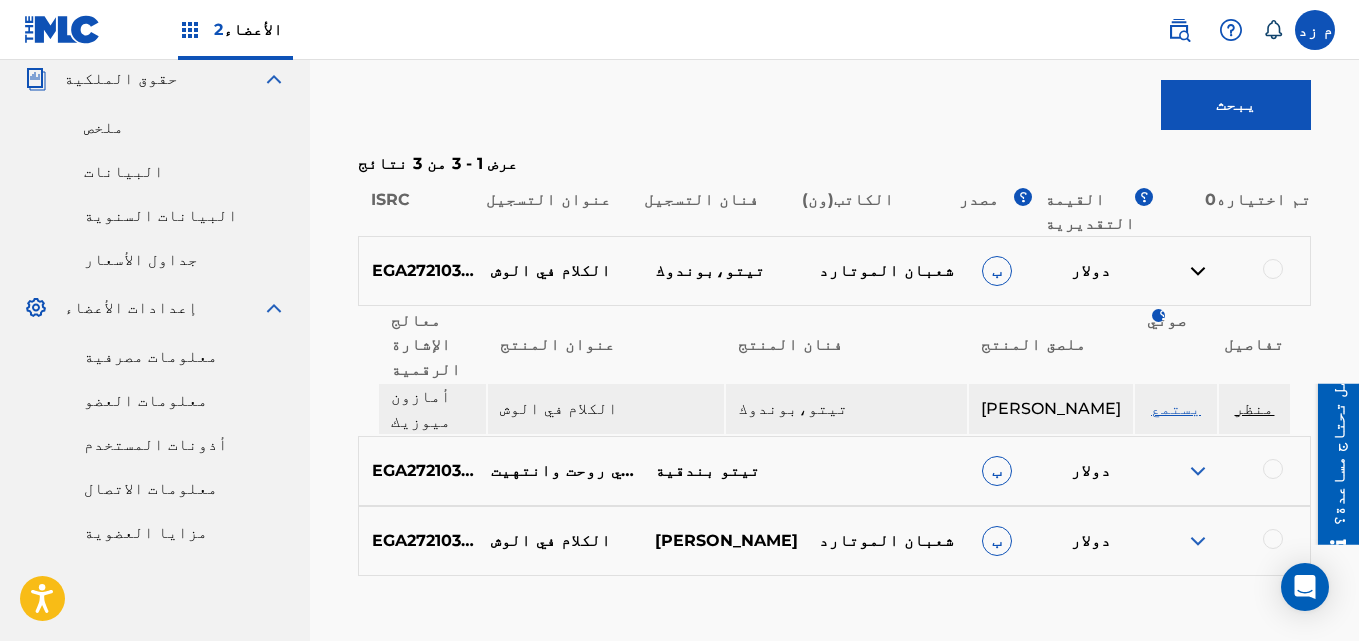 click at bounding box center (1198, 471) 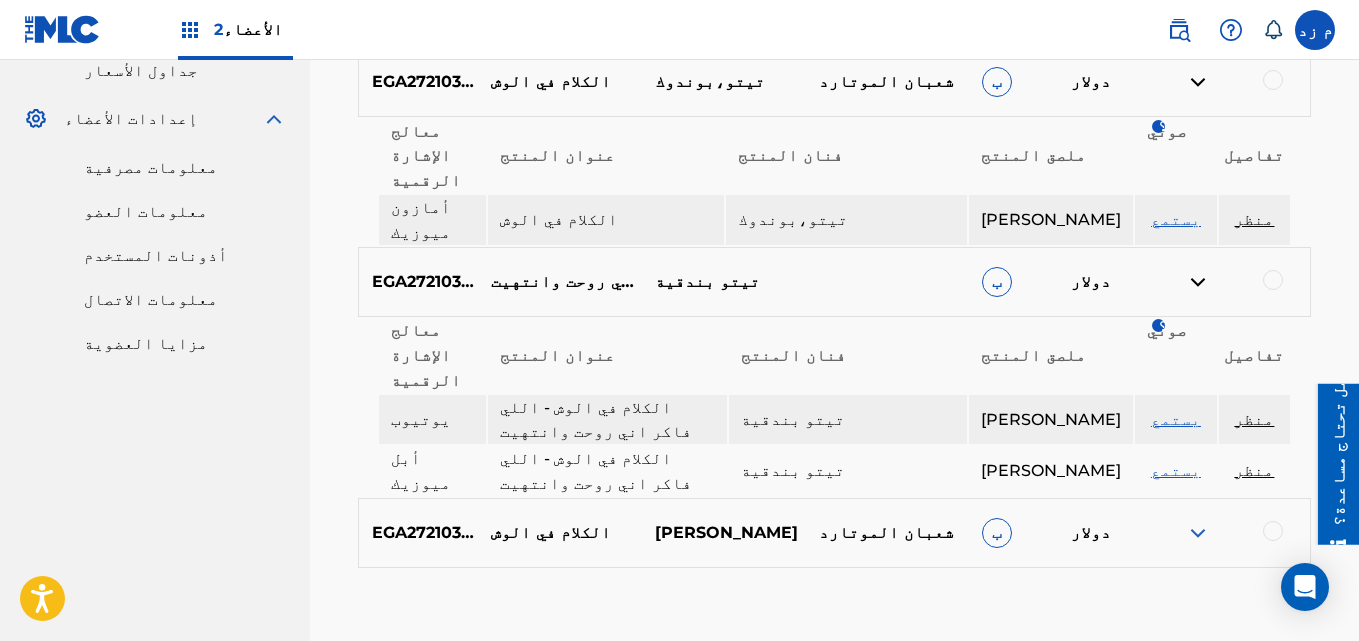 scroll, scrollTop: 843, scrollLeft: 0, axis: vertical 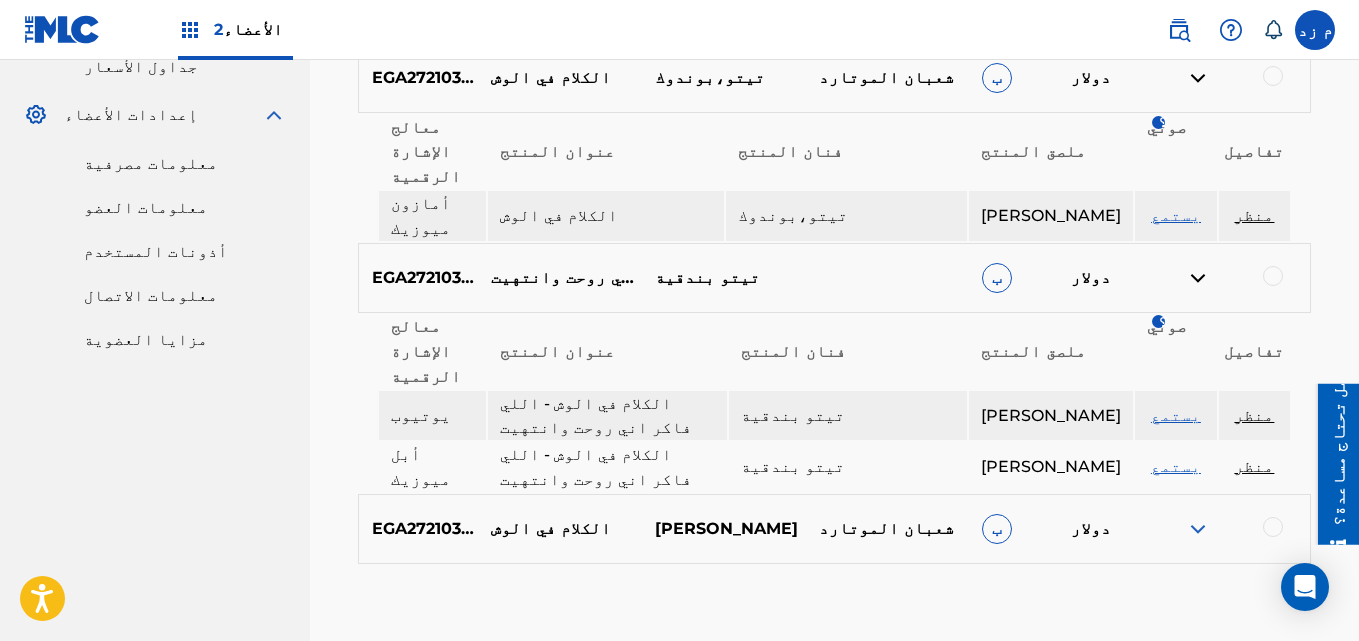 click at bounding box center (1198, 529) 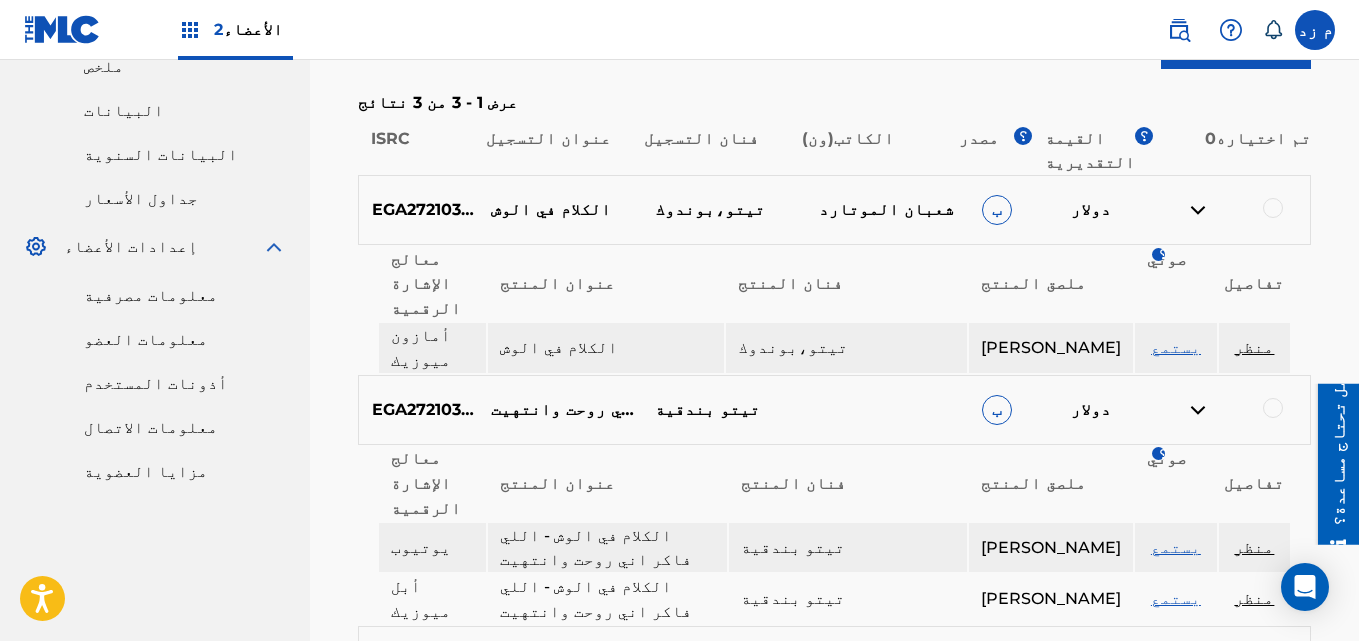 scroll, scrollTop: 743, scrollLeft: 0, axis: vertical 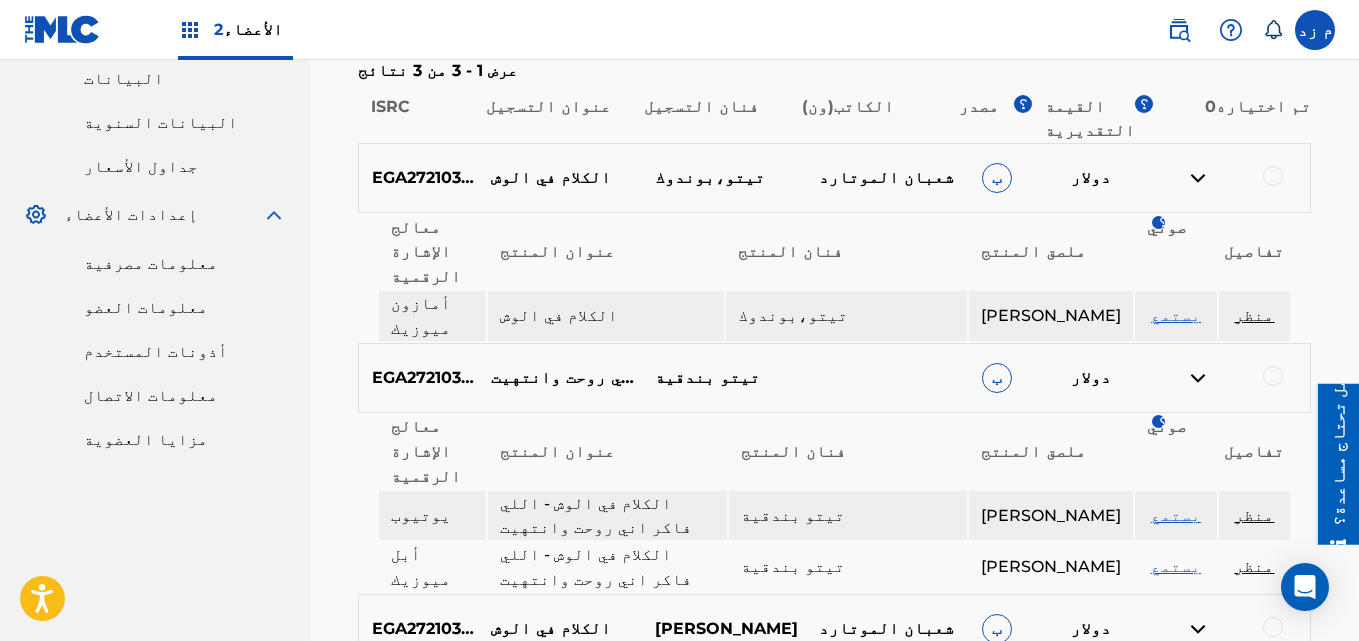 click on "يستمع" at bounding box center (1176, 515) 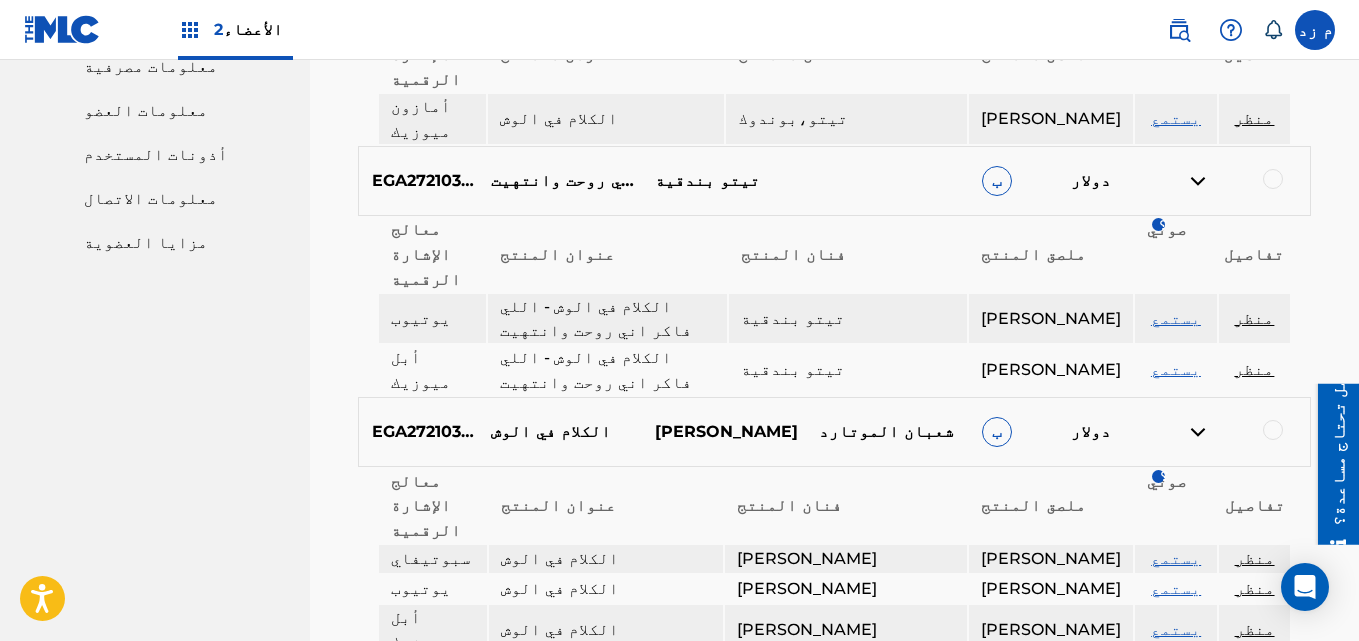 scroll, scrollTop: 943, scrollLeft: 0, axis: vertical 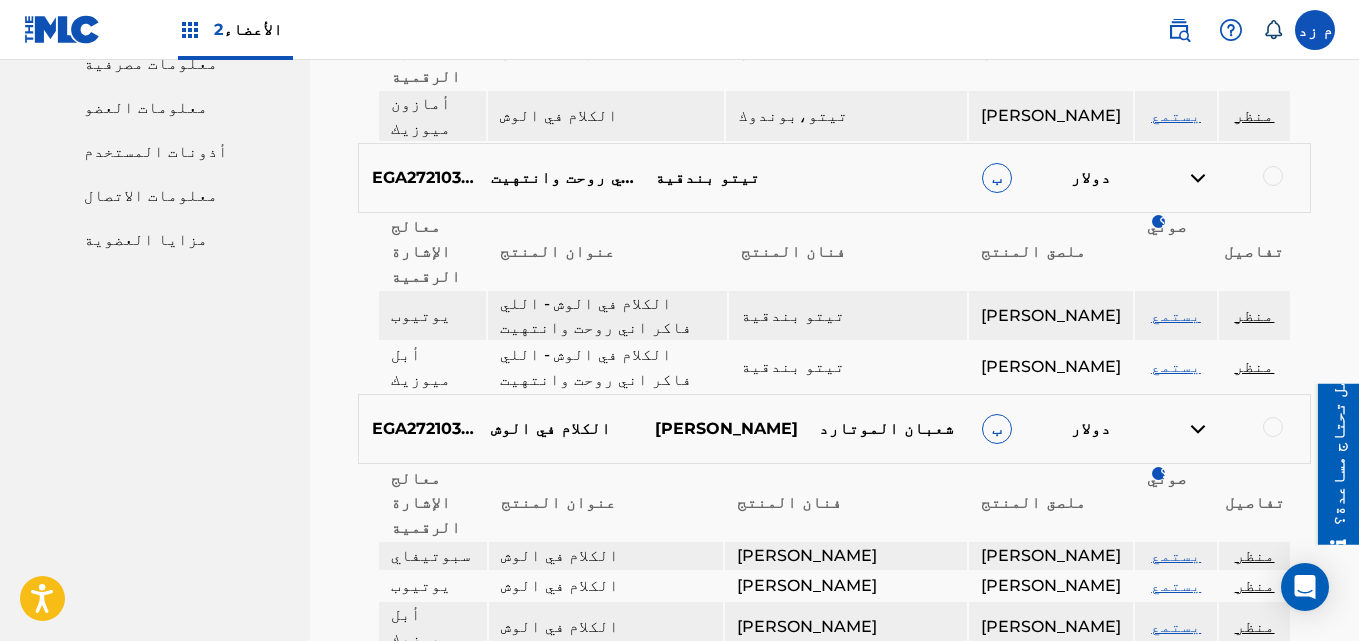 click on "يستمع" at bounding box center (1176, 585) 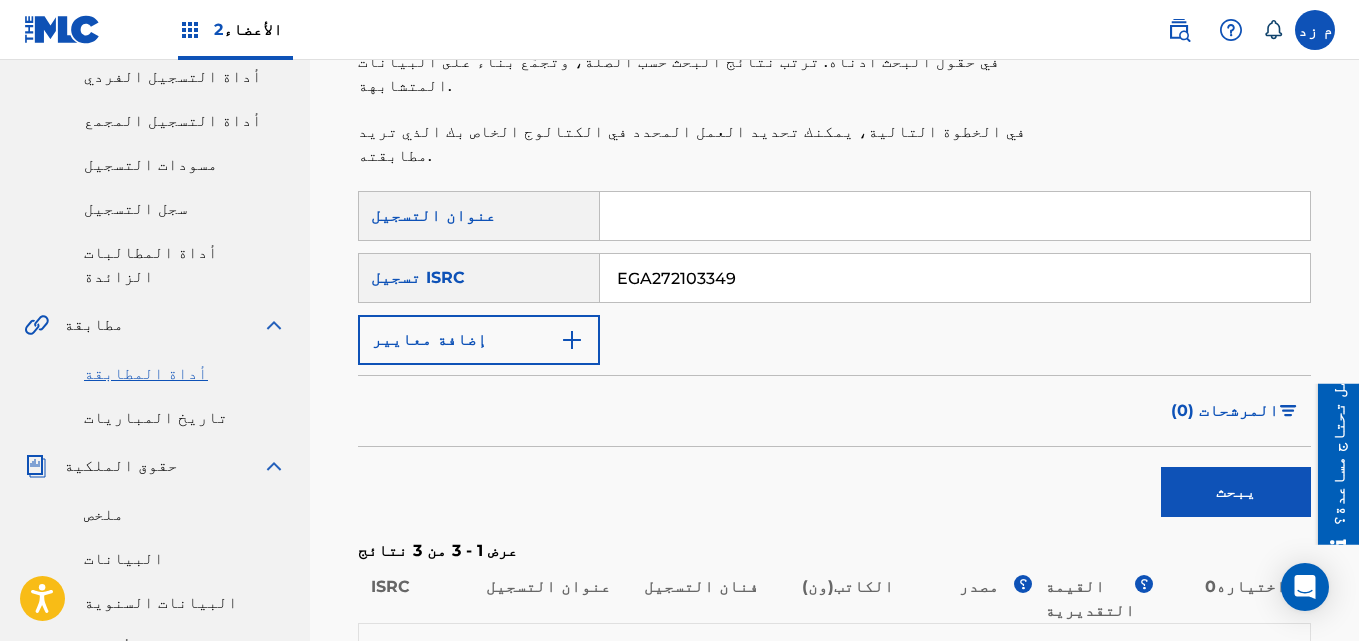 scroll, scrollTop: 243, scrollLeft: 0, axis: vertical 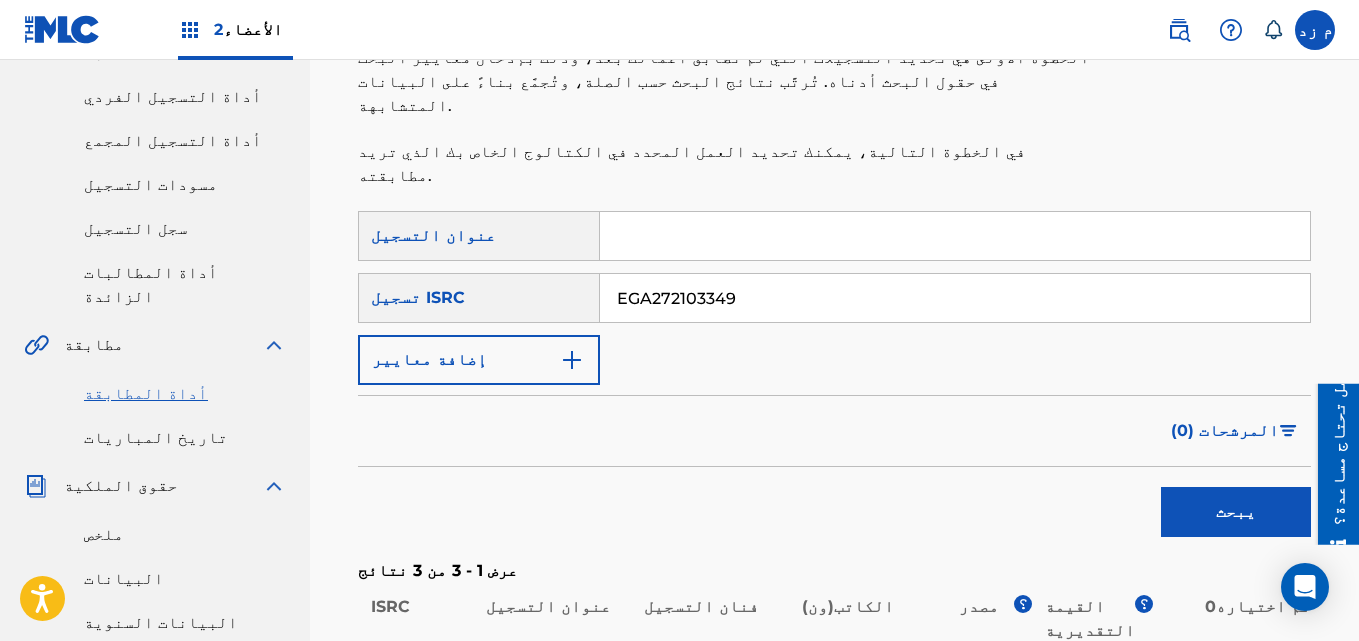 click on "EGA272103349" at bounding box center (955, 298) 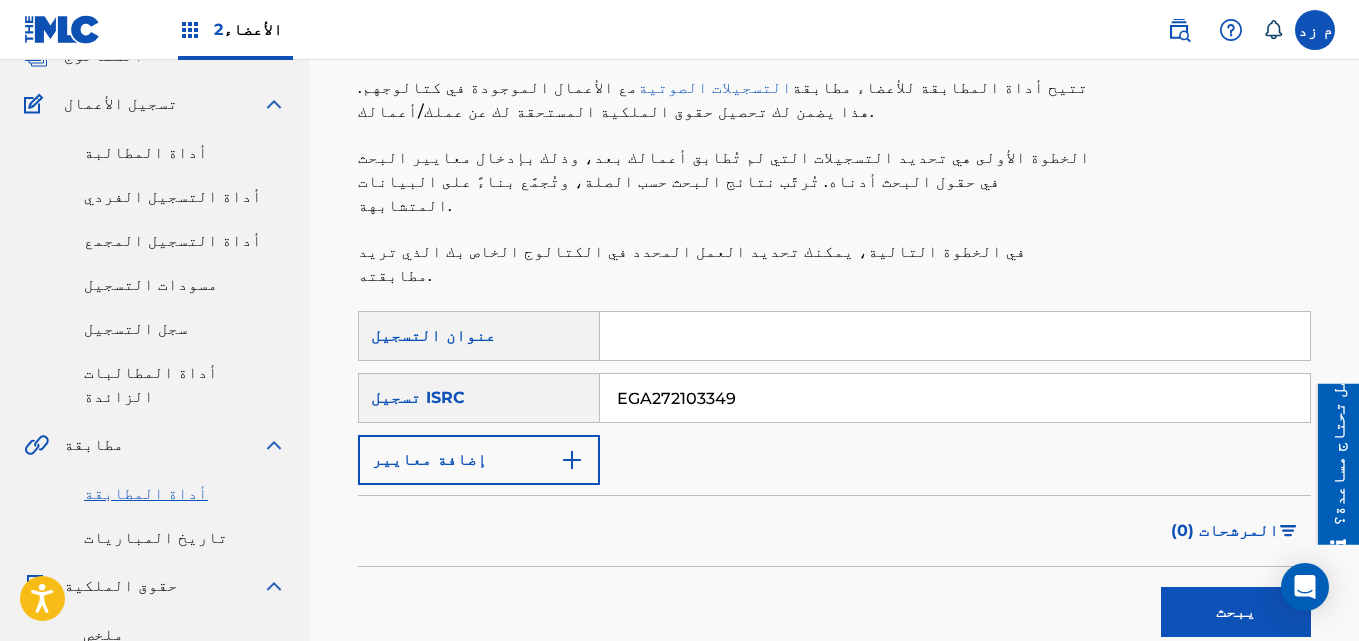 scroll, scrollTop: 0, scrollLeft: 0, axis: both 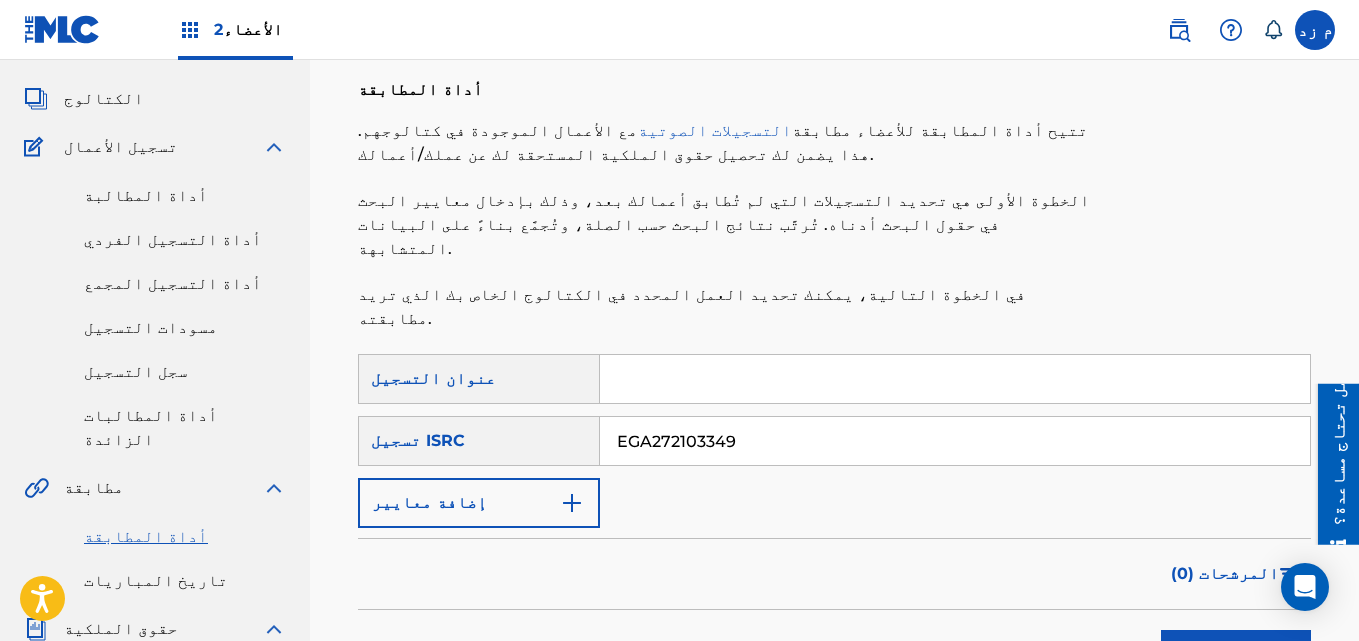 paste on "اول ما سحبت حزامي 3" 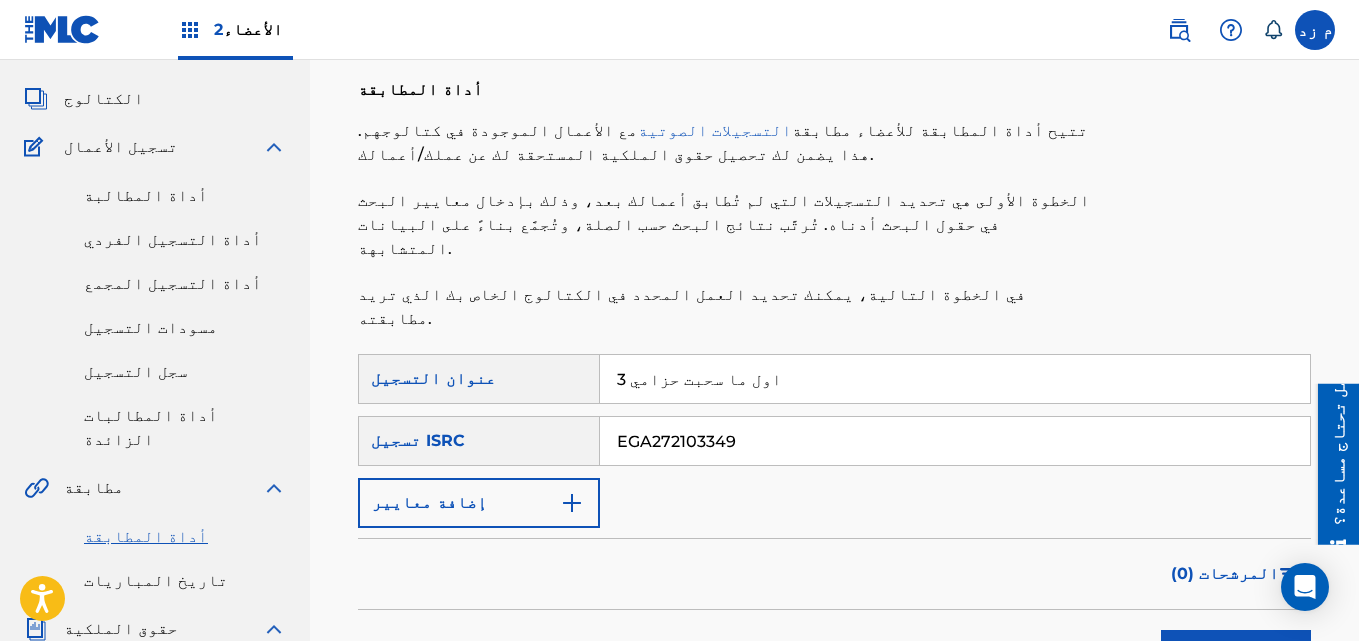 type on "اول ما سحبت حزامي 3" 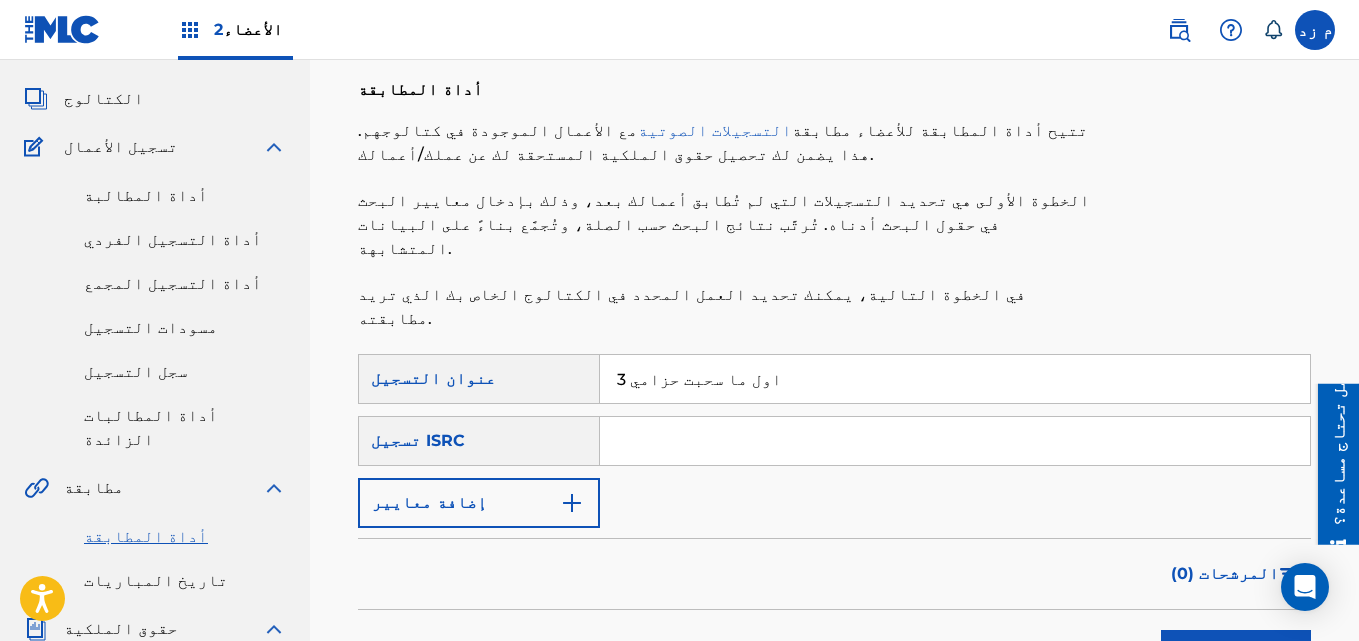 type 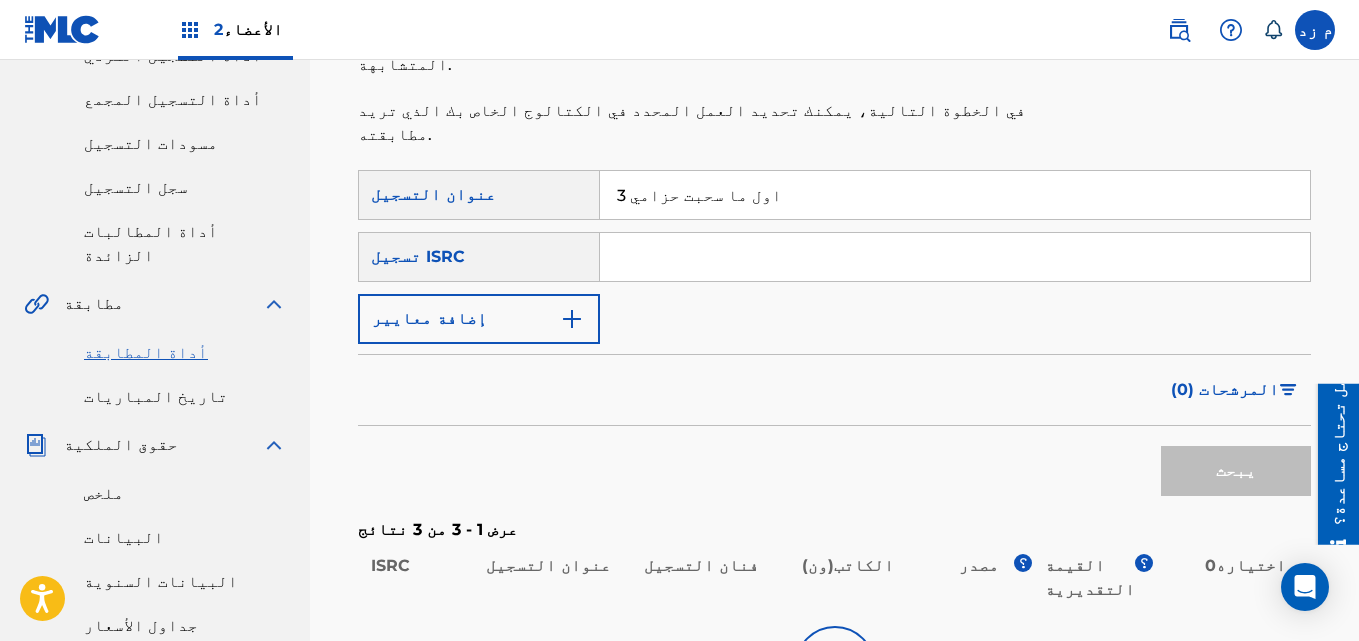 scroll, scrollTop: 400, scrollLeft: 0, axis: vertical 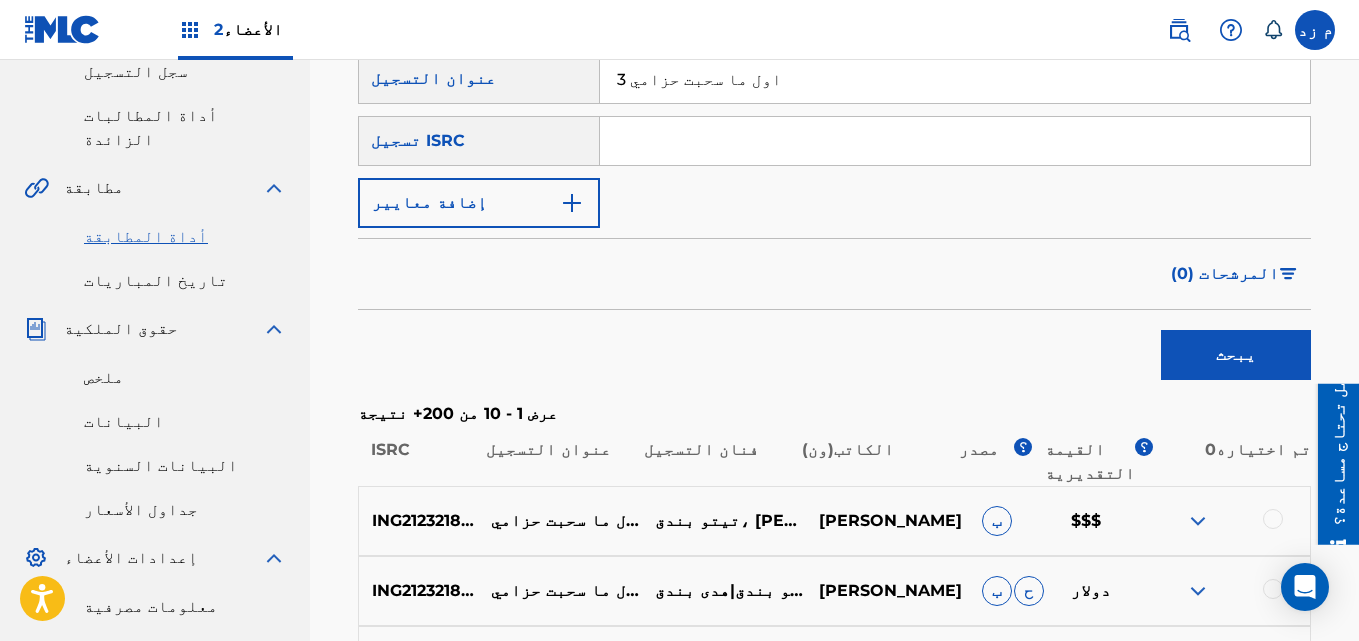 click at bounding box center (1198, 521) 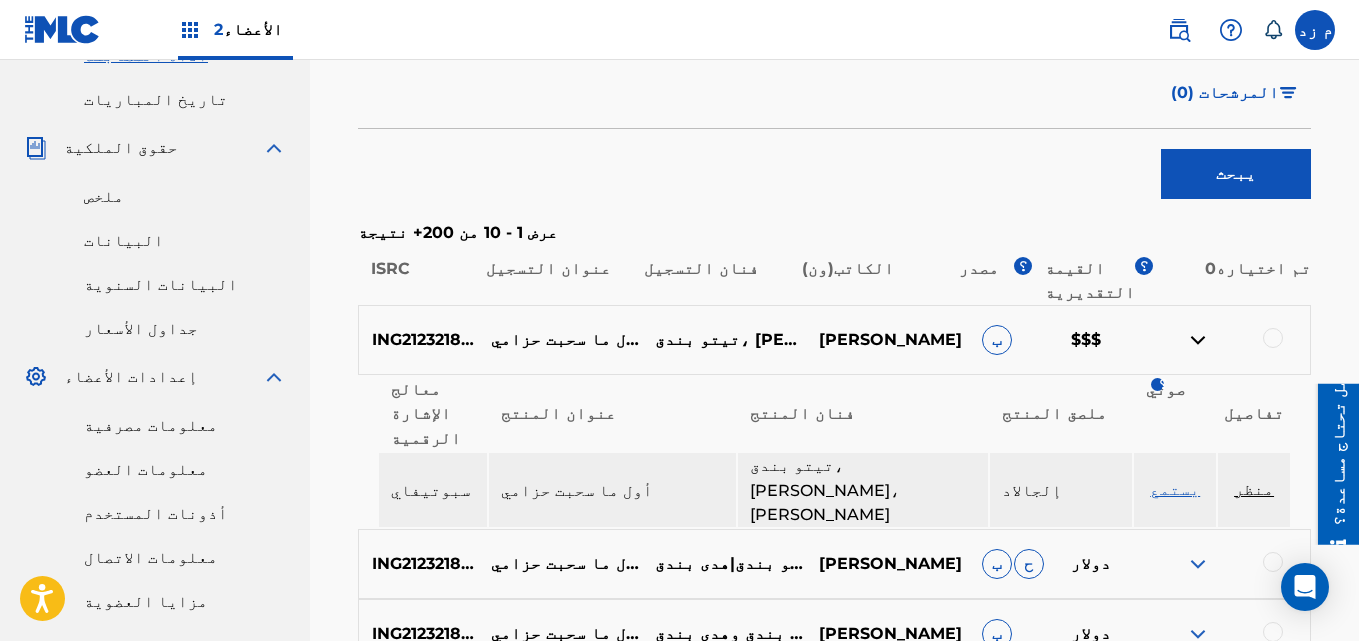 scroll, scrollTop: 600, scrollLeft: 0, axis: vertical 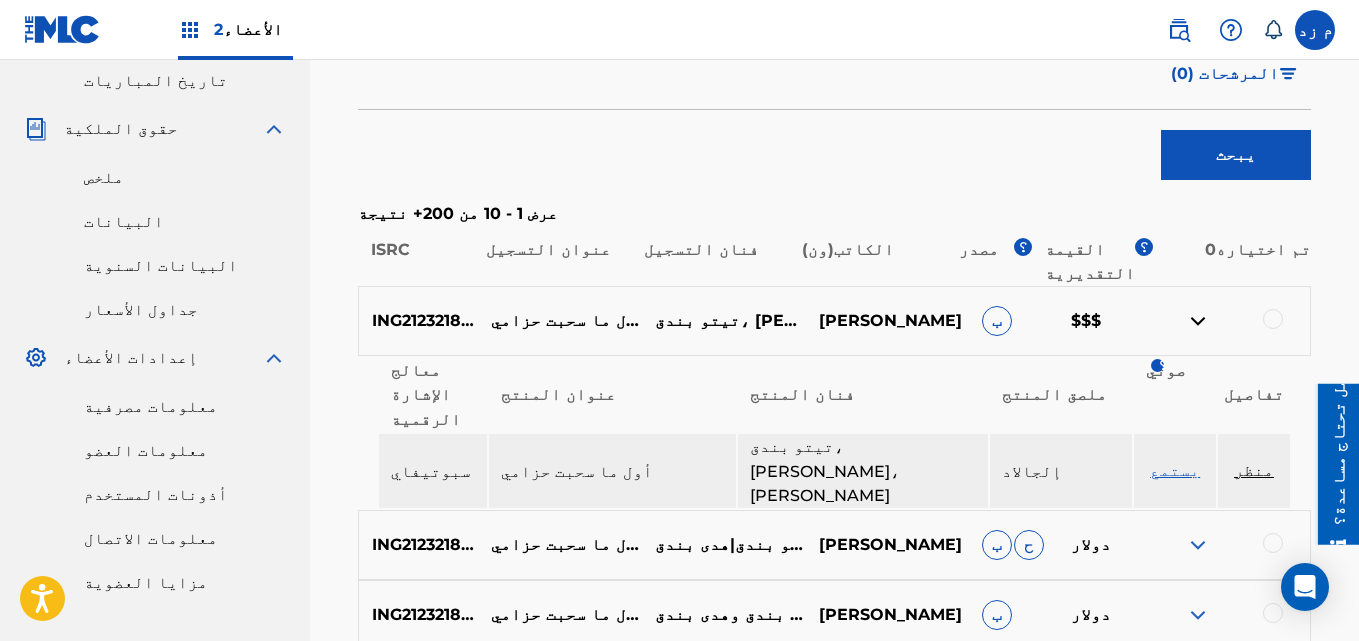 click on "يستمع" at bounding box center [1175, 470] 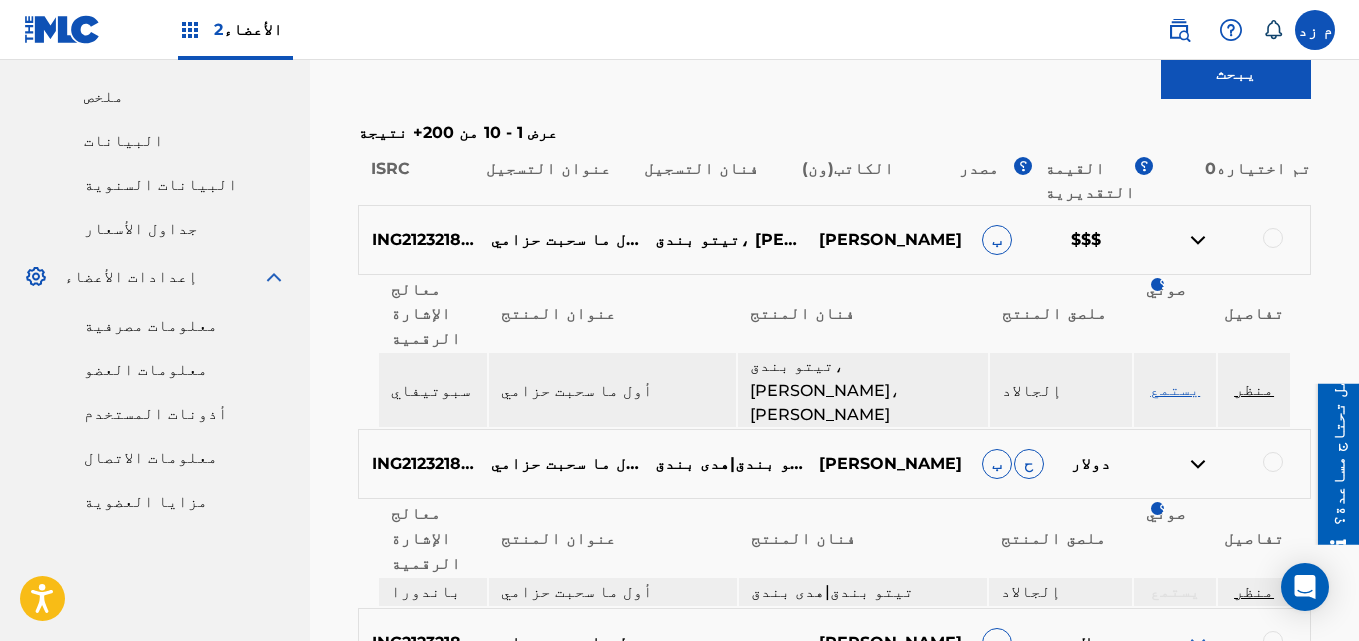scroll, scrollTop: 800, scrollLeft: 0, axis: vertical 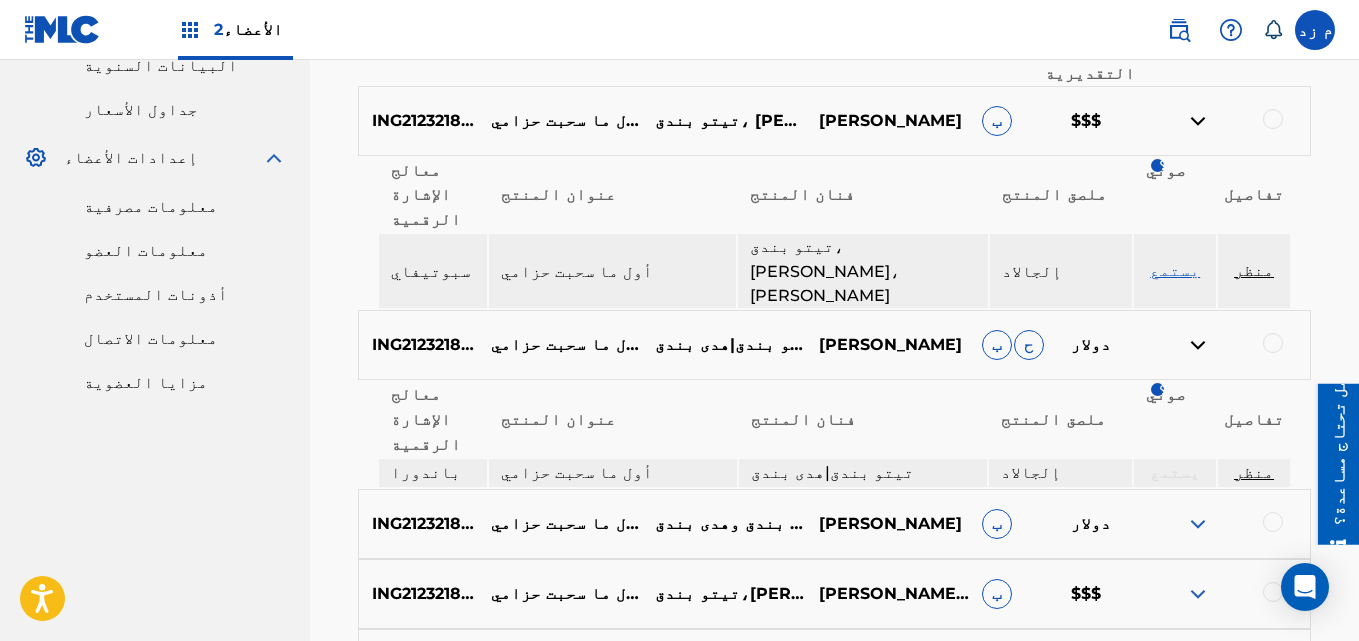 click at bounding box center [1198, 524] 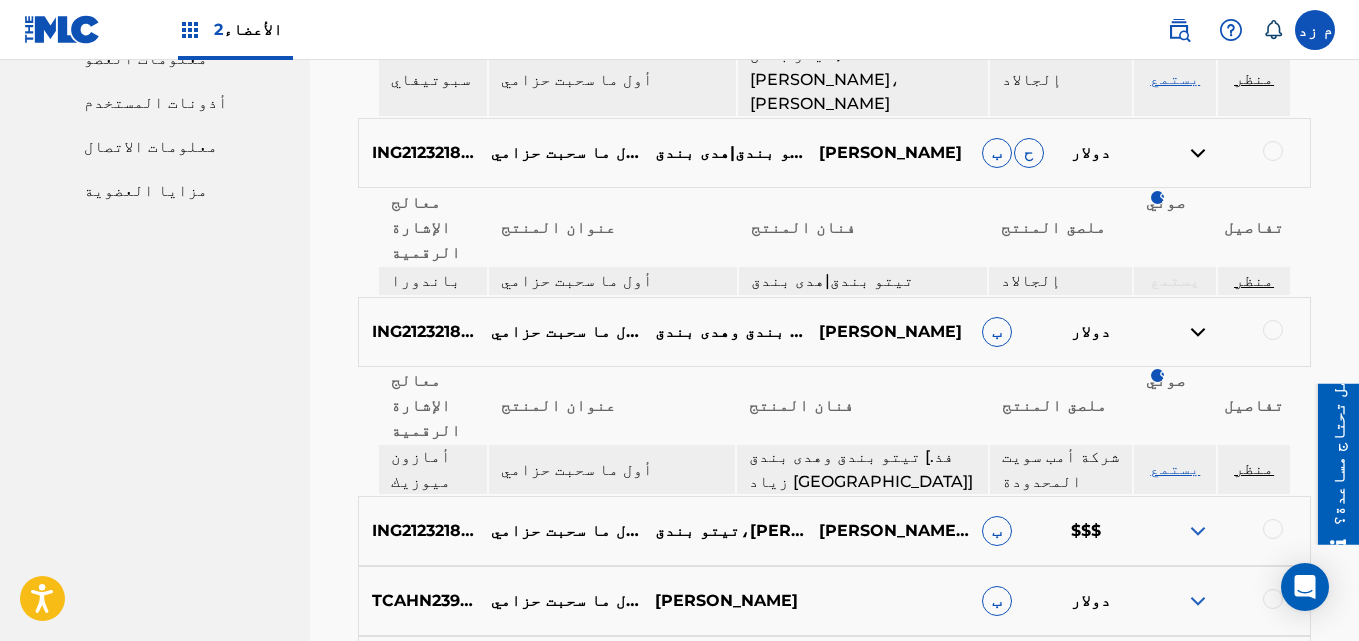scroll, scrollTop: 1000, scrollLeft: 0, axis: vertical 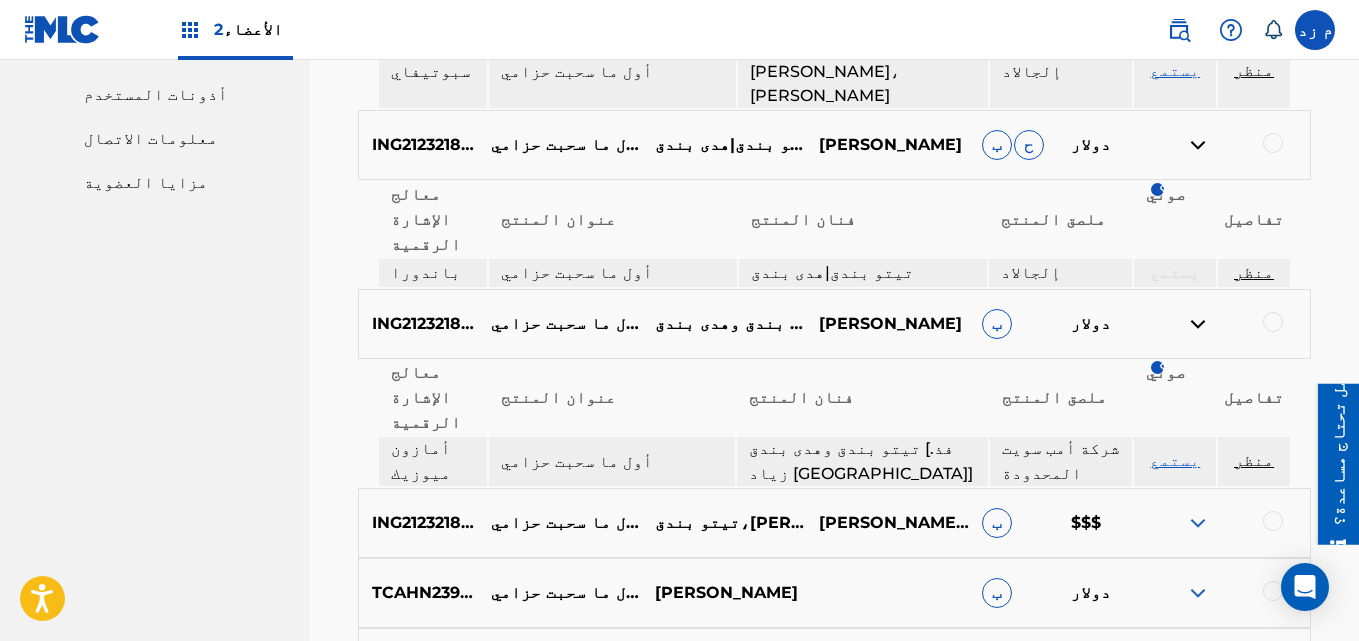 click at bounding box center (1198, 523) 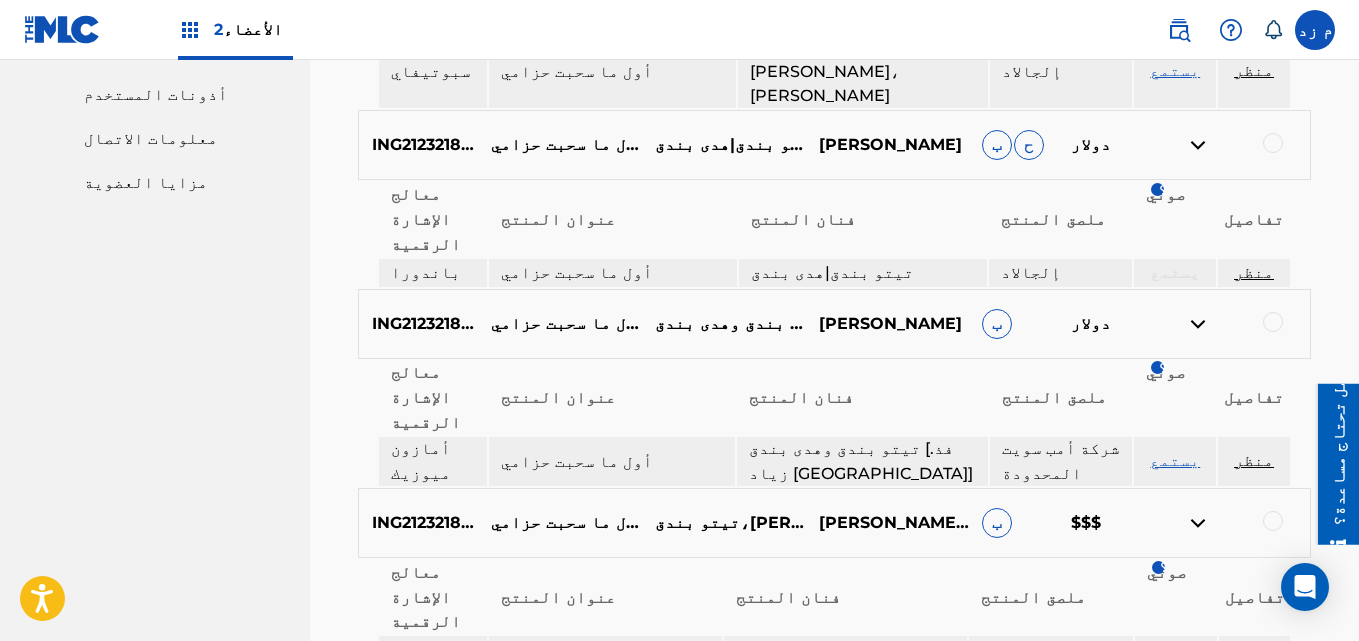 click on "يستمع" at bounding box center (1176, 672) 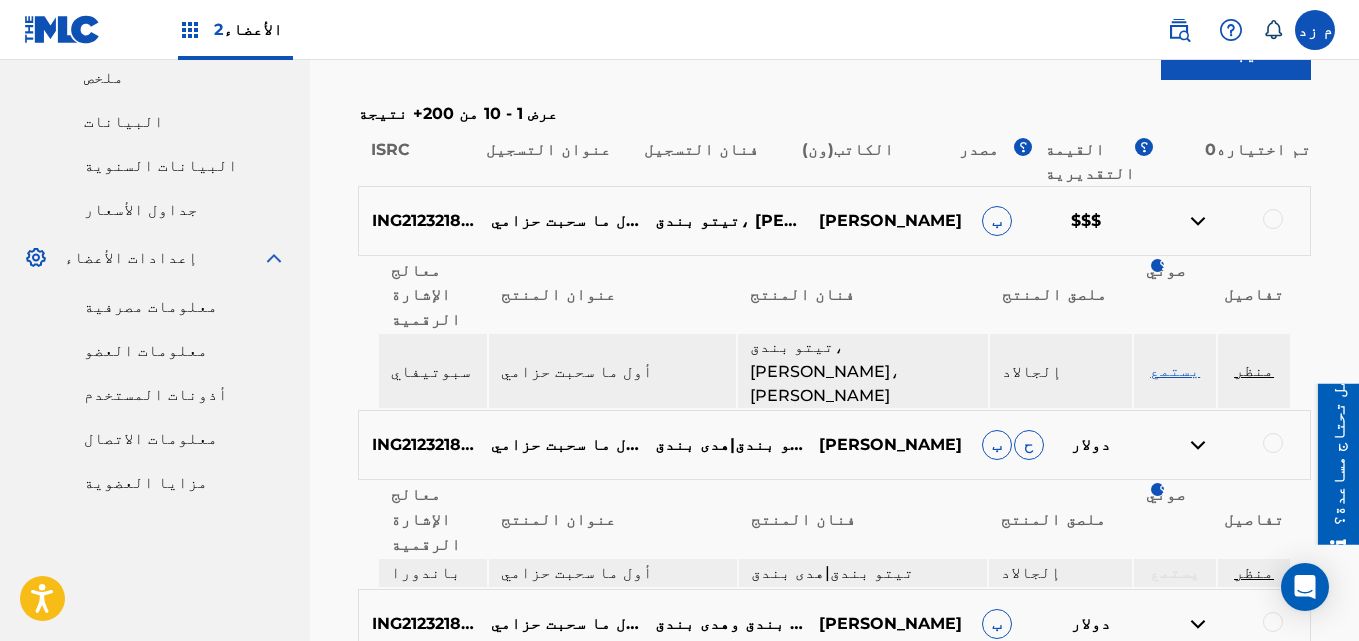 scroll, scrollTop: 600, scrollLeft: 0, axis: vertical 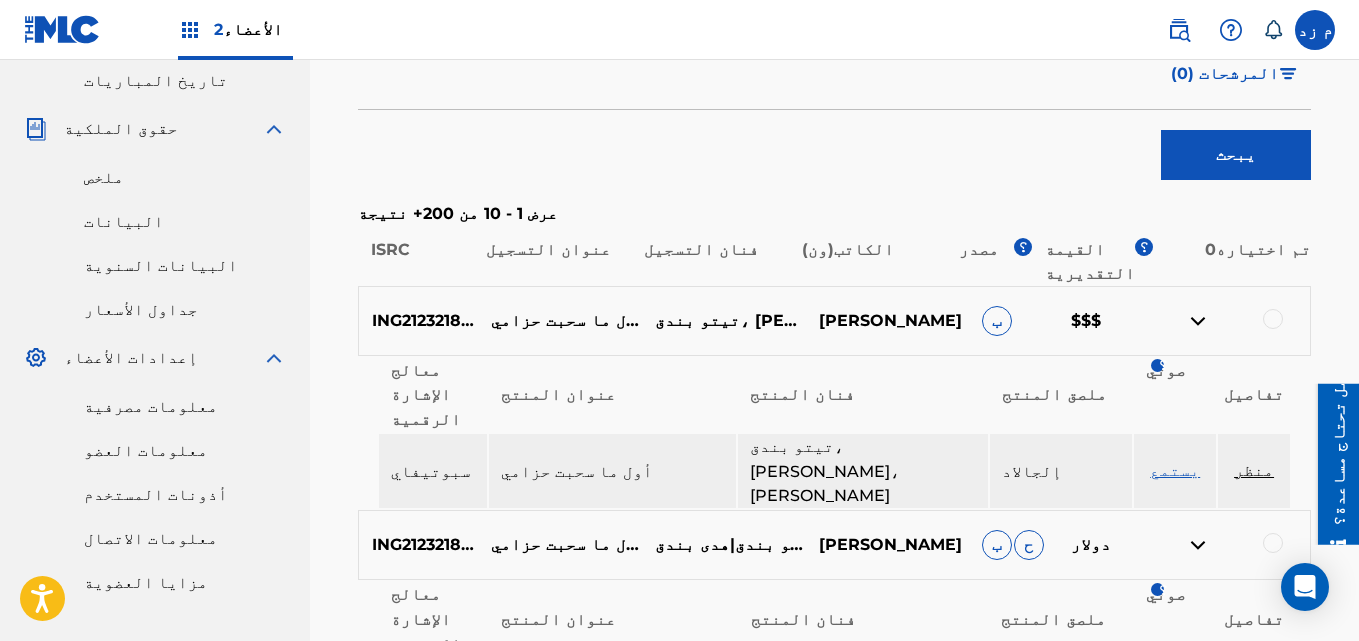 click on "منظر" at bounding box center (1254, 470) 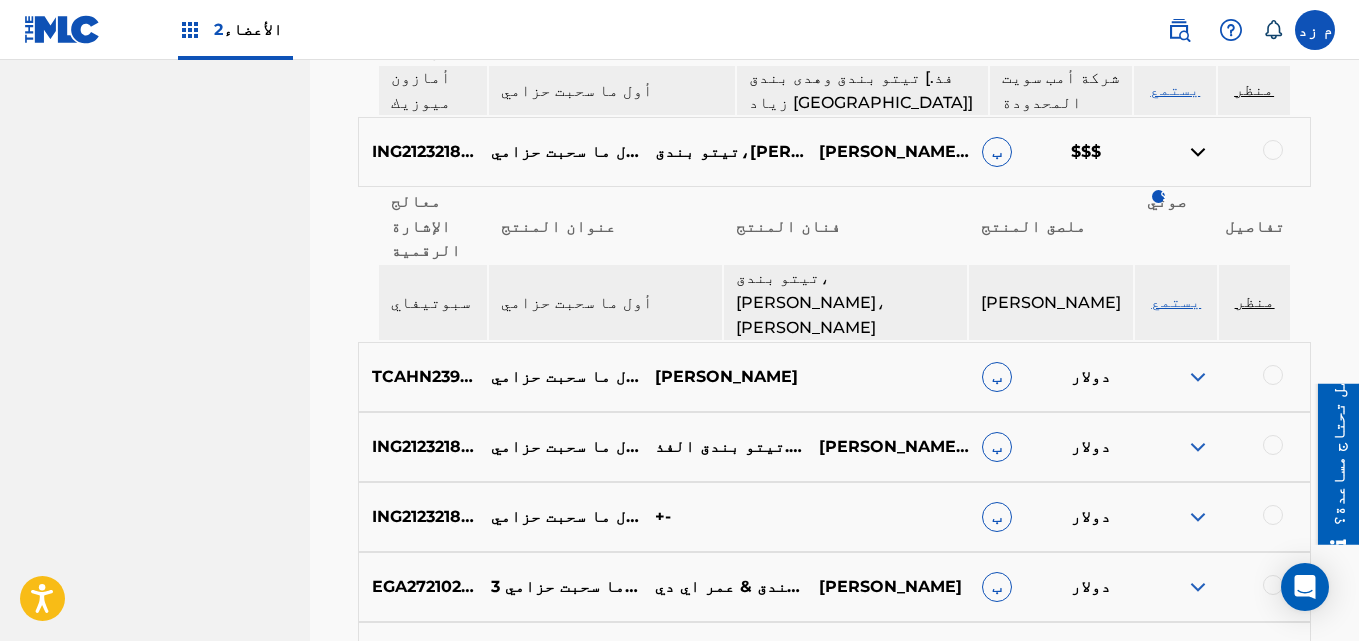 scroll, scrollTop: 1400, scrollLeft: 0, axis: vertical 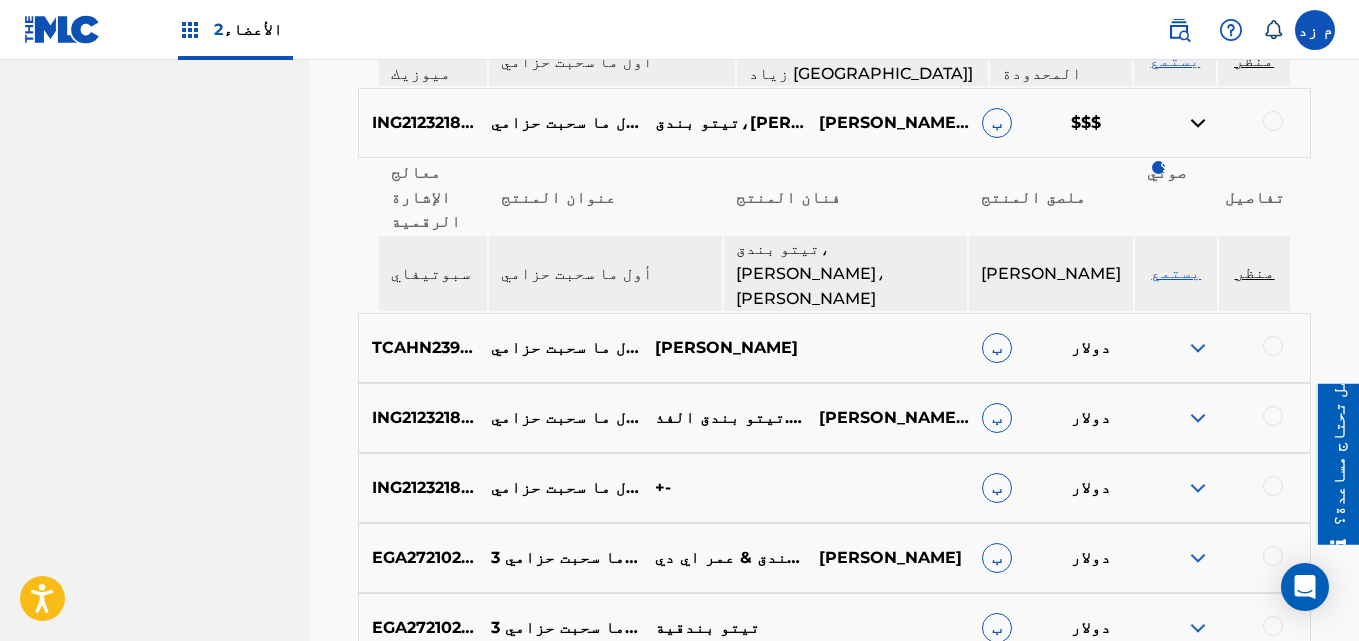 click at bounding box center [1198, 558] 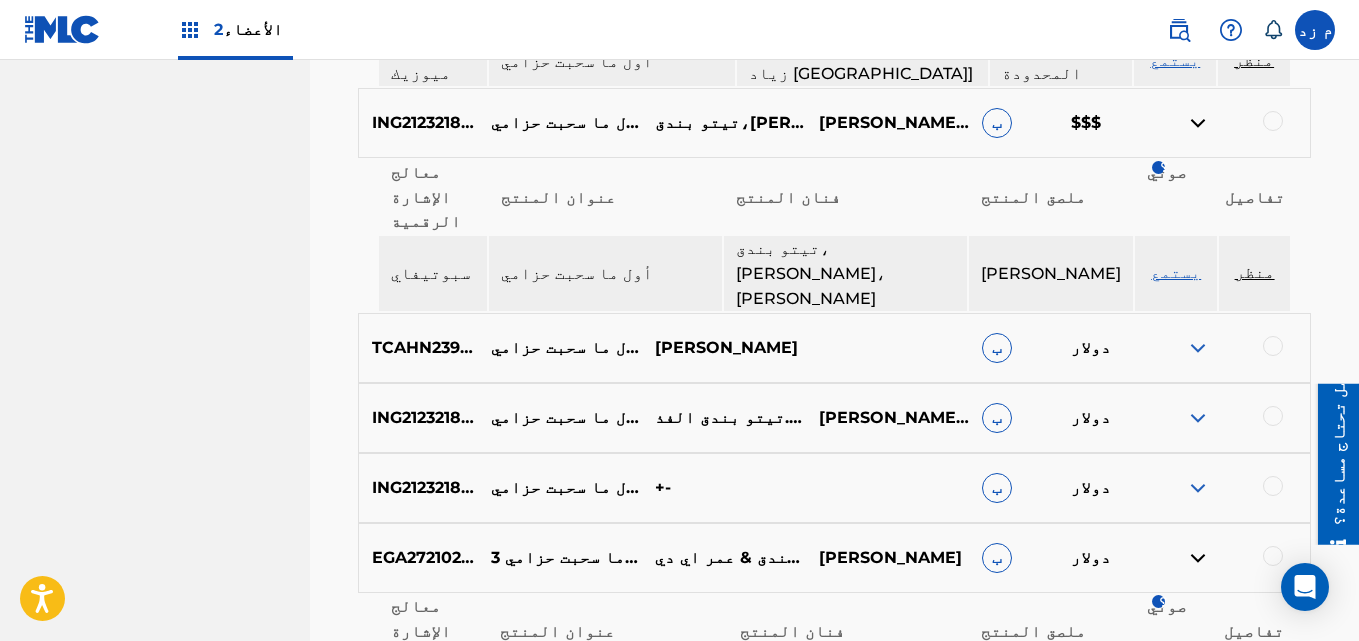 click at bounding box center (1198, 757) 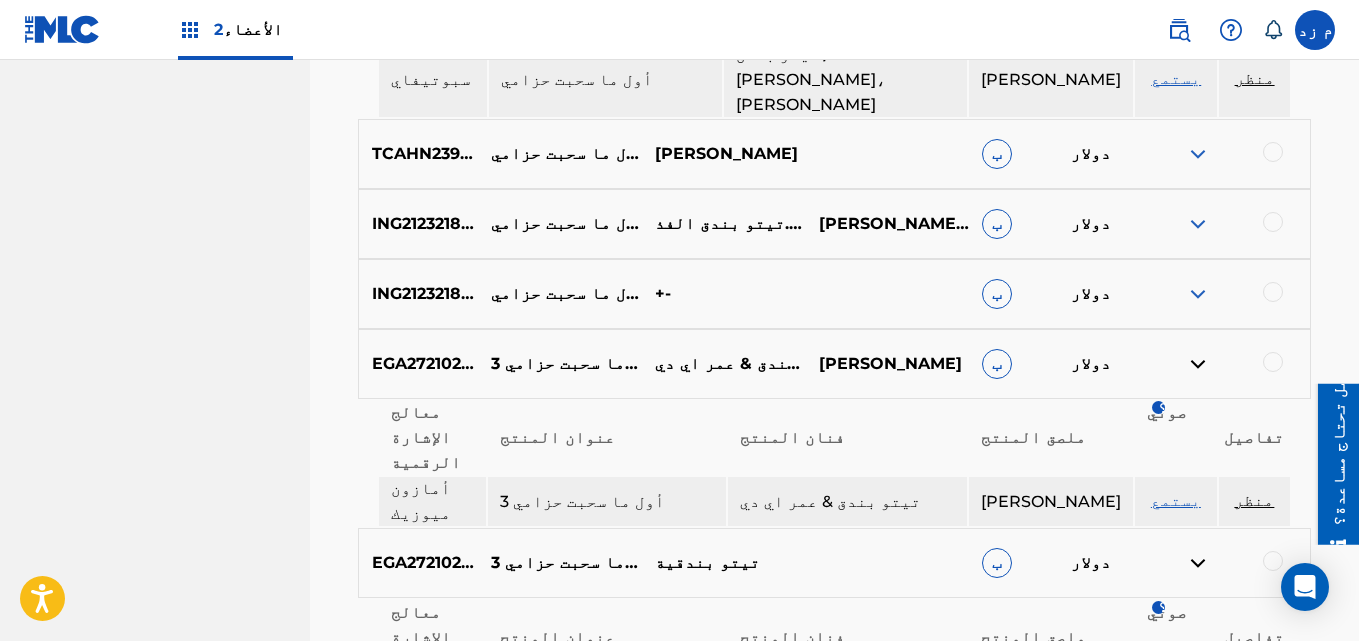 scroll, scrollTop: 1600, scrollLeft: 0, axis: vertical 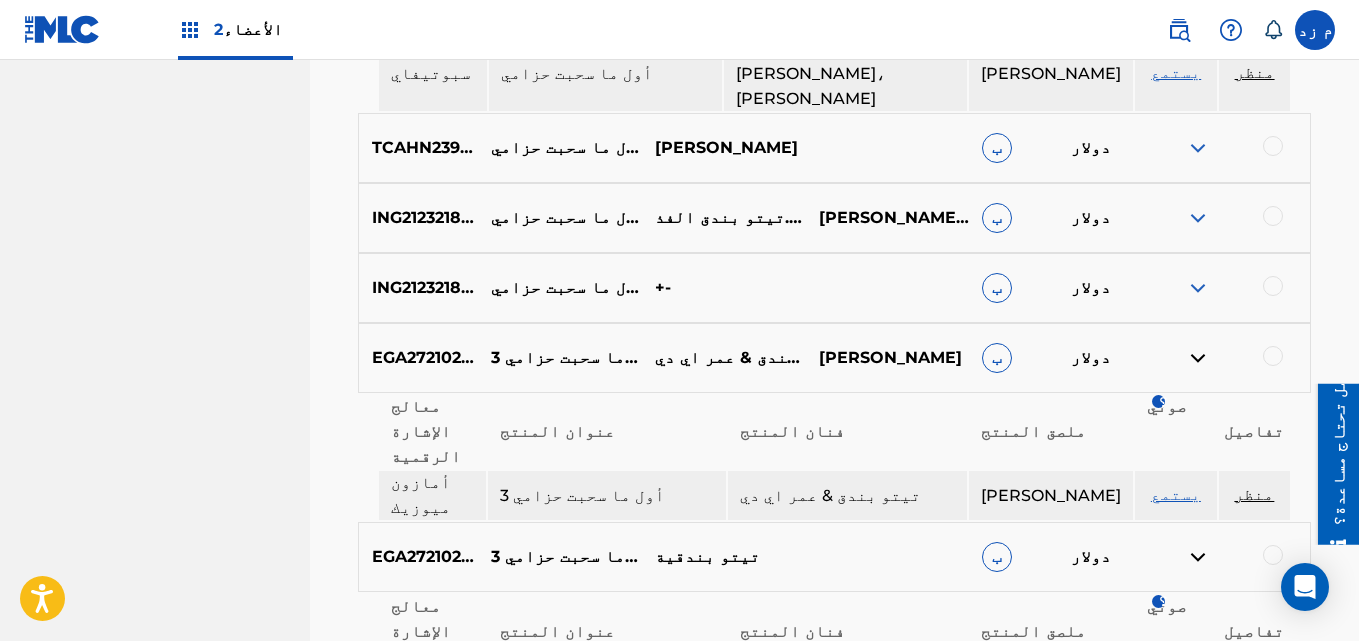 click on "يستمع" at bounding box center (1176, 683) 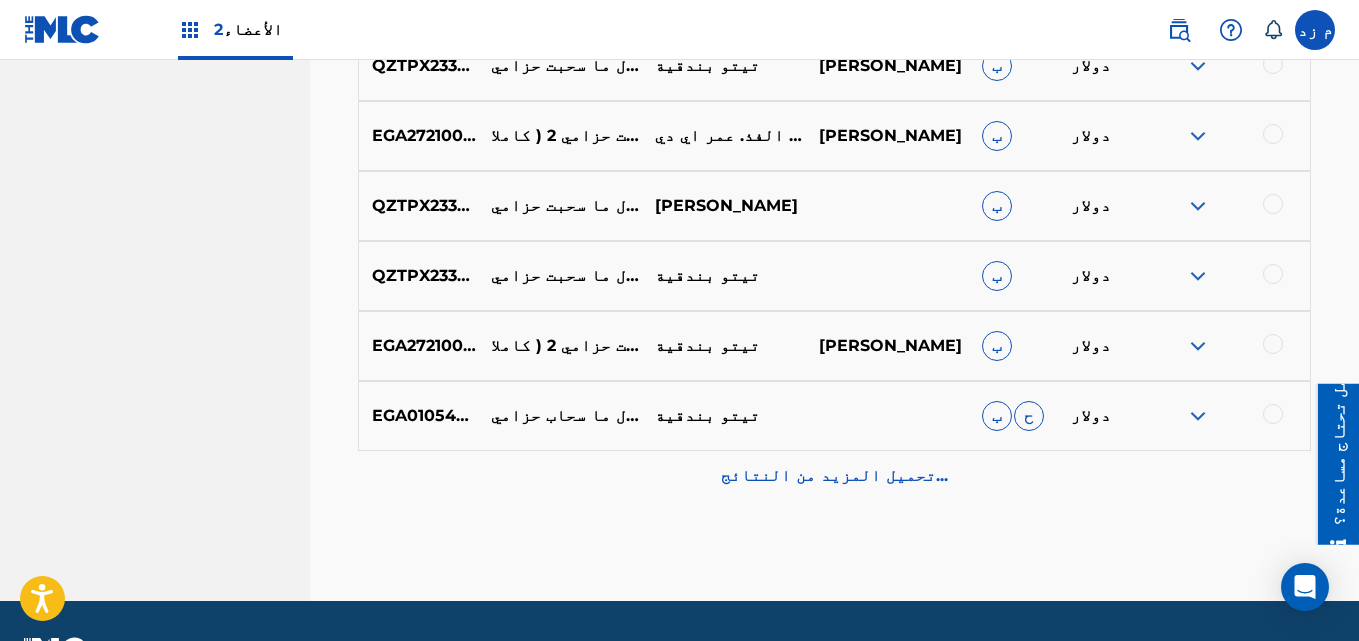 scroll, scrollTop: 1843, scrollLeft: 0, axis: vertical 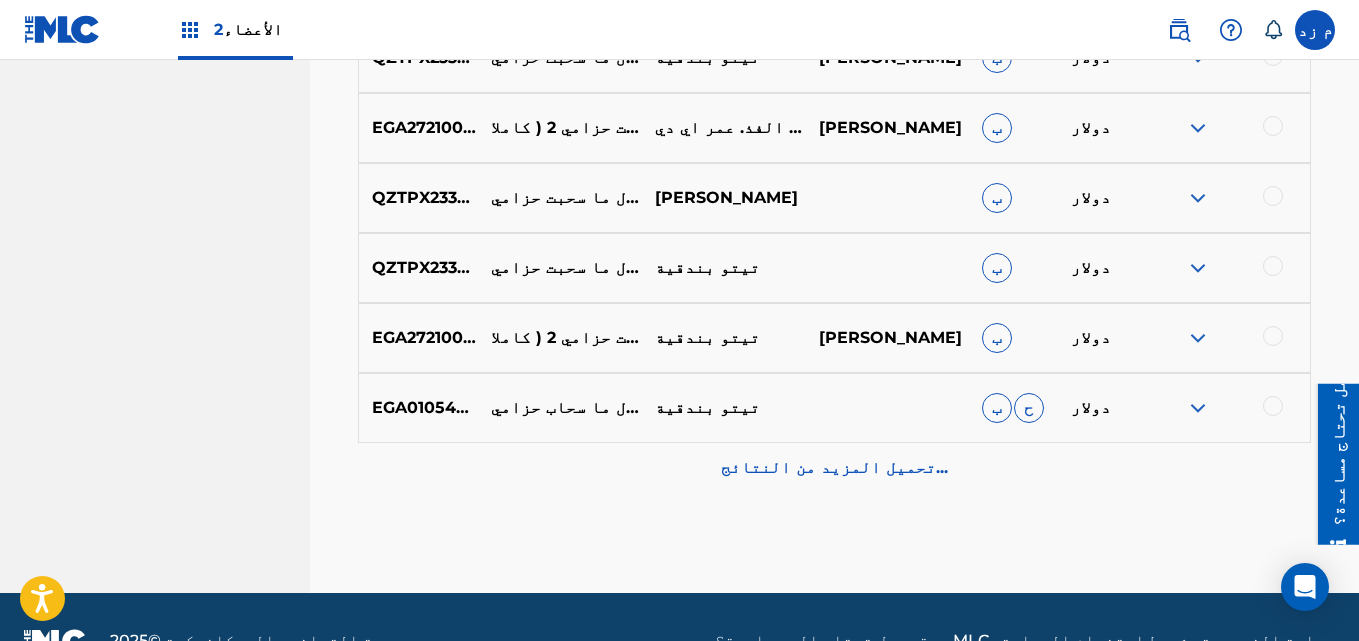 click at bounding box center [1198, 338] 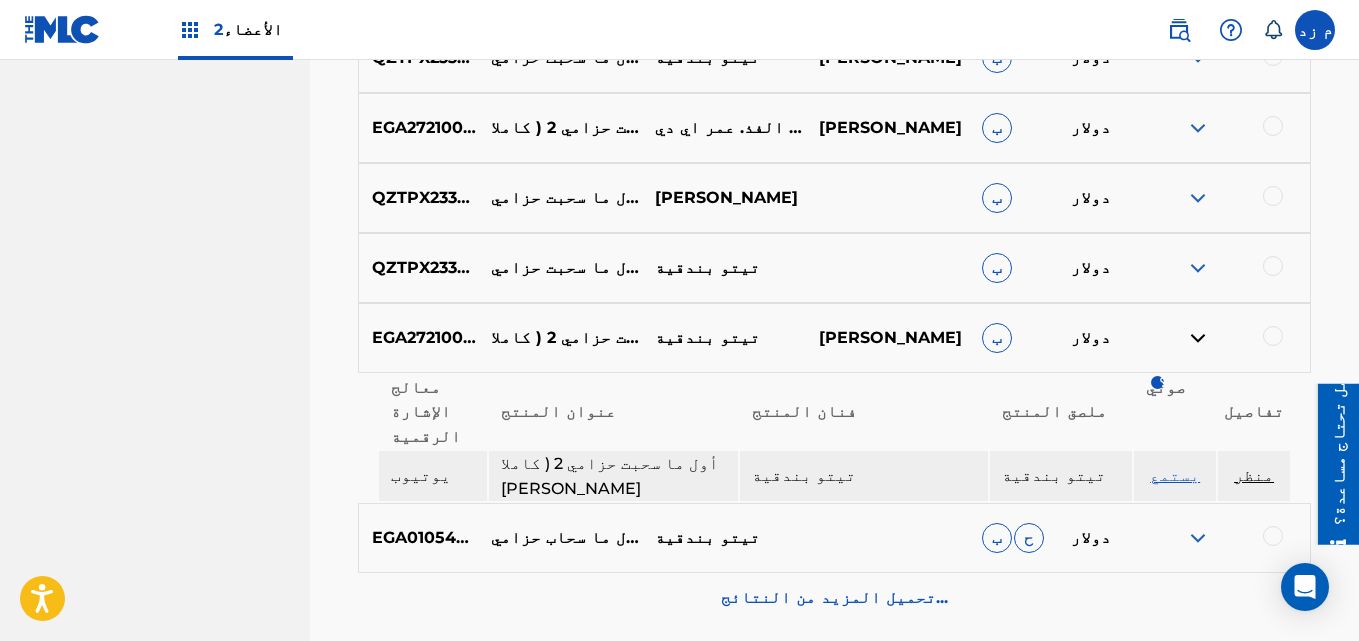 click on "يستمع" at bounding box center (1175, 475) 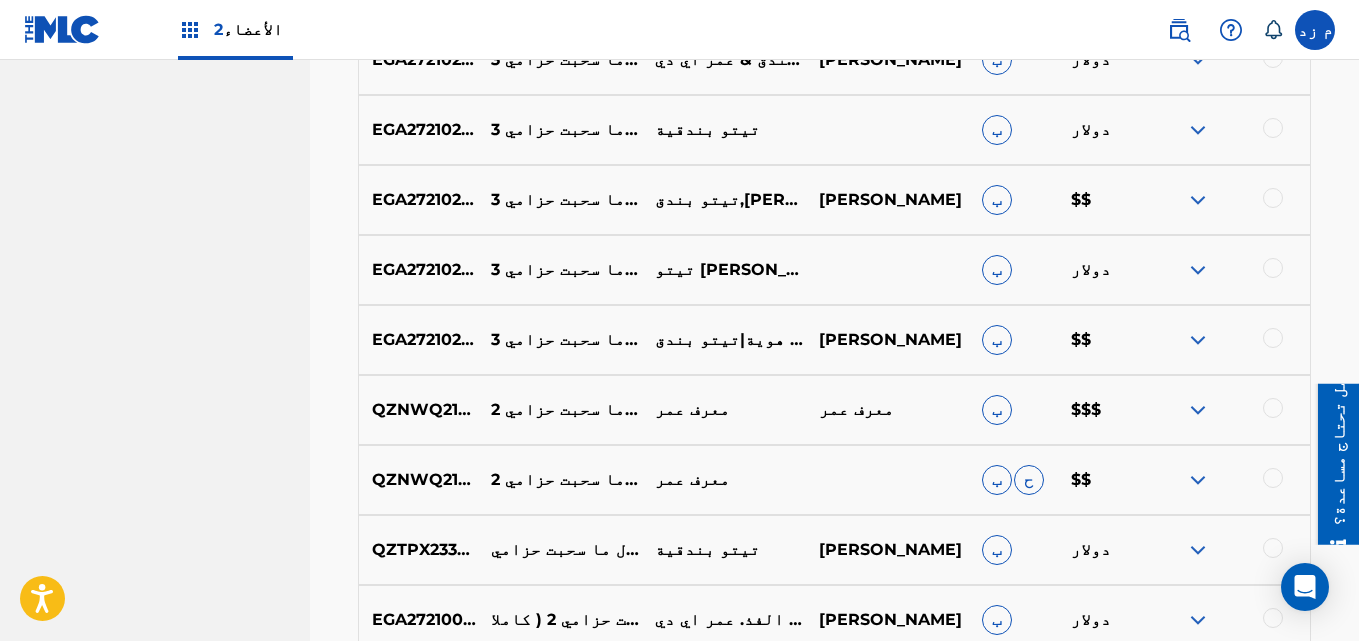 scroll, scrollTop: 1343, scrollLeft: 0, axis: vertical 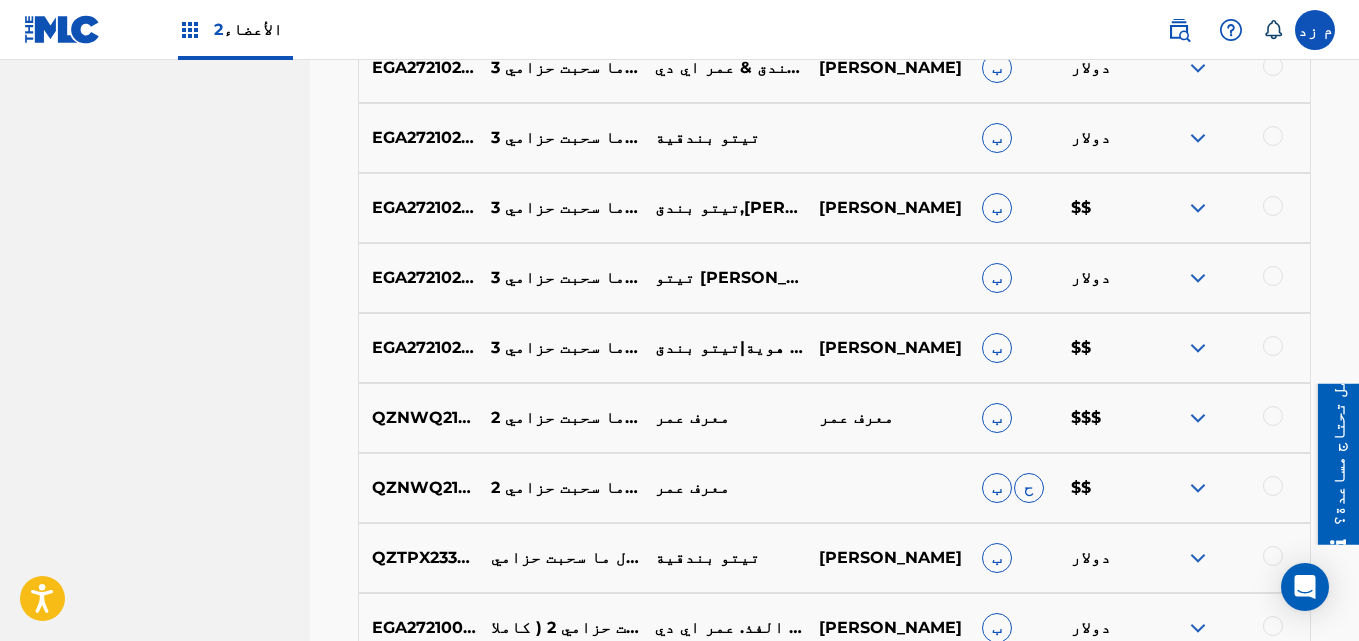 click at bounding box center (1198, 278) 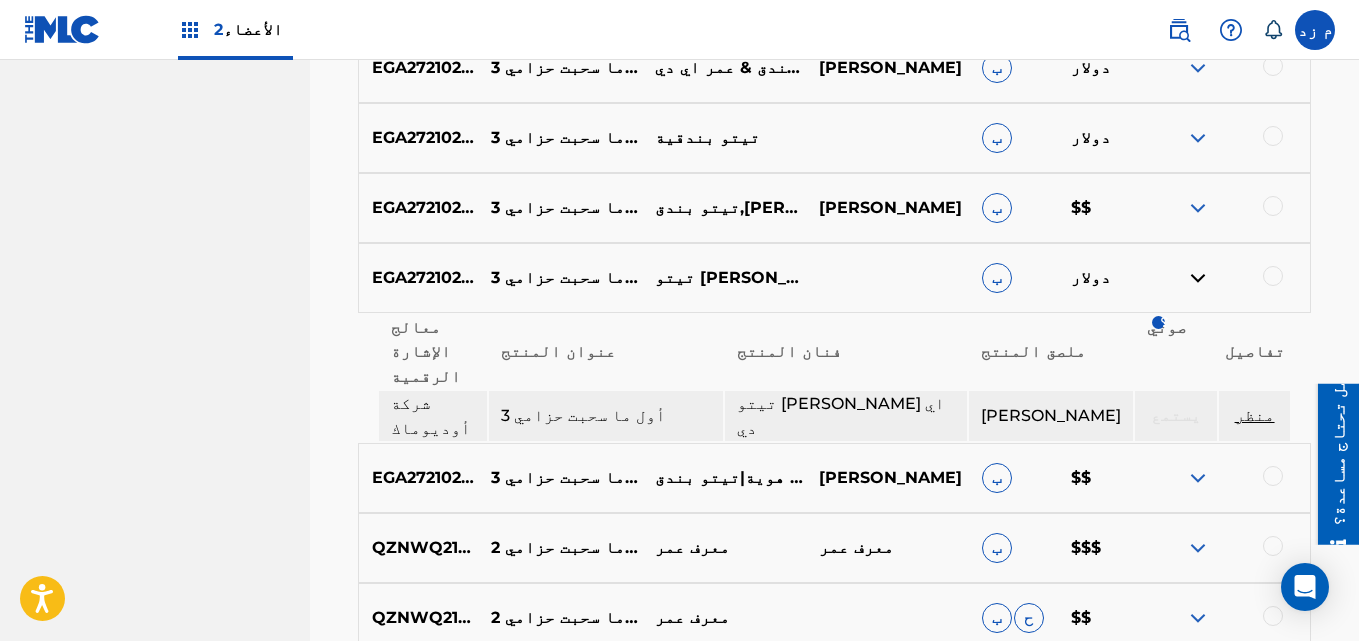 click on "منظر" at bounding box center (1255, 415) 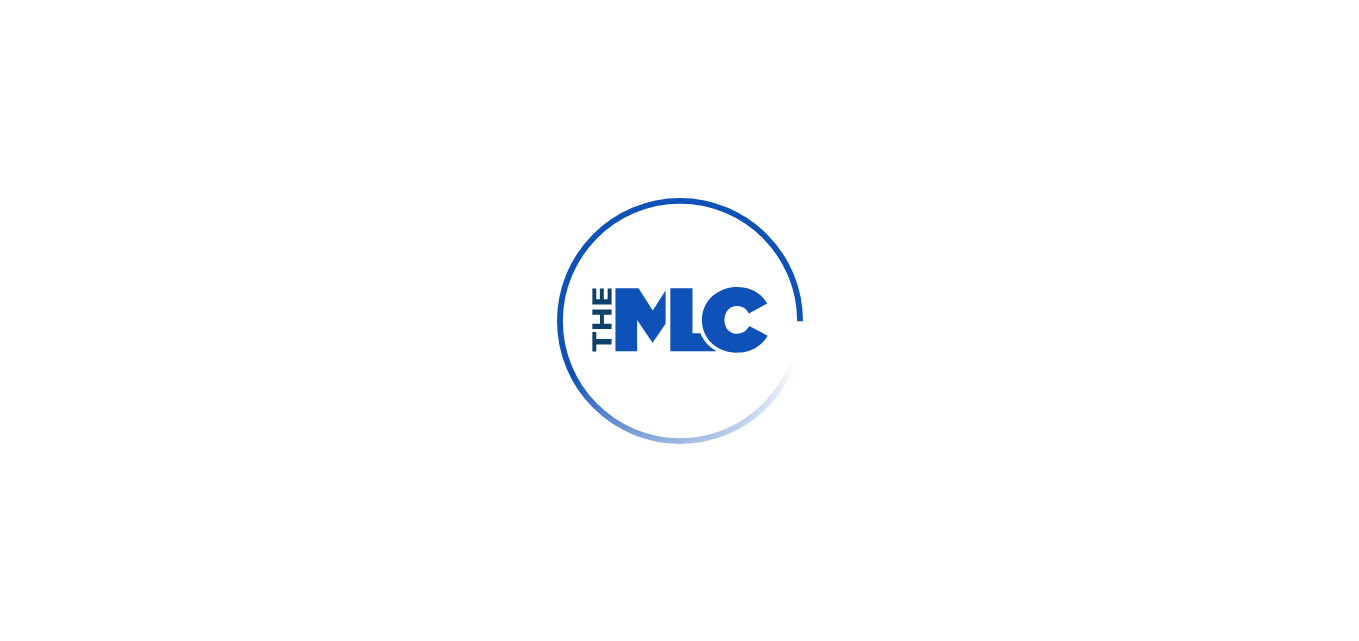 scroll, scrollTop: 0, scrollLeft: 0, axis: both 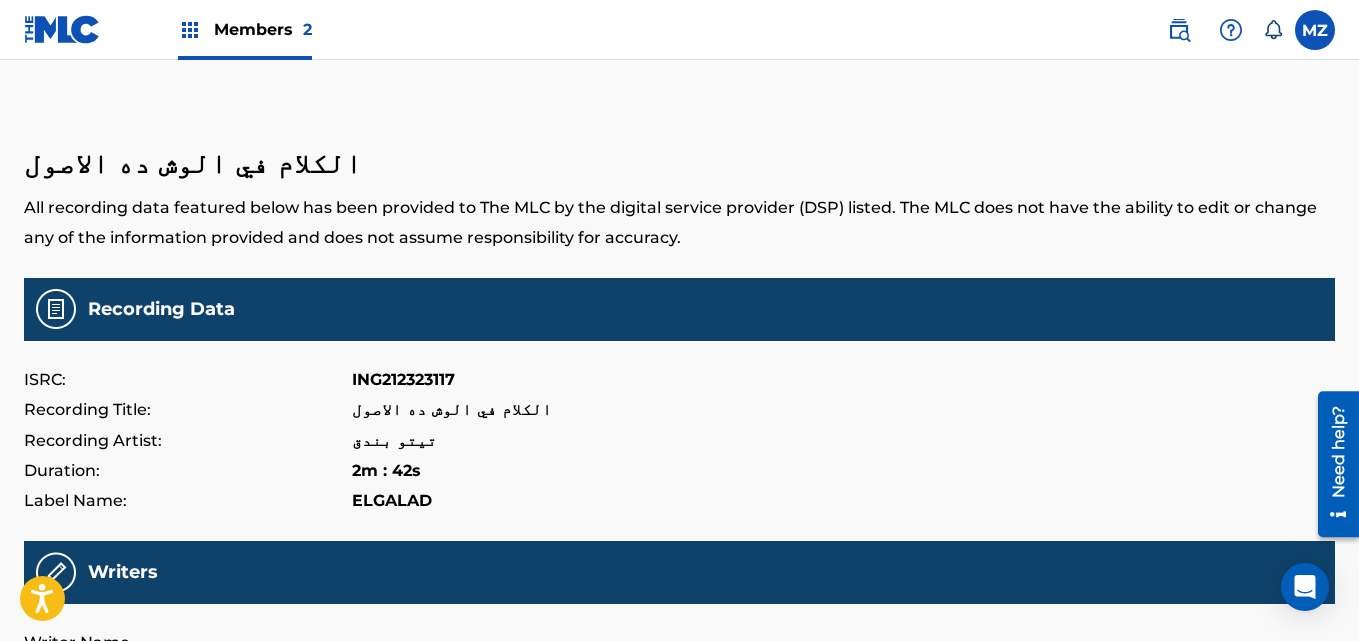 click on "ING212323117" at bounding box center [403, 380] 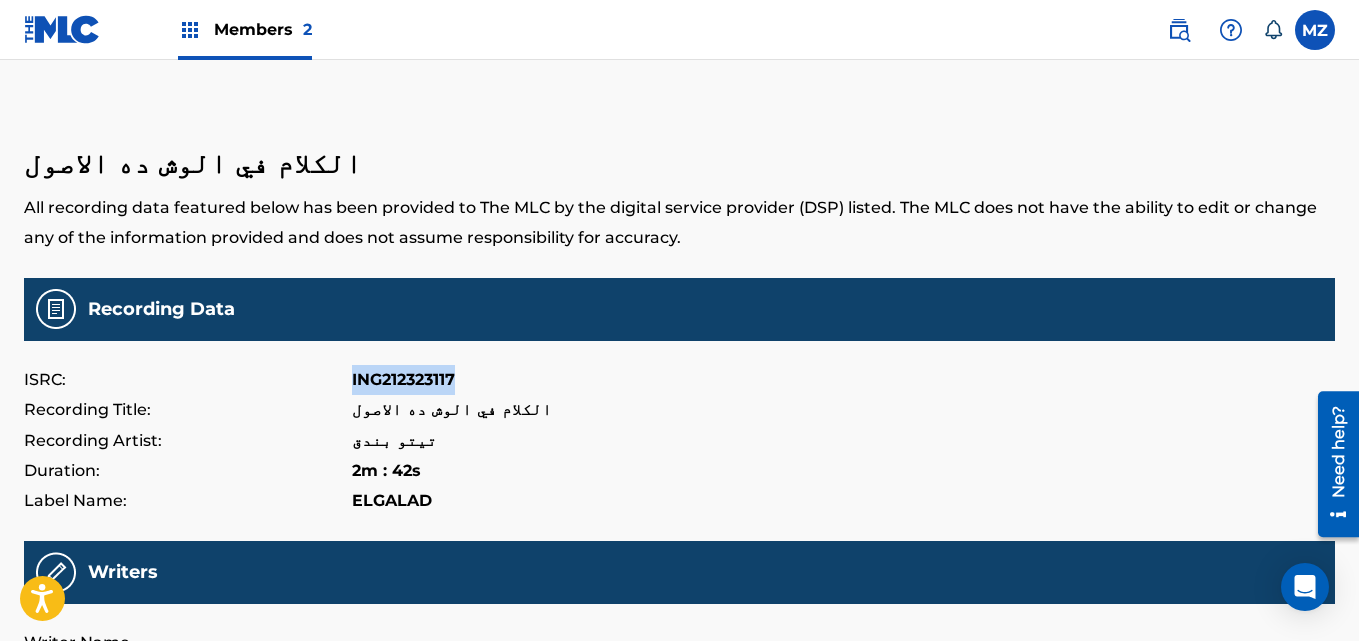 click on "ING212323117" at bounding box center (403, 380) 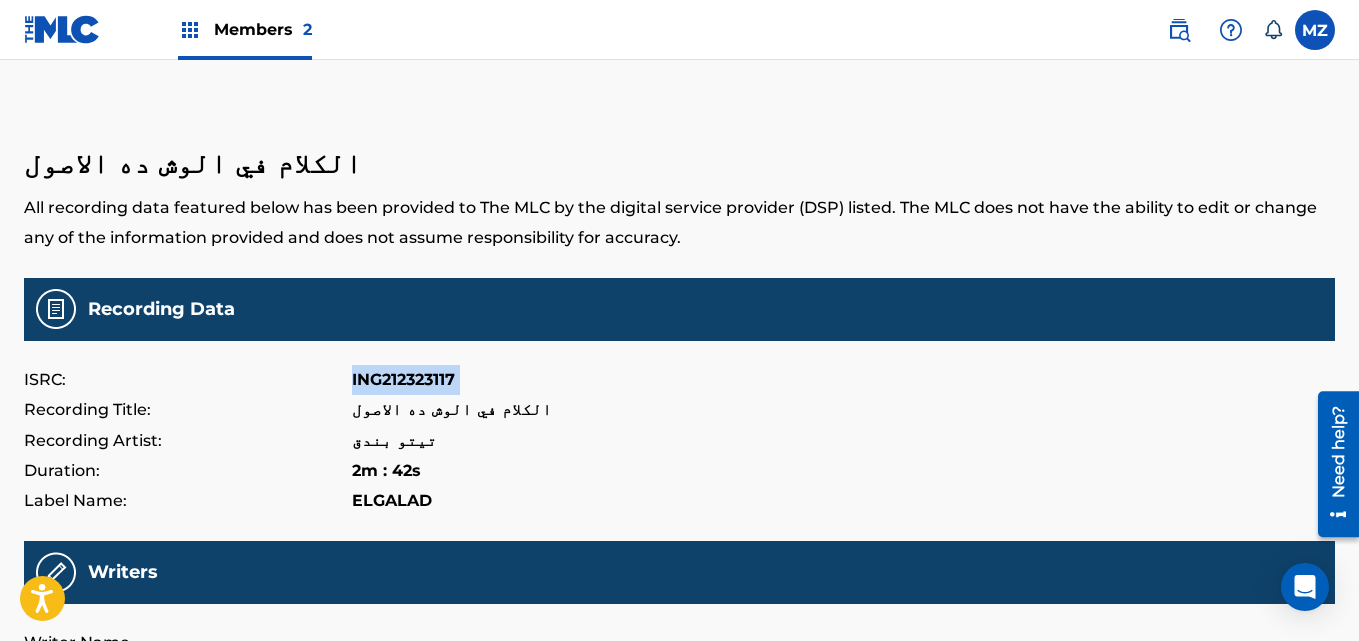 click on "ING212323117" at bounding box center (403, 380) 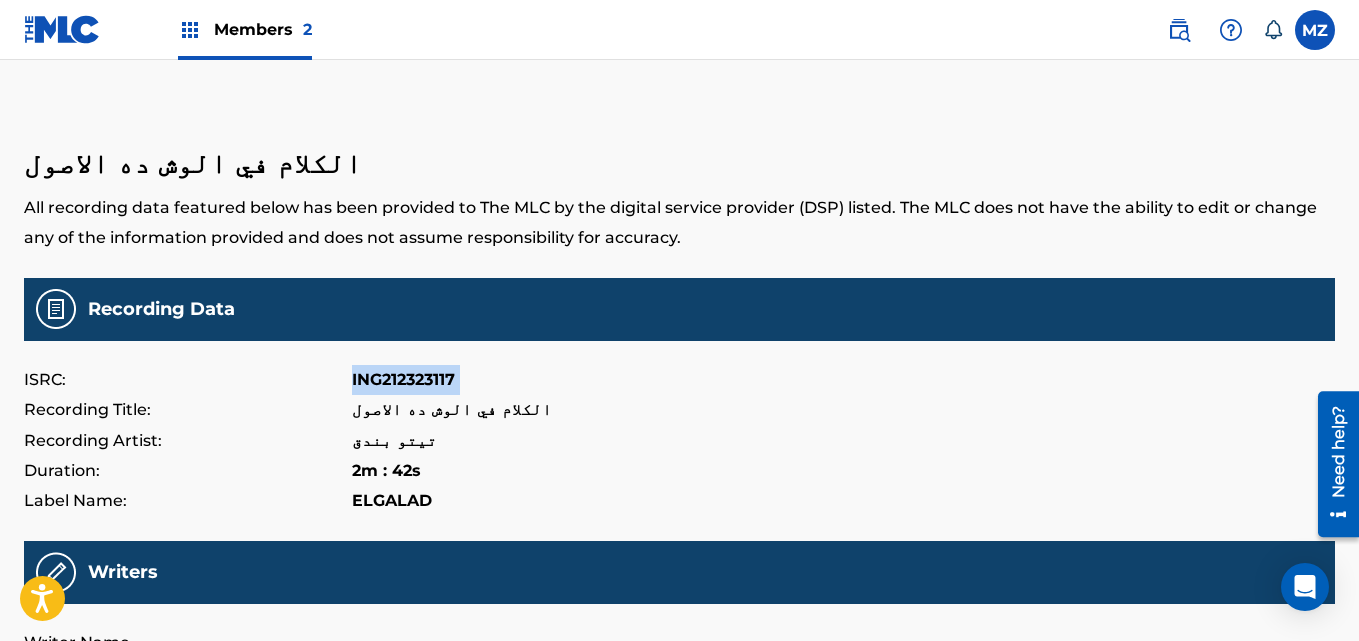 copy on "ING212323117" 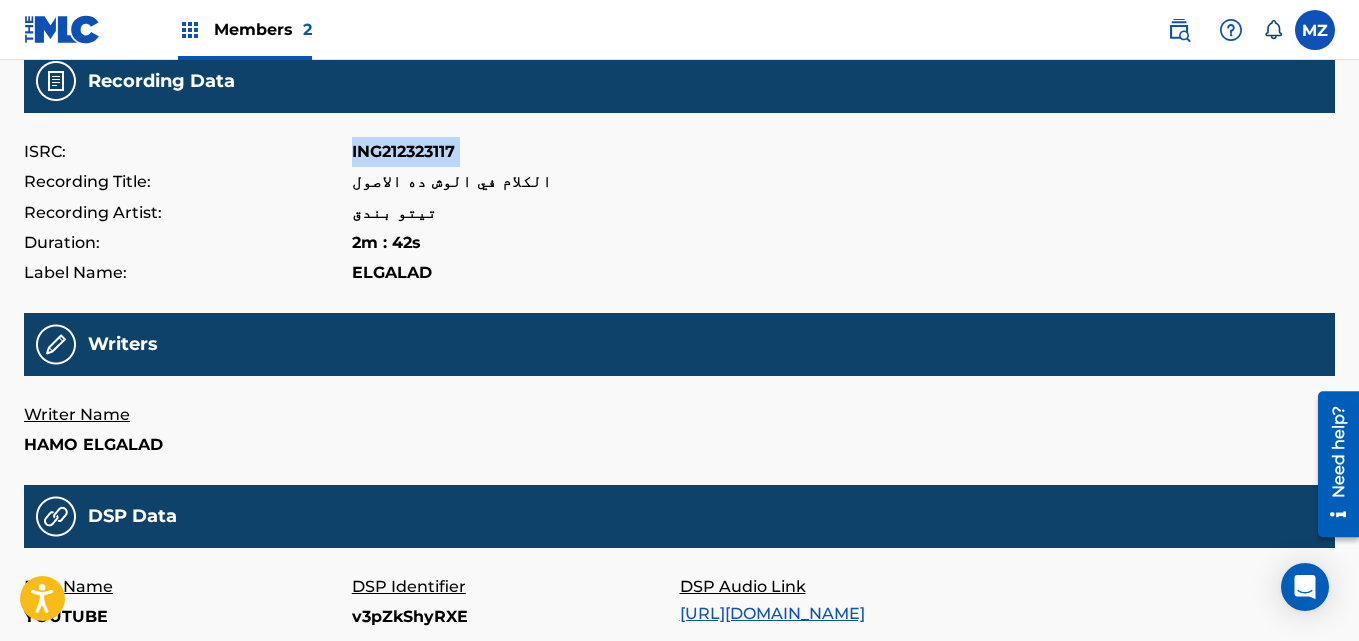 scroll, scrollTop: 500, scrollLeft: 0, axis: vertical 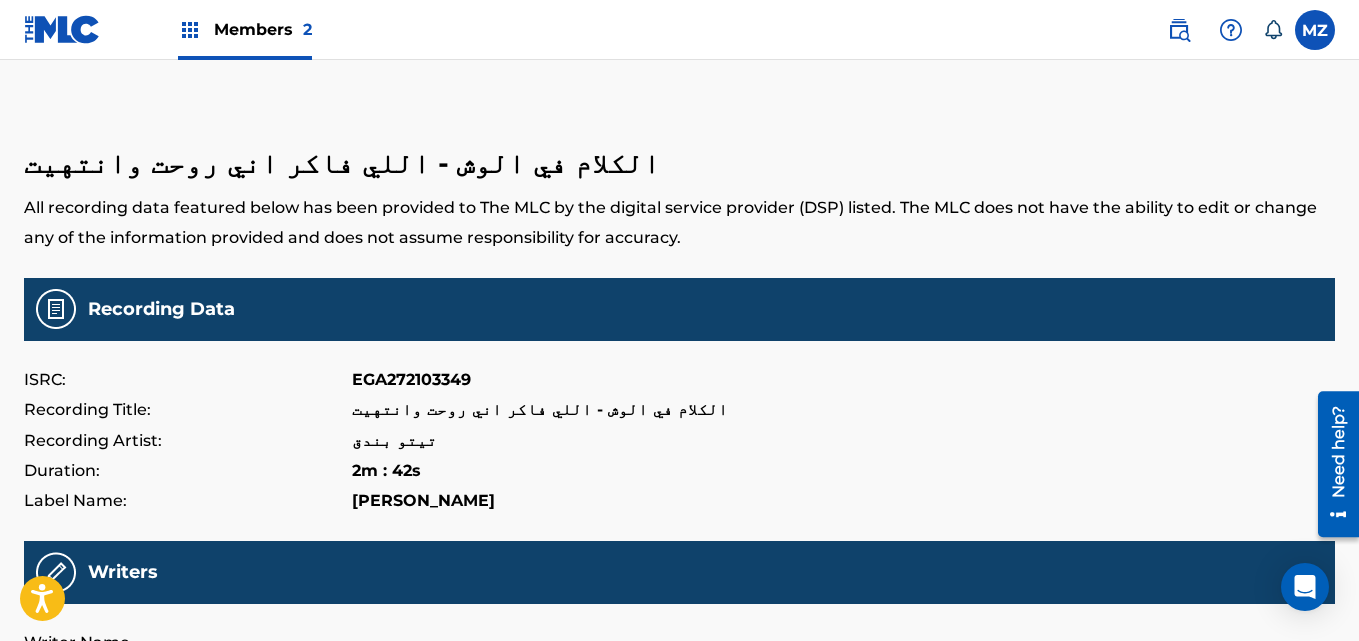 click on "EGA272103349" at bounding box center [411, 380] 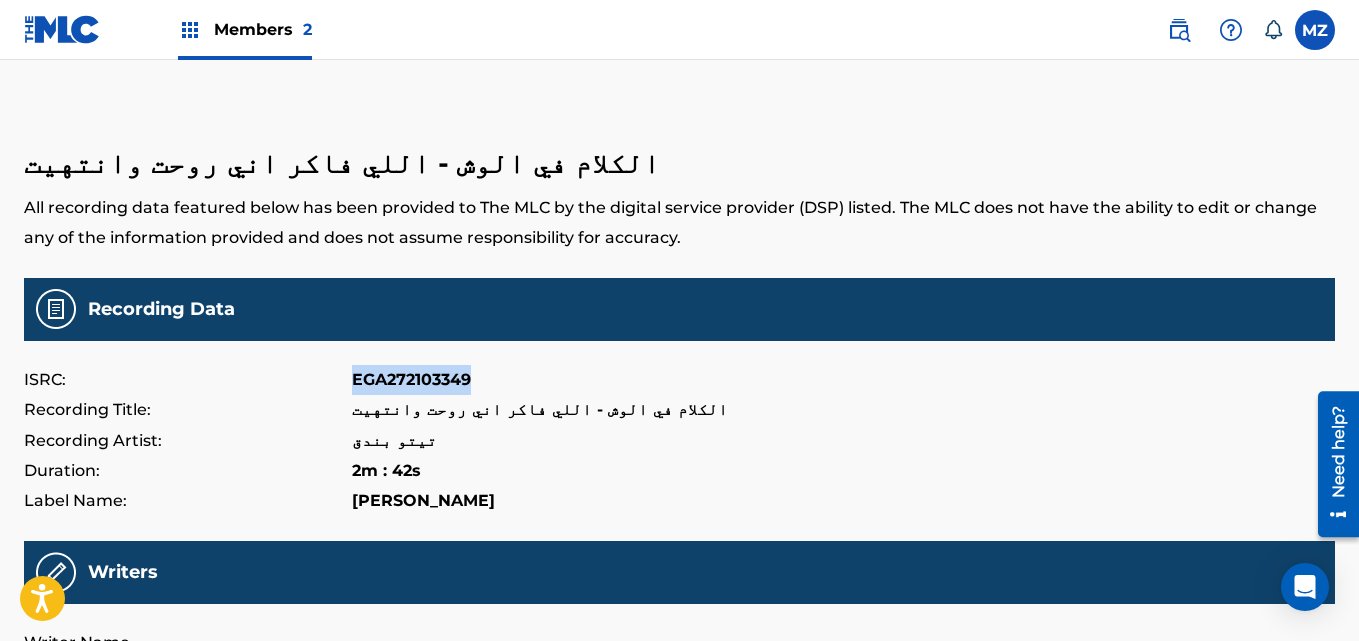 click on "EGA272103349" at bounding box center (411, 380) 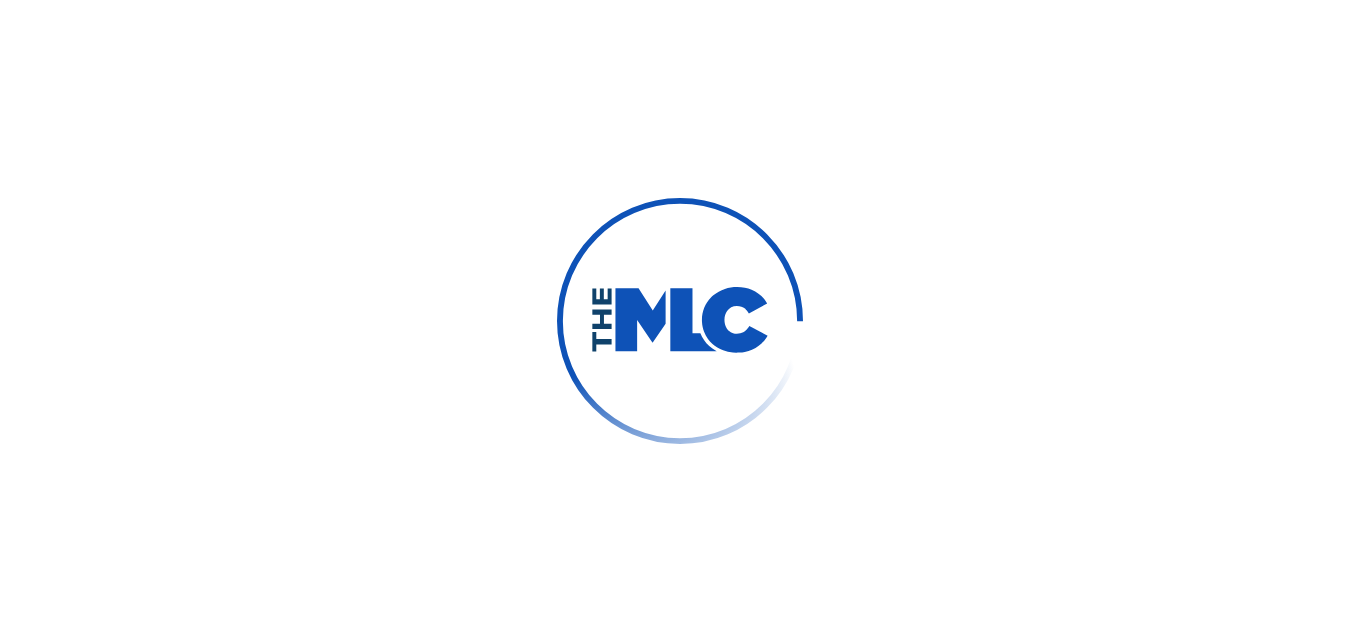 scroll, scrollTop: 0, scrollLeft: 0, axis: both 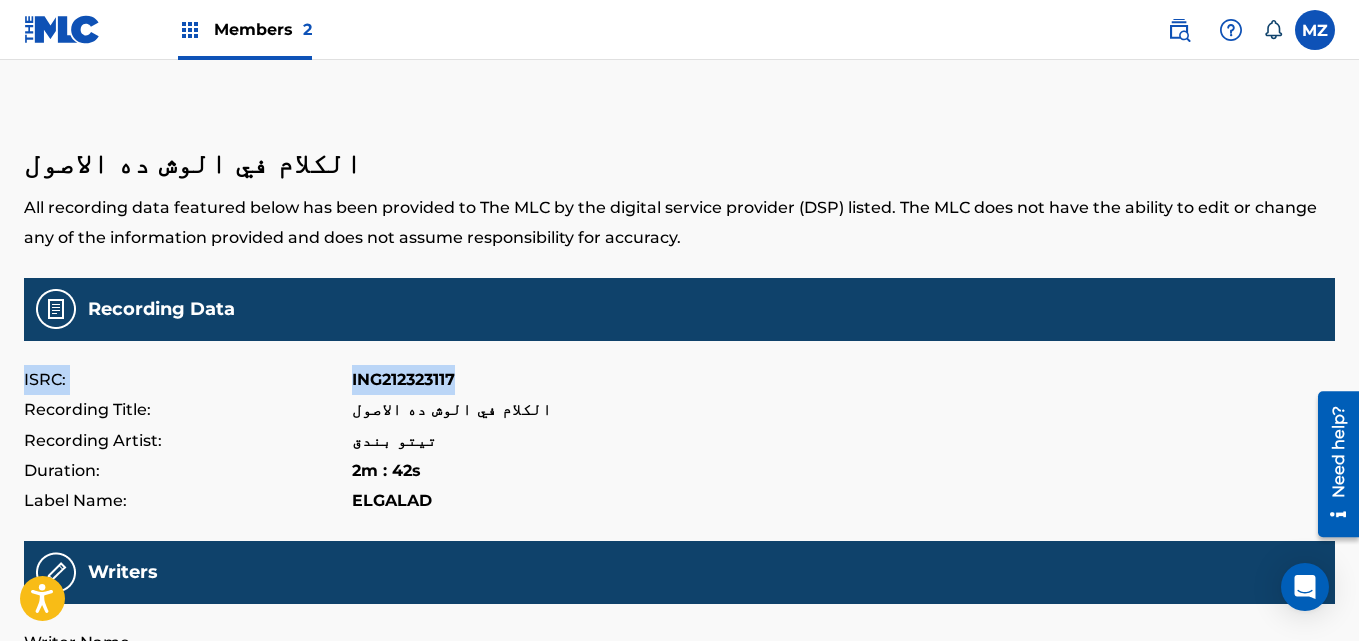 drag, startPoint x: 25, startPoint y: 377, endPoint x: 461, endPoint y: 377, distance: 436 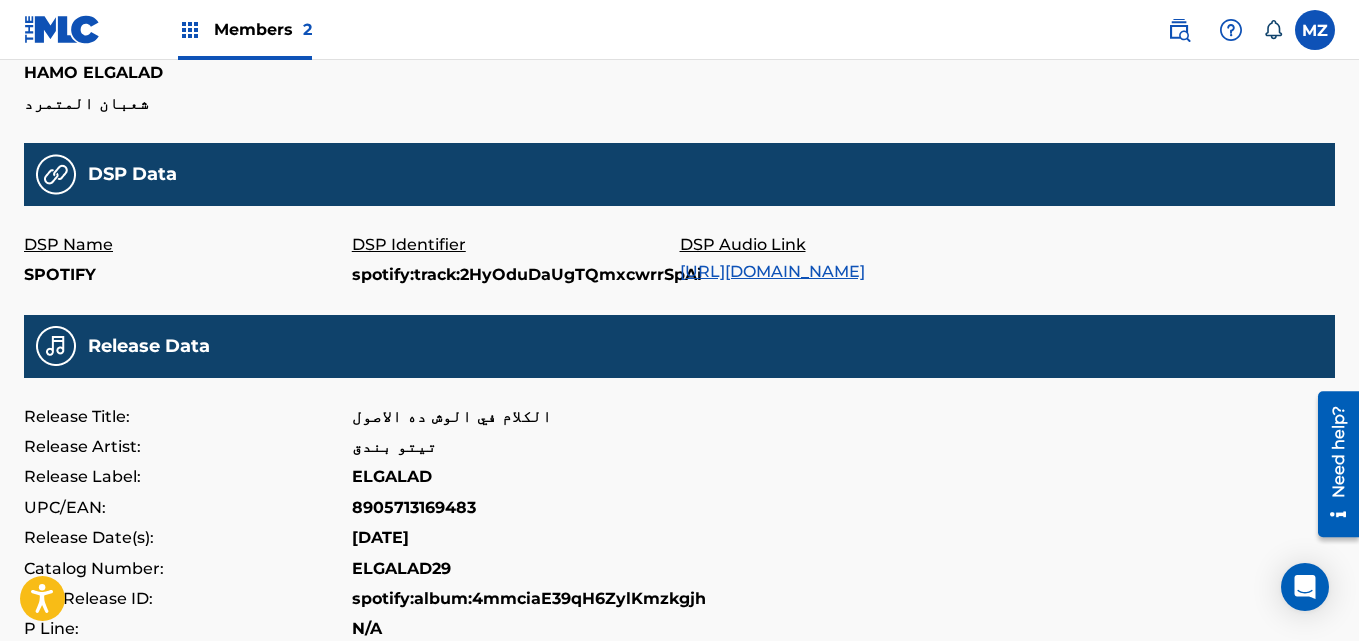 scroll, scrollTop: 700, scrollLeft: 0, axis: vertical 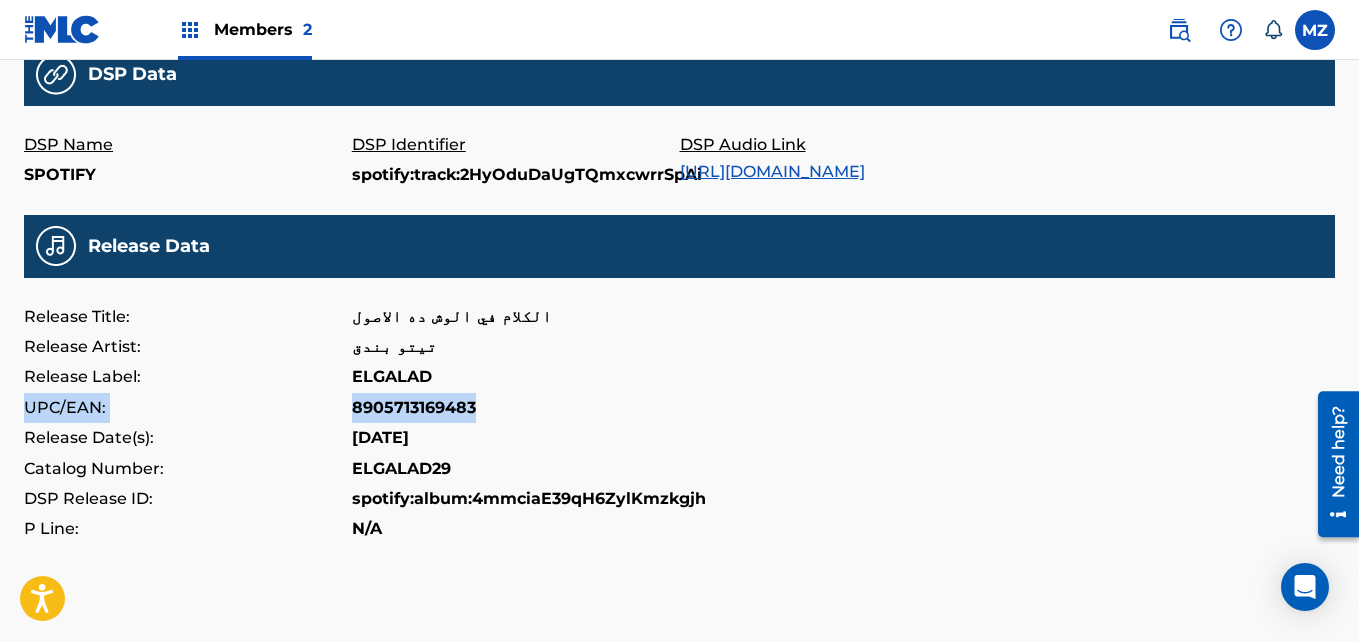drag, startPoint x: 24, startPoint y: 413, endPoint x: 493, endPoint y: 403, distance: 469.1066 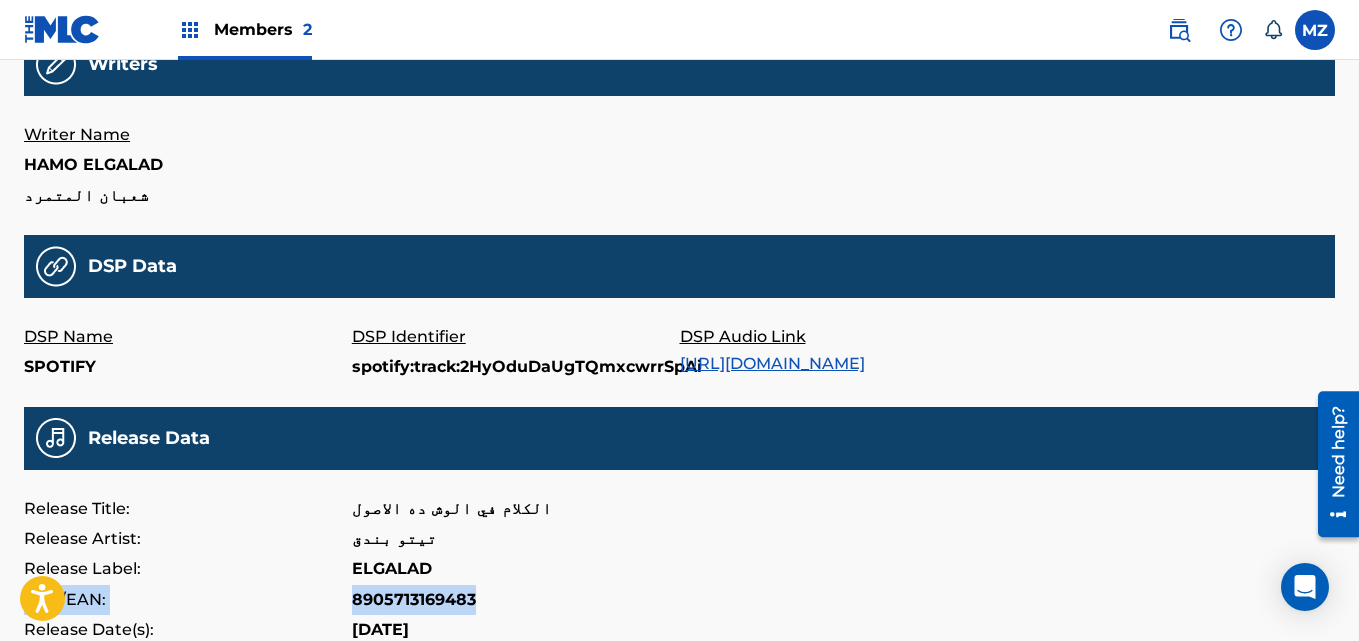 scroll, scrollTop: 500, scrollLeft: 0, axis: vertical 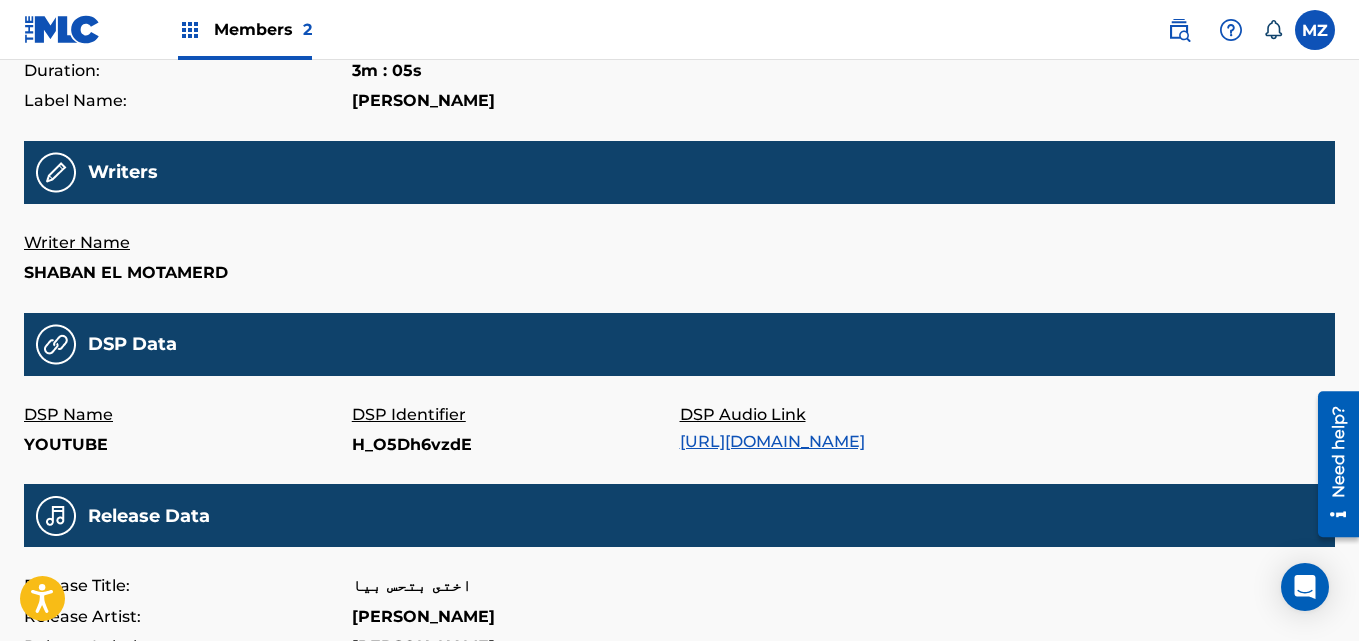 click on "[URL][DOMAIN_NAME]" at bounding box center [772, 441] 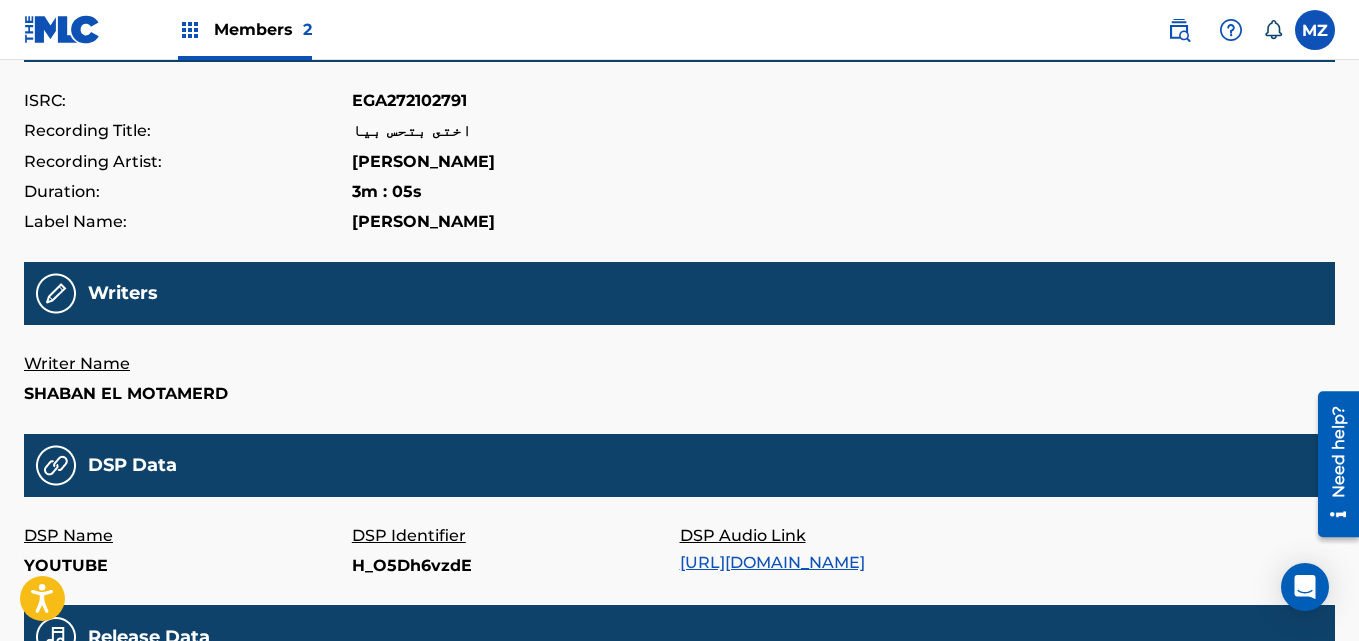 scroll, scrollTop: 0, scrollLeft: 0, axis: both 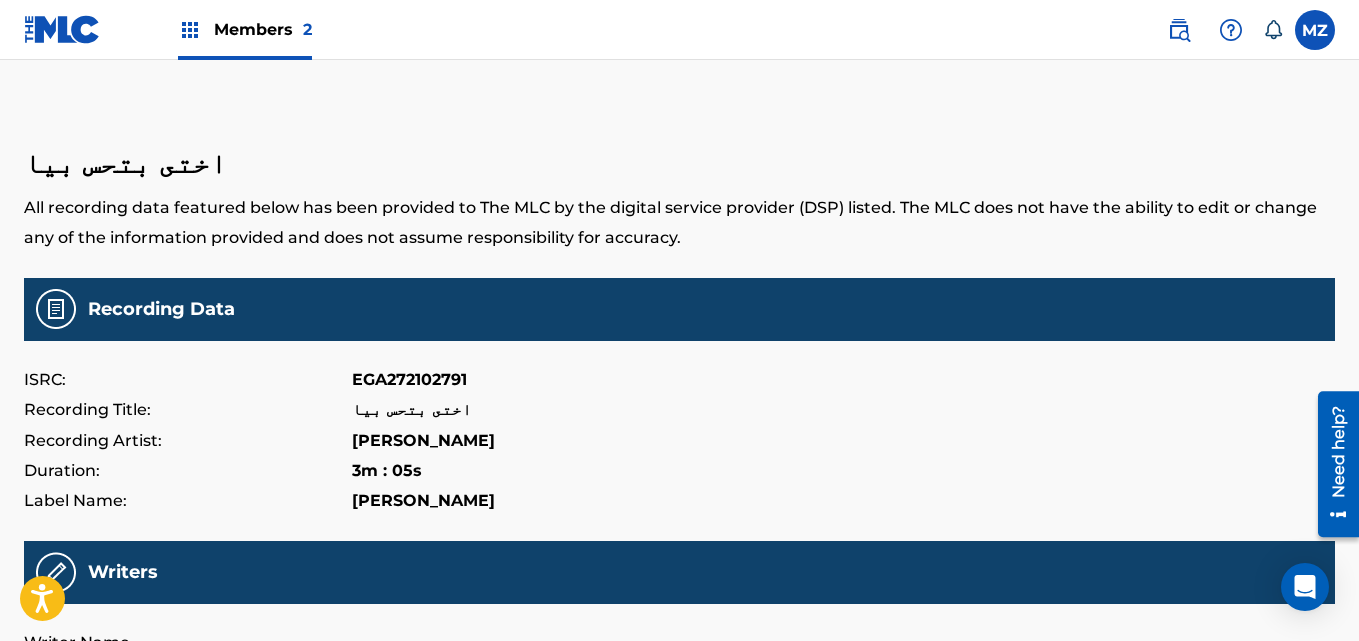 click on "EGA272102791" at bounding box center (409, 380) 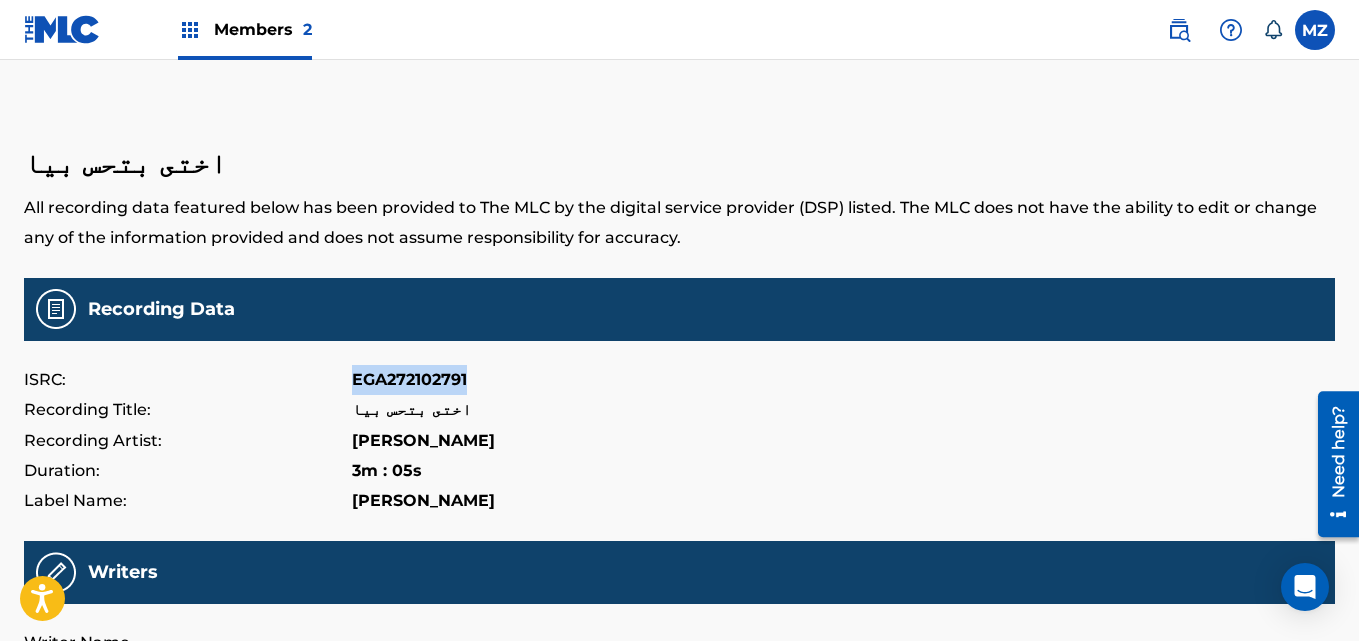 click on "EGA272102791" at bounding box center (409, 380) 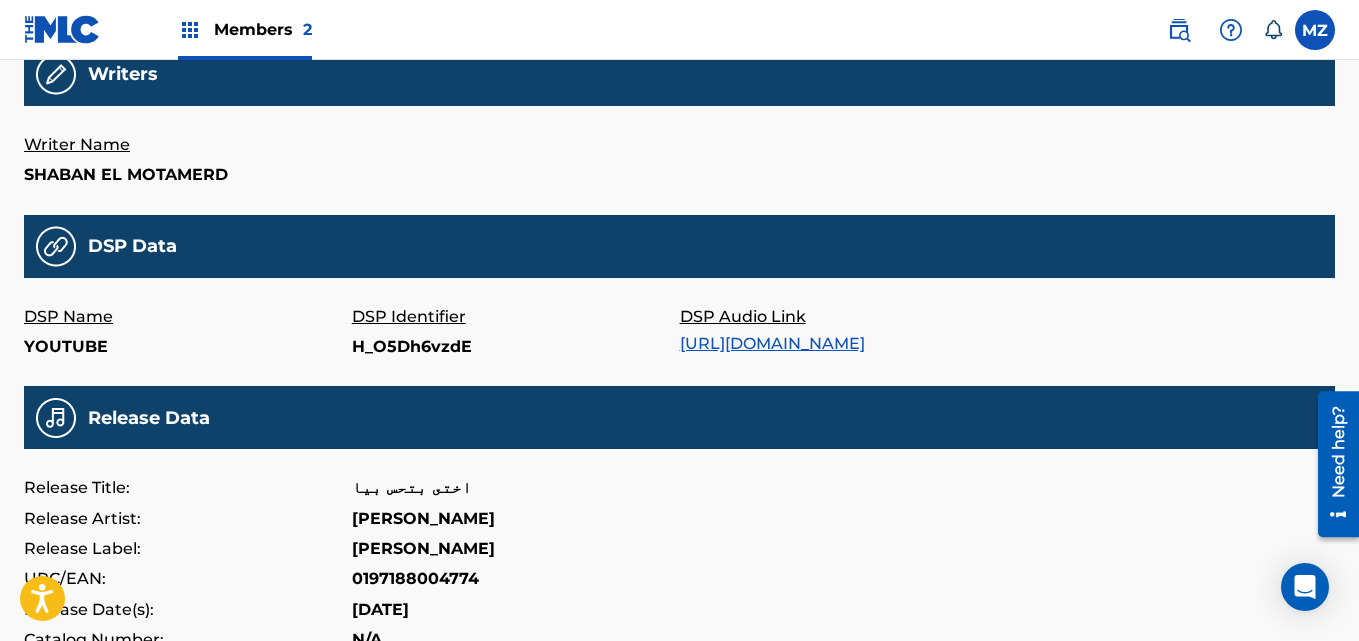 scroll, scrollTop: 500, scrollLeft: 0, axis: vertical 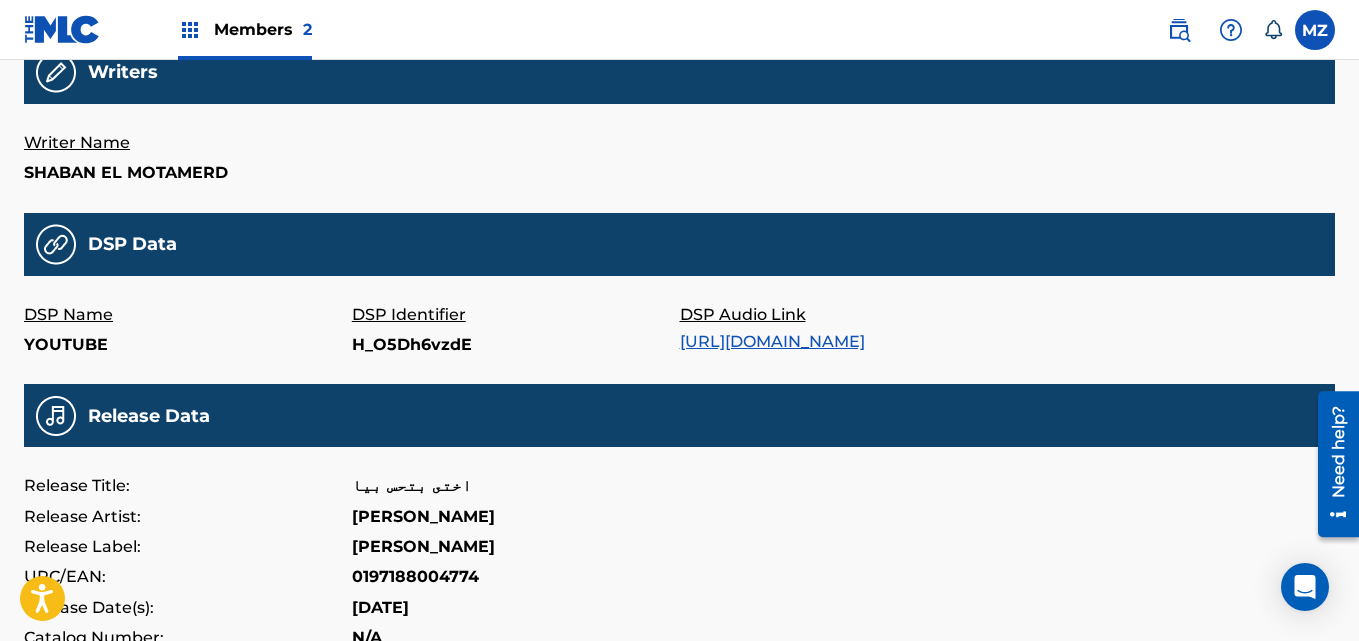 click on "https://music.youtube.com/watch?v=H_O5Dh6vzdE" at bounding box center (772, 341) 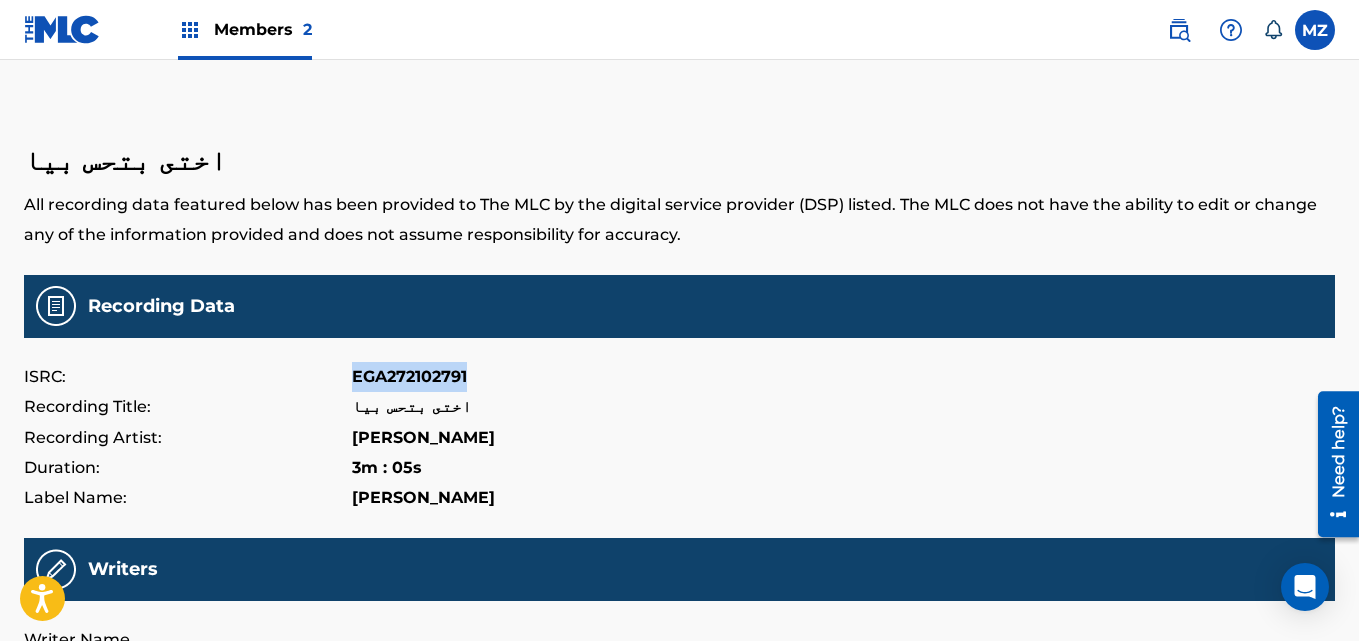 scroll, scrollTop: 0, scrollLeft: 0, axis: both 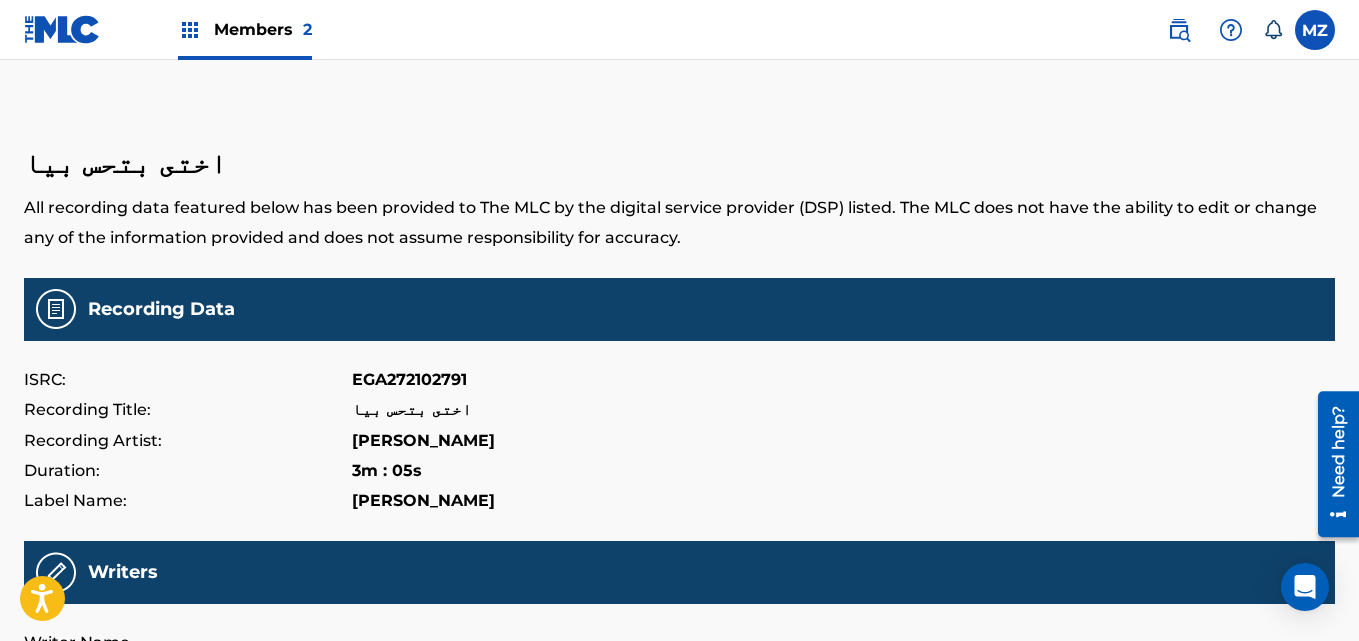 click on "اختى بتحس بيا All recording data featured below has been provided to The MLC by the digital service provider (DSP) listed. The MLC does not have the ability to edit or change any of the information provided and does not assume responsibility for accuracy. Recording Data ISRC: EGA272102791 Recording Title: اختى بتحس بيا Recording Artist: TITO BONDOK Duration: 3m : 05s Label Name: TITO BONDOK Writers Writer Name SHABAN EL MOTAMERD DSP Data DSP Name YOUTUBE DSP Identifier H_O5Dh6vzdE DSP Audio Link https://music.youtube.com/watch?v=H_O5Dh6vzdE Release Data Release Title: اختى بتحس بيا Release Artist: TITO BONDOK Release Label: TITO BONDOK UPC/EAN: 0197188004774 Release Date(s): 2023-01-19 Catalog Number: N/A DSP Release ID: 197188004774 P Line: N/A" at bounding box center (679, 682) 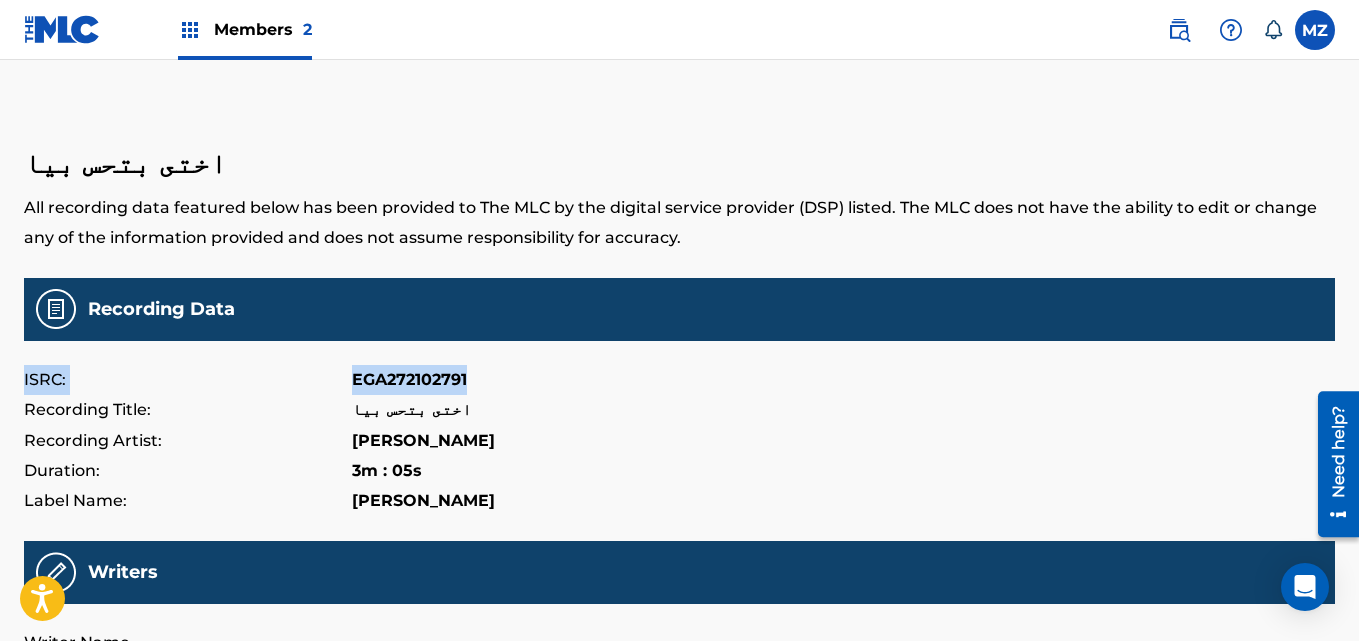 drag, startPoint x: 21, startPoint y: 379, endPoint x: 472, endPoint y: 379, distance: 451 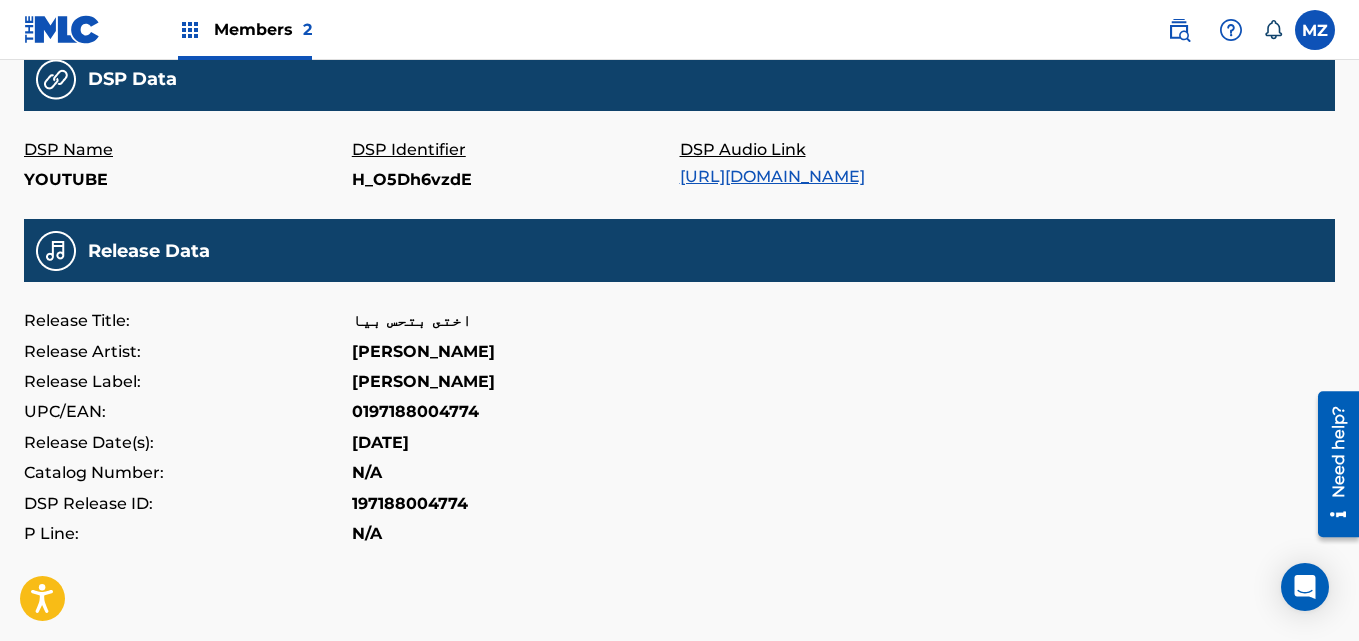 scroll, scrollTop: 700, scrollLeft: 0, axis: vertical 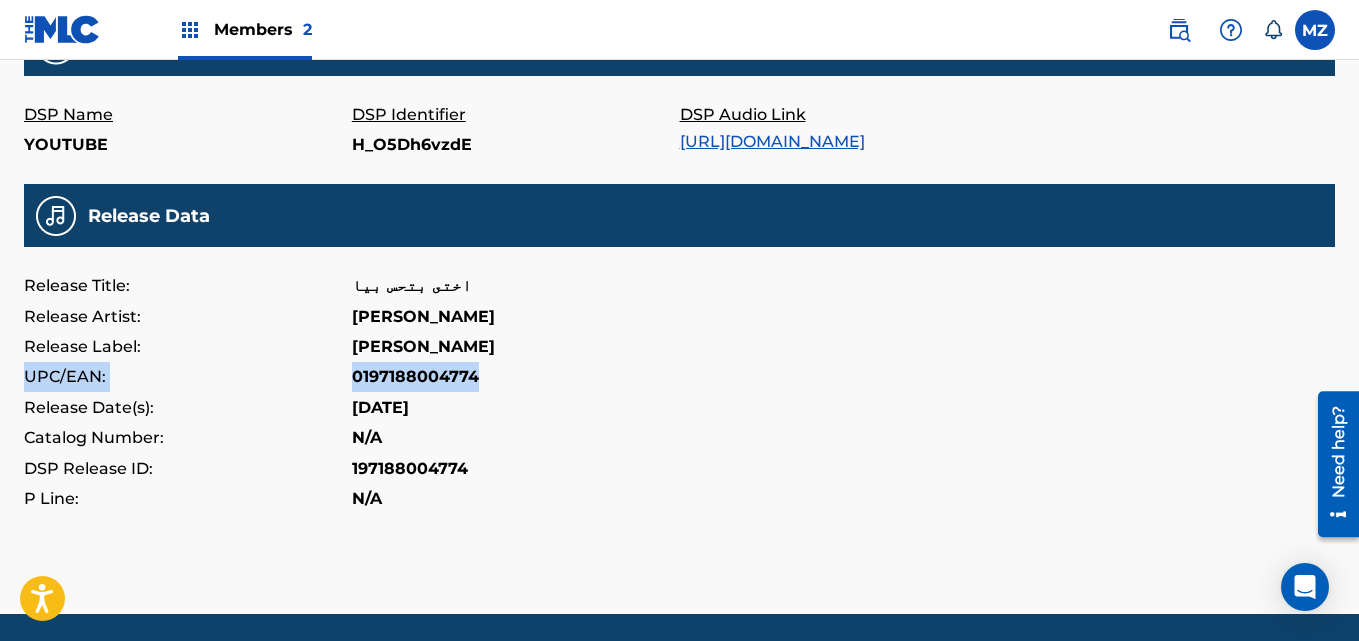 drag, startPoint x: 24, startPoint y: 394, endPoint x: 475, endPoint y: 405, distance: 451.13412 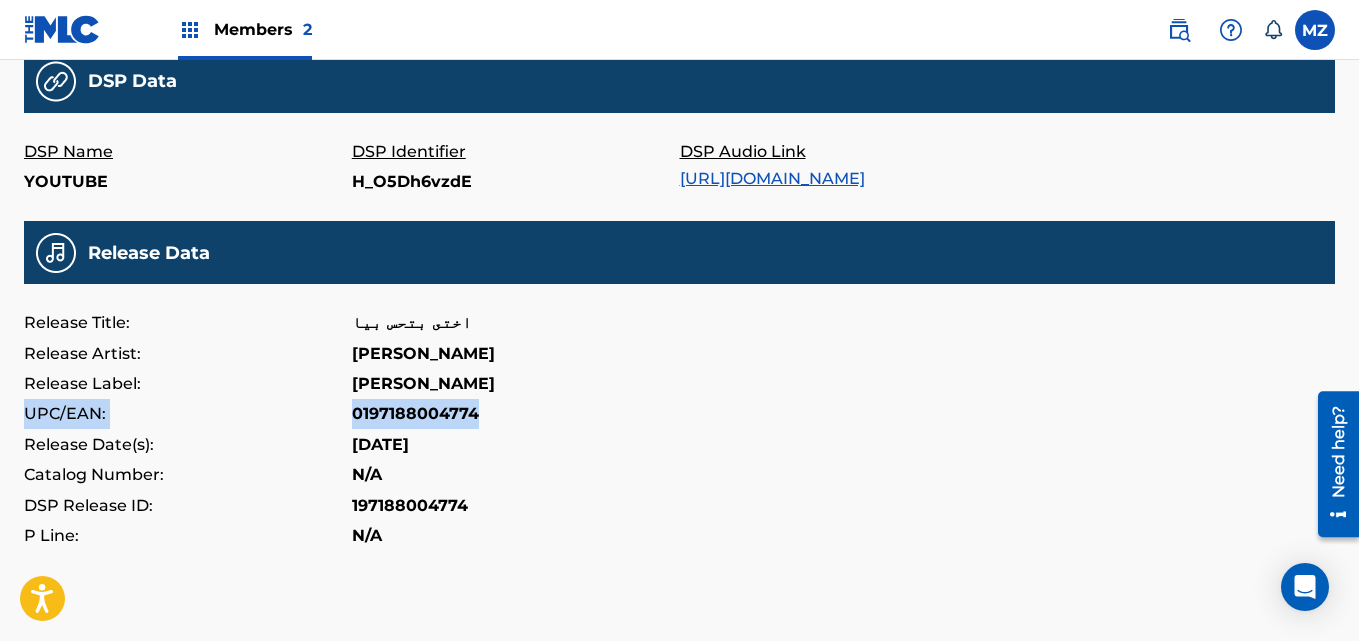 scroll, scrollTop: 600, scrollLeft: 0, axis: vertical 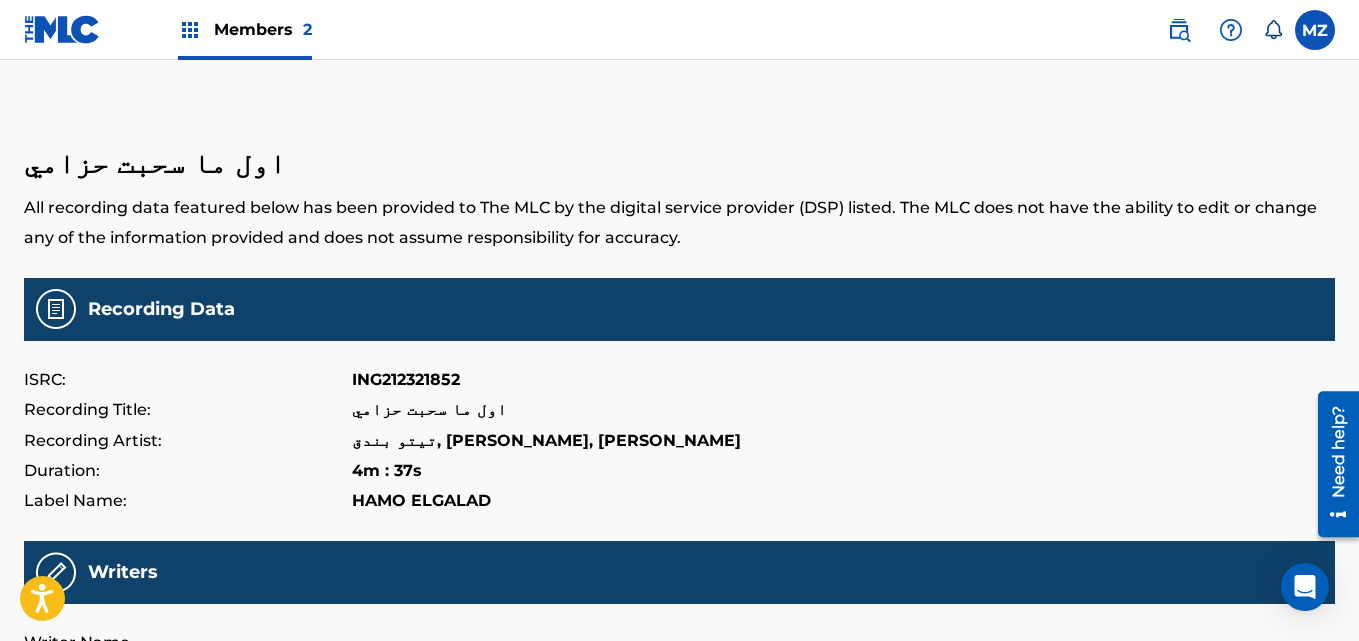 click on "ING212321852" at bounding box center [406, 380] 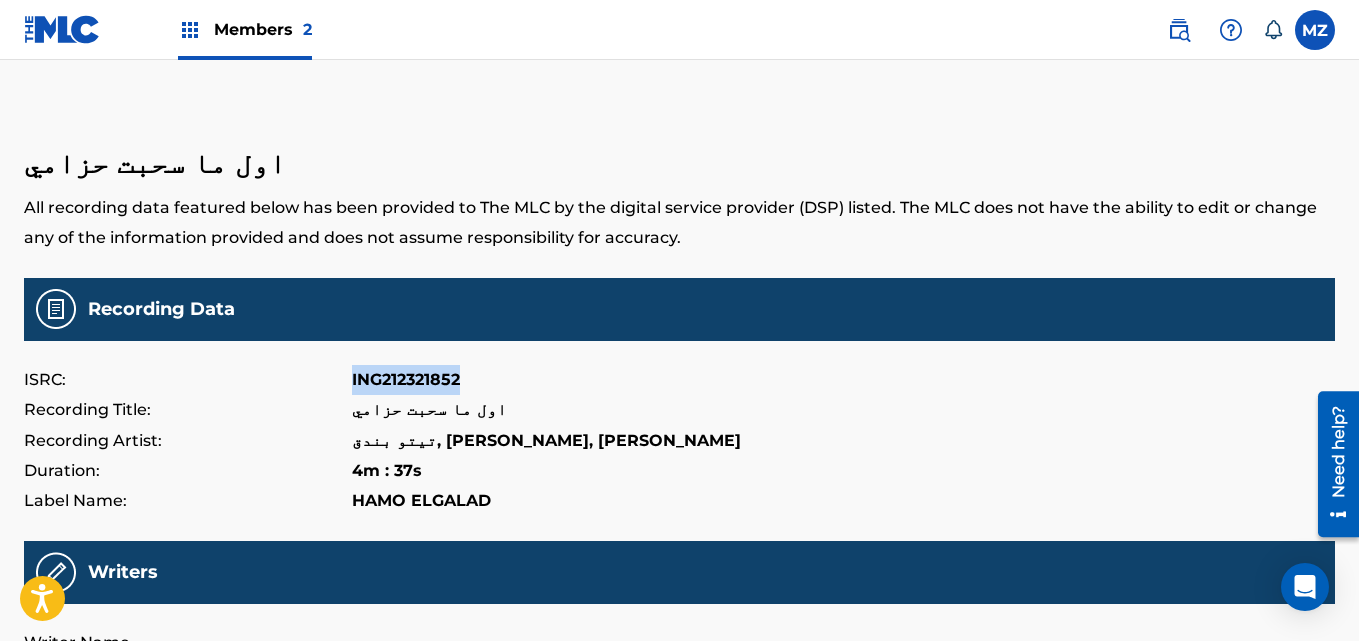 click on "ING212321852" at bounding box center [406, 380] 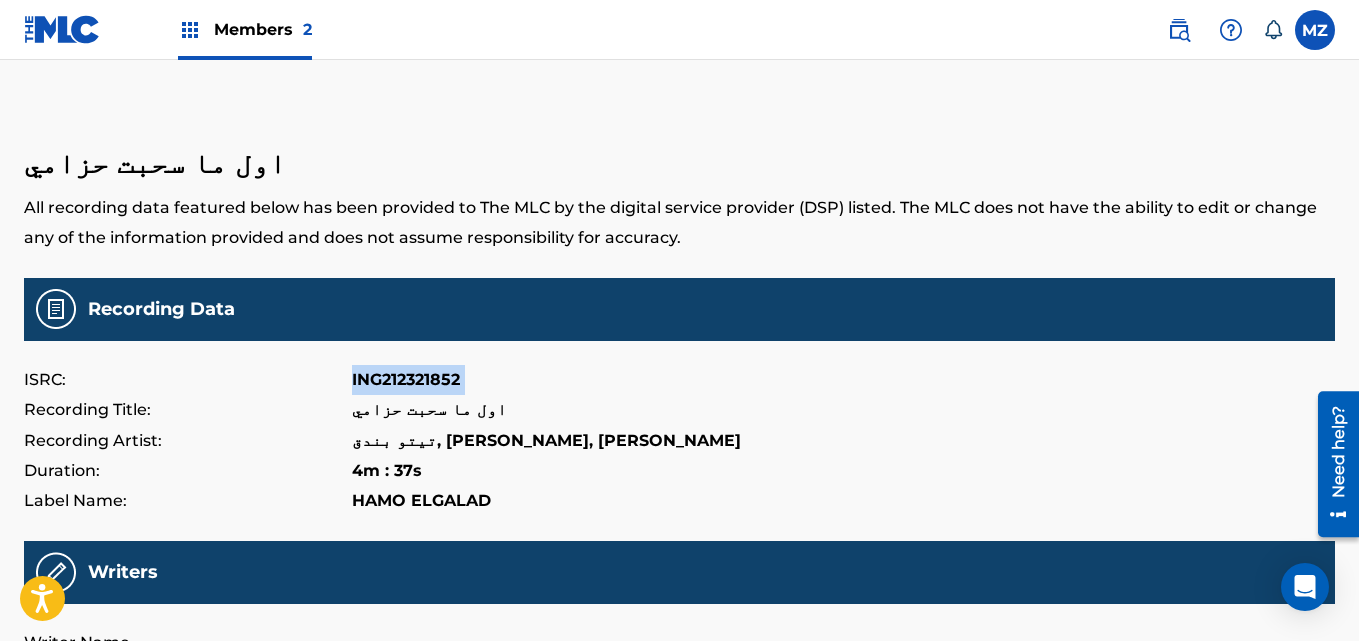 click on "ING212321852" at bounding box center (406, 380) 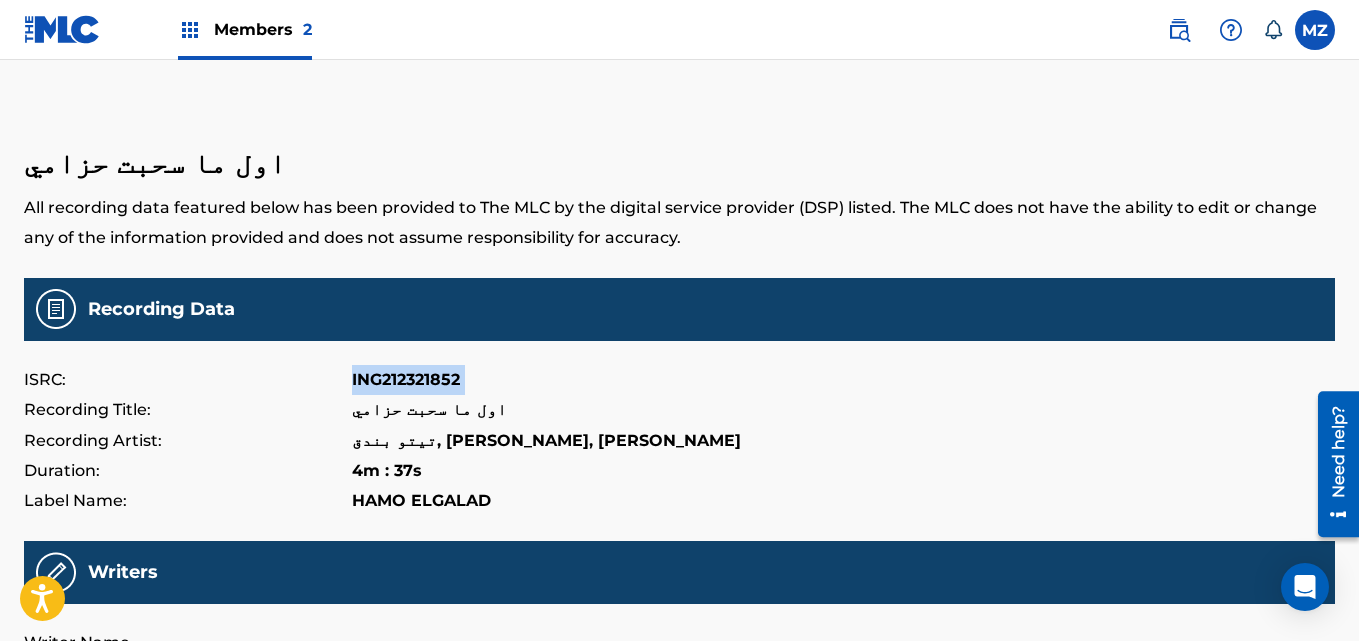 click at bounding box center [62, 29] 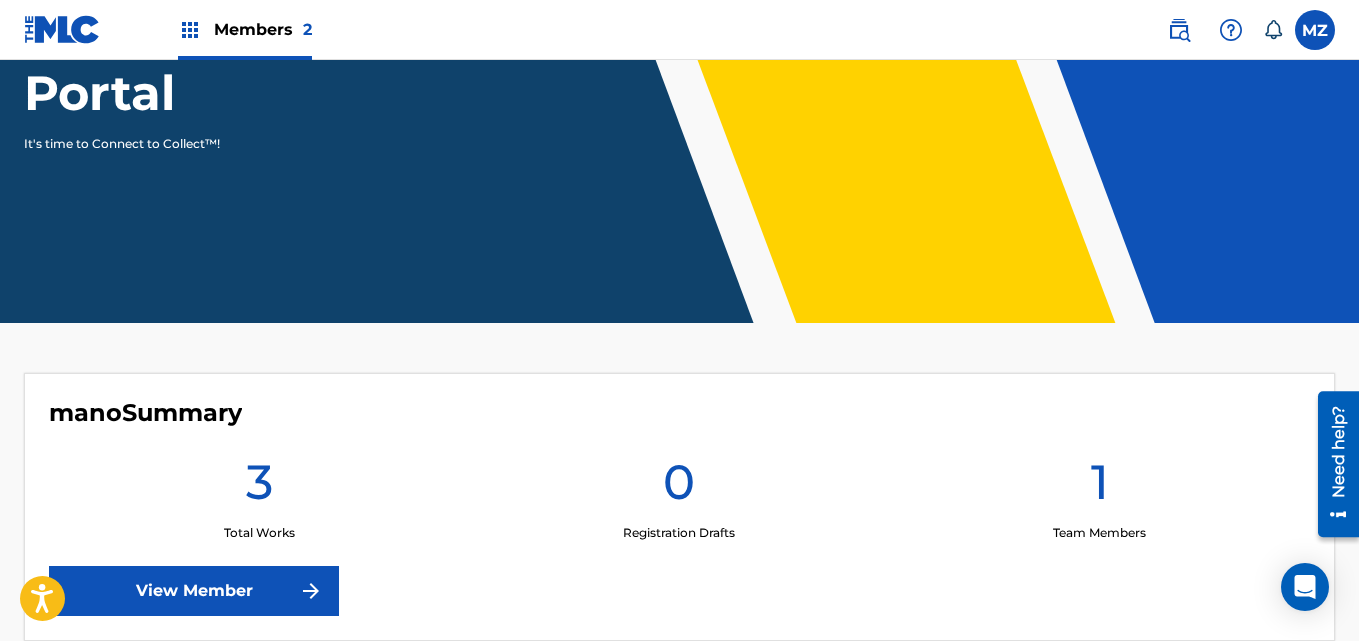 scroll, scrollTop: 400, scrollLeft: 0, axis: vertical 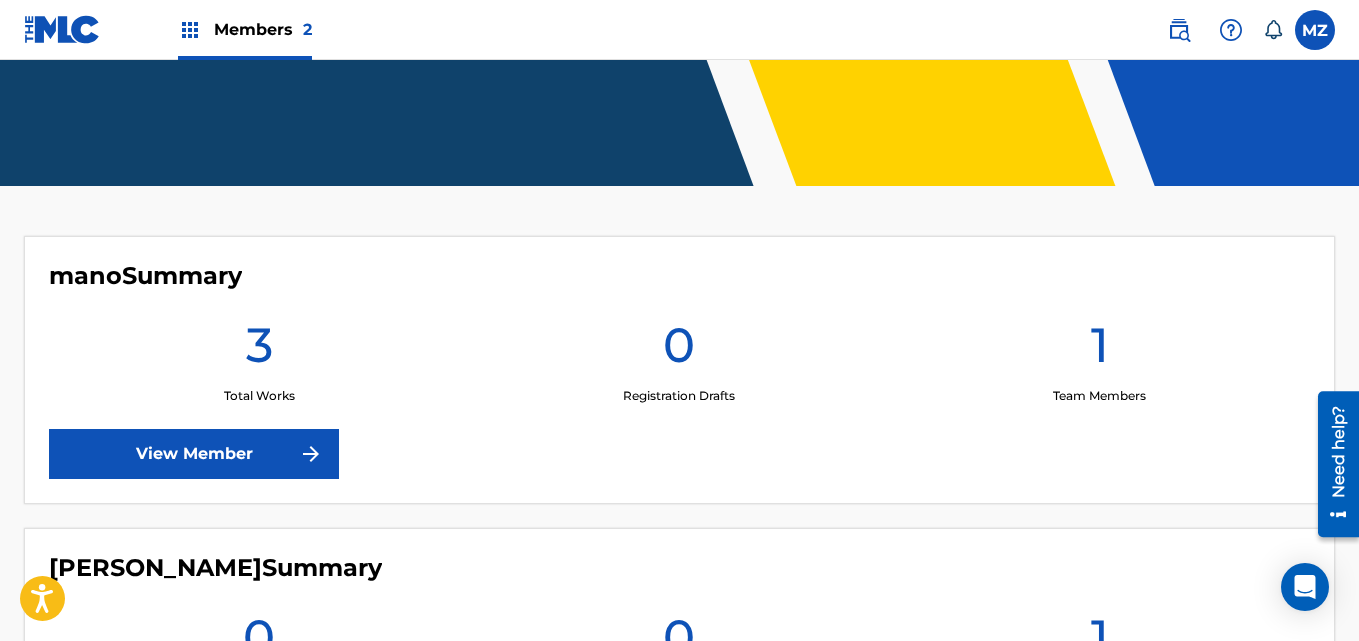 click on "View Member" at bounding box center [194, 454] 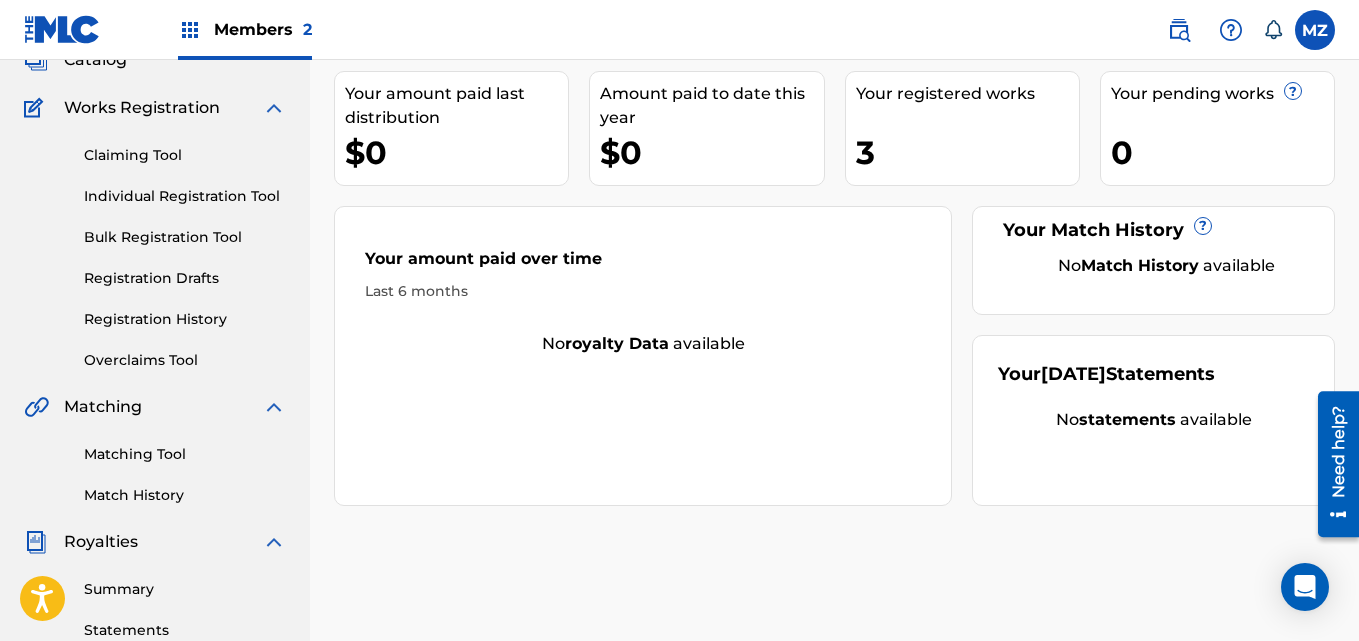 scroll, scrollTop: 300, scrollLeft: 0, axis: vertical 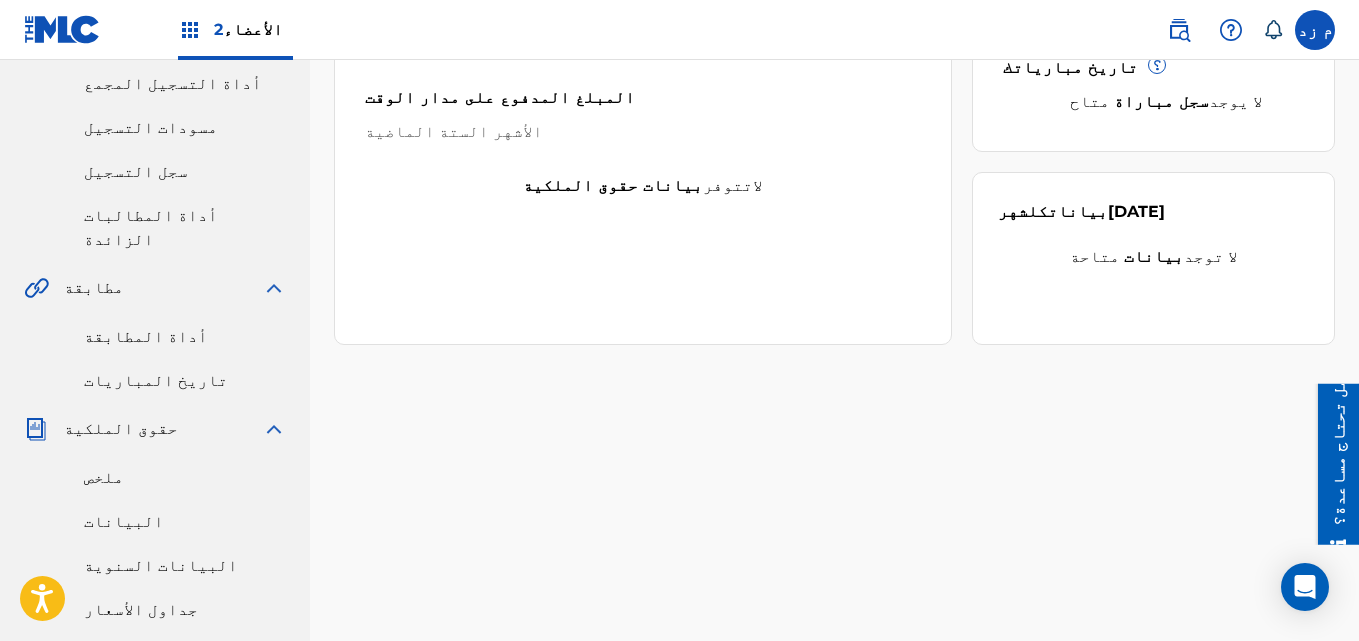 click on "أداة المطابقة" at bounding box center [146, 336] 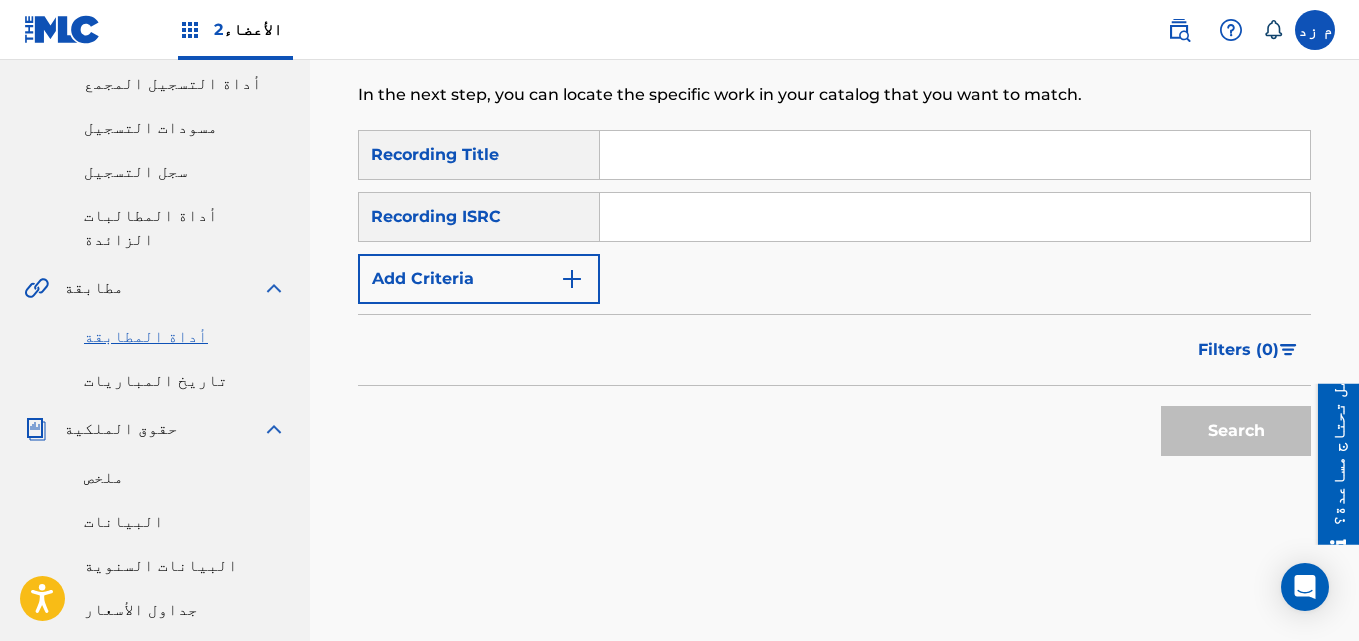 scroll, scrollTop: 0, scrollLeft: 0, axis: both 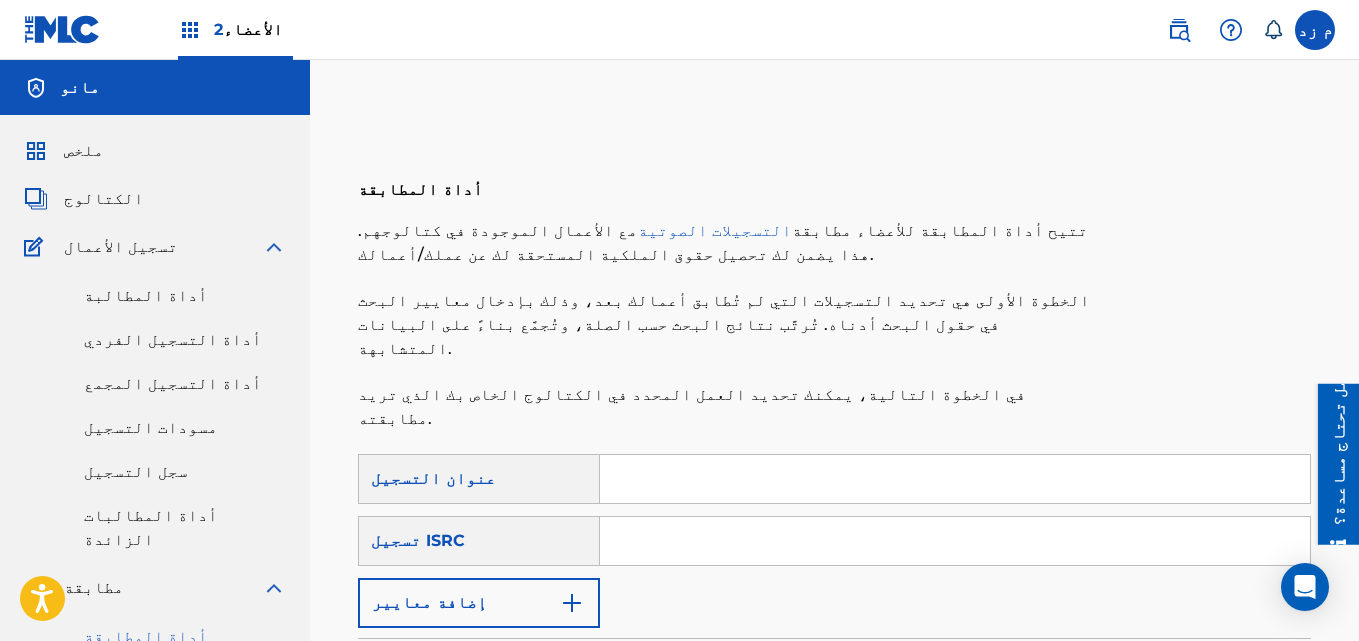 paste on "EGA272102573" 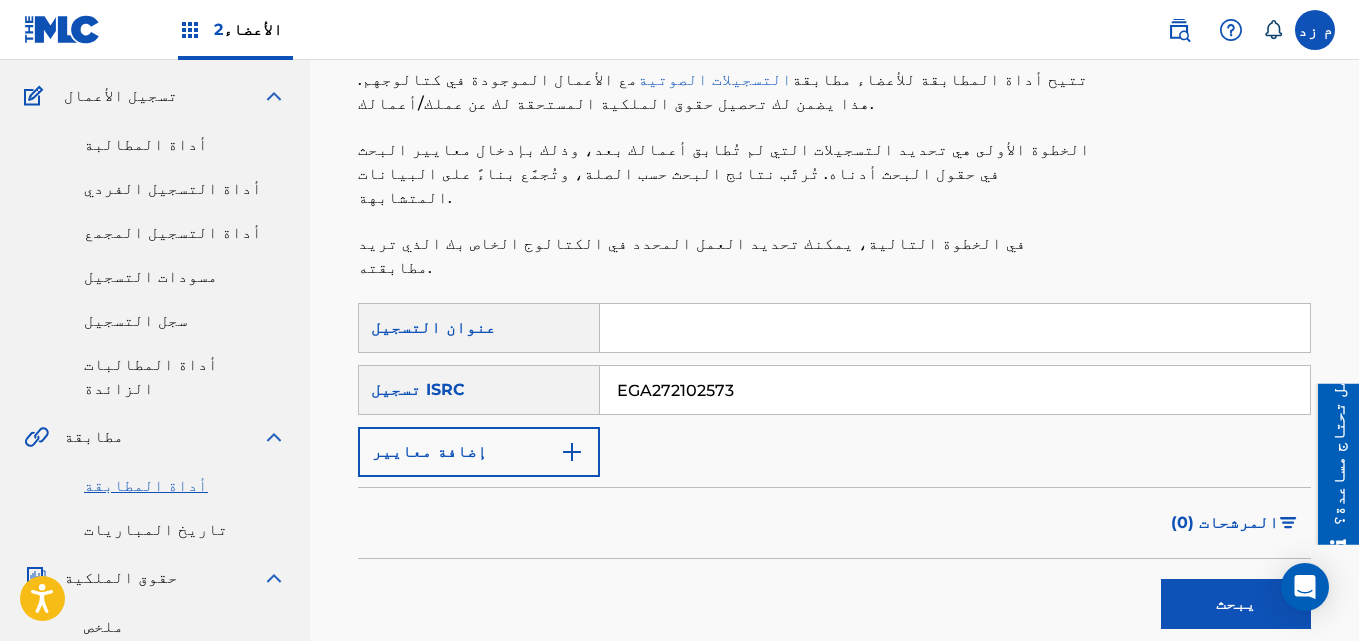 scroll, scrollTop: 400, scrollLeft: 0, axis: vertical 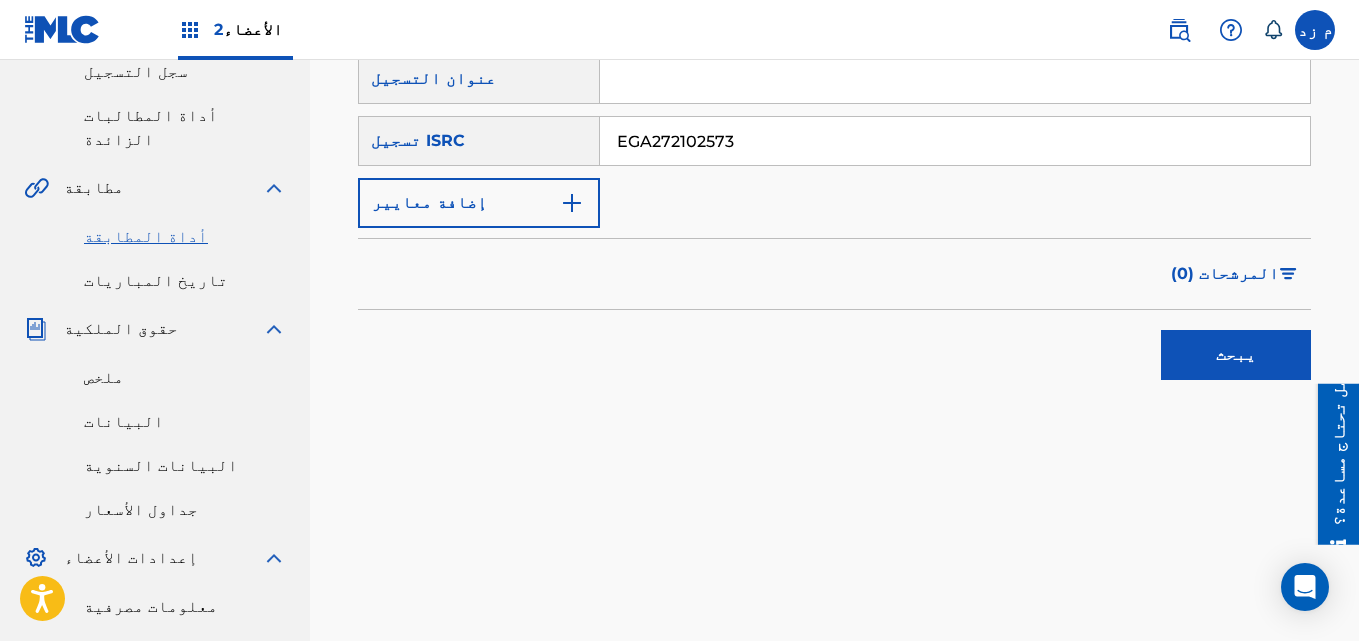 type on "EGA272102573" 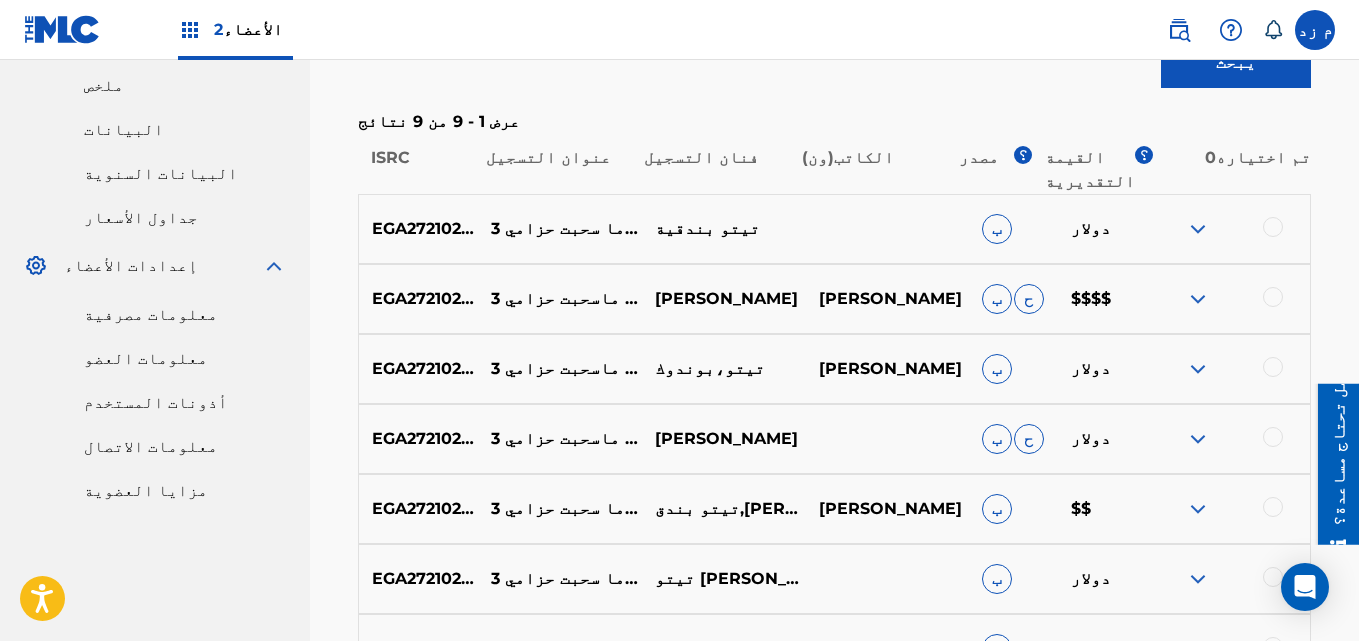 scroll, scrollTop: 700, scrollLeft: 0, axis: vertical 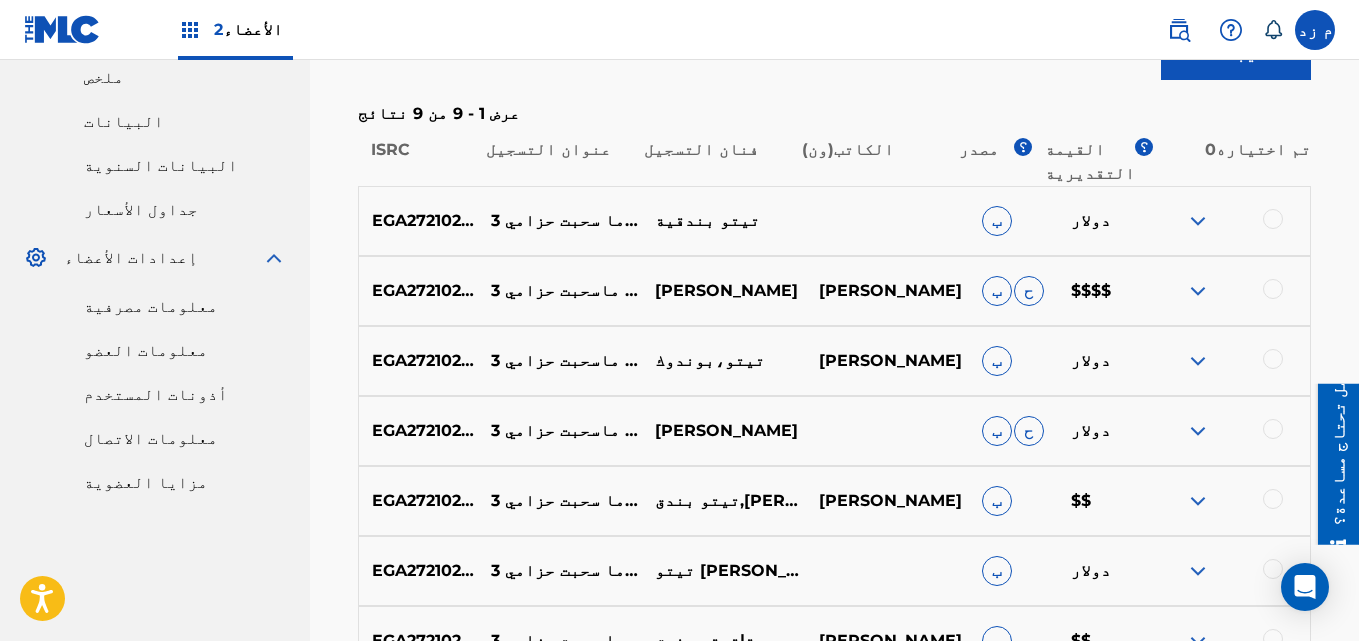 click at bounding box center [1198, 221] 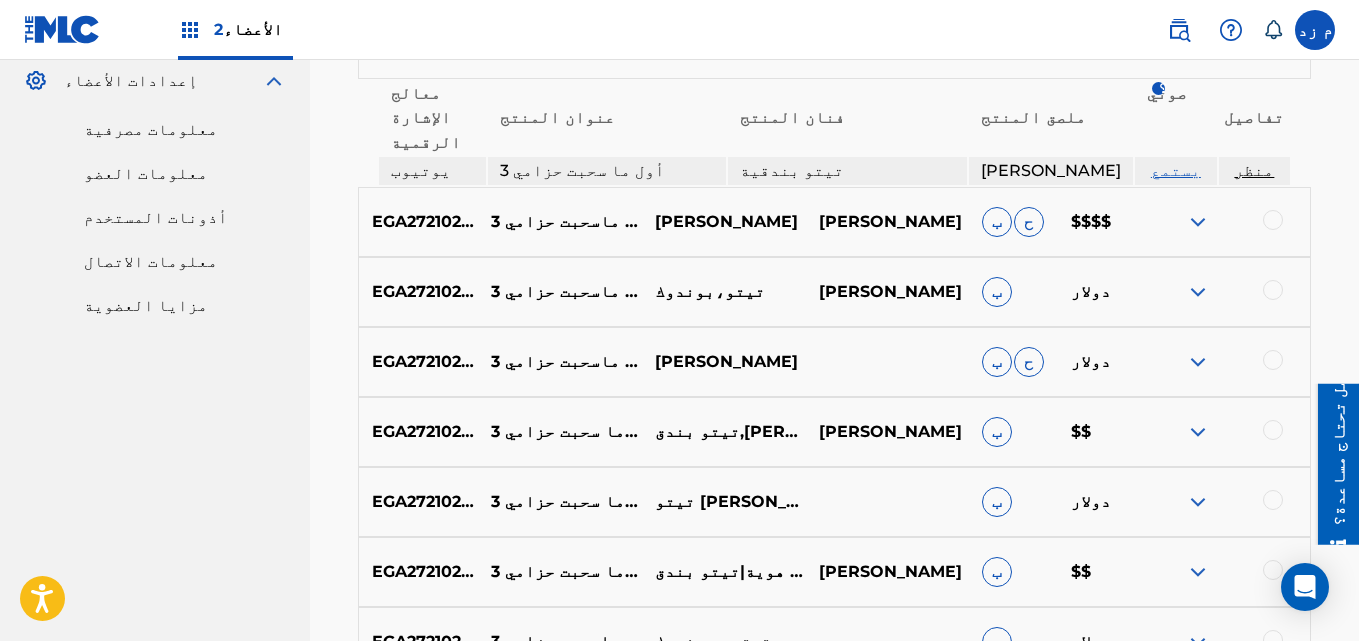 scroll, scrollTop: 900, scrollLeft: 0, axis: vertical 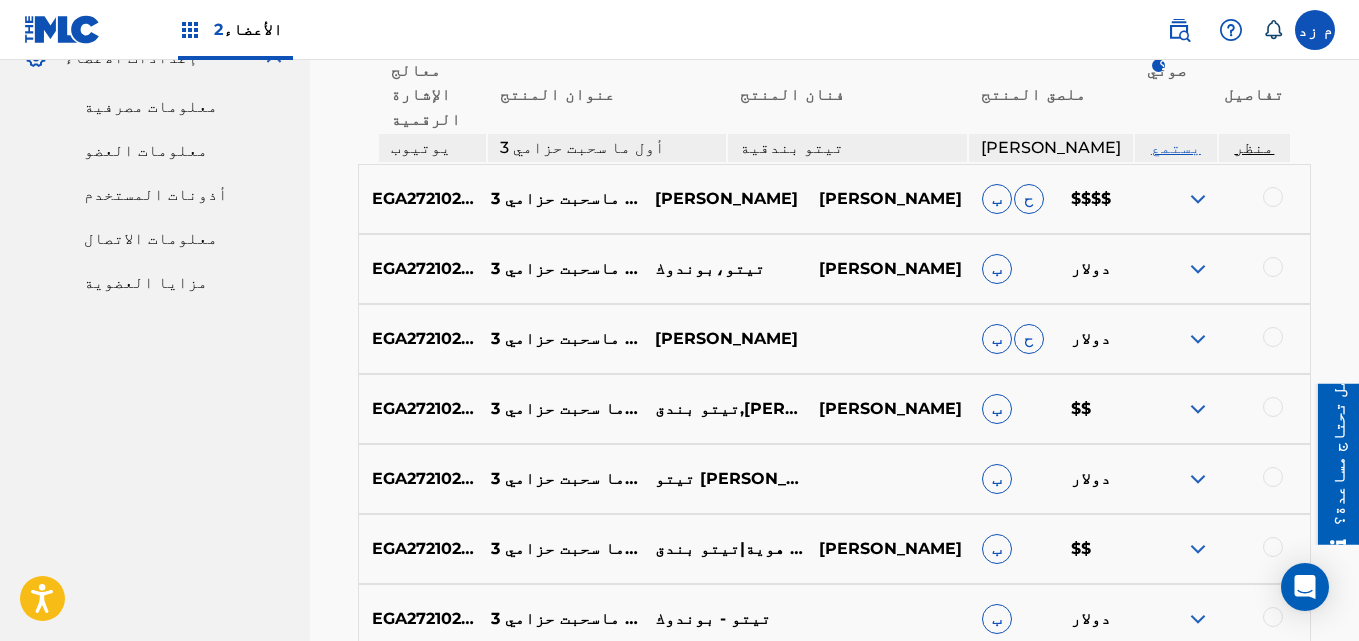 click at bounding box center [1198, 199] 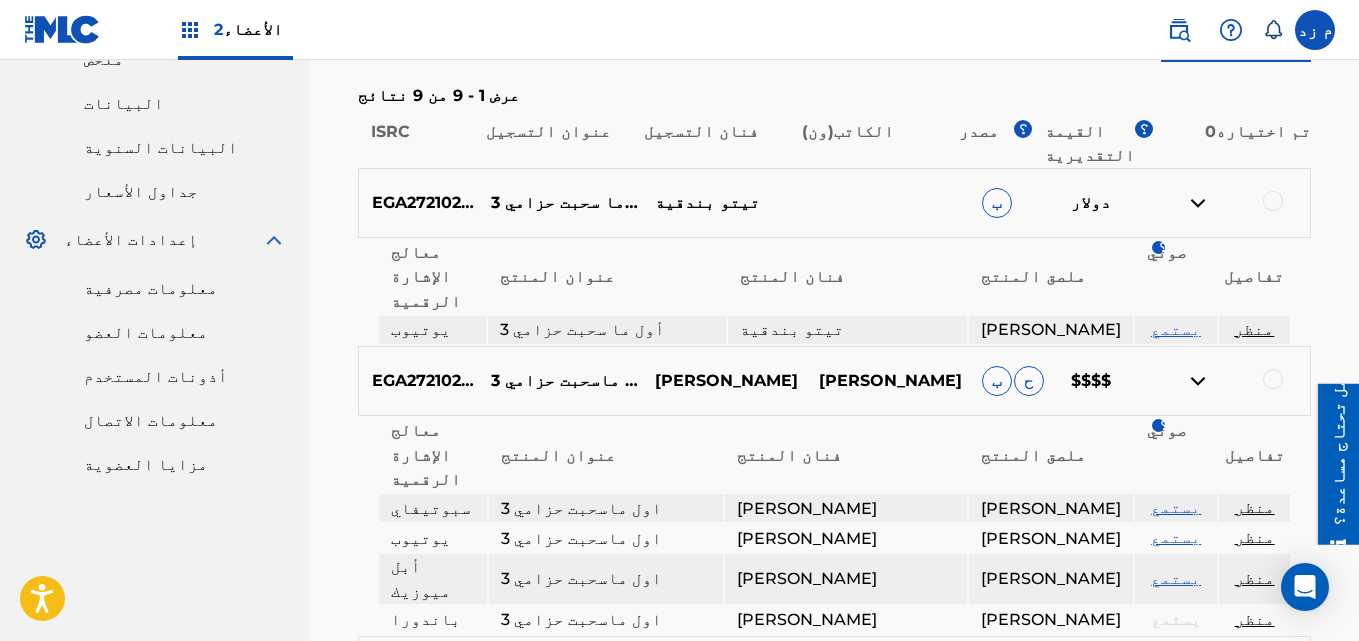 scroll, scrollTop: 700, scrollLeft: 0, axis: vertical 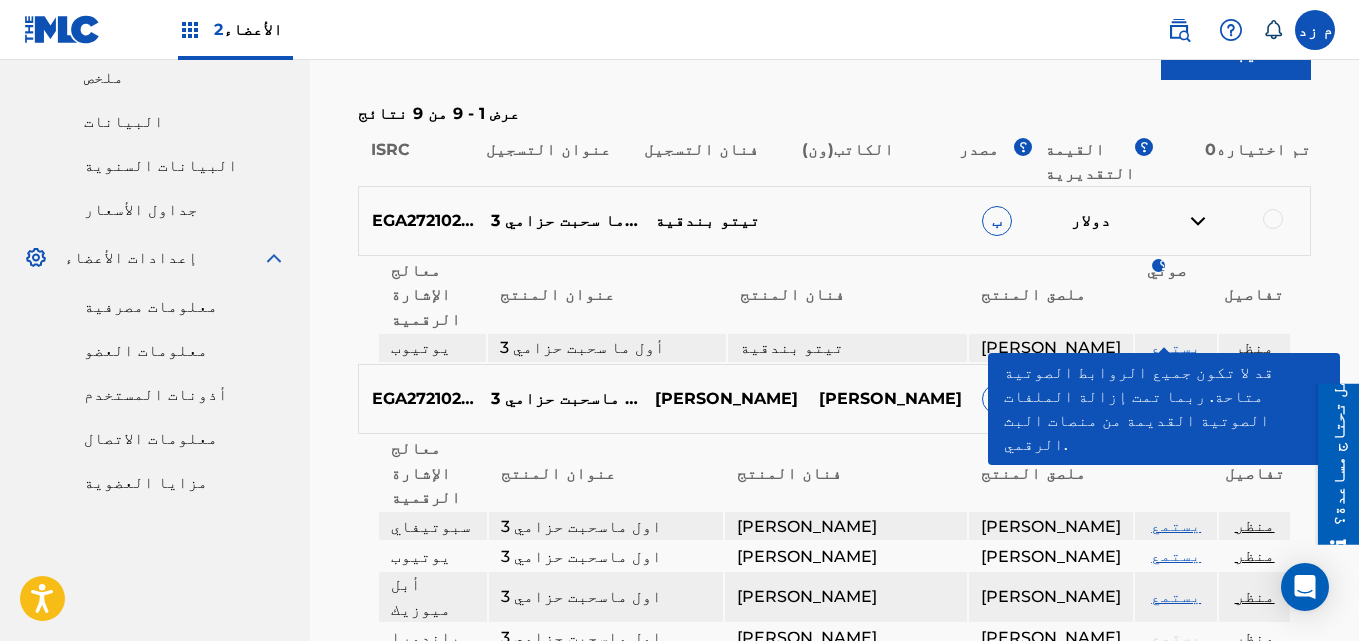 click on "أداة المطابقة تتيح أداة المطابقة للأعضاء مطابقة   التسجيلات الصوتية   مع الأعمال الموجودة في كتالوجهم. هذا يضمن لك تحصيل حقوق الملكية المستحقة لك عن عملك/أعمالك. الخطوة الأولى هي تحديد التسجيلات التي لم تُطابق أعمالك بعد، وذلك بإدخال معايير البحث في حقول البحث أدناه. تُرتَّب نتائج البحث حسب الصلة، وتُجمَّع بناءً على البيانات المتشابهة. في الخطوة التالية، يمكنك تحديد العمل المحدد في الكتالوج الخاص بك الذي تريد مطابقته. بحث مع المعايير750000e0-e058-4686-965e-20720c8eee5a عنوان التسجيل بحث مع معيار 31844f0-12c3-4ac7-9057-ce35a07bee40 تسجيل ISRC EGA272102573 إضافة معايير فلتر القيمة التقديرية $$$$$ $$$$" at bounding box center [834, 327] 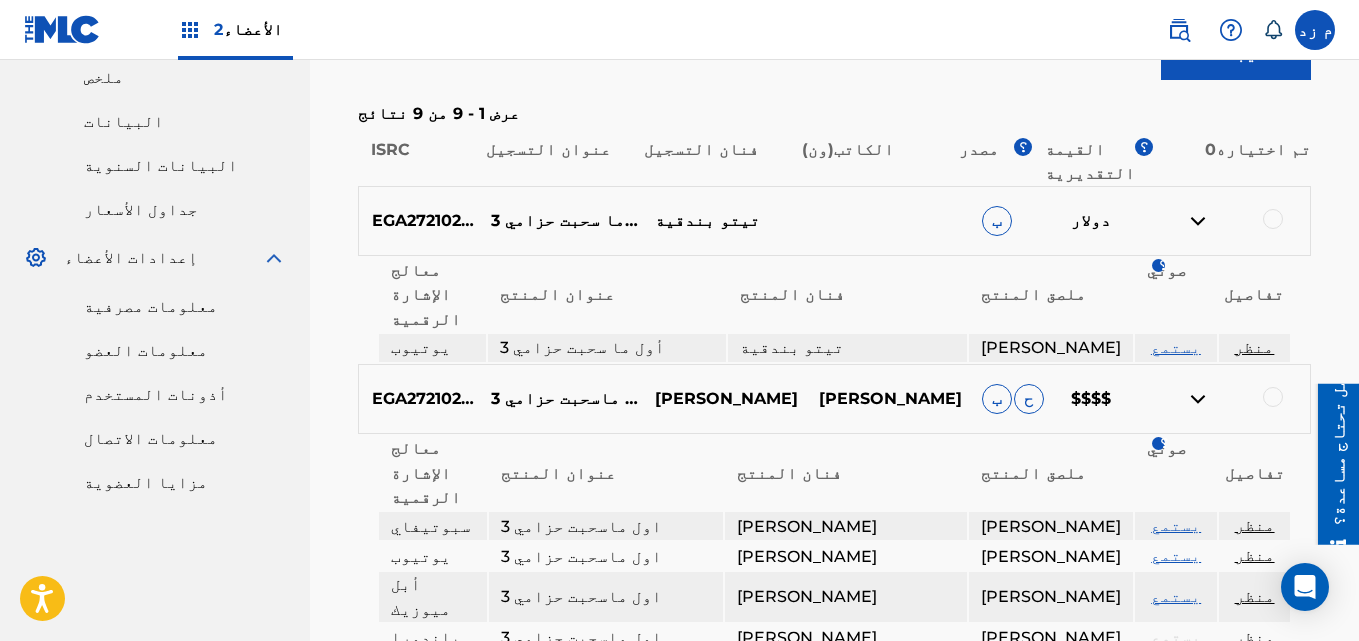 click on "يستمع" at bounding box center [1176, 347] 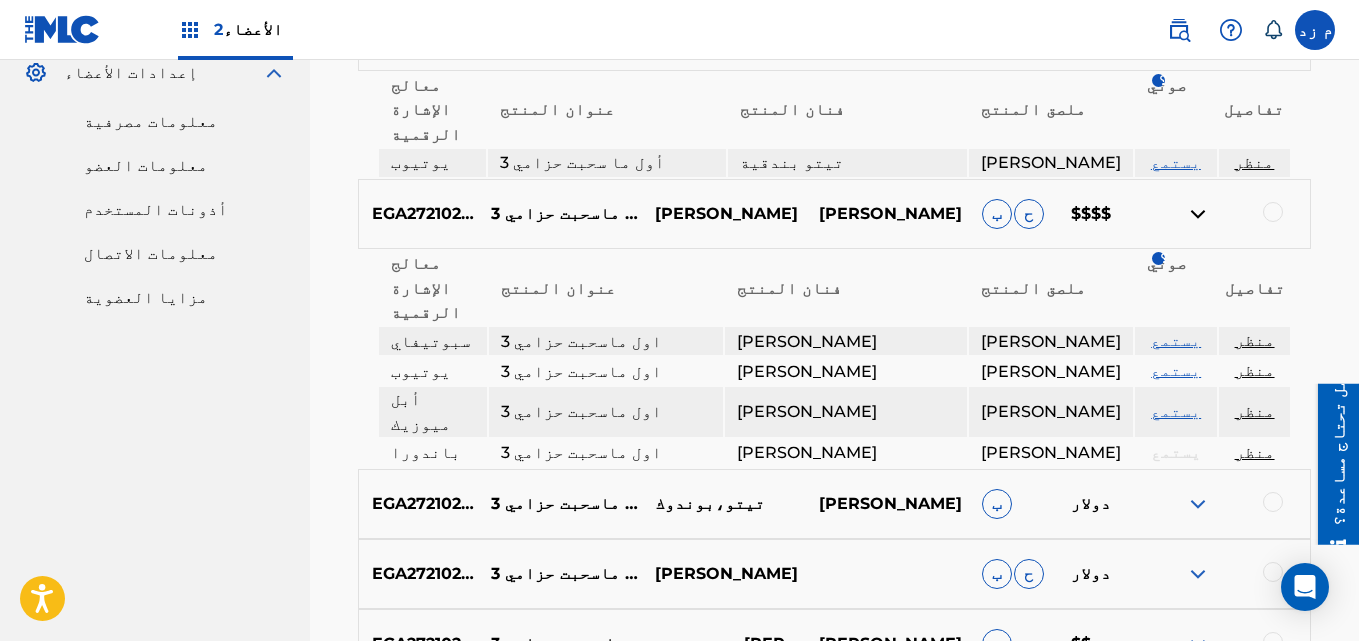 scroll, scrollTop: 900, scrollLeft: 0, axis: vertical 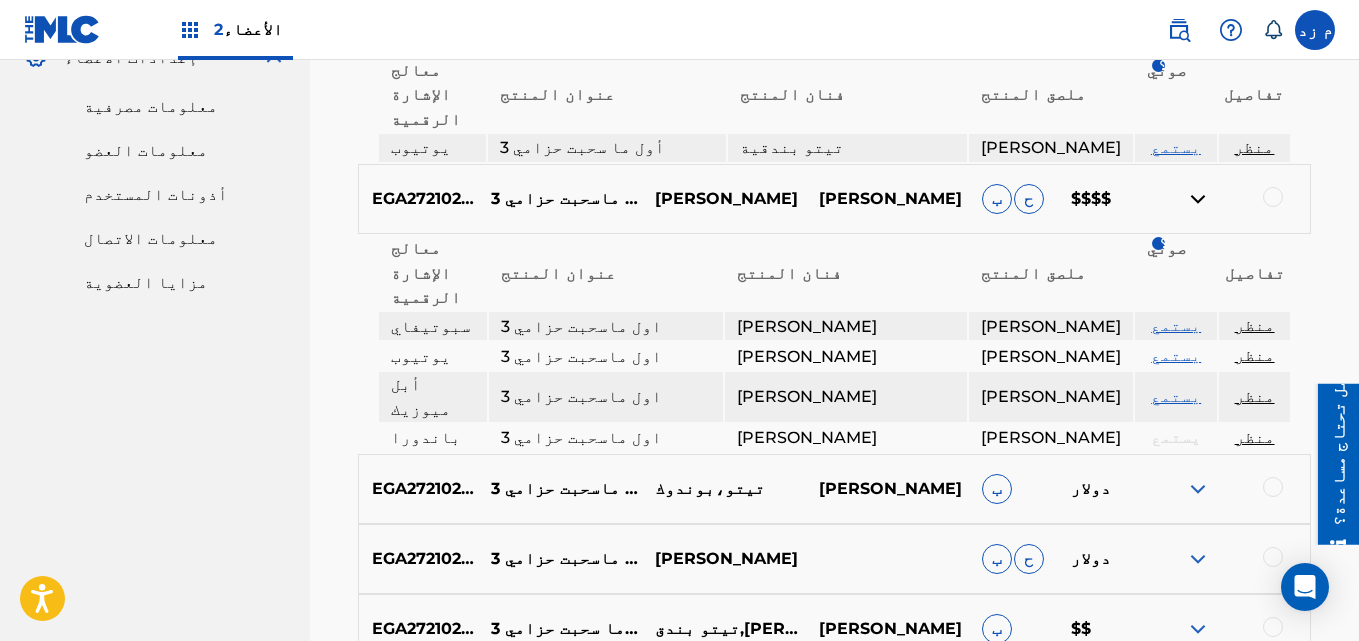 click at bounding box center [1198, 489] 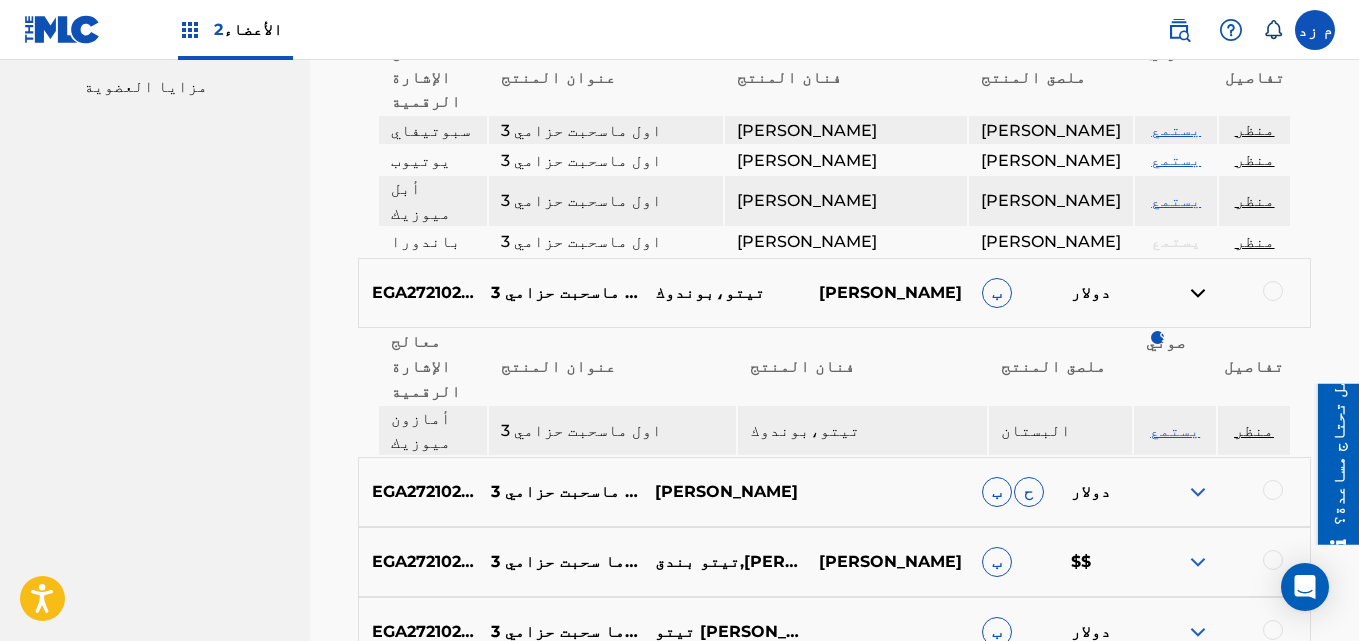 scroll, scrollTop: 1100, scrollLeft: 0, axis: vertical 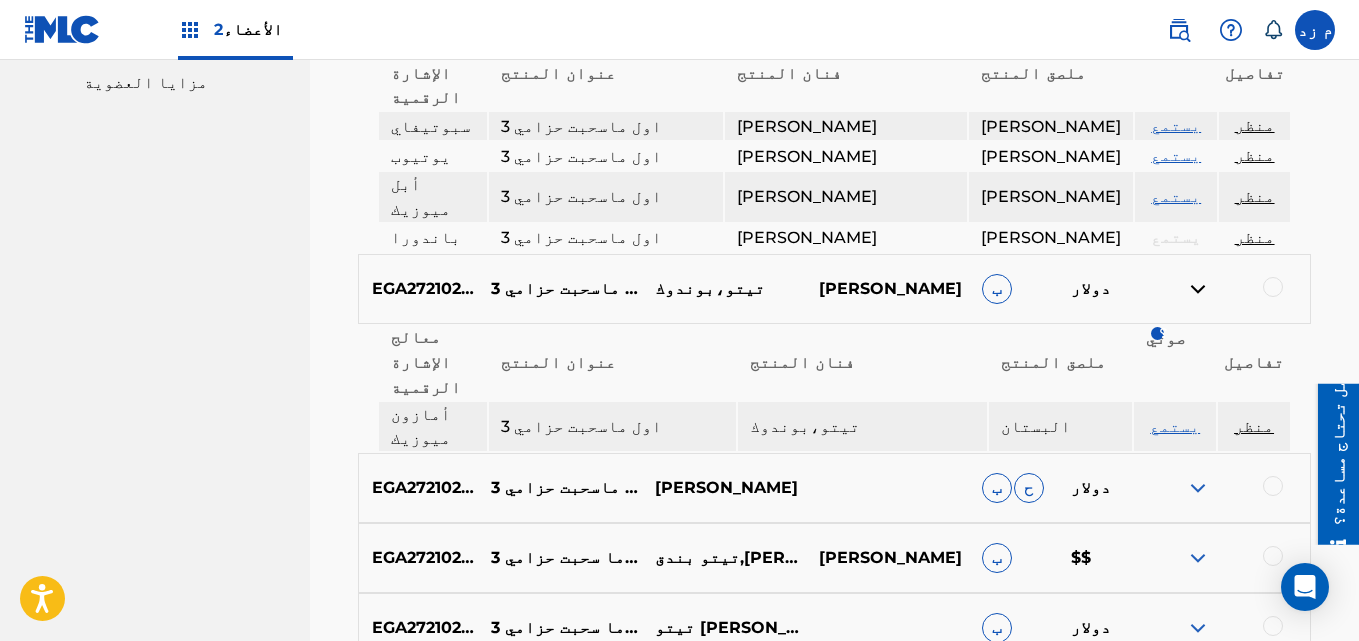 click at bounding box center [1198, 488] 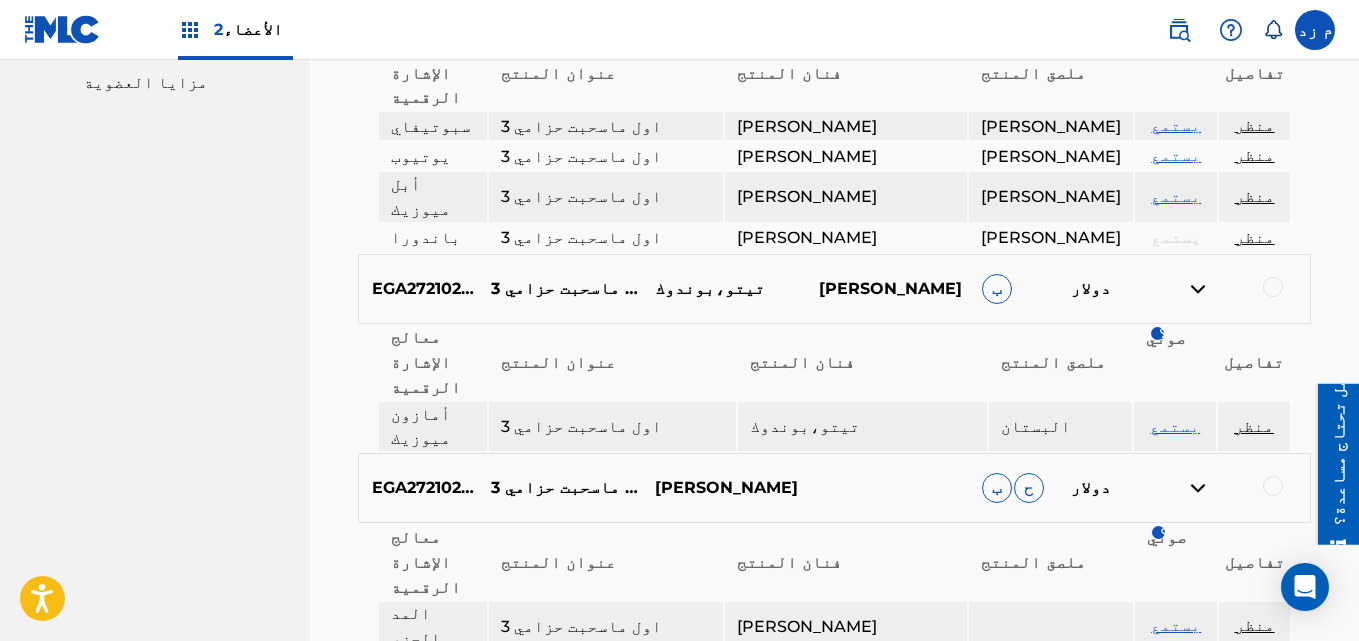 click on "يستمع" at bounding box center [1175, 426] 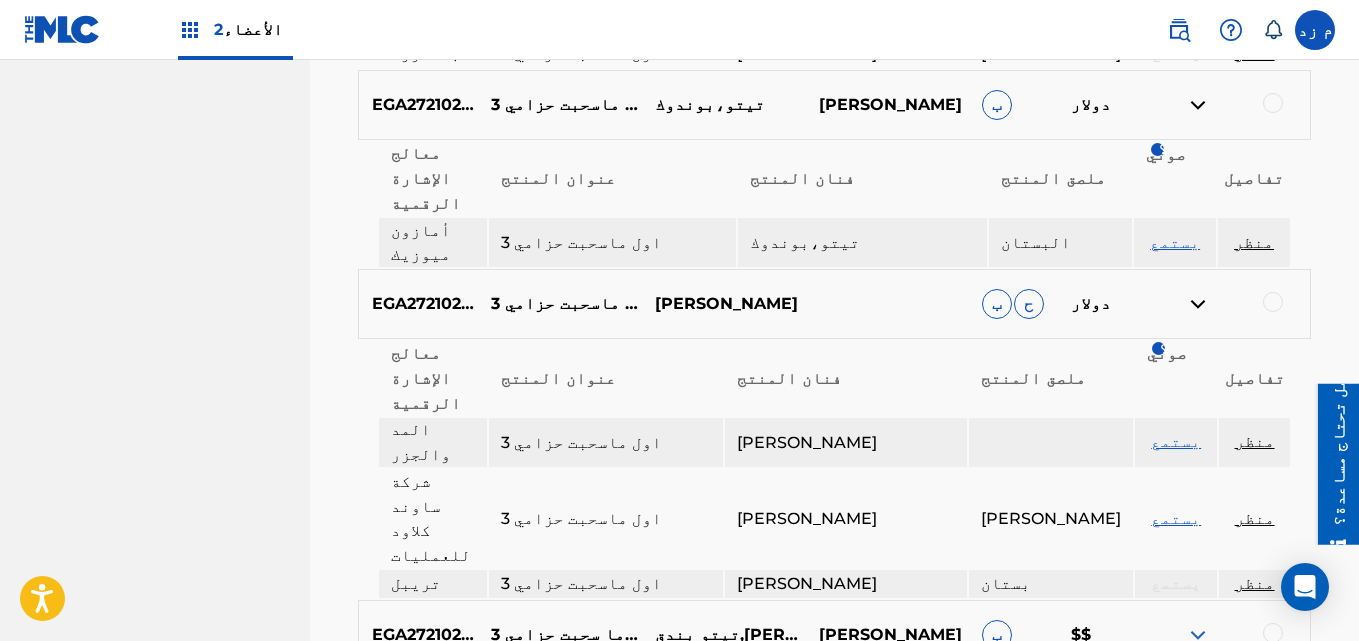scroll, scrollTop: 1300, scrollLeft: 0, axis: vertical 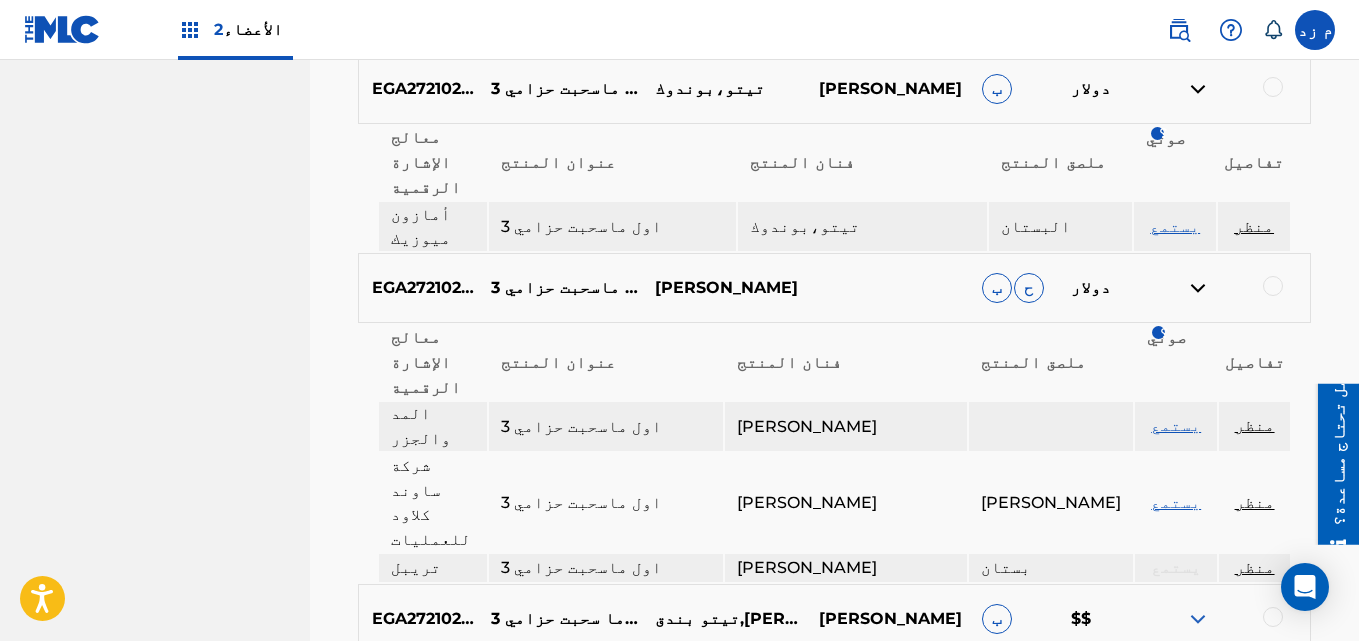click at bounding box center (1198, 619) 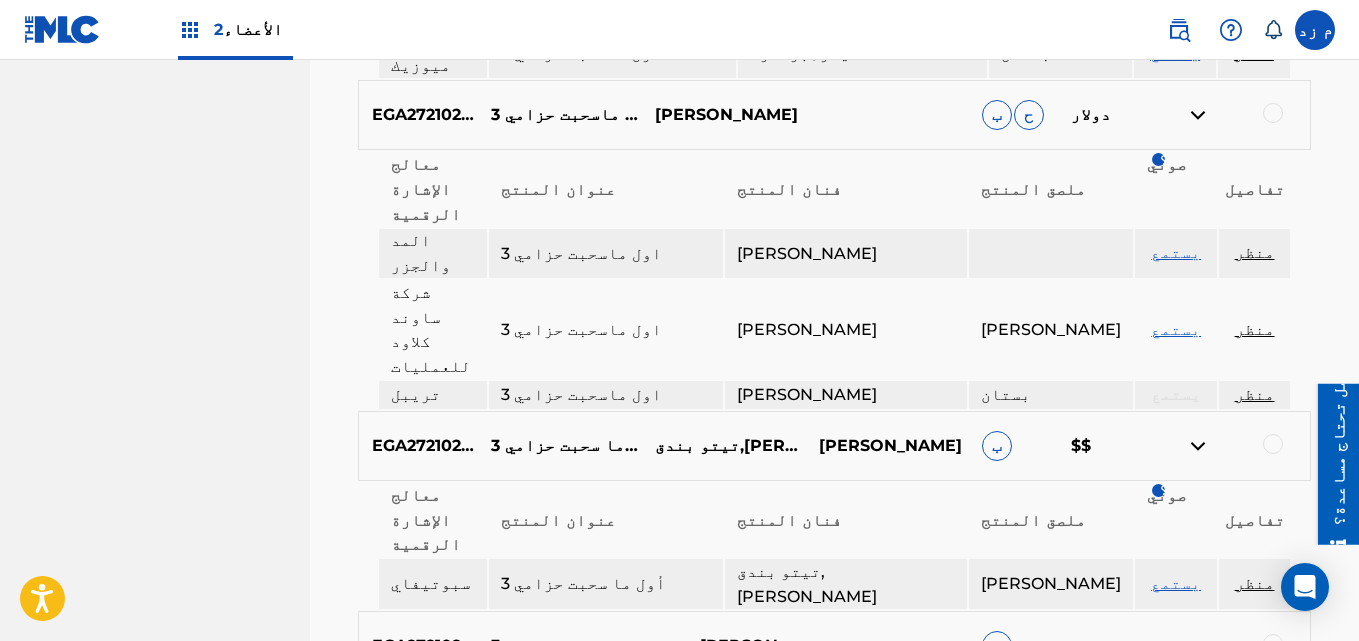 scroll, scrollTop: 1500, scrollLeft: 0, axis: vertical 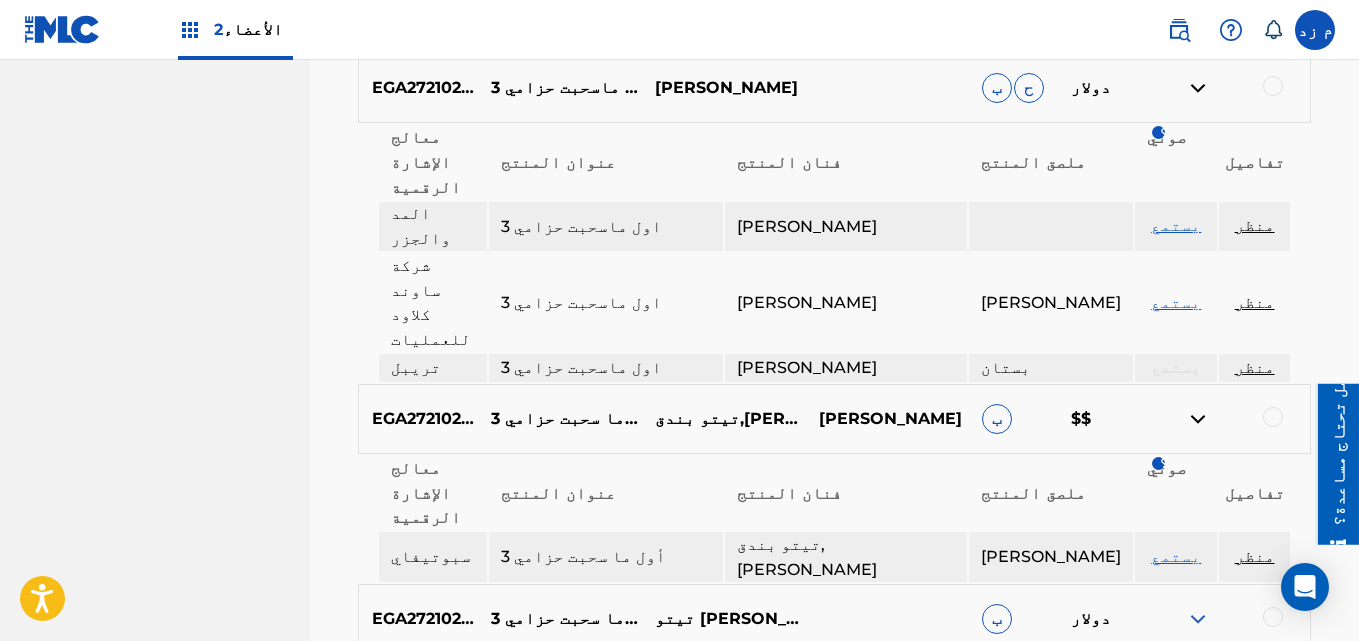 click at bounding box center [1198, 619] 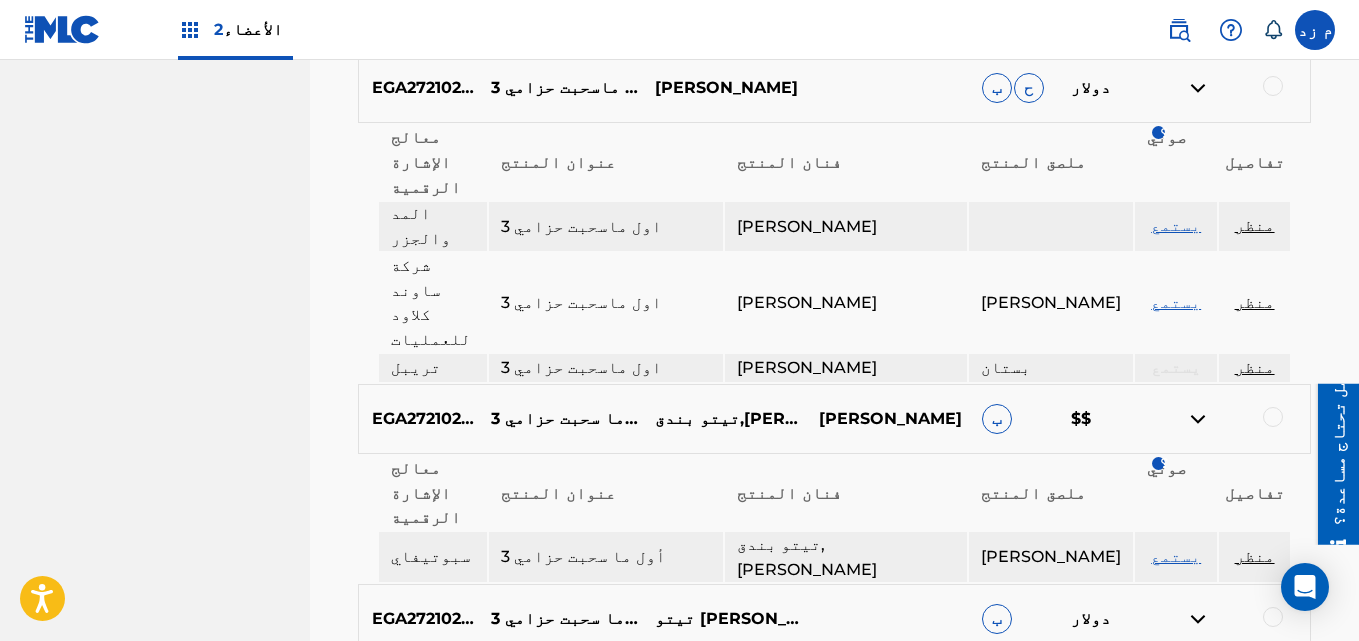 click at bounding box center [1228, 818] 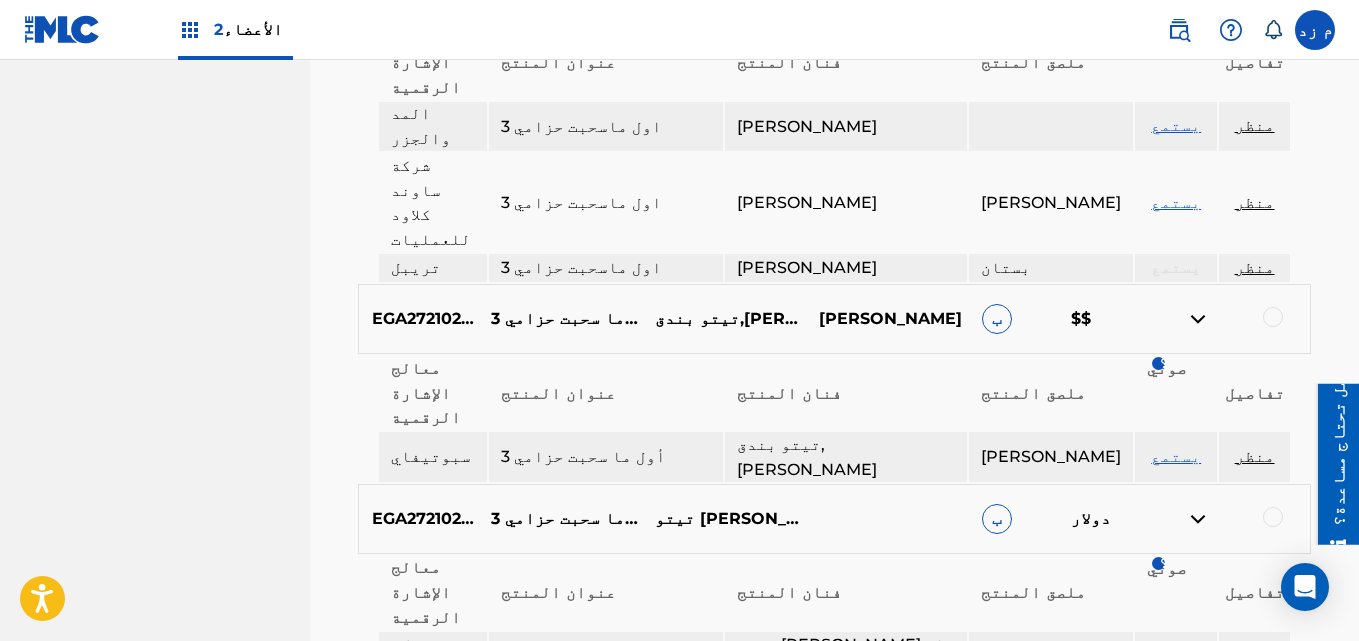 scroll, scrollTop: 1700, scrollLeft: 0, axis: vertical 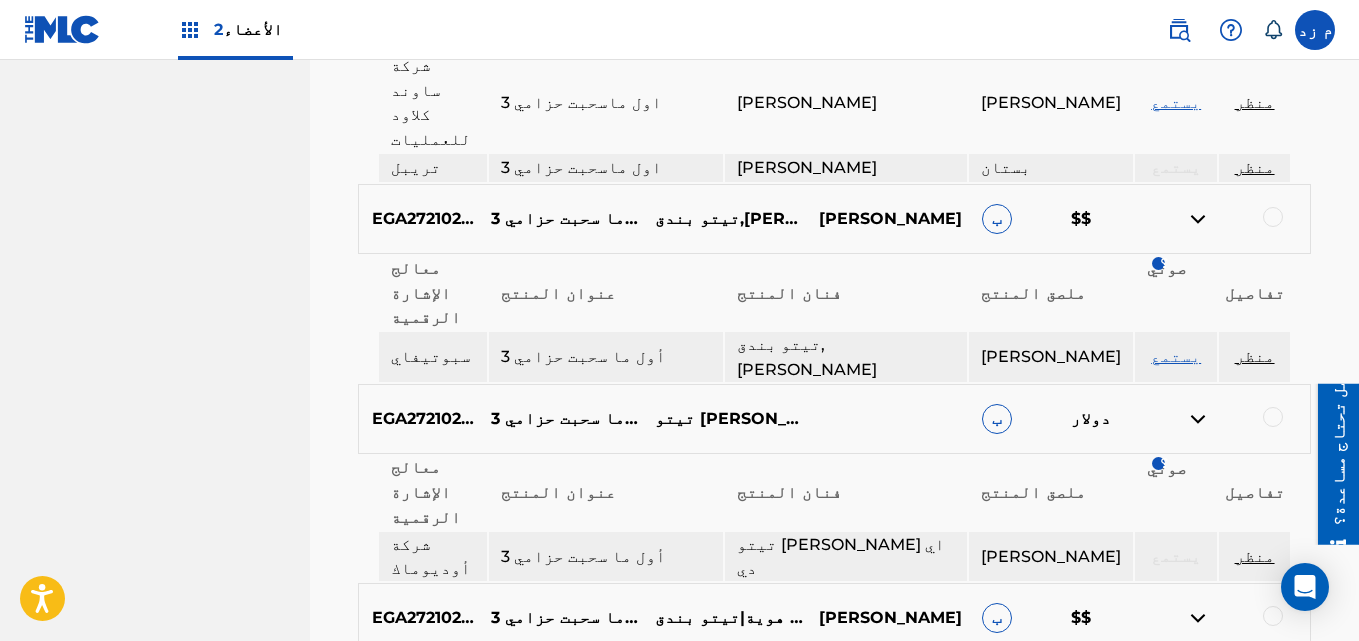 click at bounding box center [1198, 818] 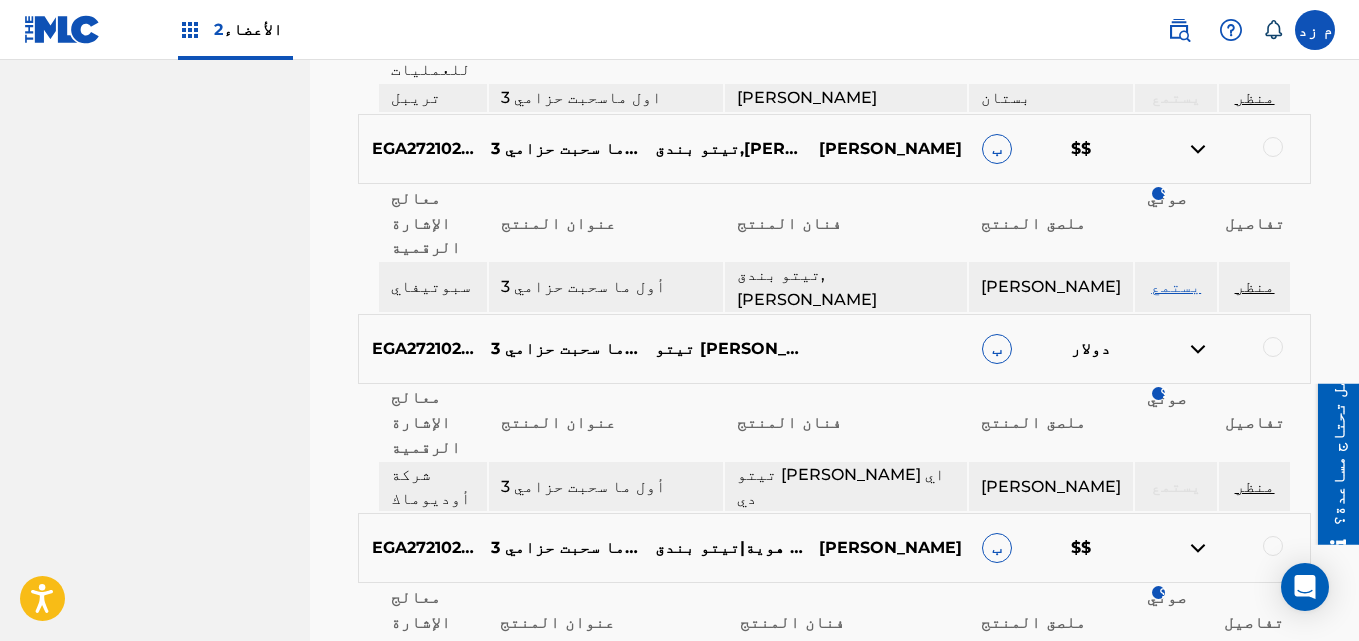 scroll, scrollTop: 1800, scrollLeft: 0, axis: vertical 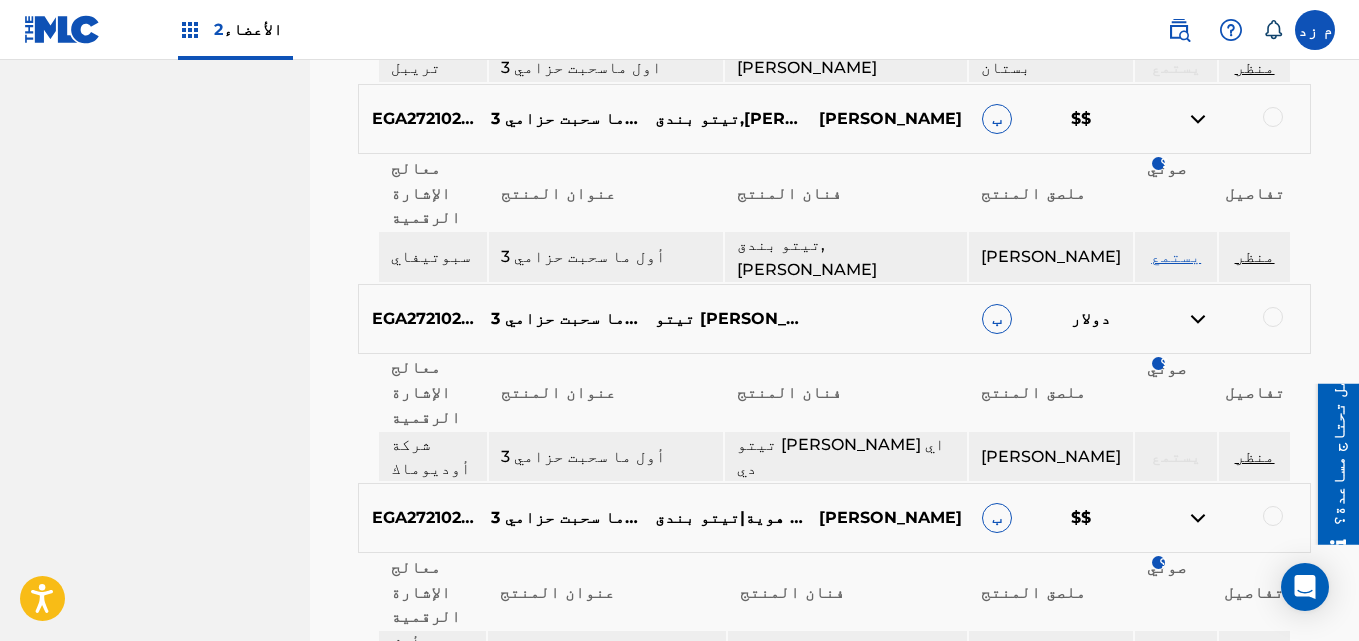 click at bounding box center [1198, 967] 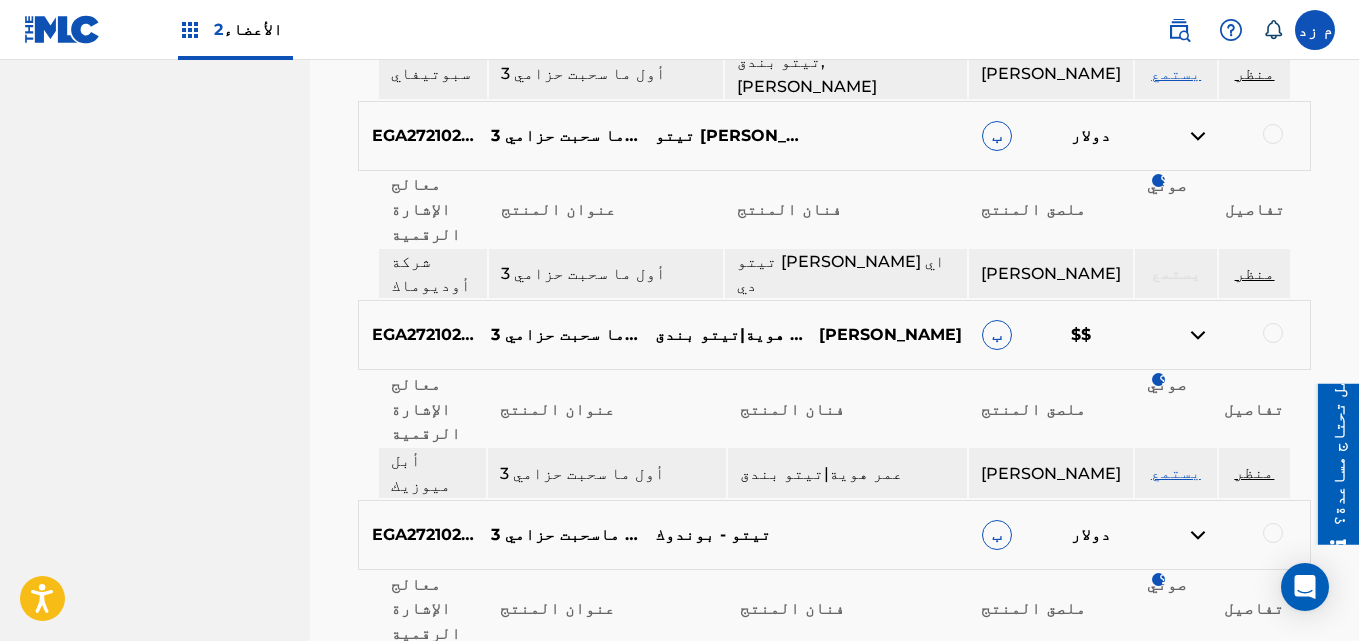 scroll, scrollTop: 1991, scrollLeft: 0, axis: vertical 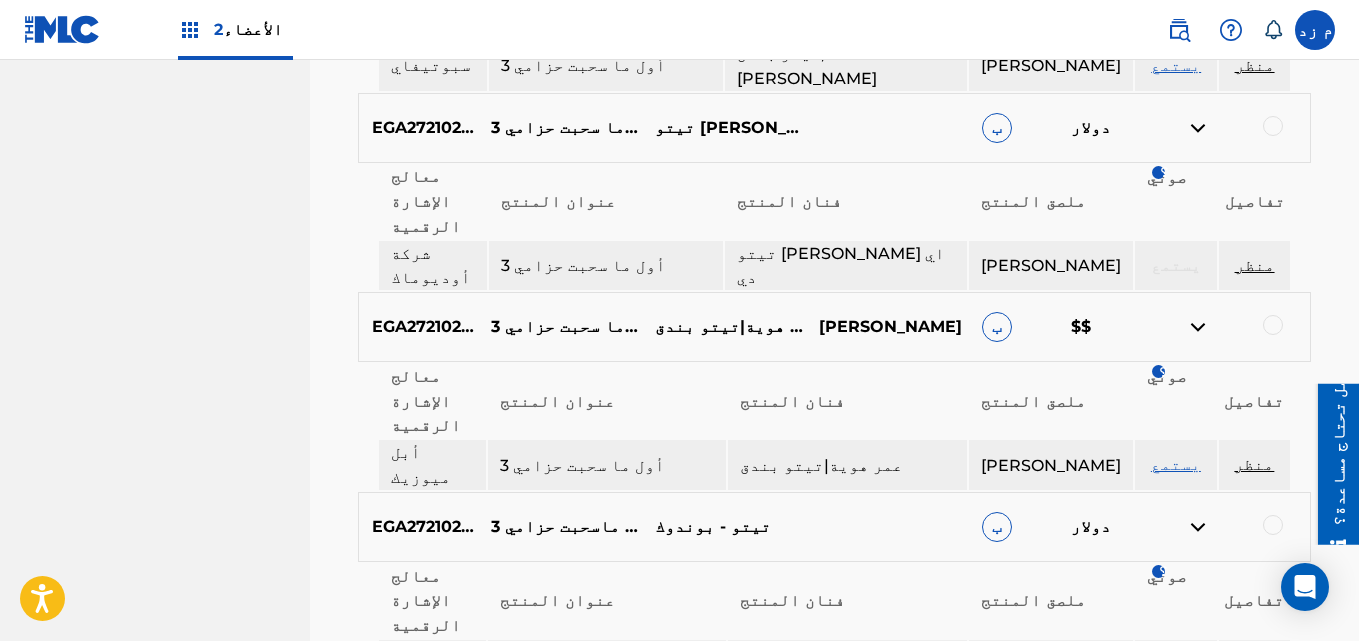 click on "يستمع" at bounding box center [1176, 913] 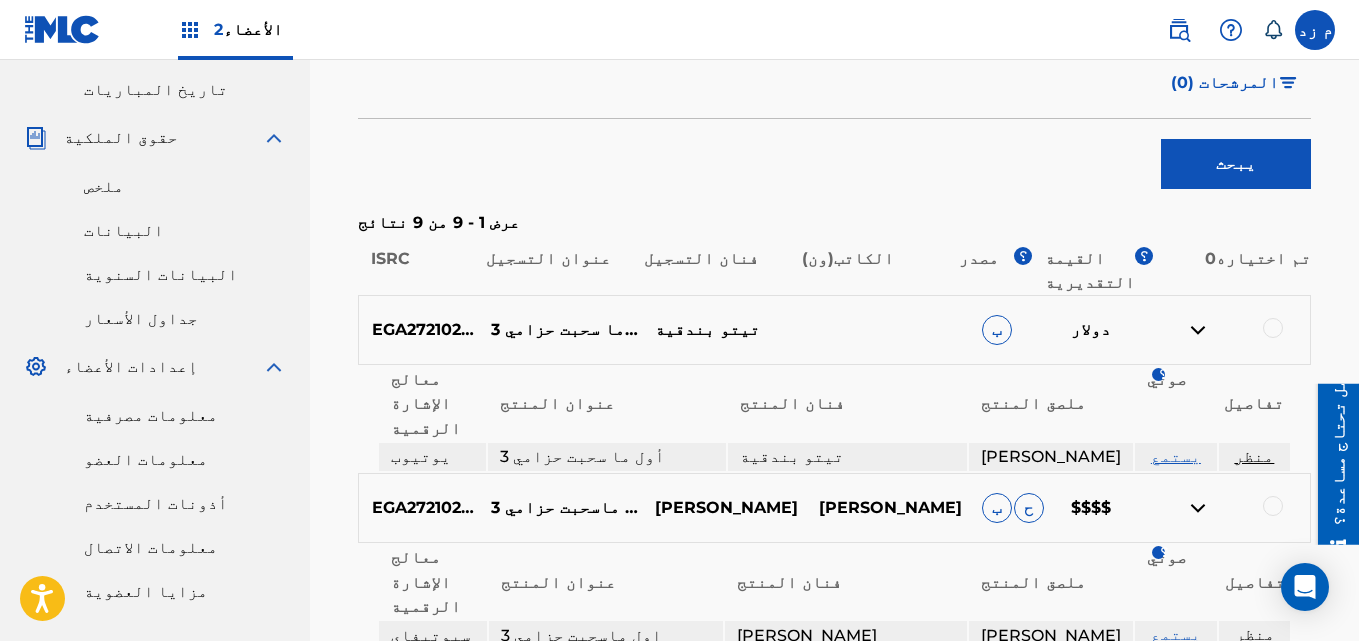 scroll, scrollTop: 91, scrollLeft: 0, axis: vertical 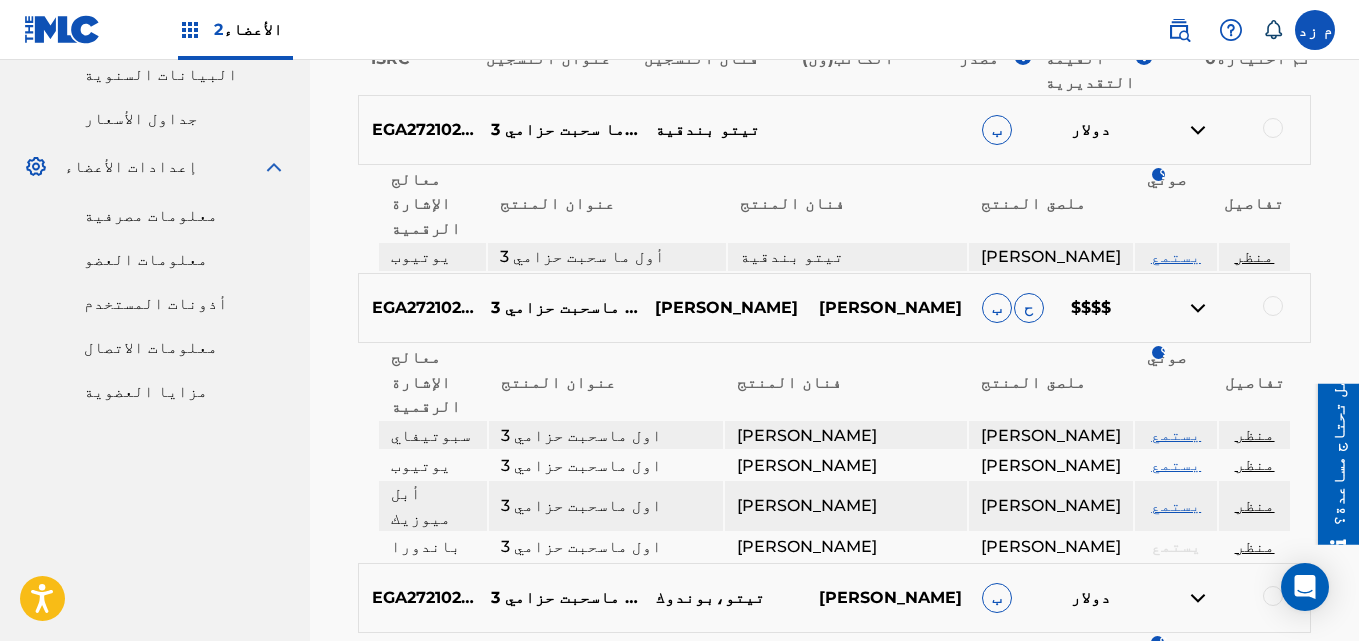 click at bounding box center (62, 29) 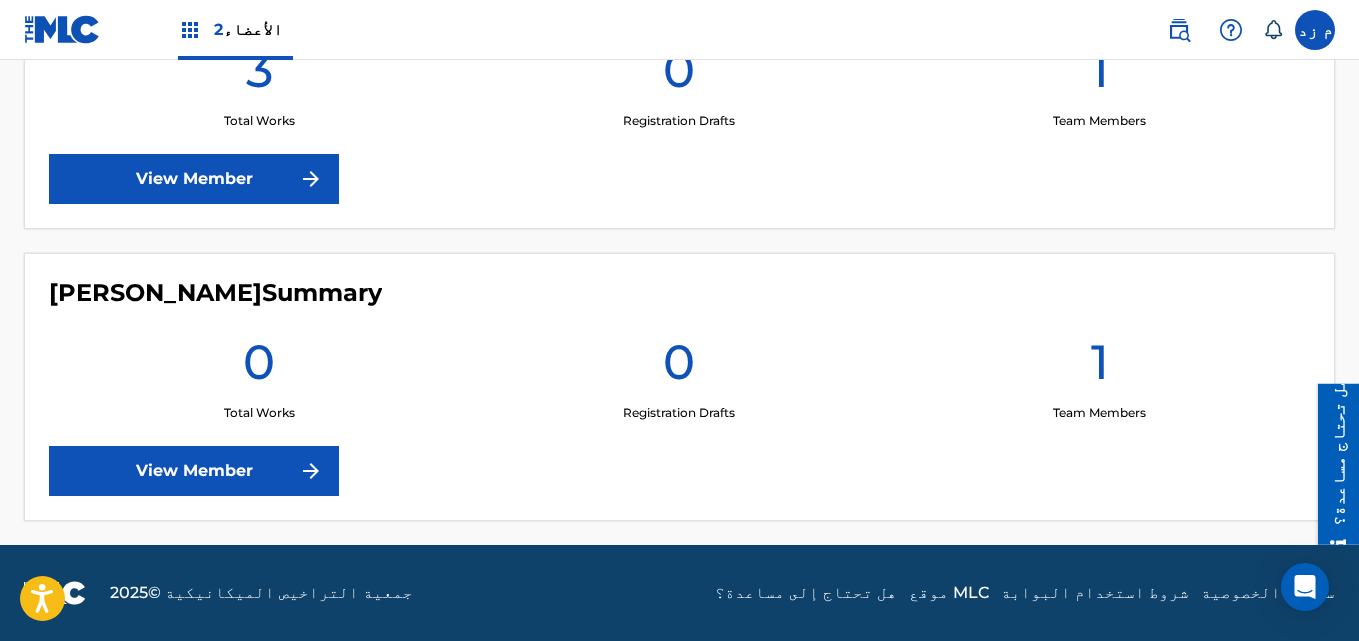 scroll, scrollTop: 0, scrollLeft: 0, axis: both 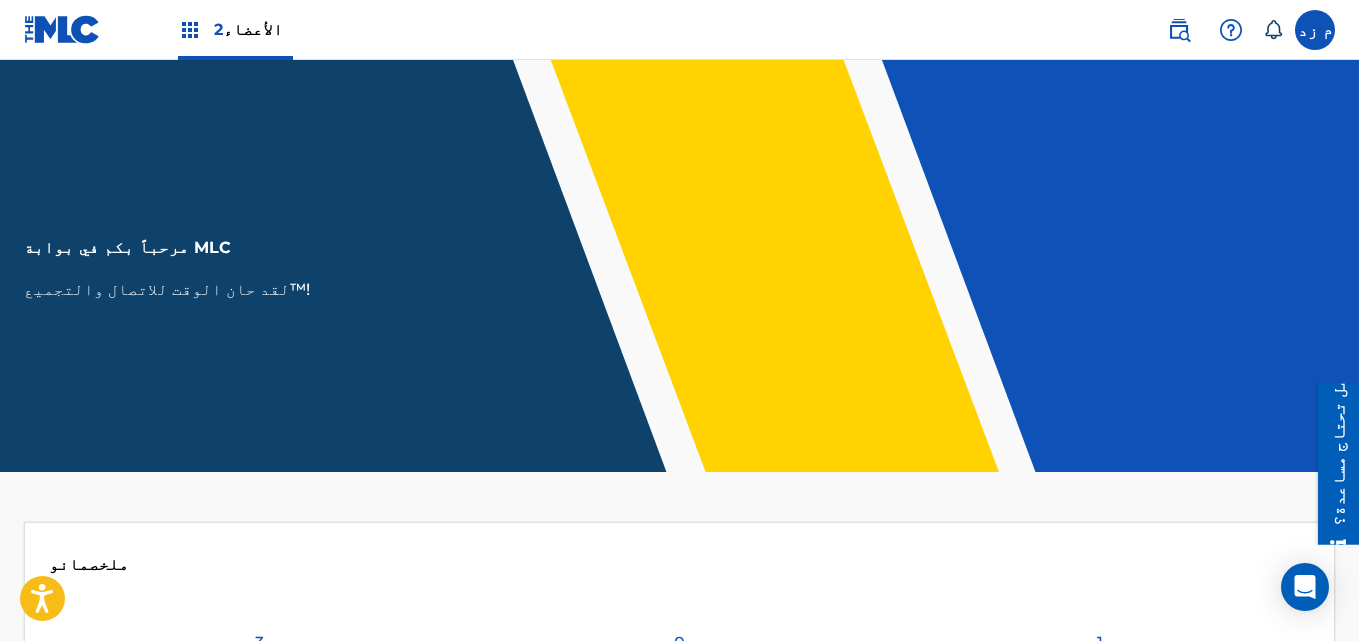 click at bounding box center (1231, 30) 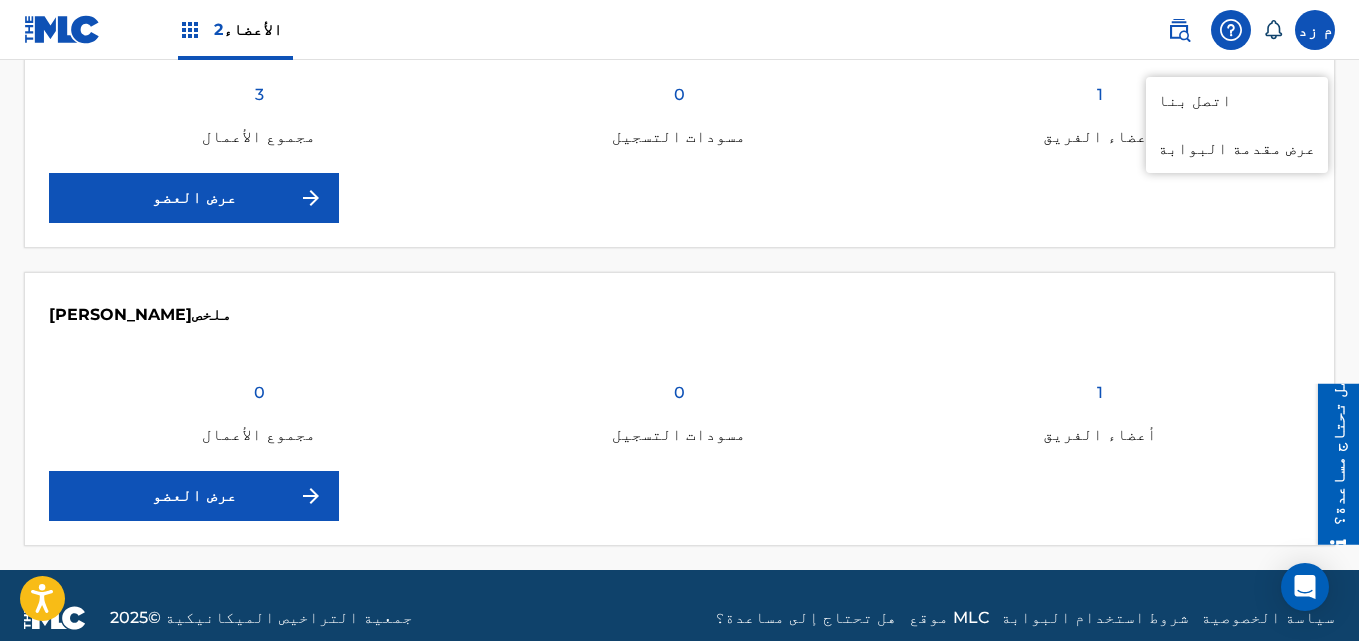 scroll, scrollTop: 573, scrollLeft: 0, axis: vertical 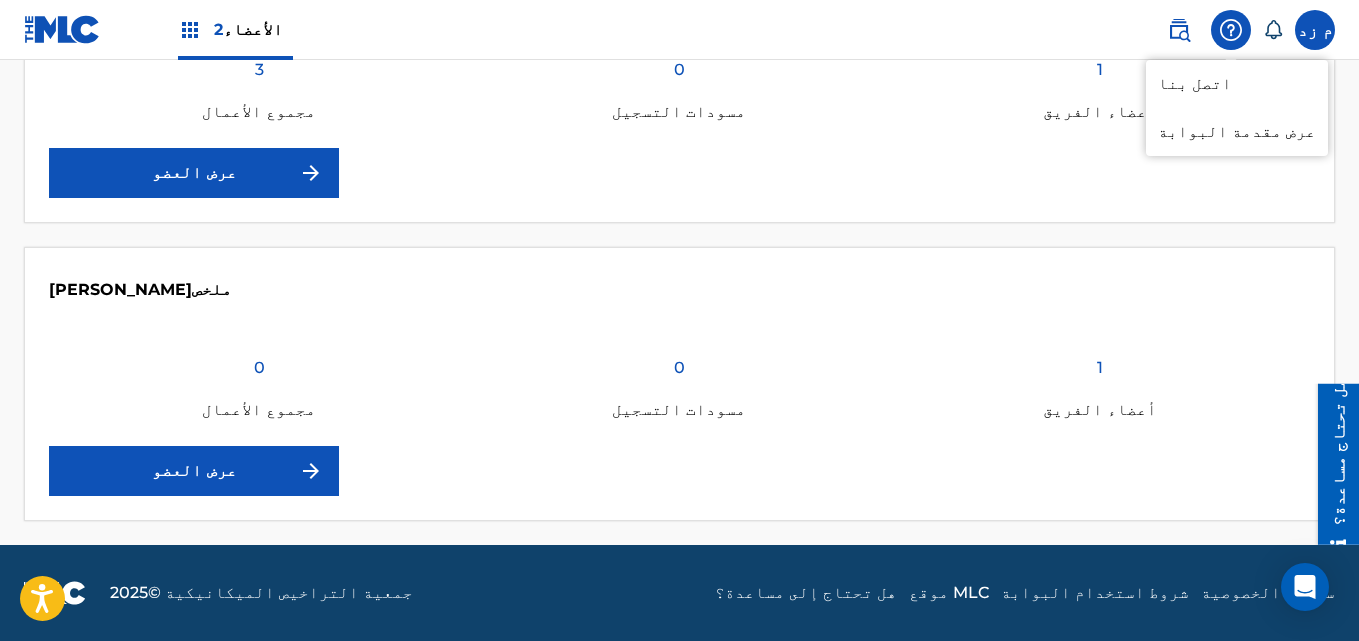 click on "شروط استخدام البوابة" at bounding box center (1095, 592) 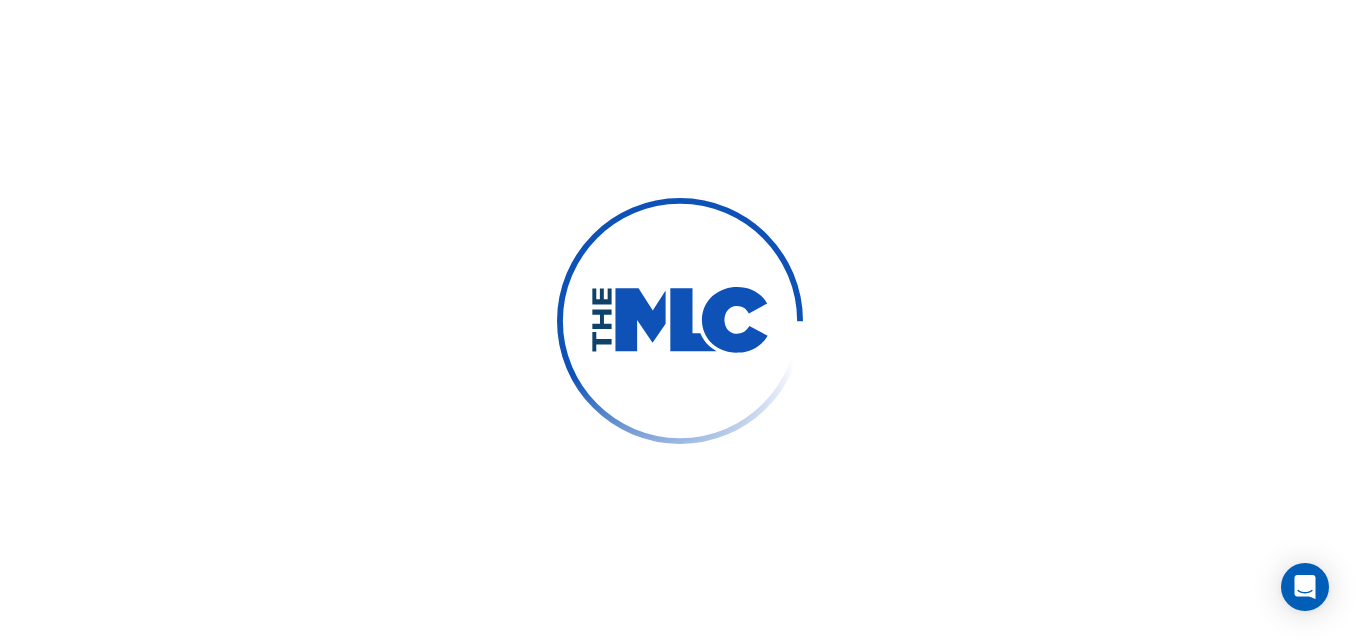 scroll, scrollTop: 0, scrollLeft: 0, axis: both 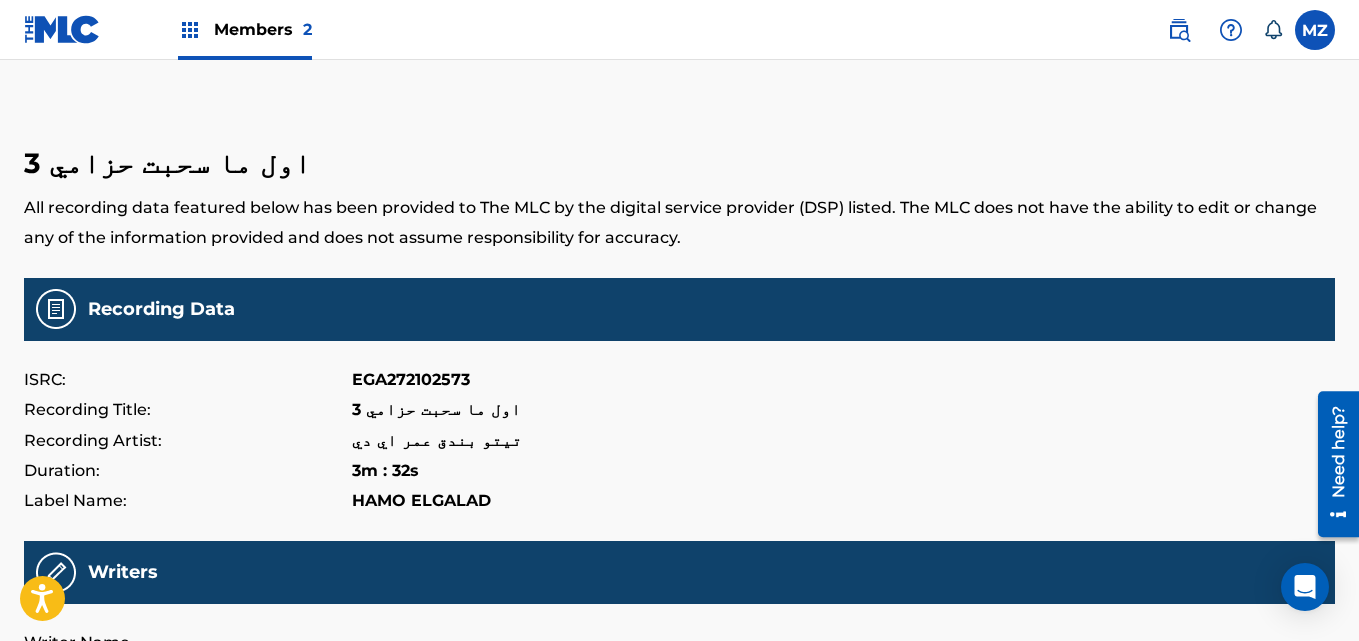 click on "EGA272102573" at bounding box center [411, 380] 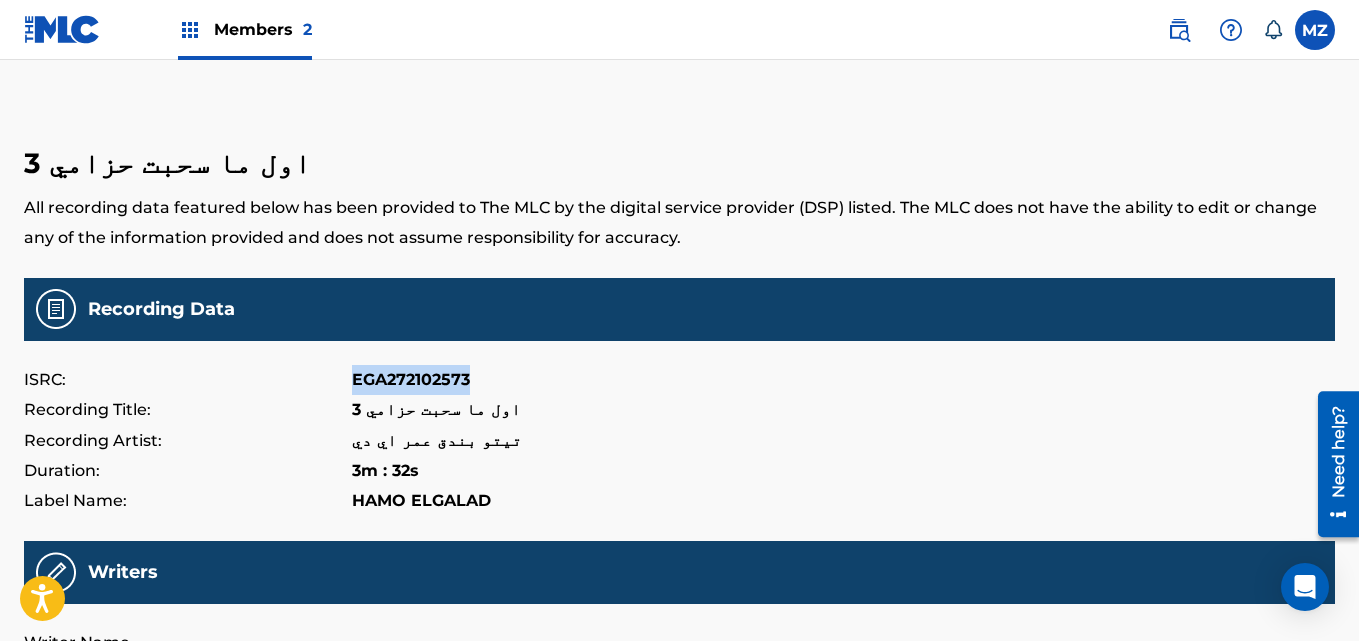click on "EGA272102573" at bounding box center [411, 380] 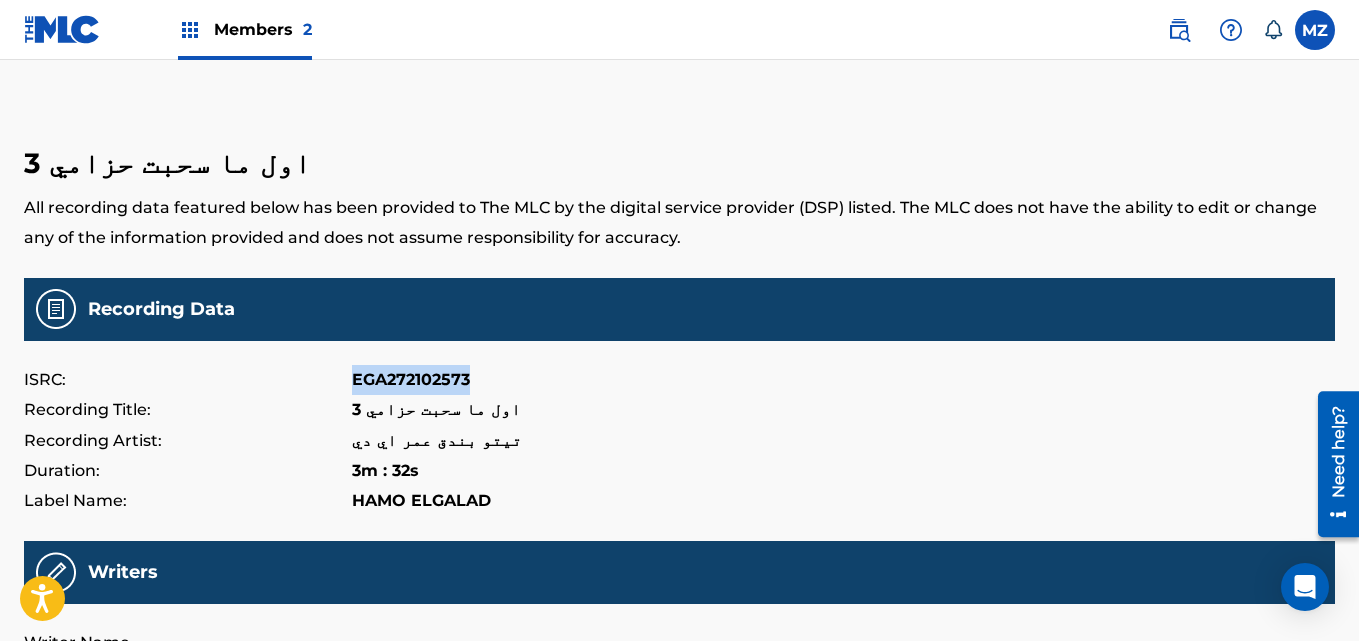 copy on "EGA272102573" 